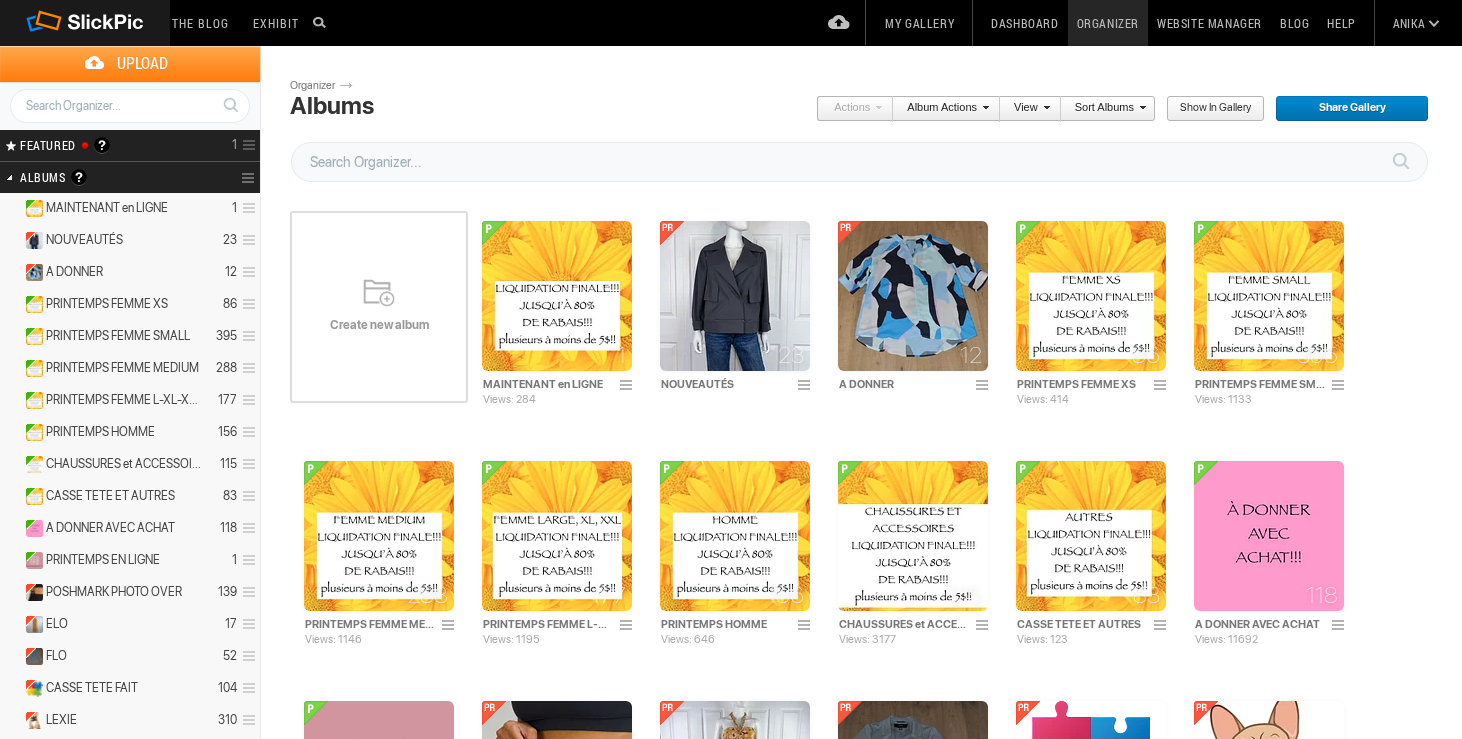 scroll, scrollTop: 0, scrollLeft: 0, axis: both 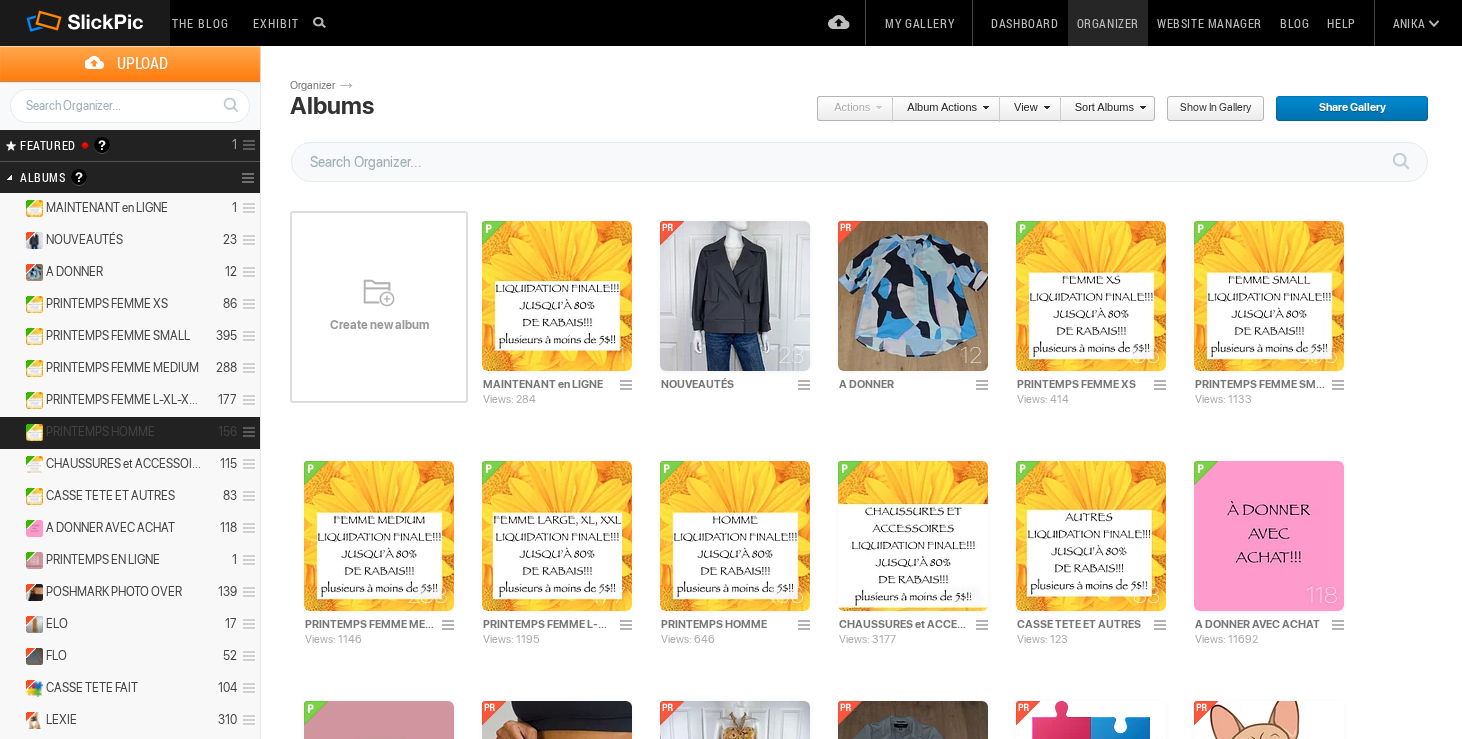 click on "PRINTEMPS HOMME" at bounding box center (100, 432) 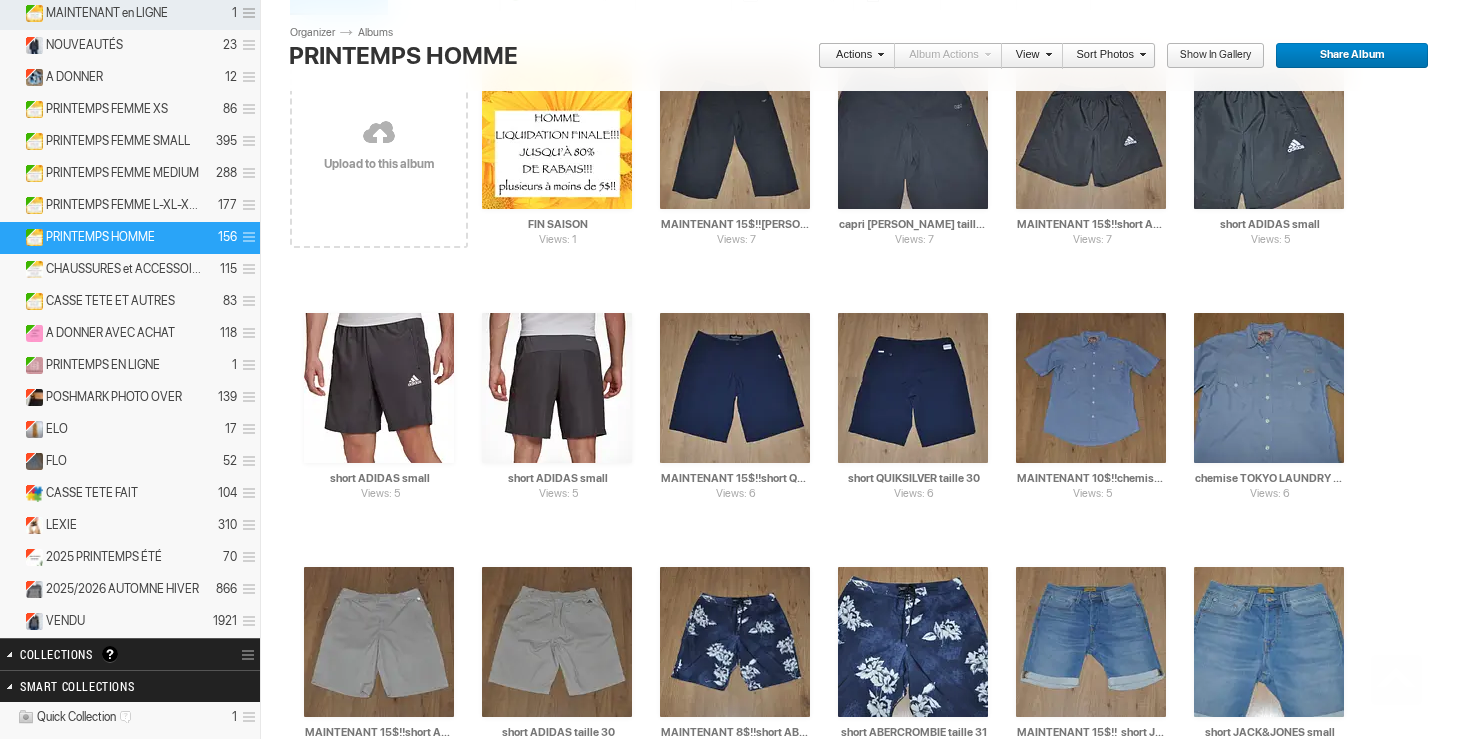 scroll, scrollTop: 0, scrollLeft: 0, axis: both 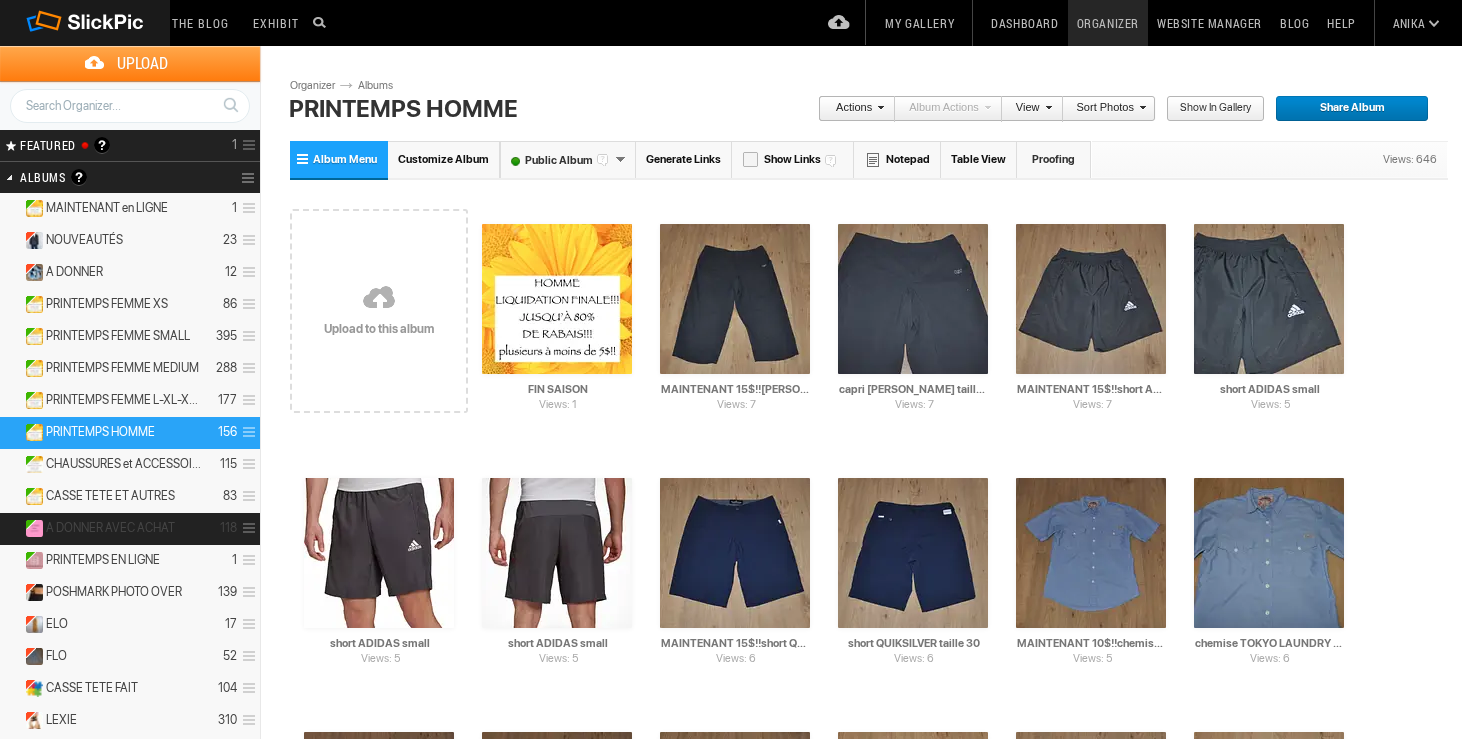click on "A DONNER AVEC ACHAT" at bounding box center [110, 528] 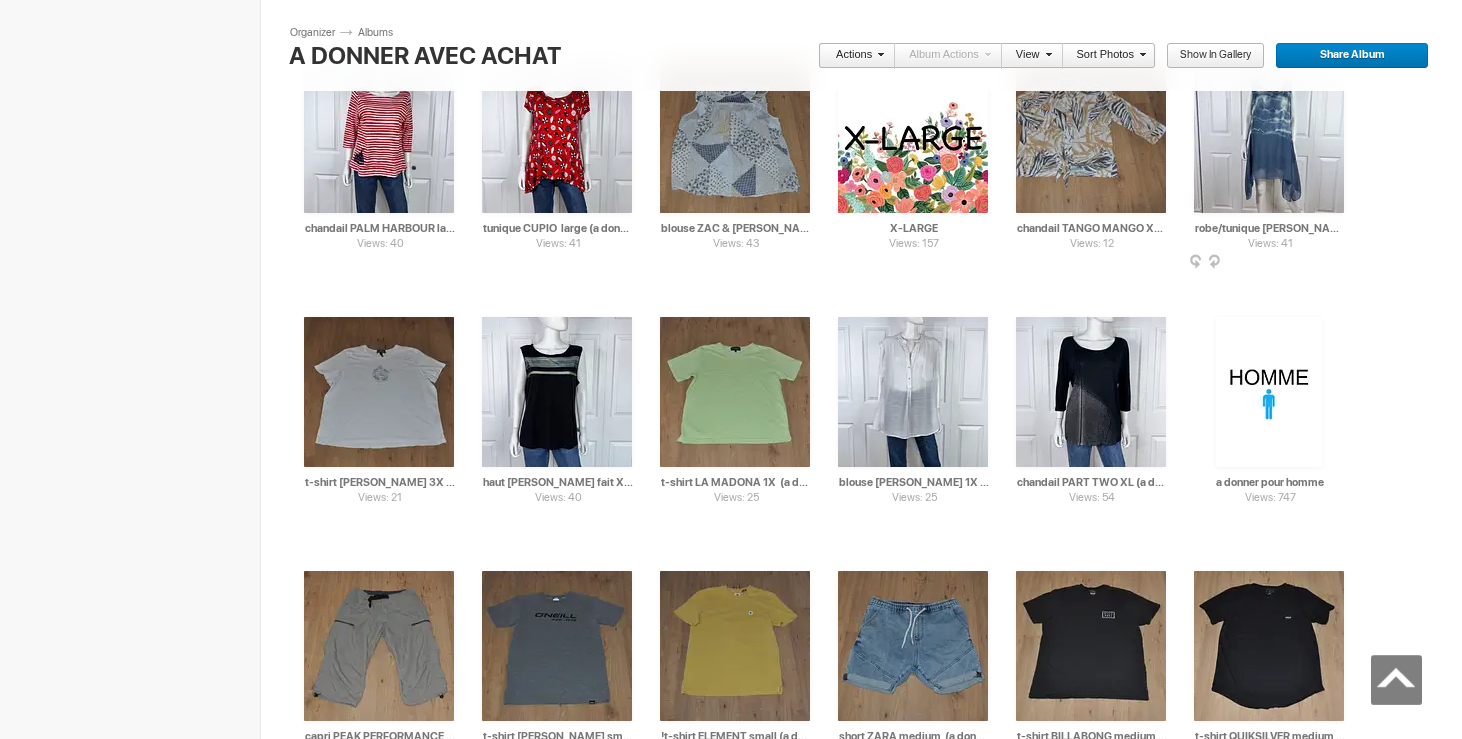 scroll, scrollTop: 4645, scrollLeft: 0, axis: vertical 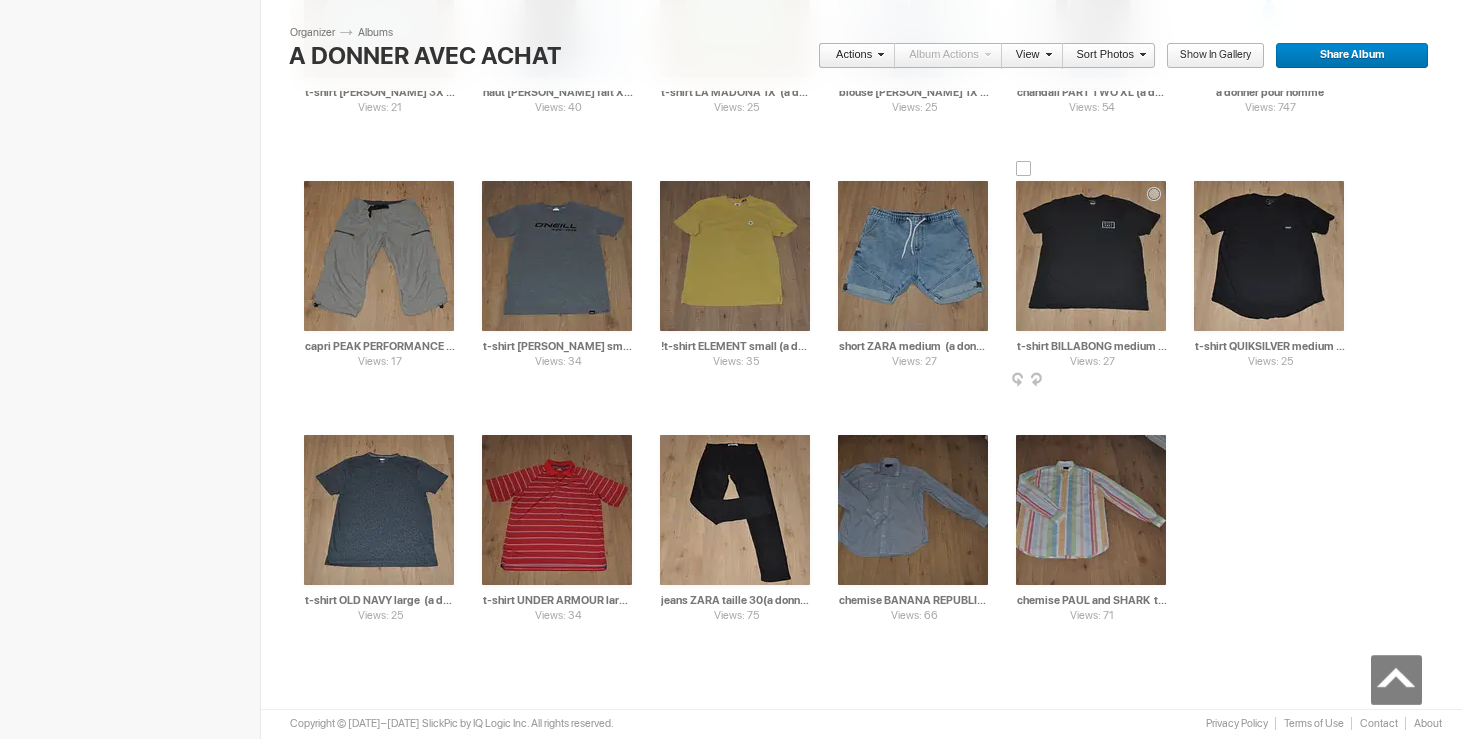 click at bounding box center (1024, 169) 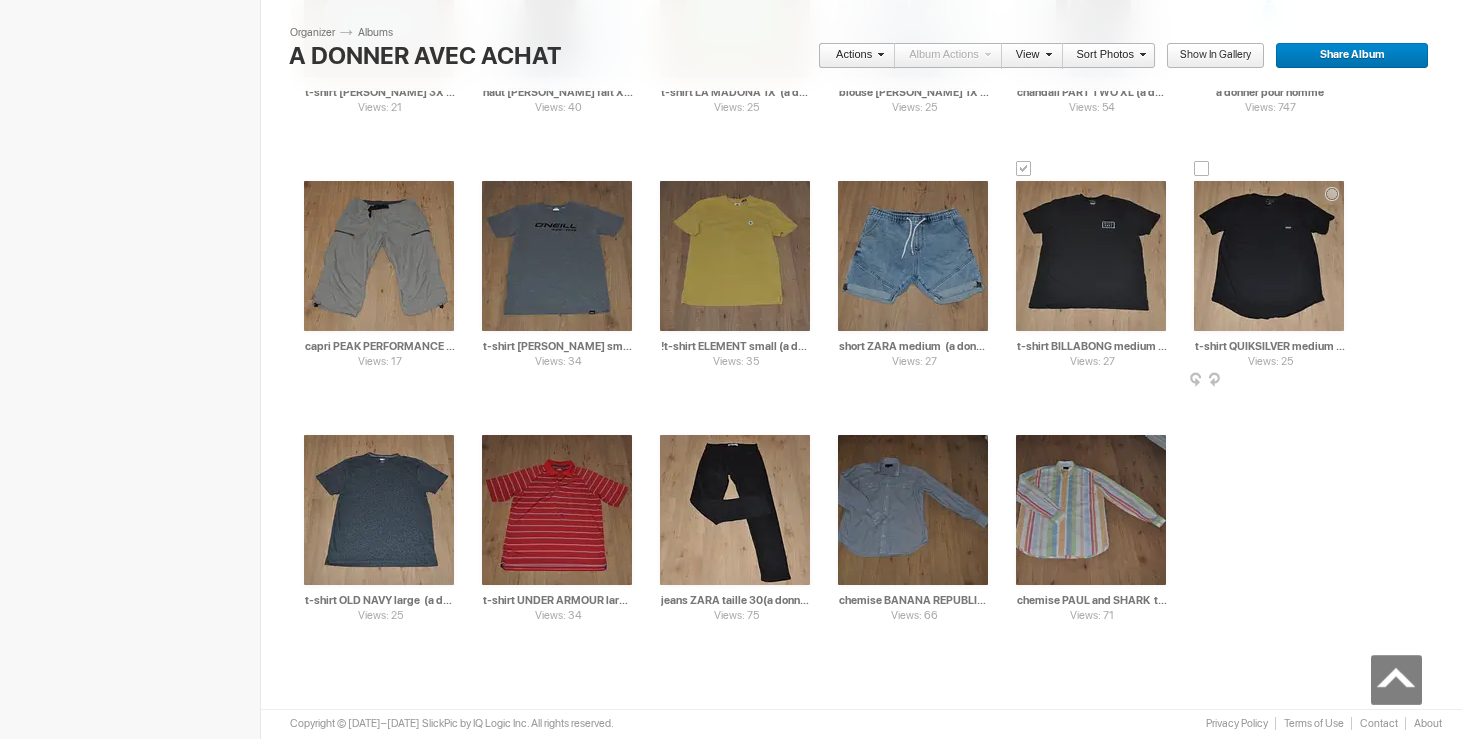 click at bounding box center [1202, 169] 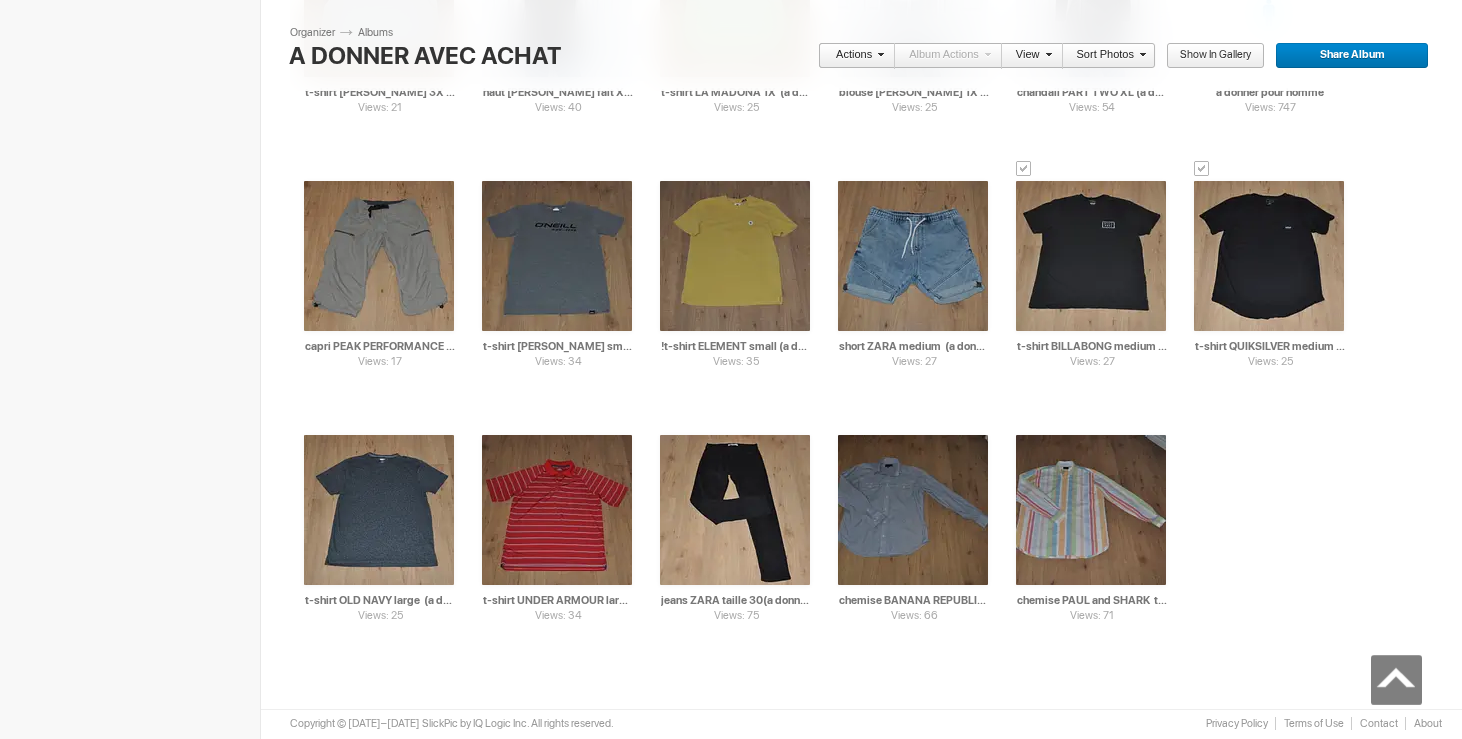click at bounding box center [878, 54] 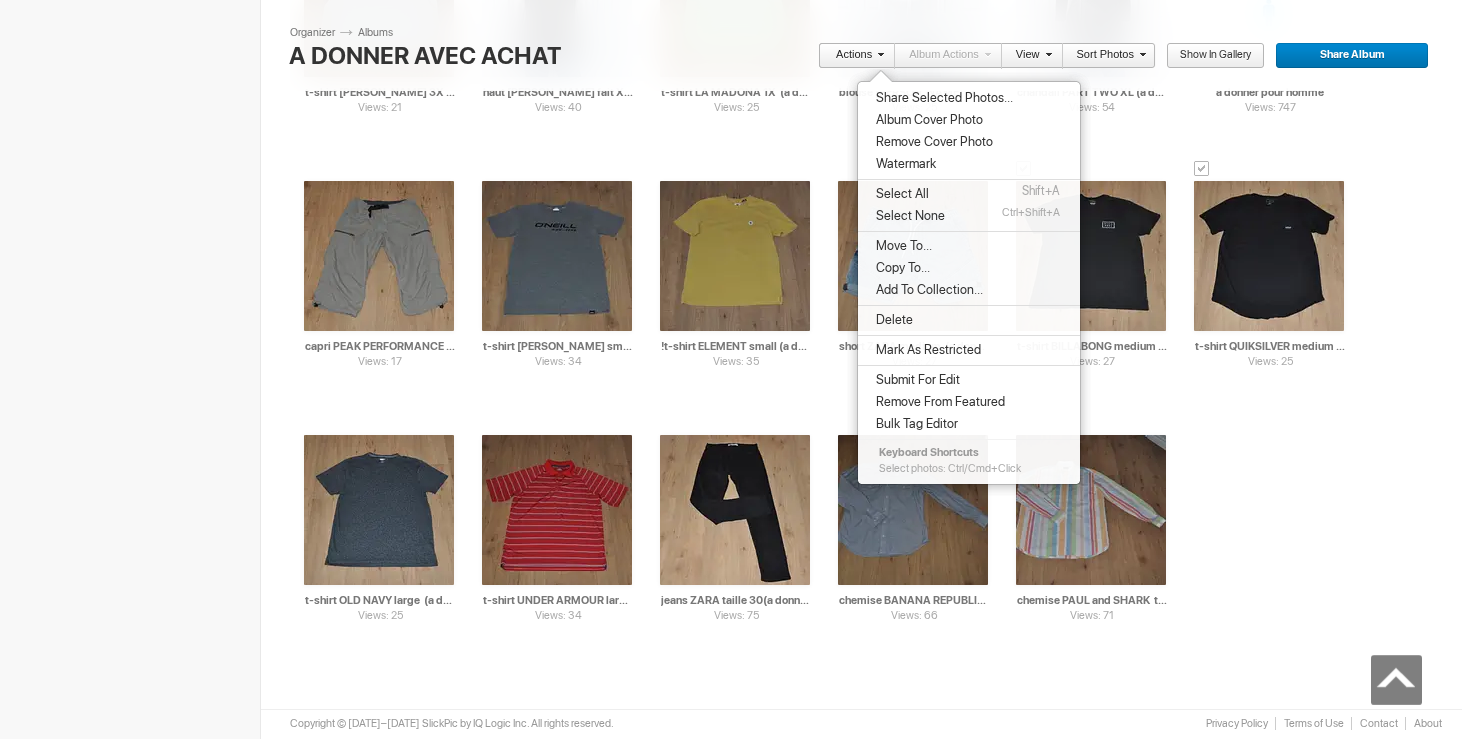 click on "Delete" at bounding box center [891, 320] 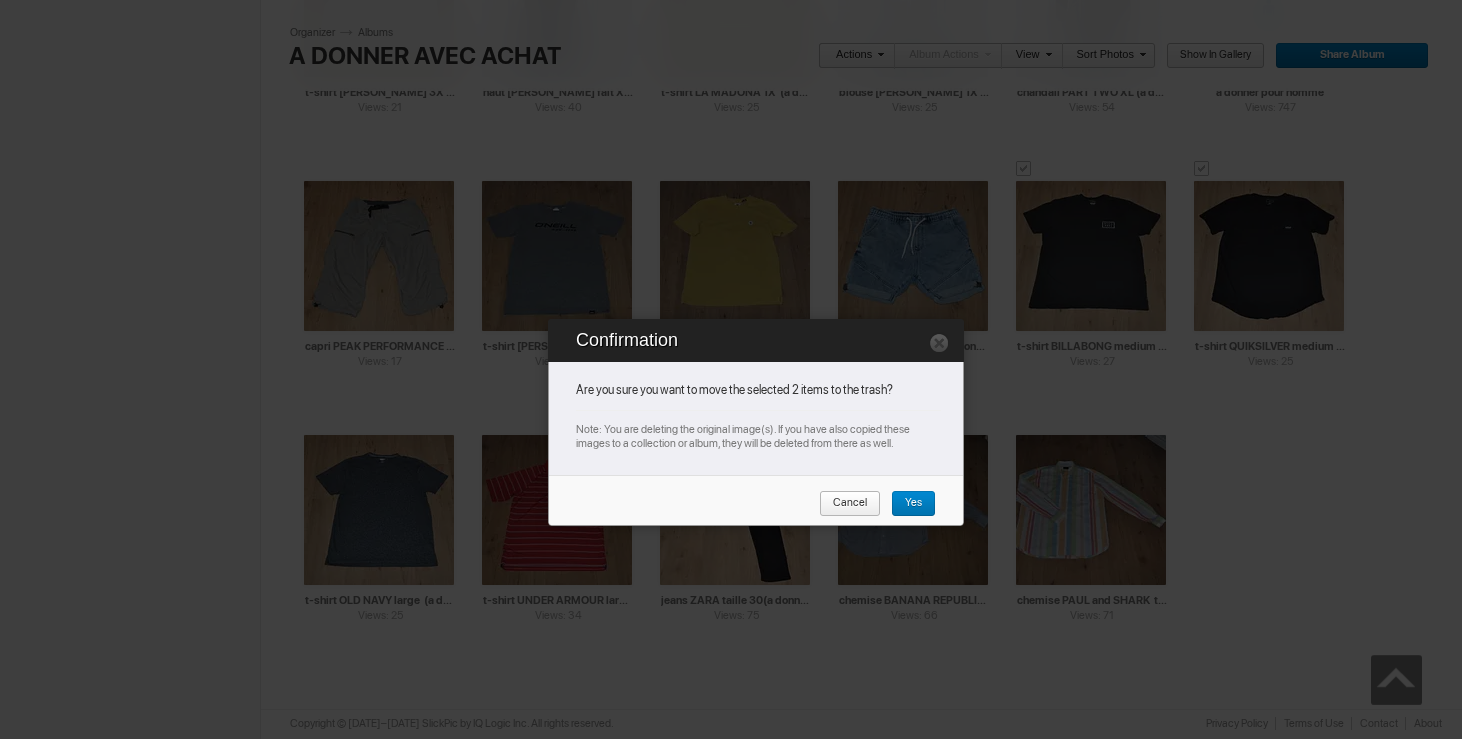 click on "Yes" at bounding box center (906, 504) 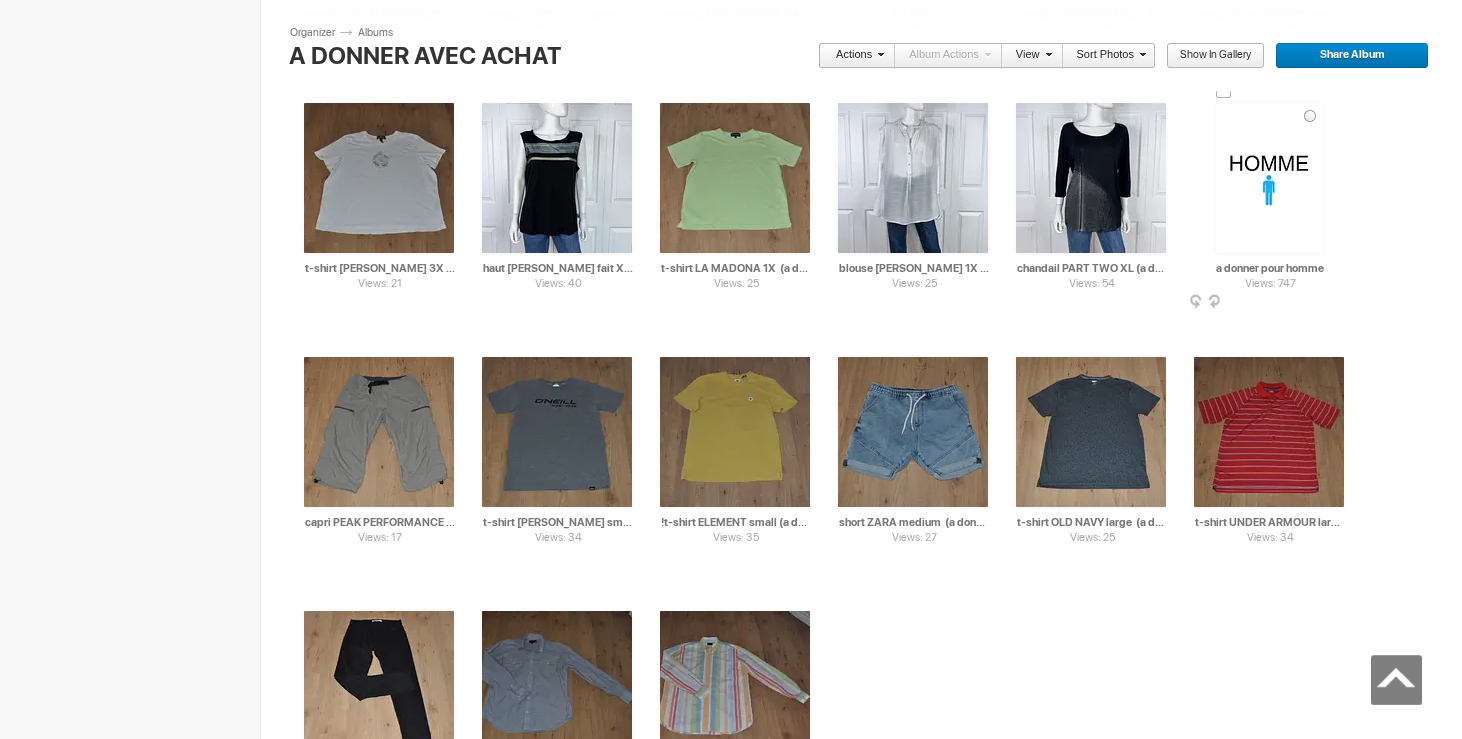 scroll, scrollTop: 4471, scrollLeft: 0, axis: vertical 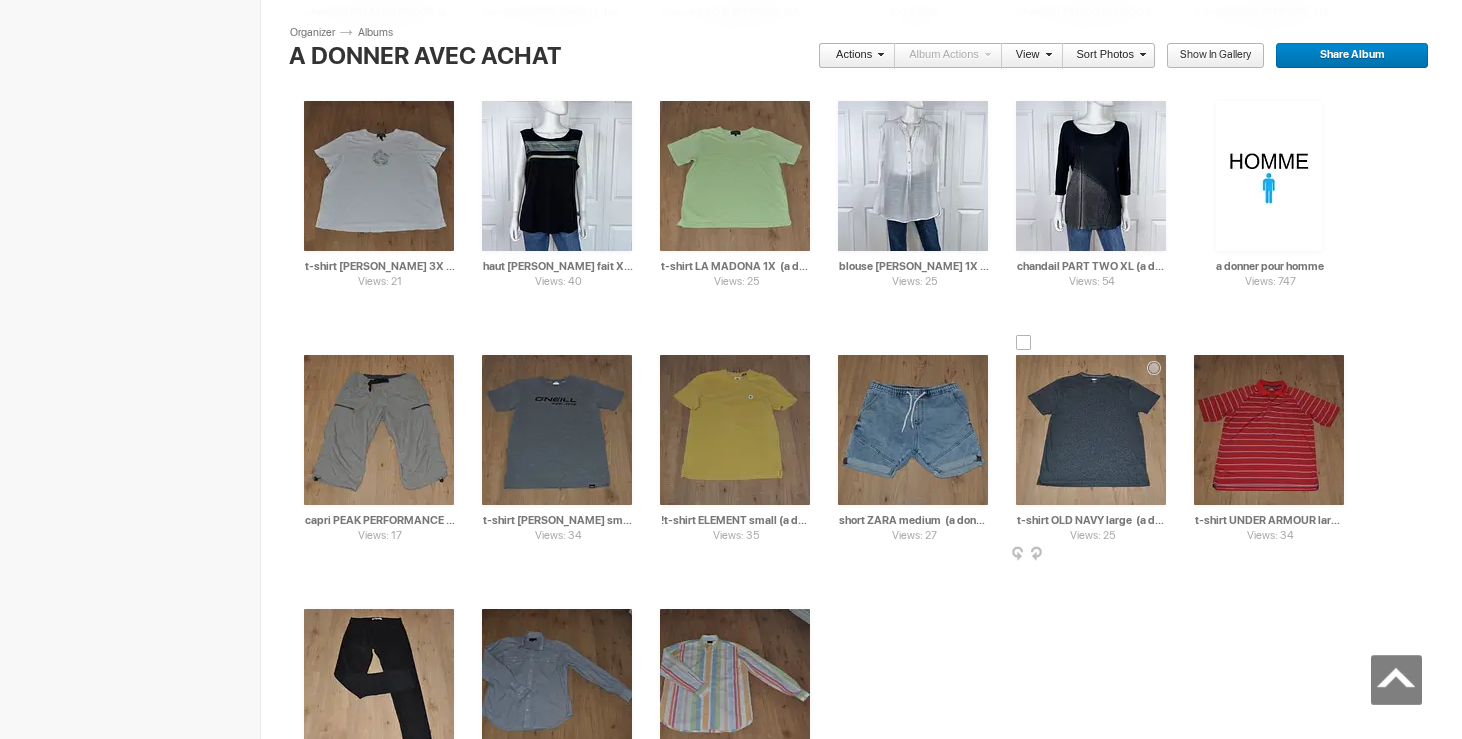 click at bounding box center (1164, 555) 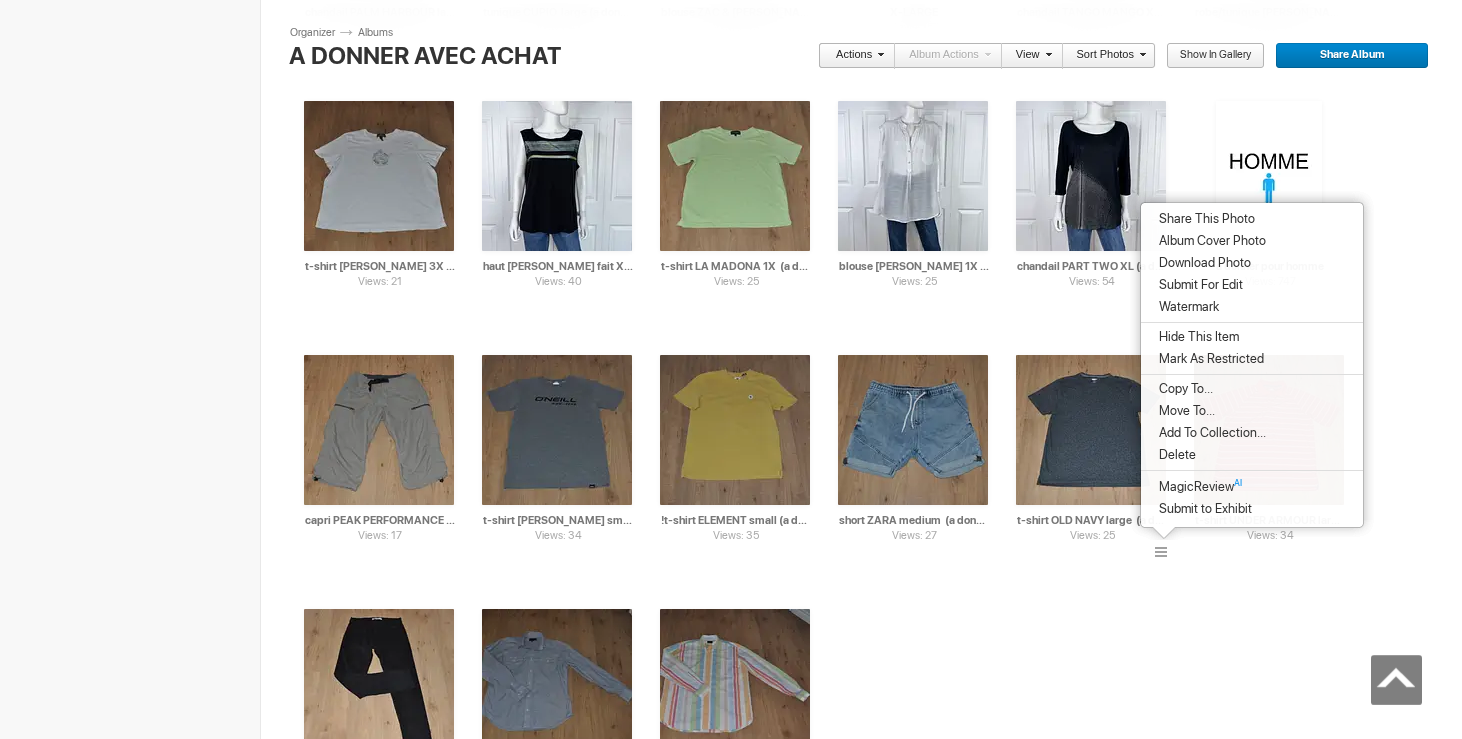 click on "Delete" at bounding box center (1174, 455) 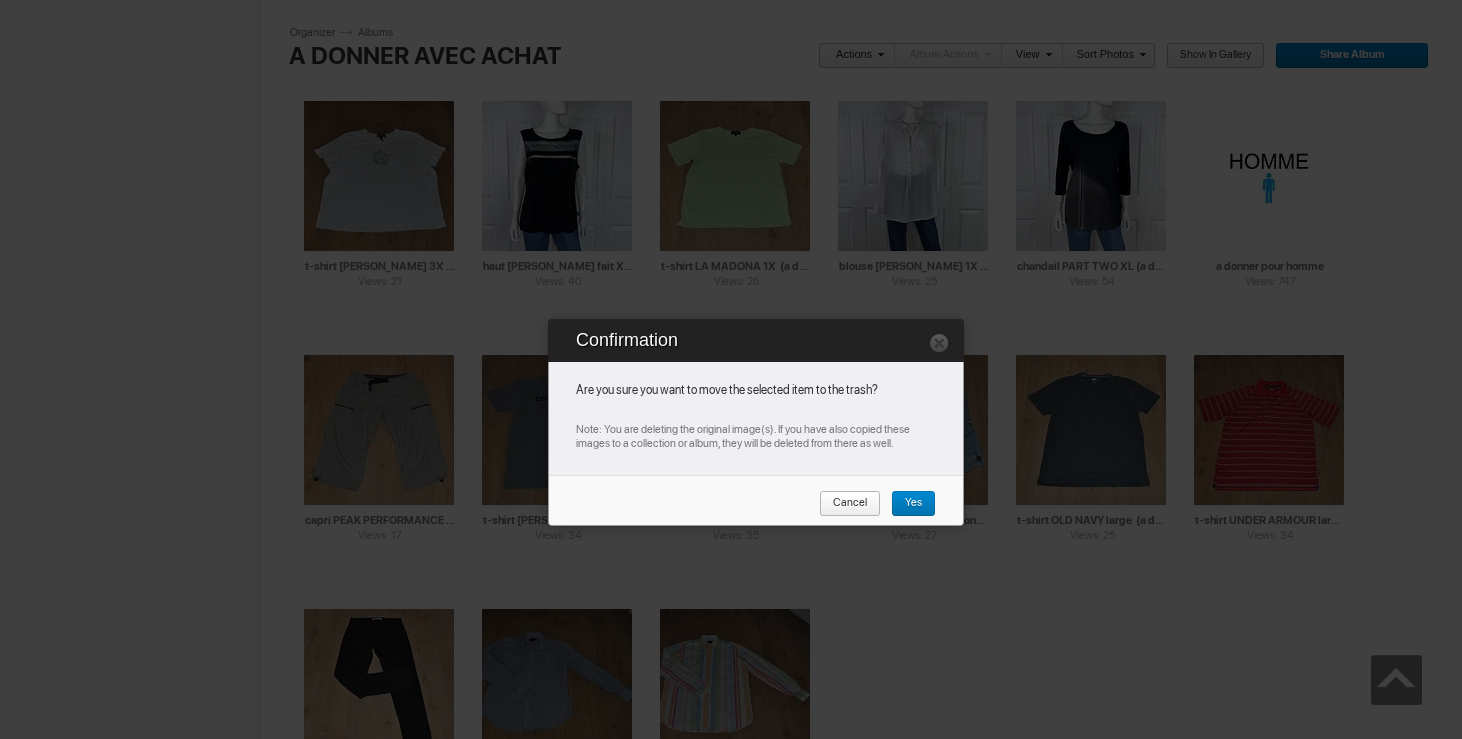 click on "Yes" at bounding box center (913, 504) 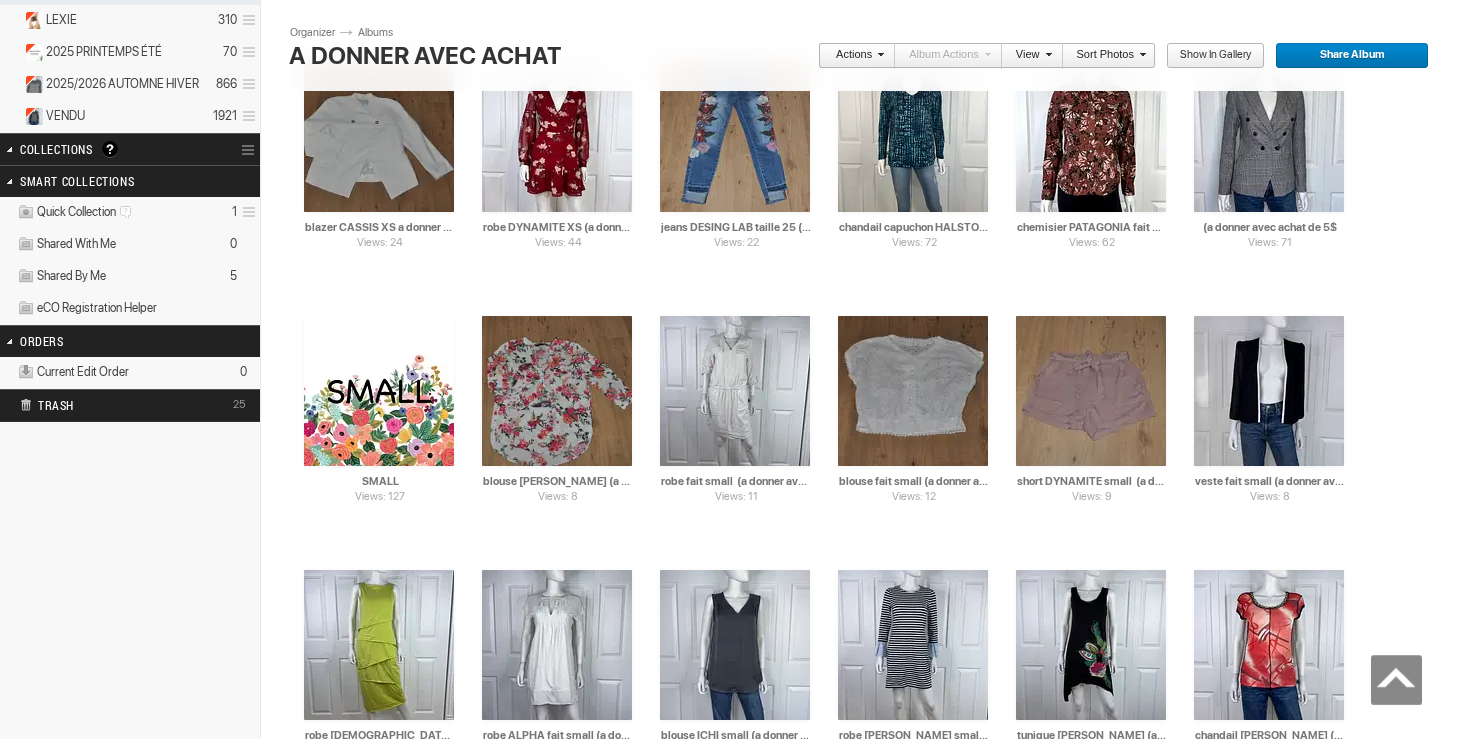 scroll, scrollTop: 0, scrollLeft: 0, axis: both 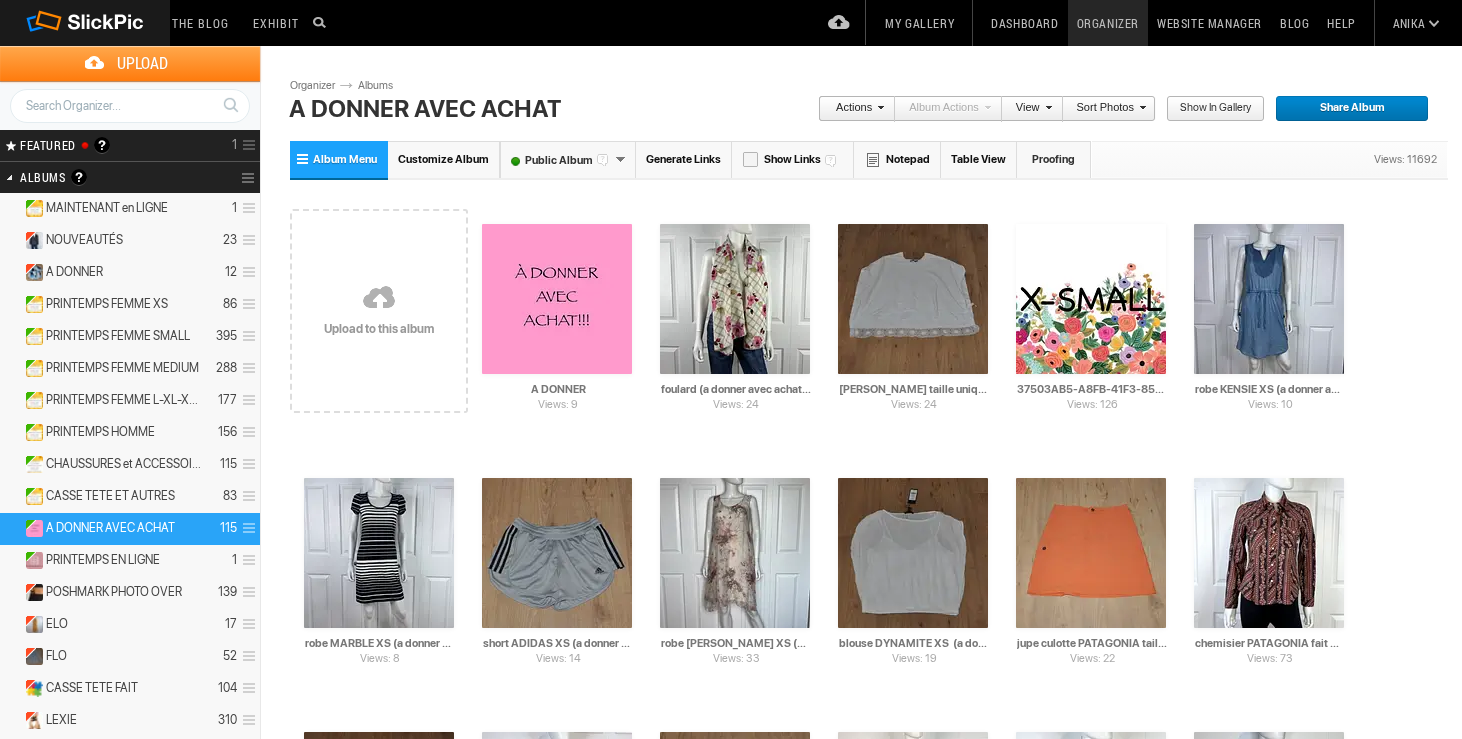 click on "Dashboard" at bounding box center [1024, 23] 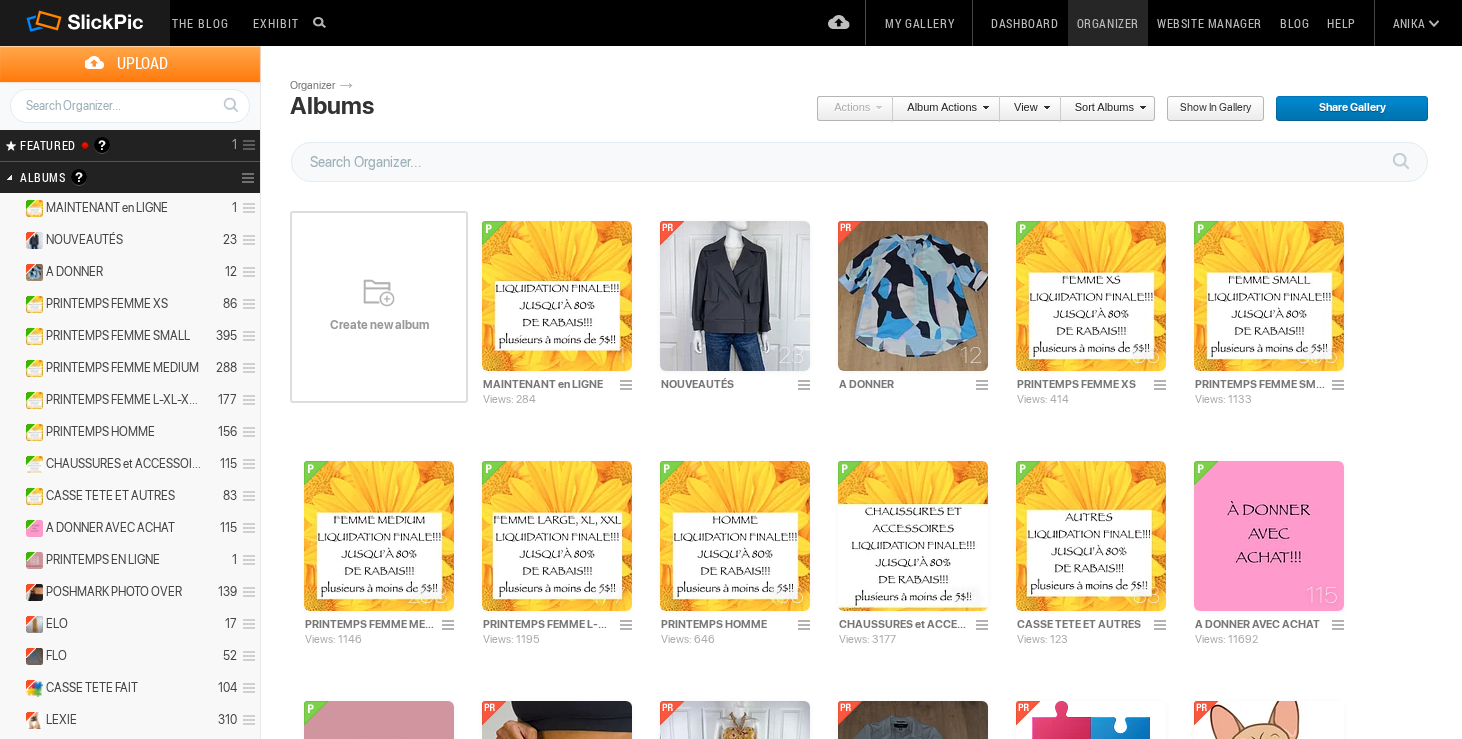 scroll, scrollTop: 0, scrollLeft: 0, axis: both 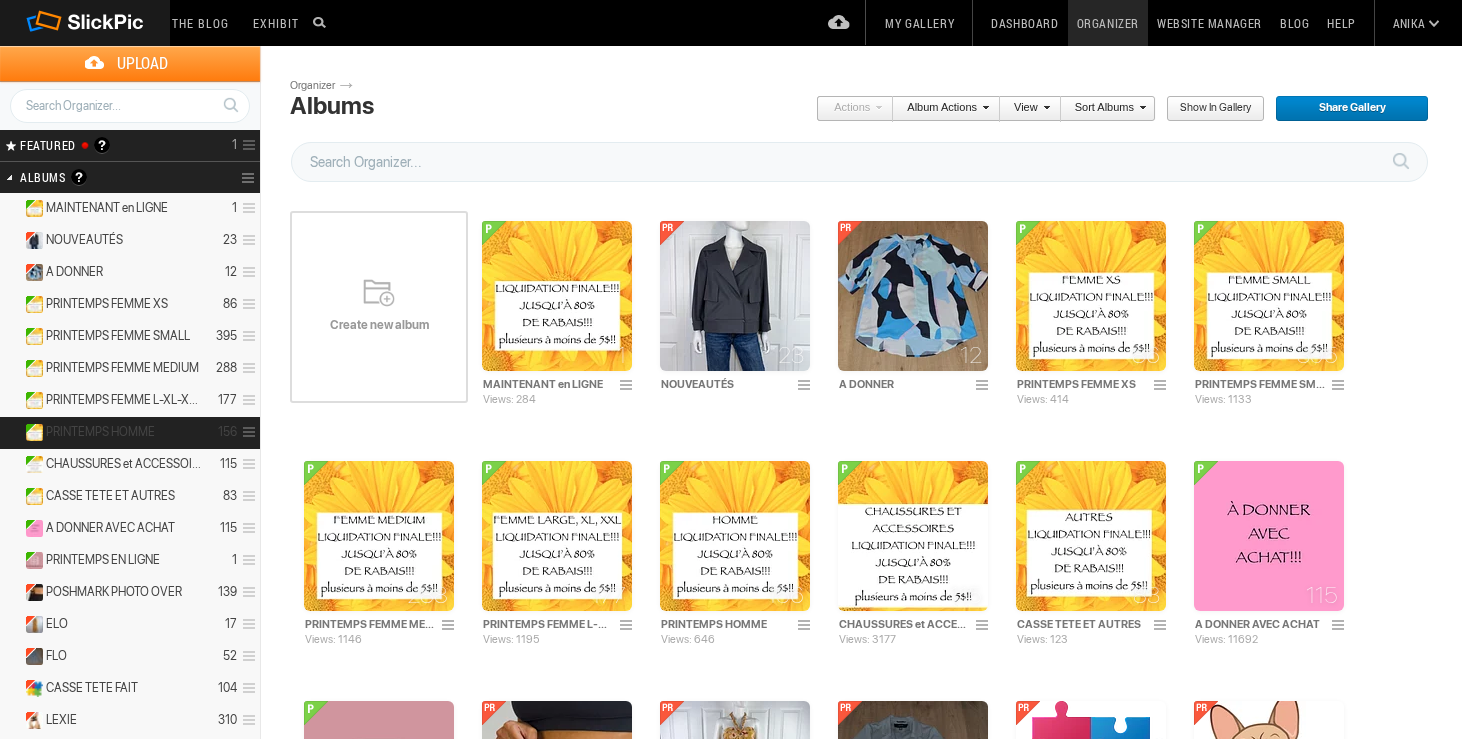 click on "PRINTEMPS HOMME" at bounding box center [100, 432] 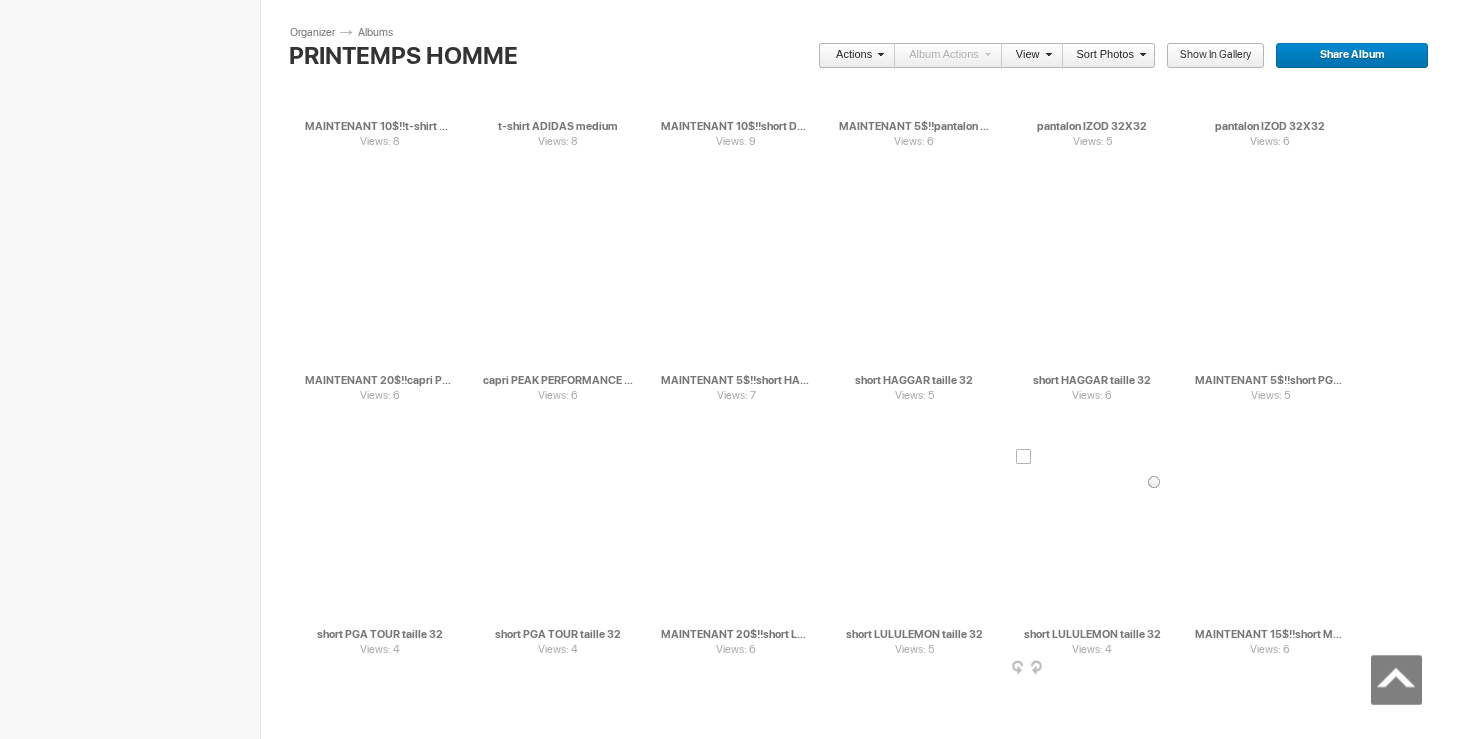 scroll, scrollTop: 1571, scrollLeft: 0, axis: vertical 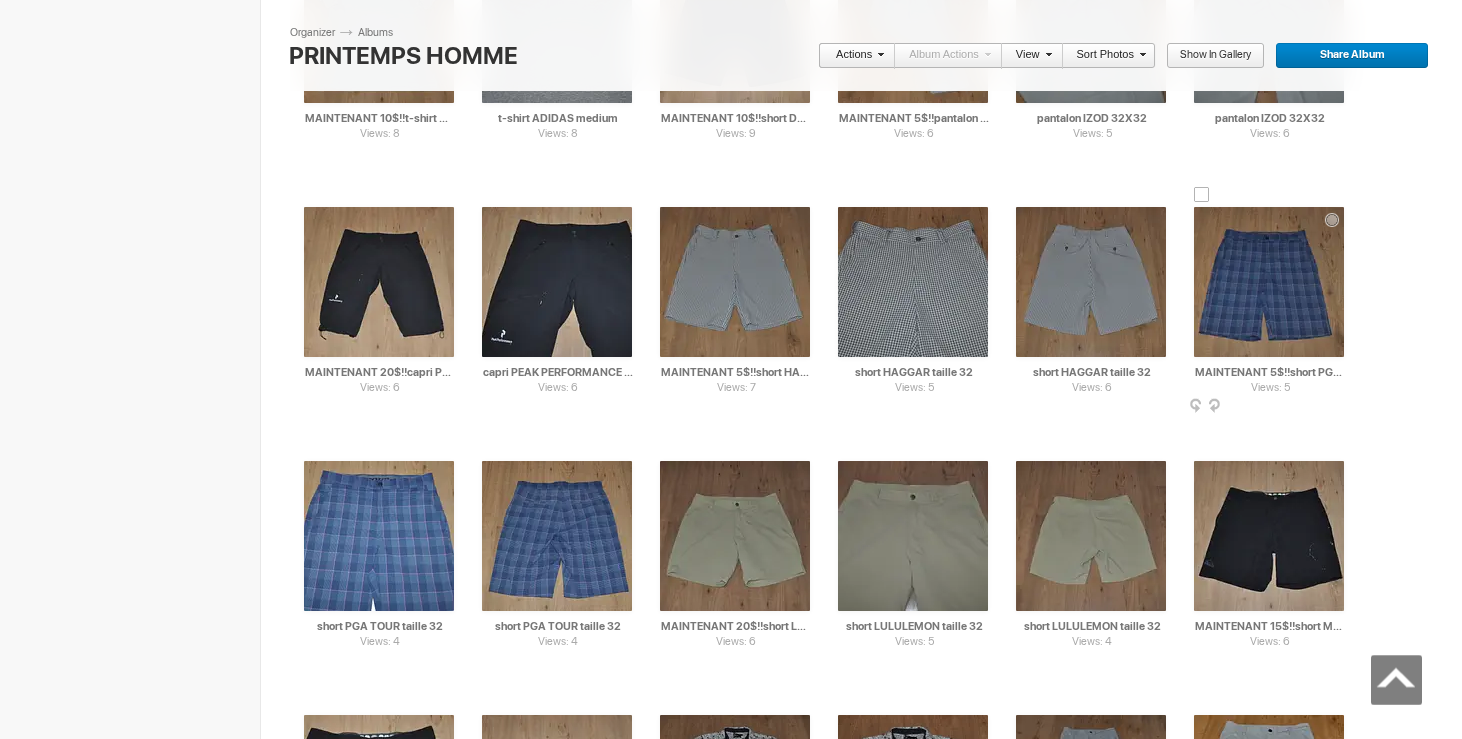 click at bounding box center (1269, 282) 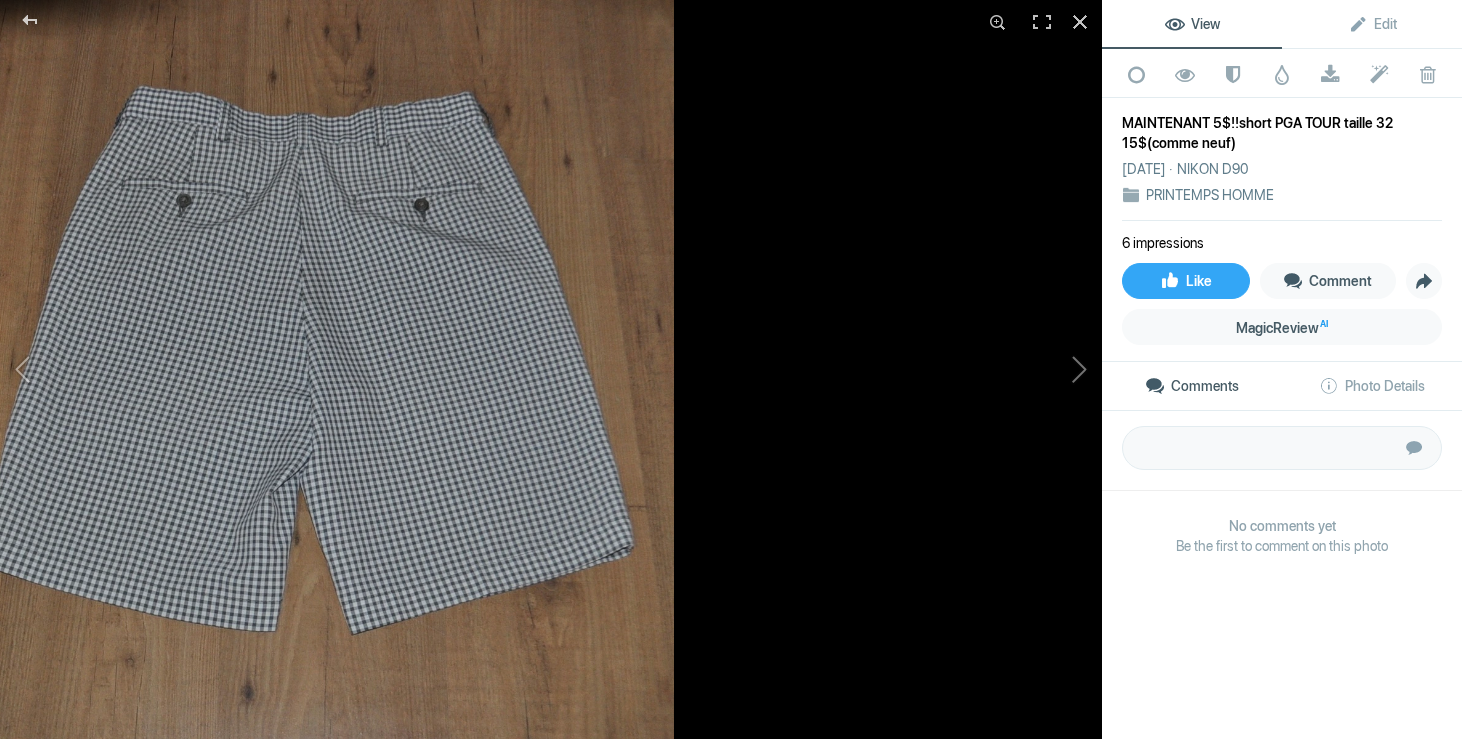 click 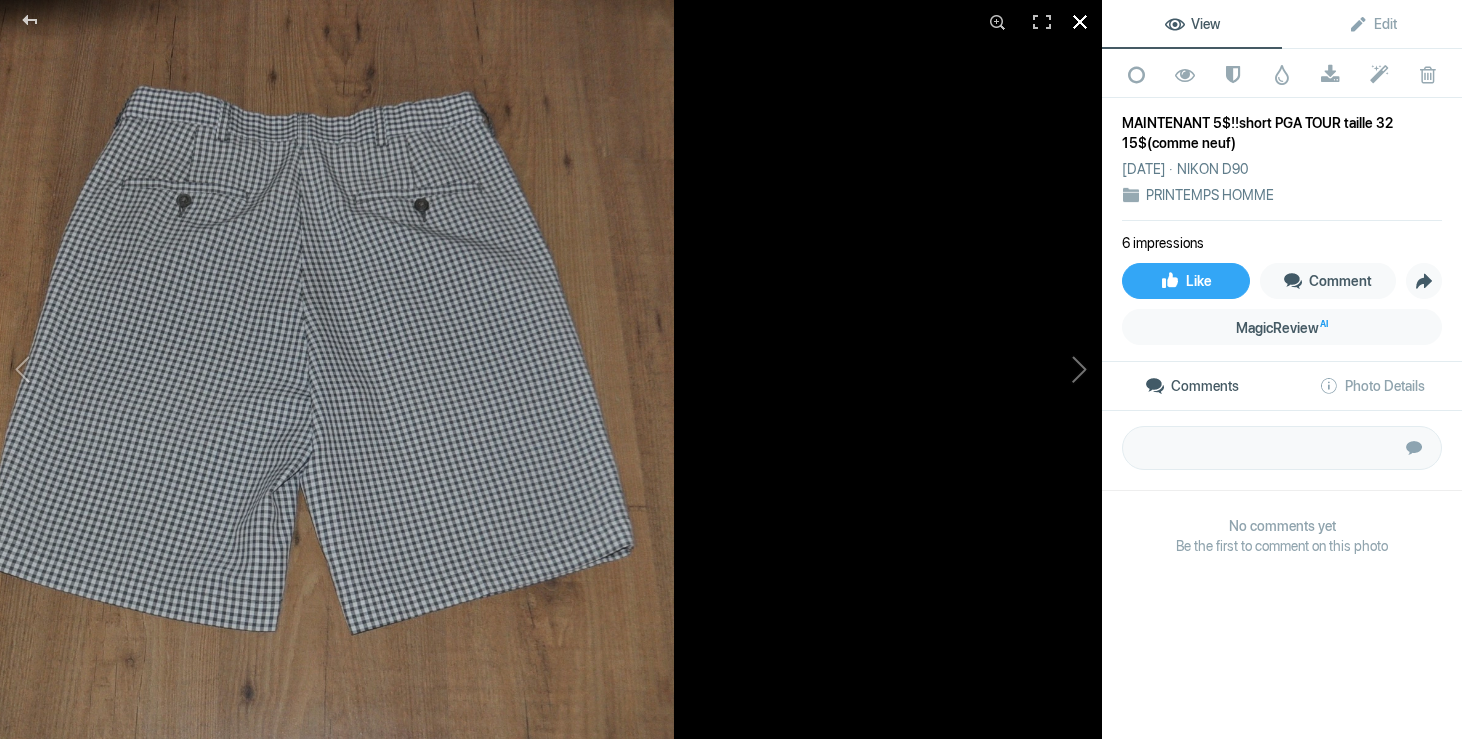 click 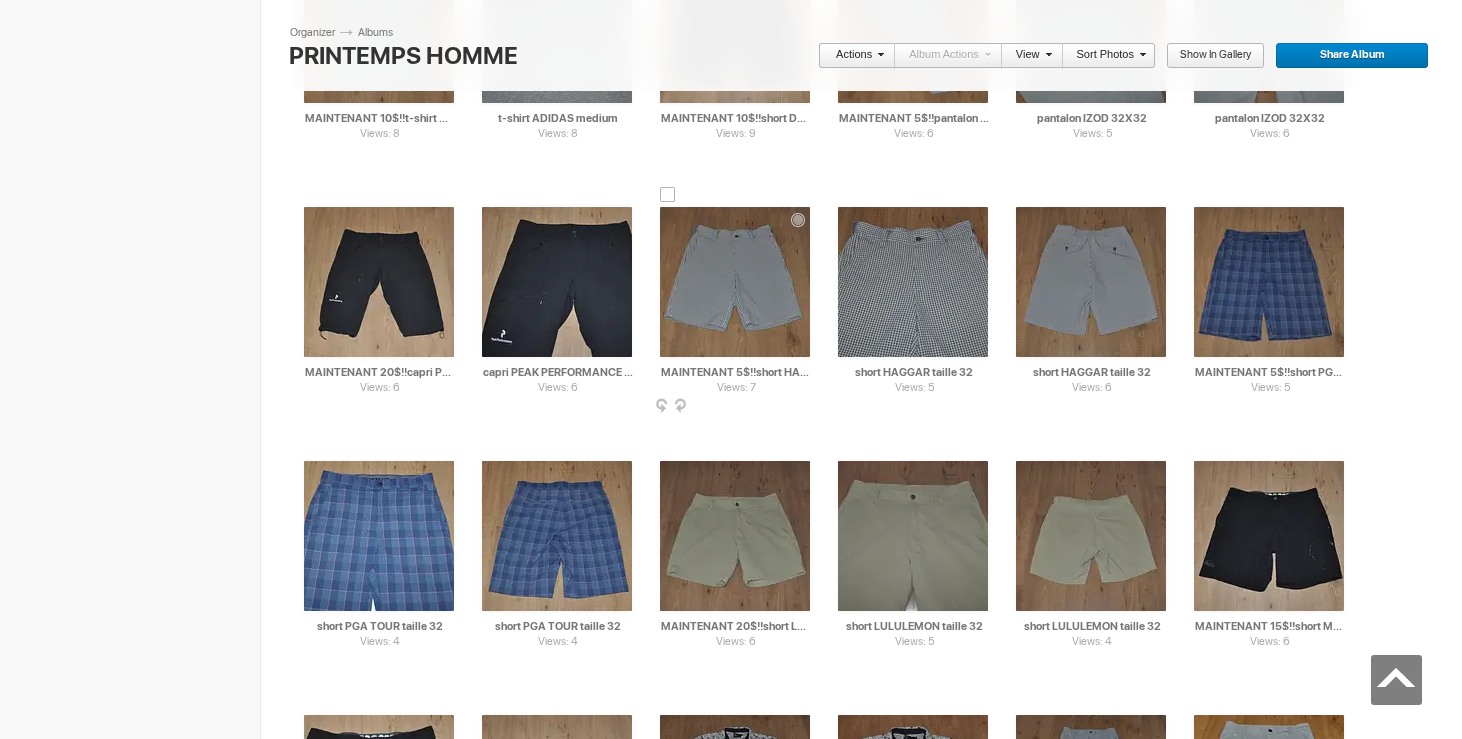 click at bounding box center [735, 282] 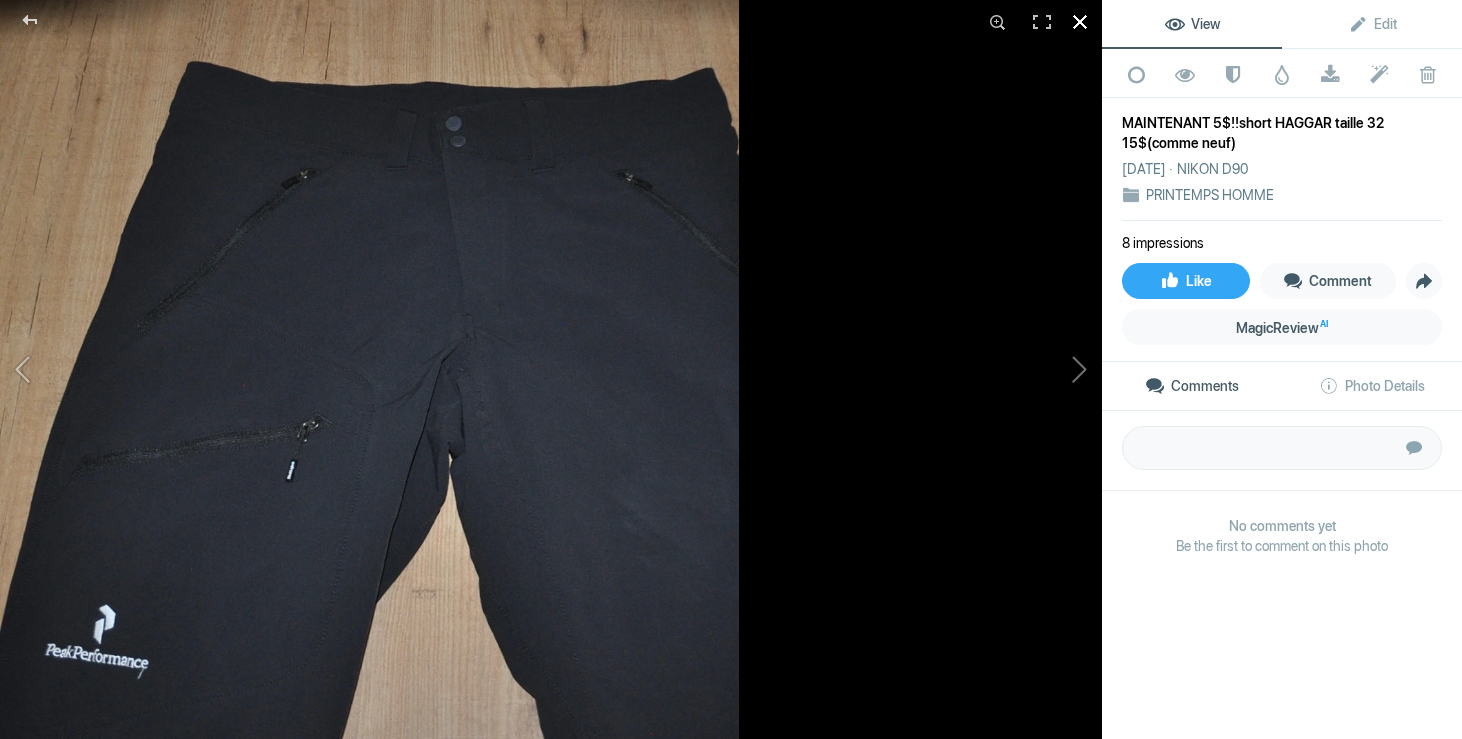 click 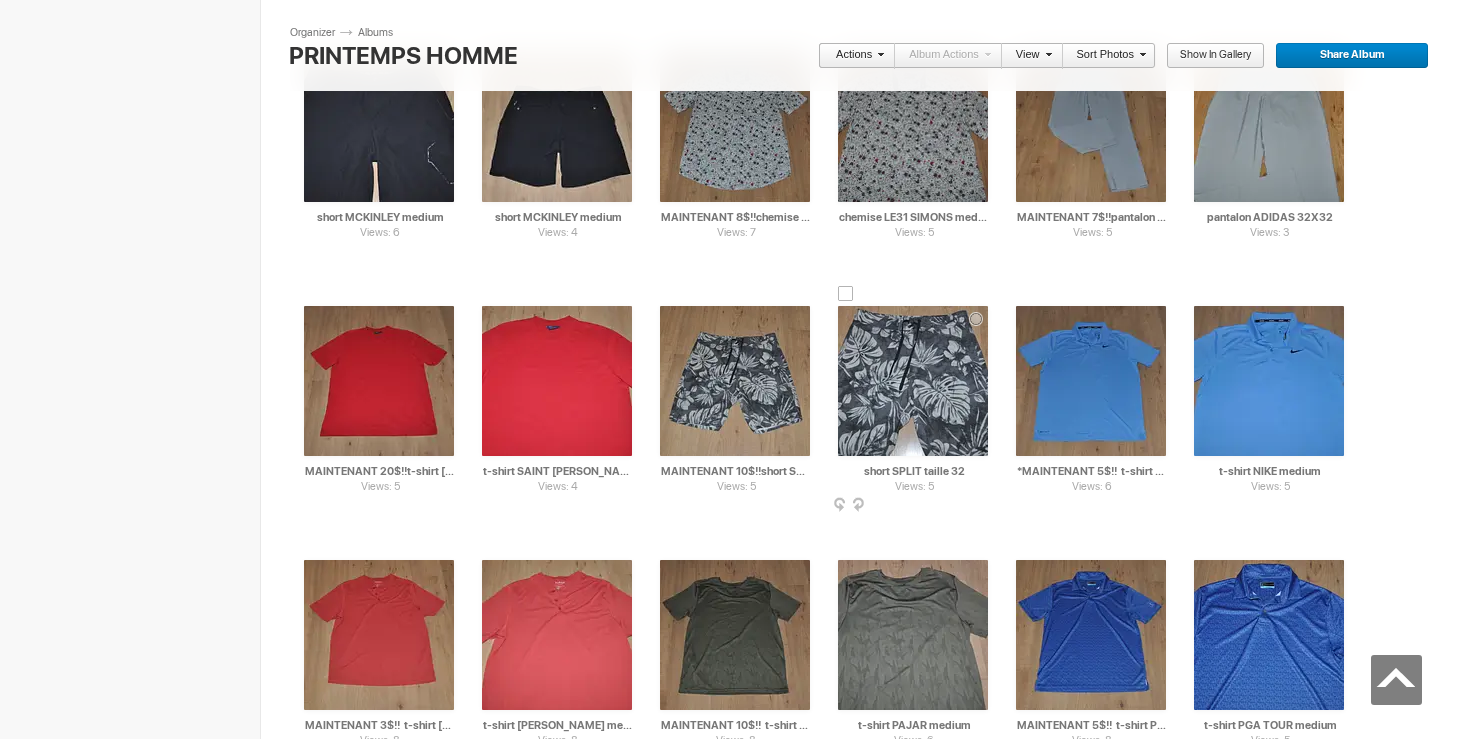 scroll, scrollTop: 2239, scrollLeft: 0, axis: vertical 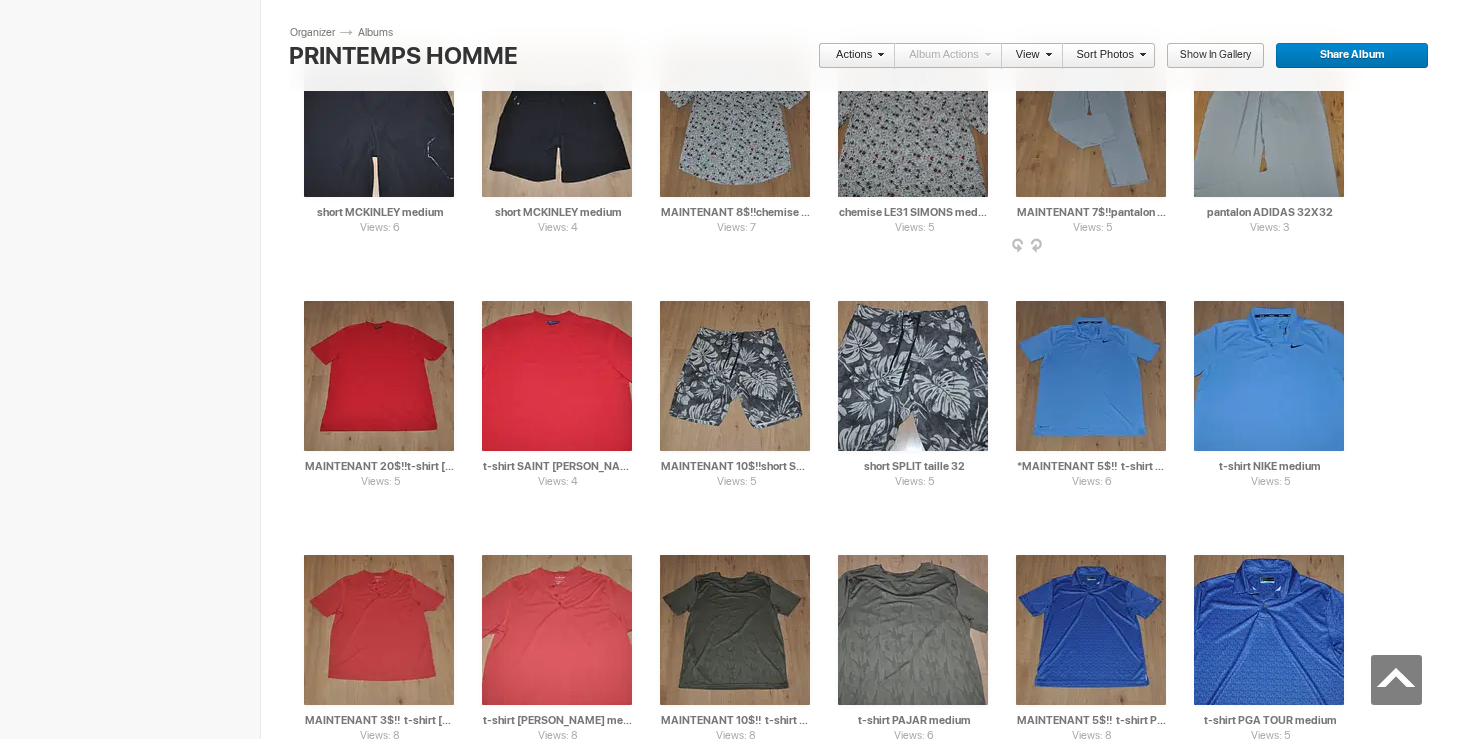 click at bounding box center (1091, 122) 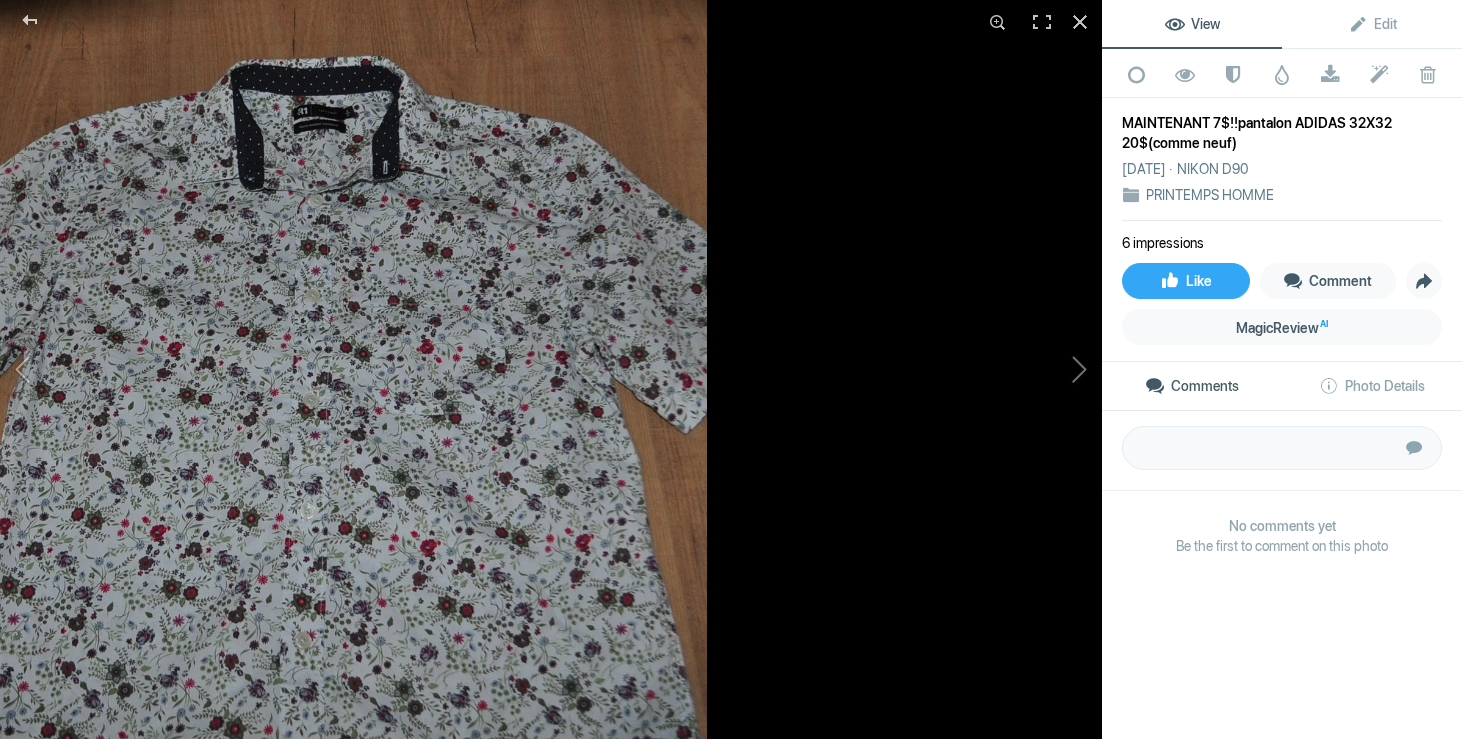 click 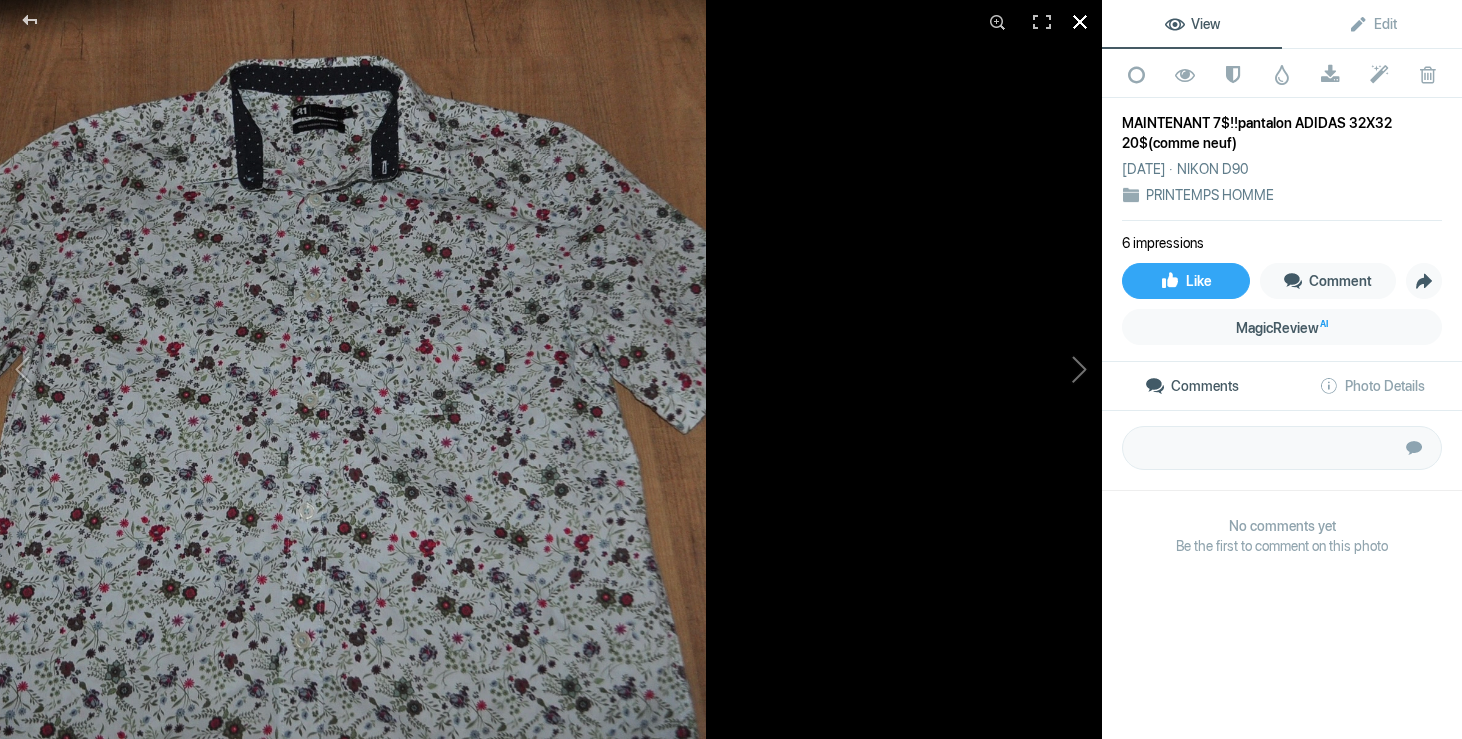 click 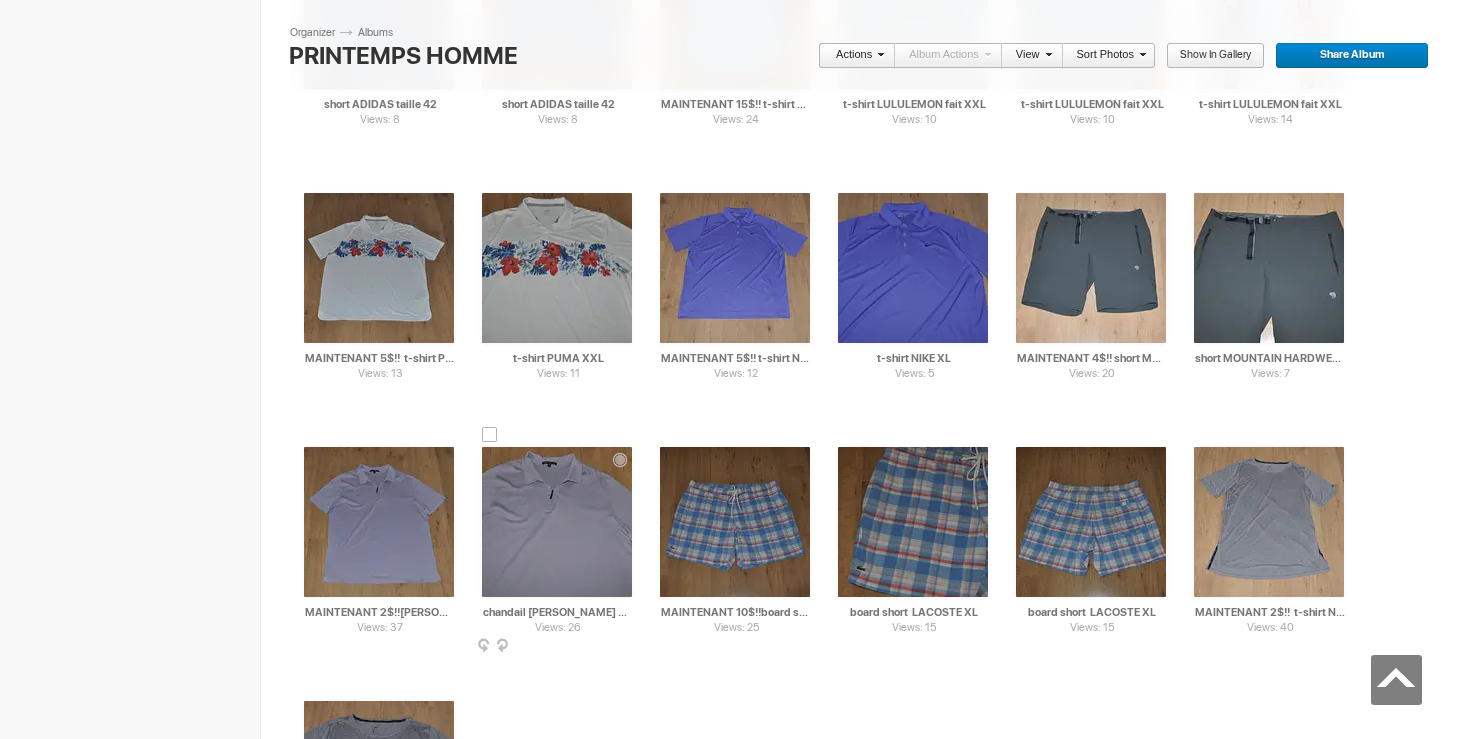 scroll, scrollTop: 6102, scrollLeft: 0, axis: vertical 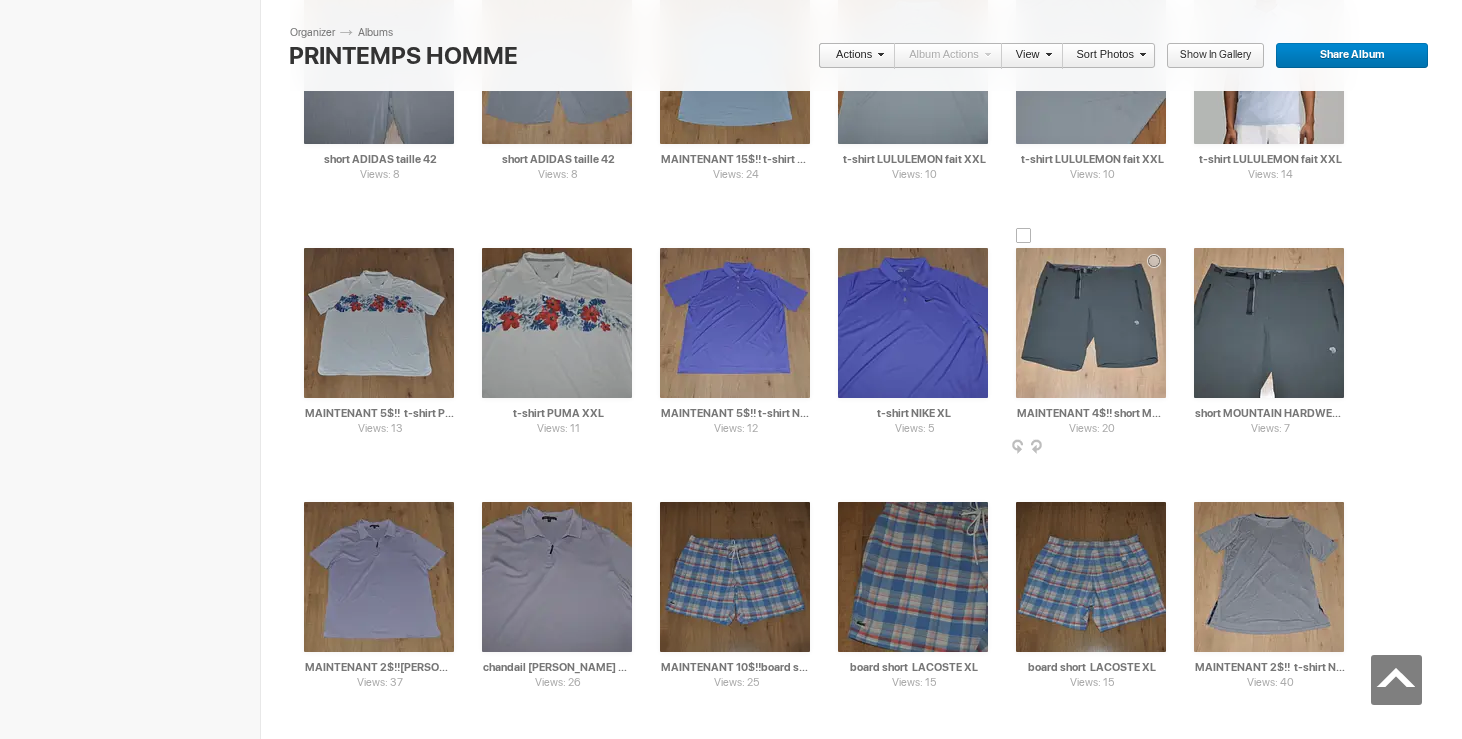 click at bounding box center (1091, 323) 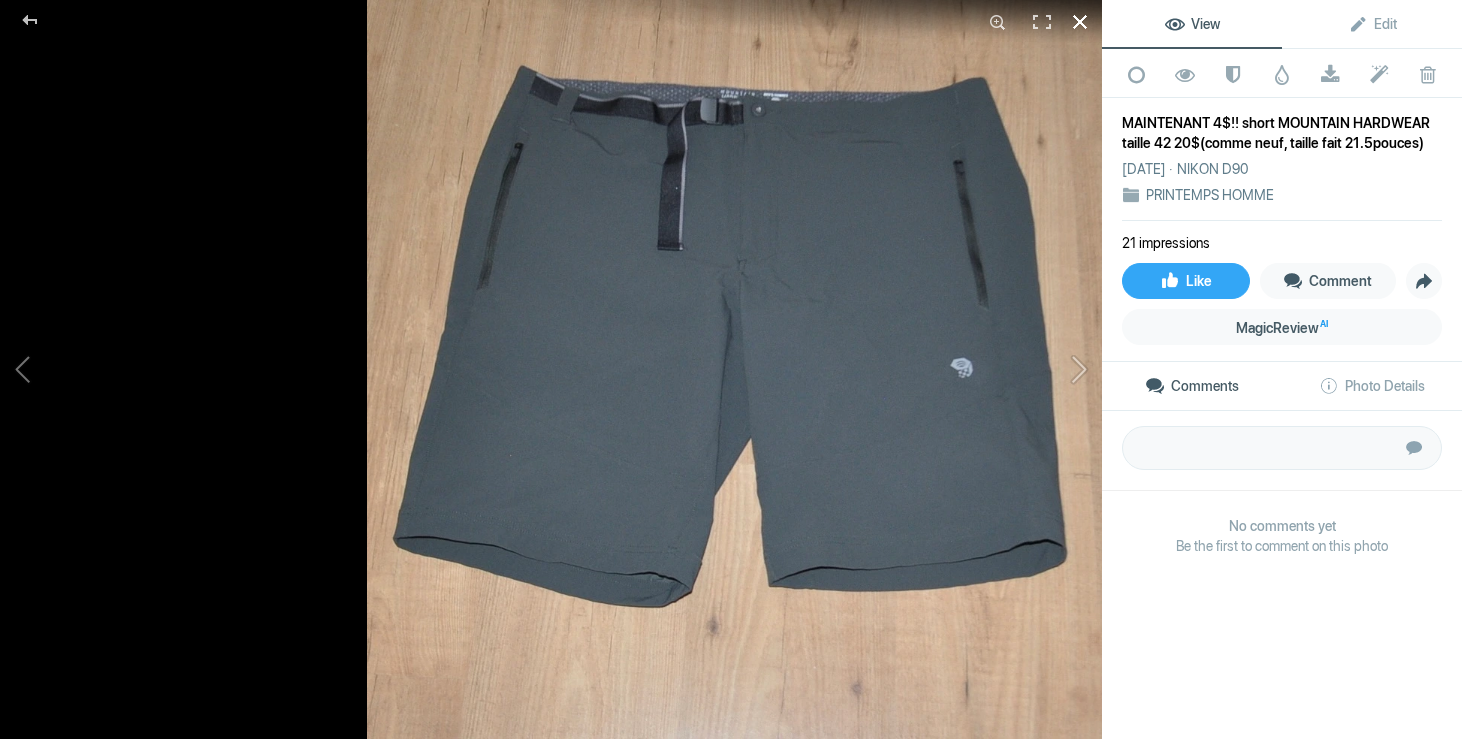 click 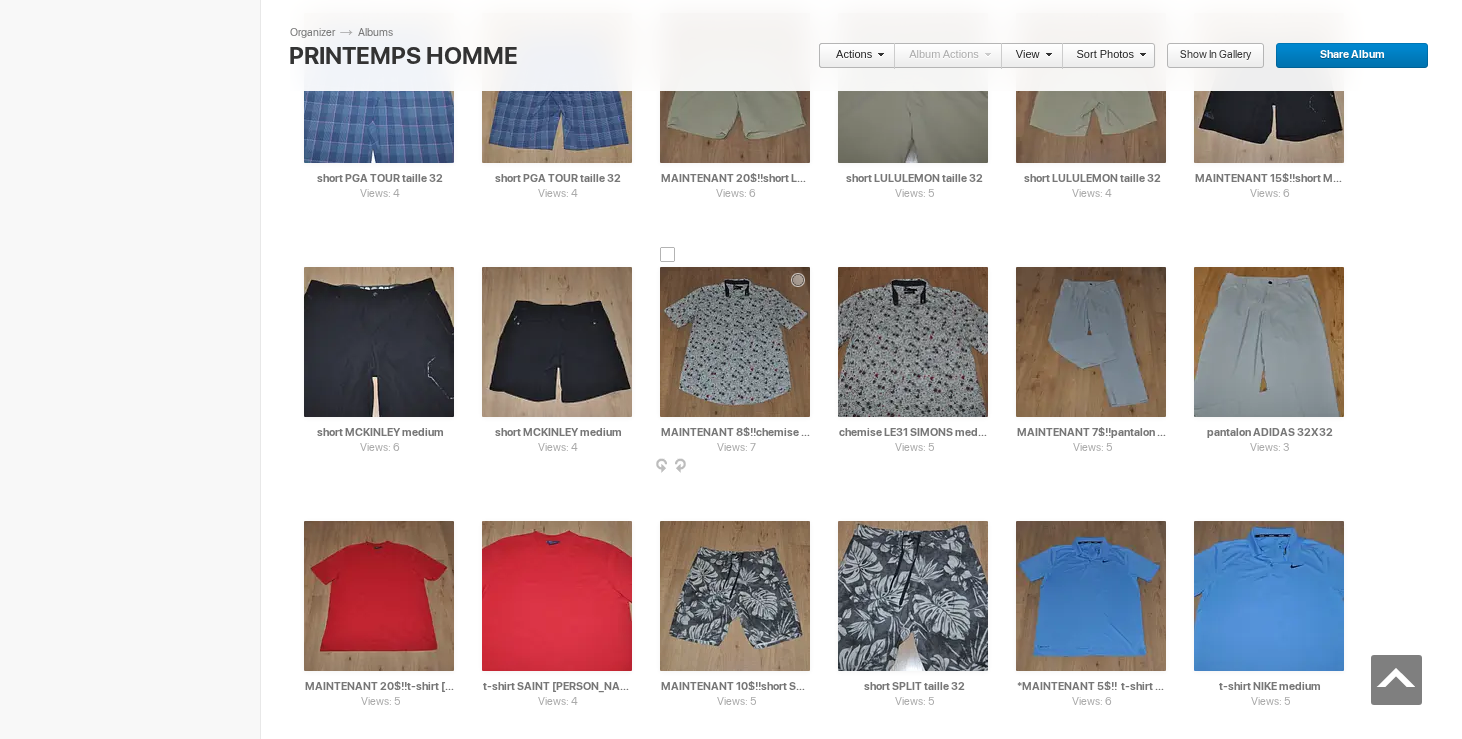 scroll, scrollTop: 2023, scrollLeft: 0, axis: vertical 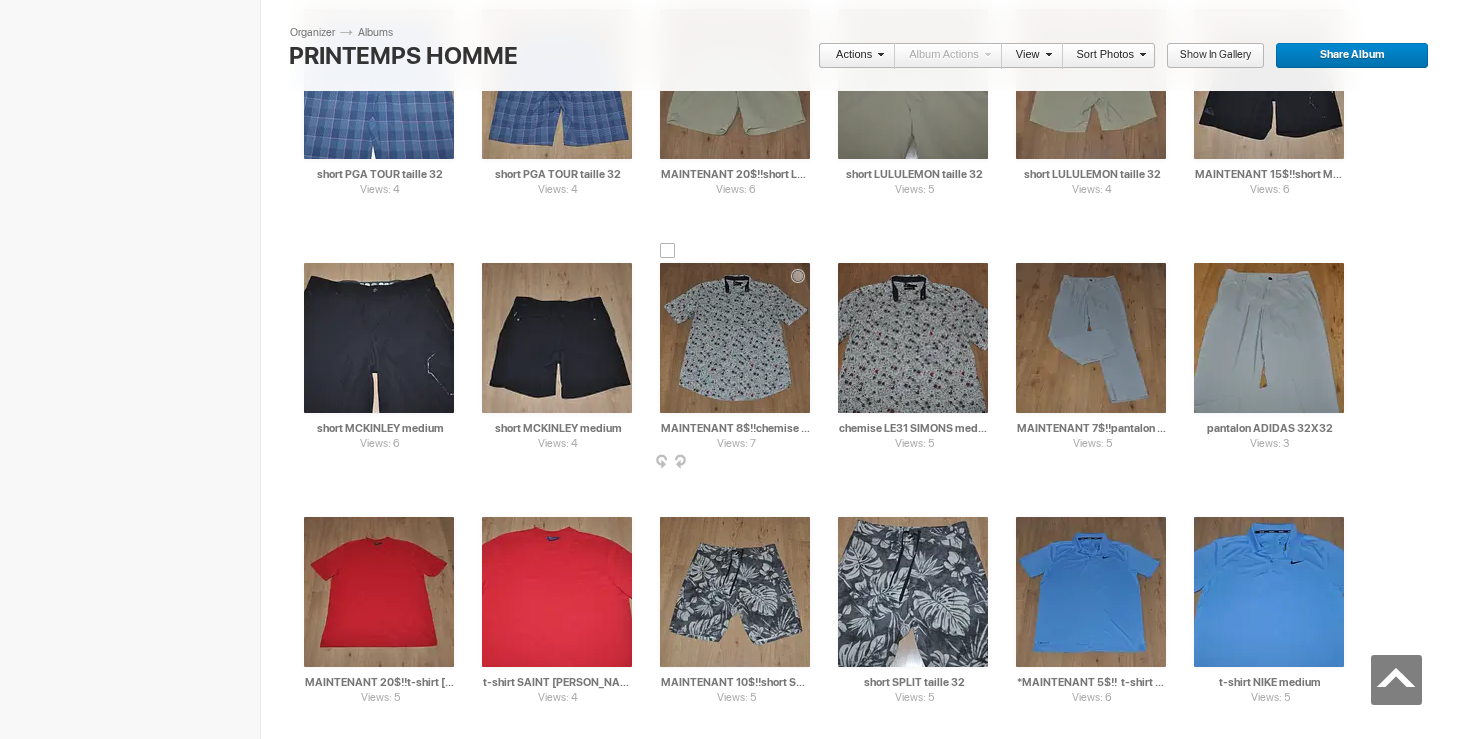 click at bounding box center [735, 338] 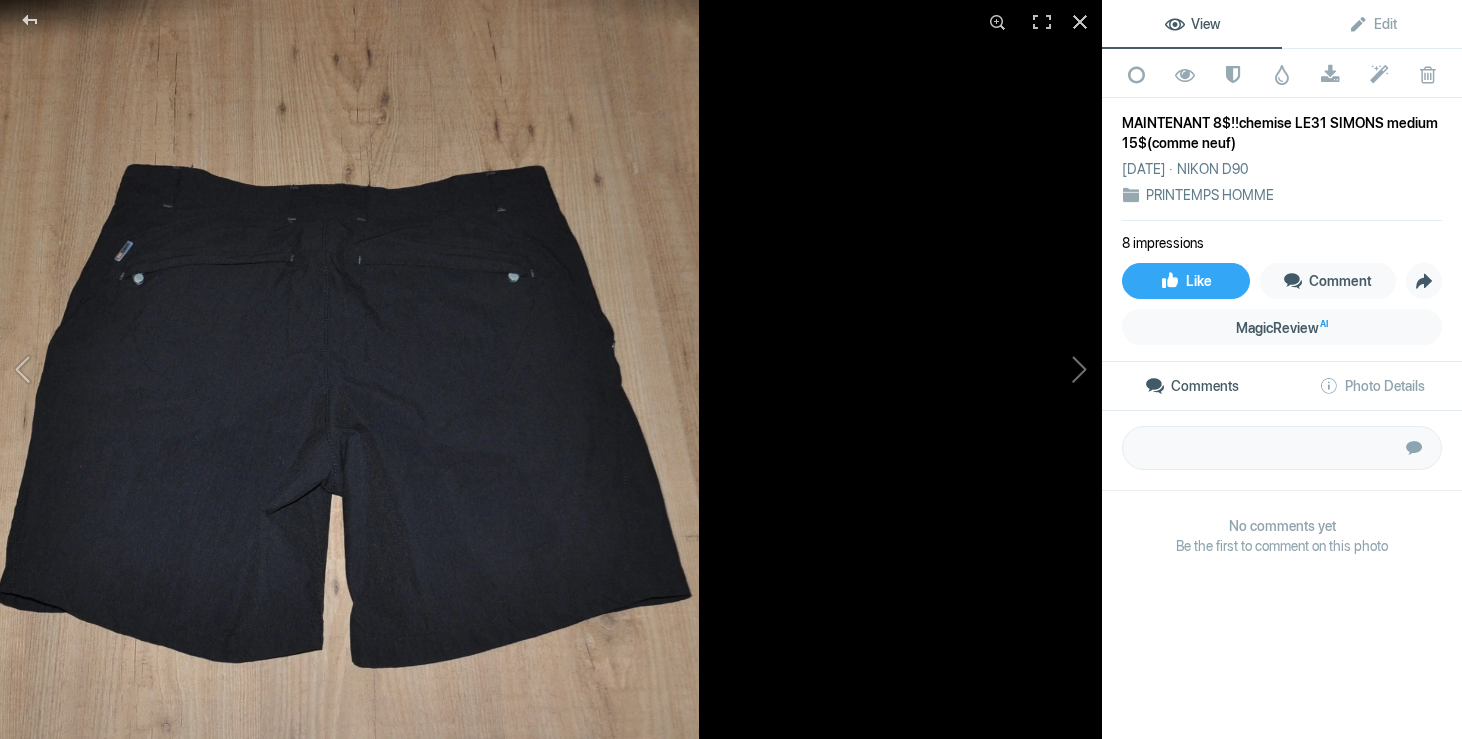 click 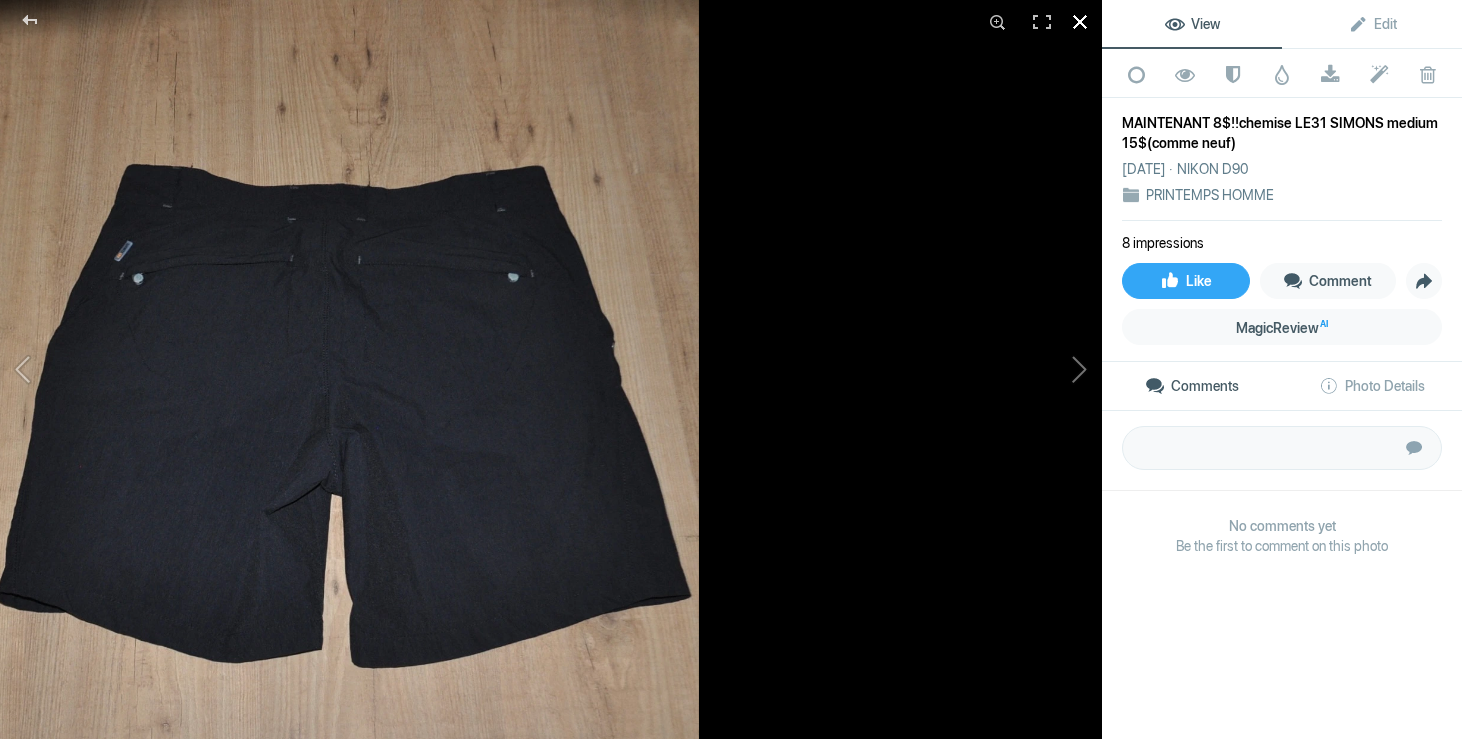click 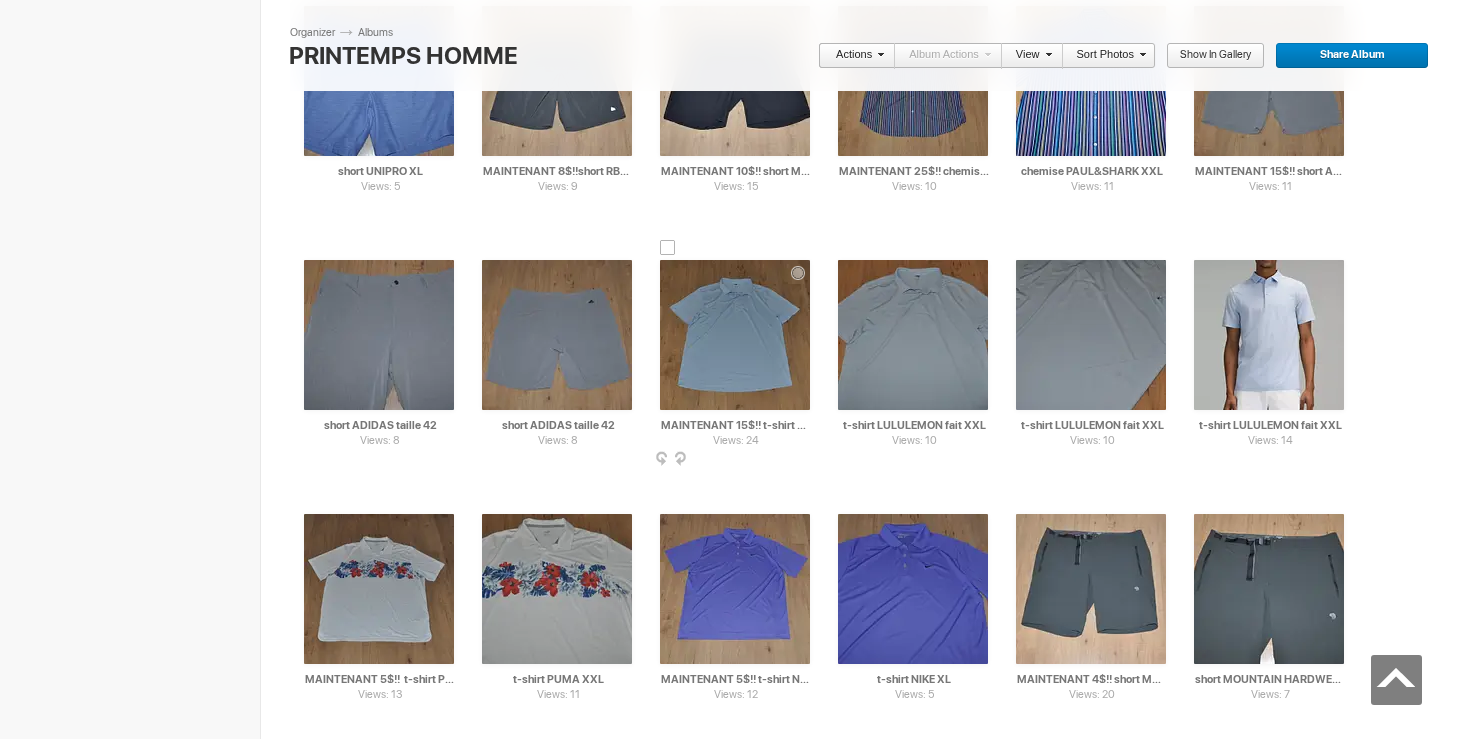 scroll, scrollTop: 5835, scrollLeft: 0, axis: vertical 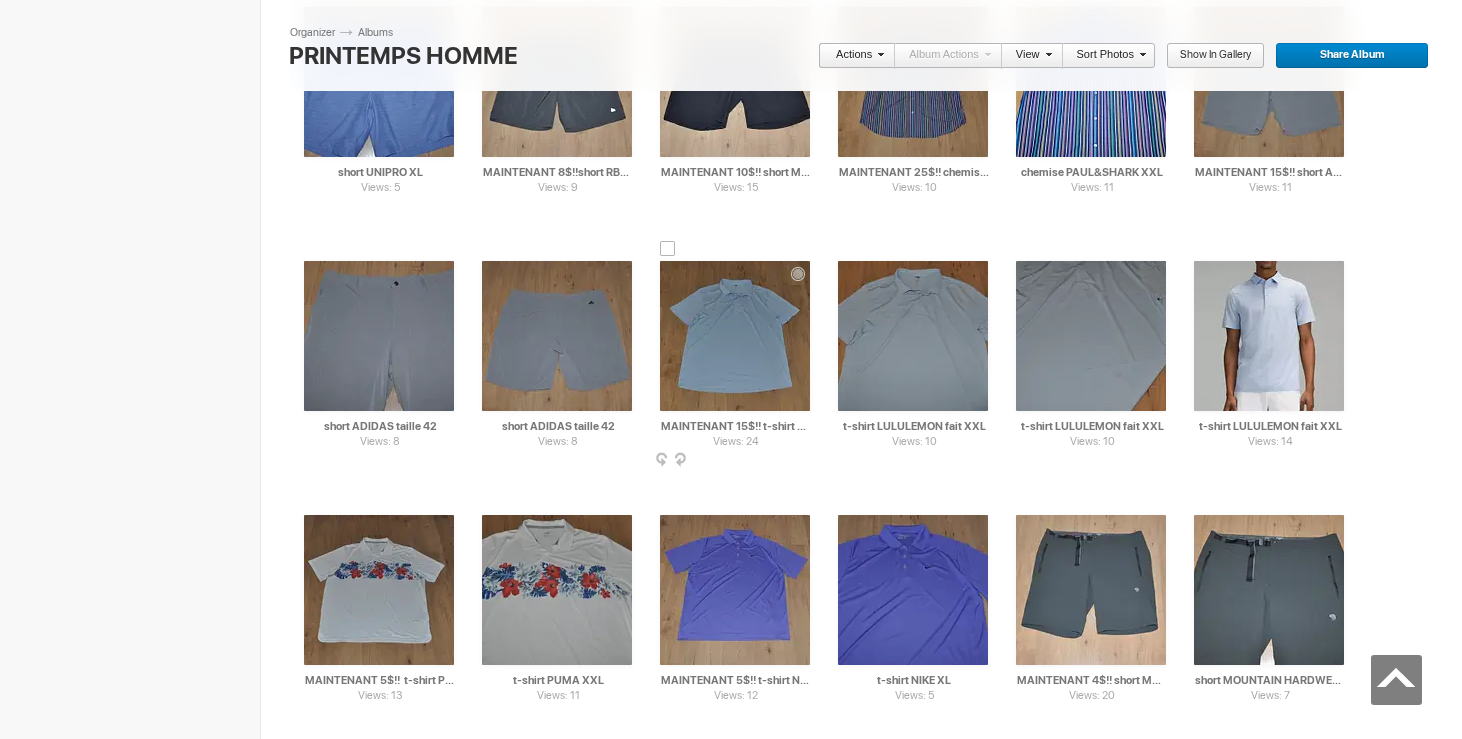 click at bounding box center [735, 336] 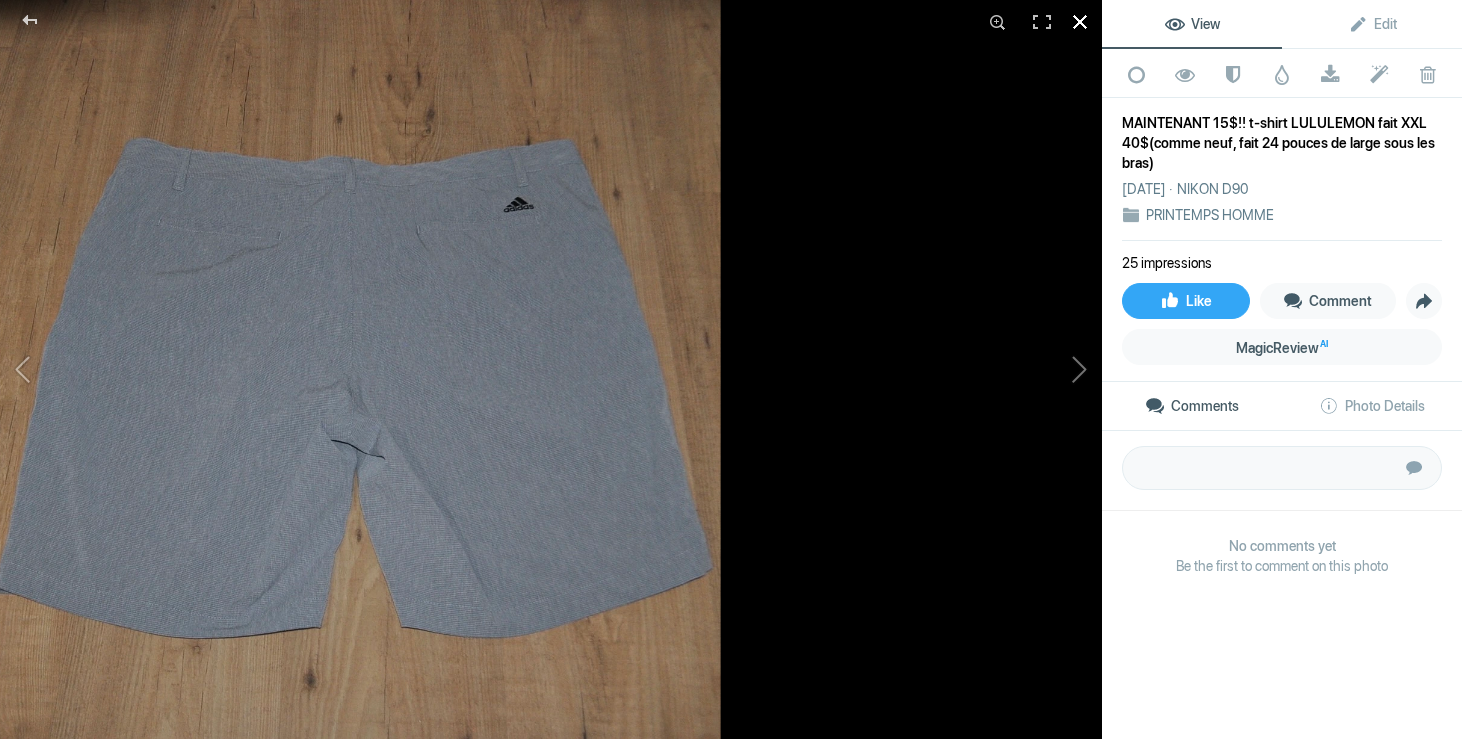 click 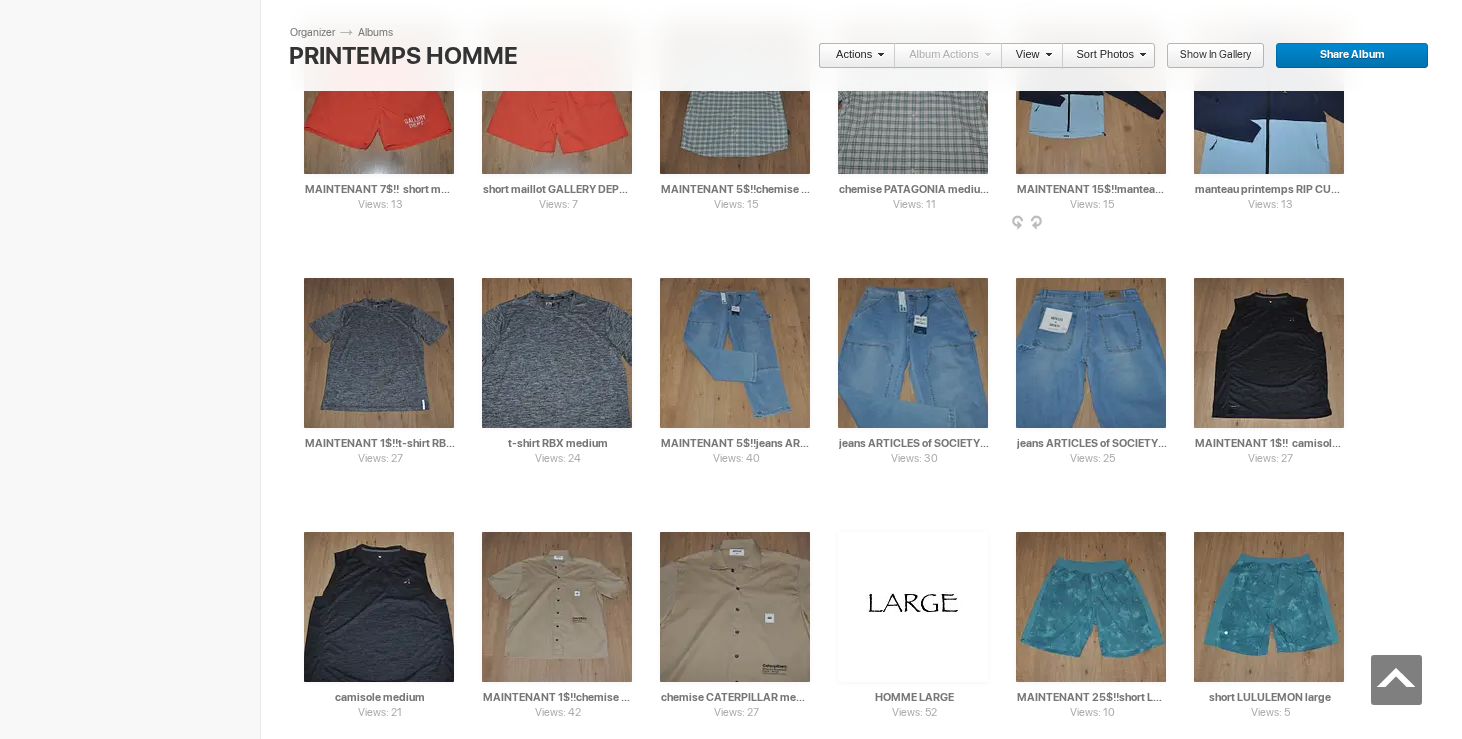 scroll, scrollTop: 3407, scrollLeft: 0, axis: vertical 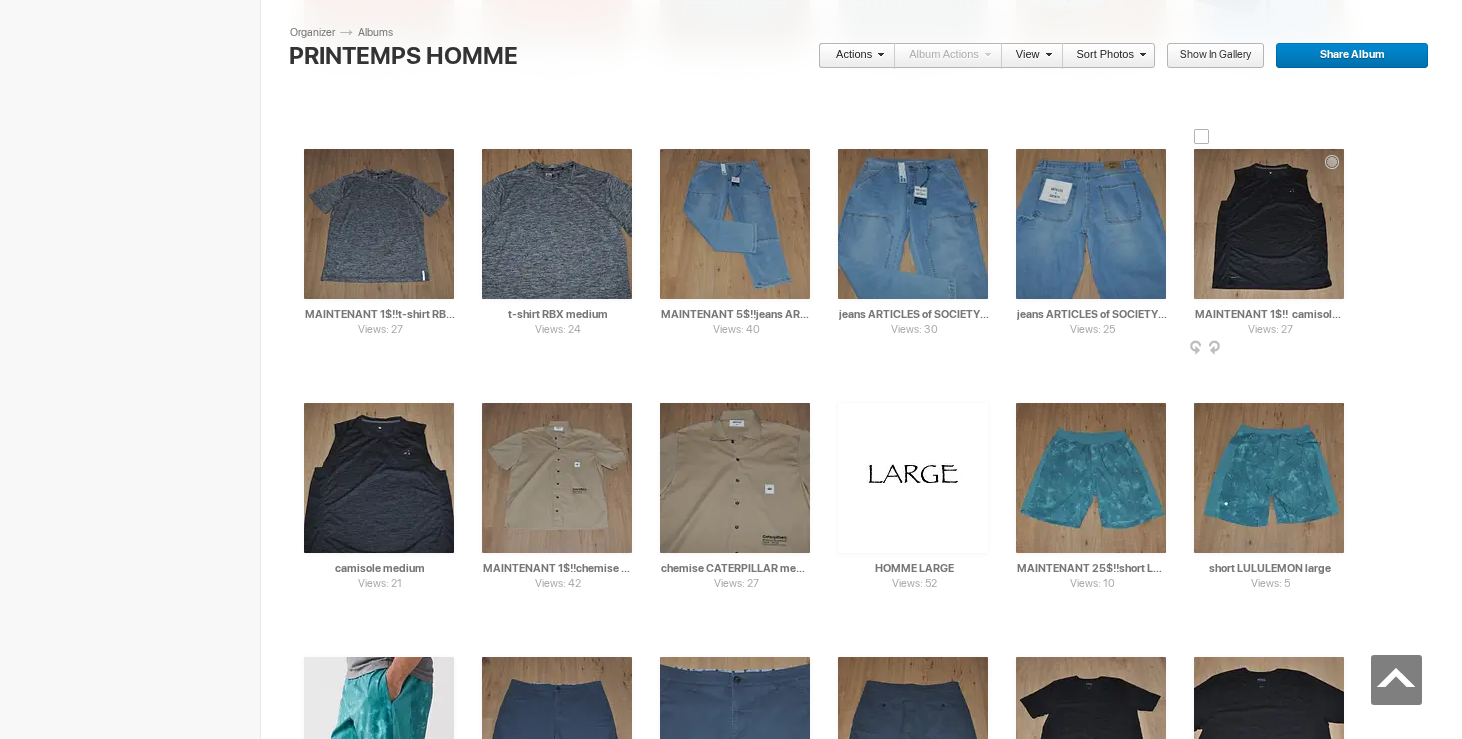 click at bounding box center [1269, 224] 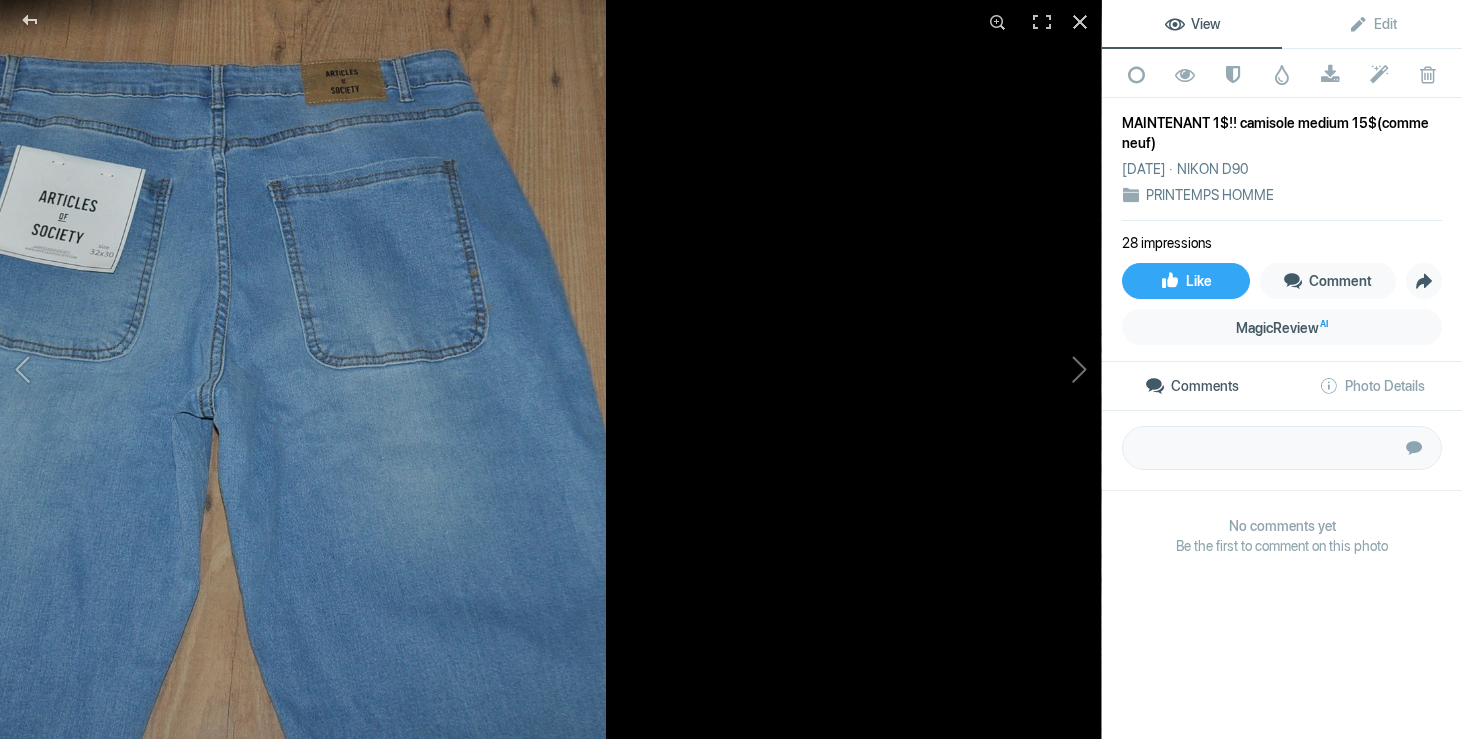 click 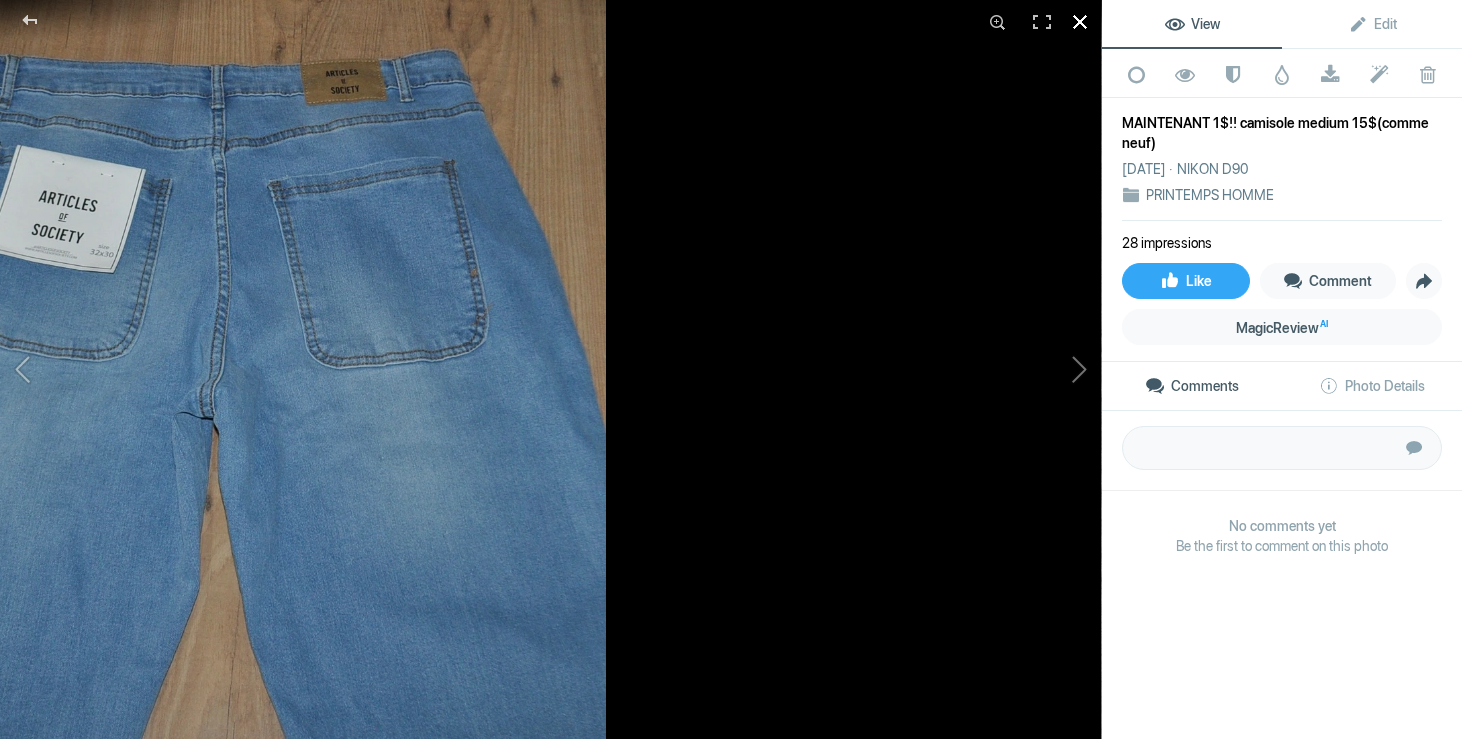 click 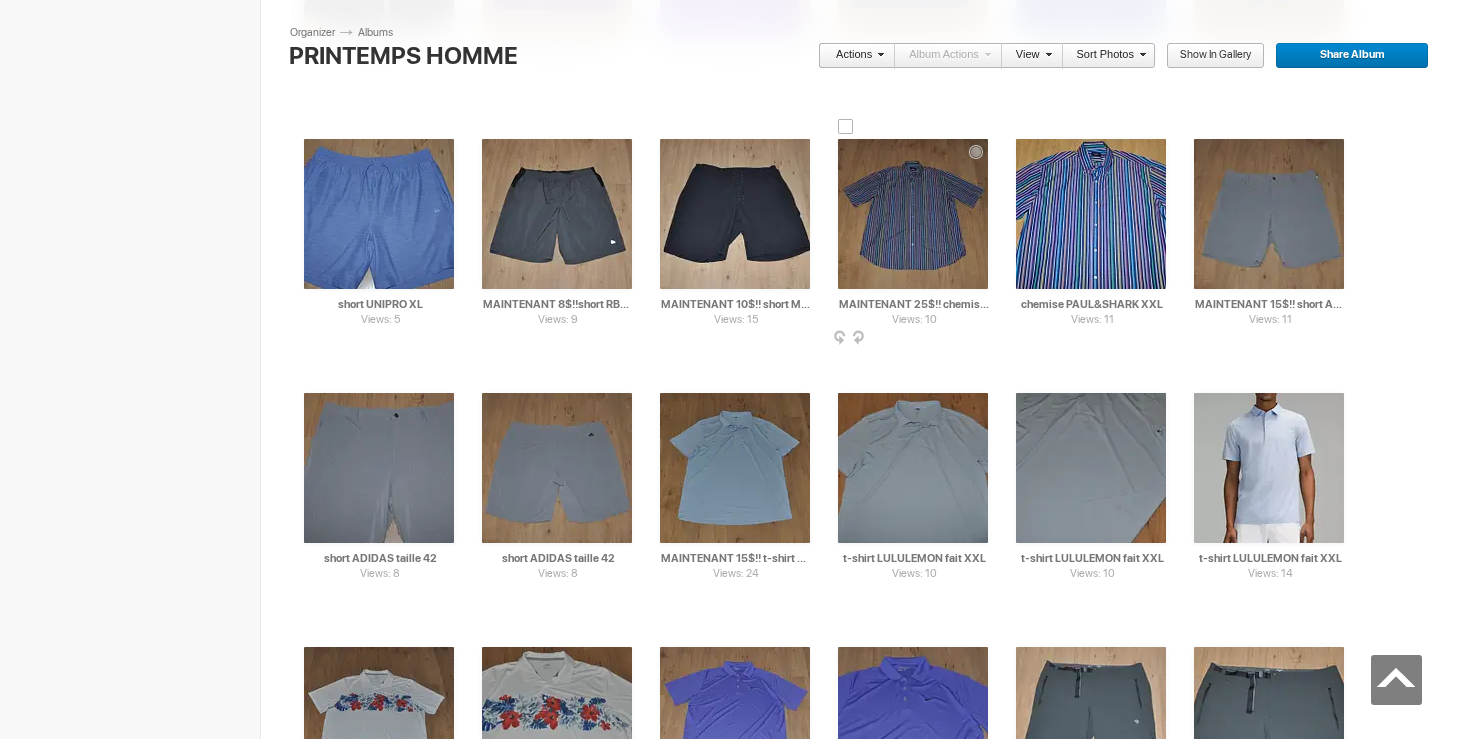 scroll, scrollTop: 6423, scrollLeft: 0, axis: vertical 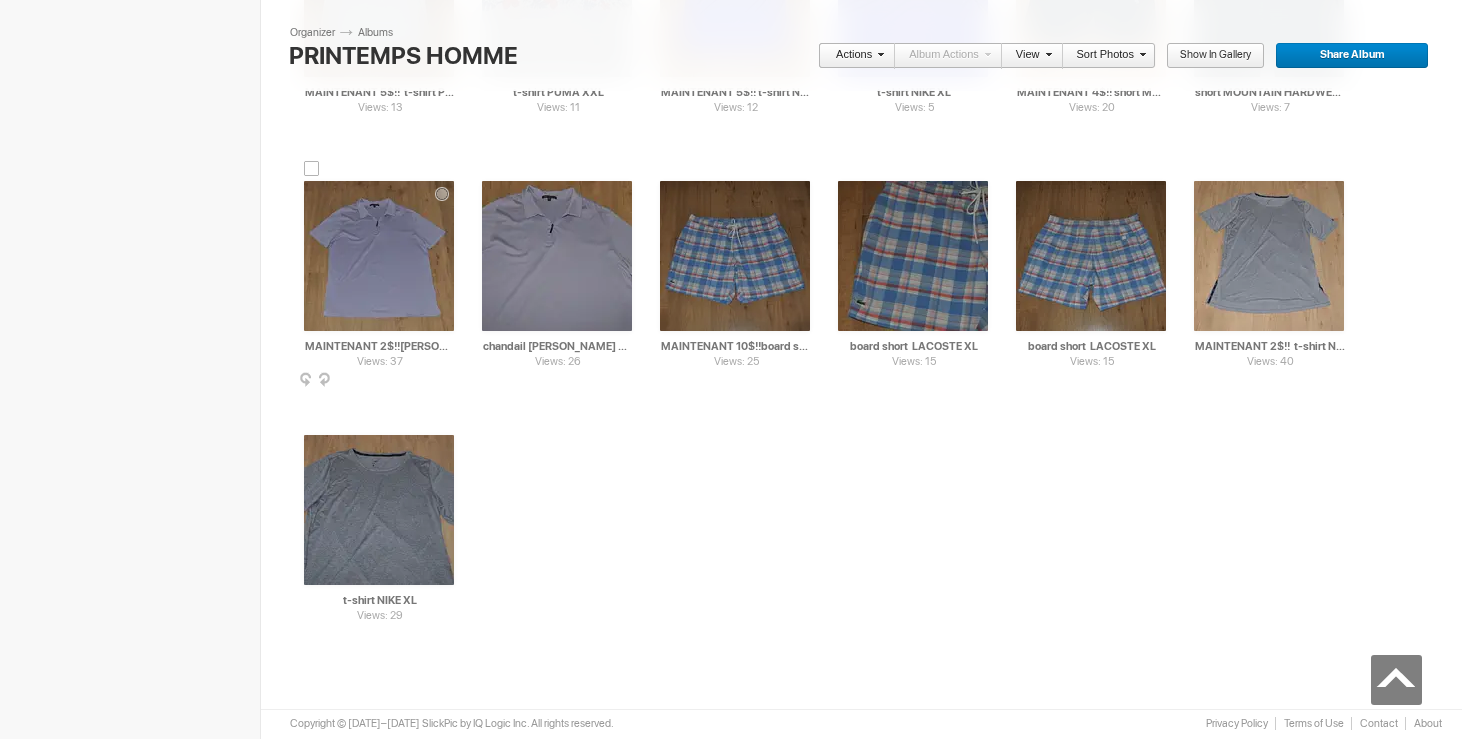 click at bounding box center [379, 256] 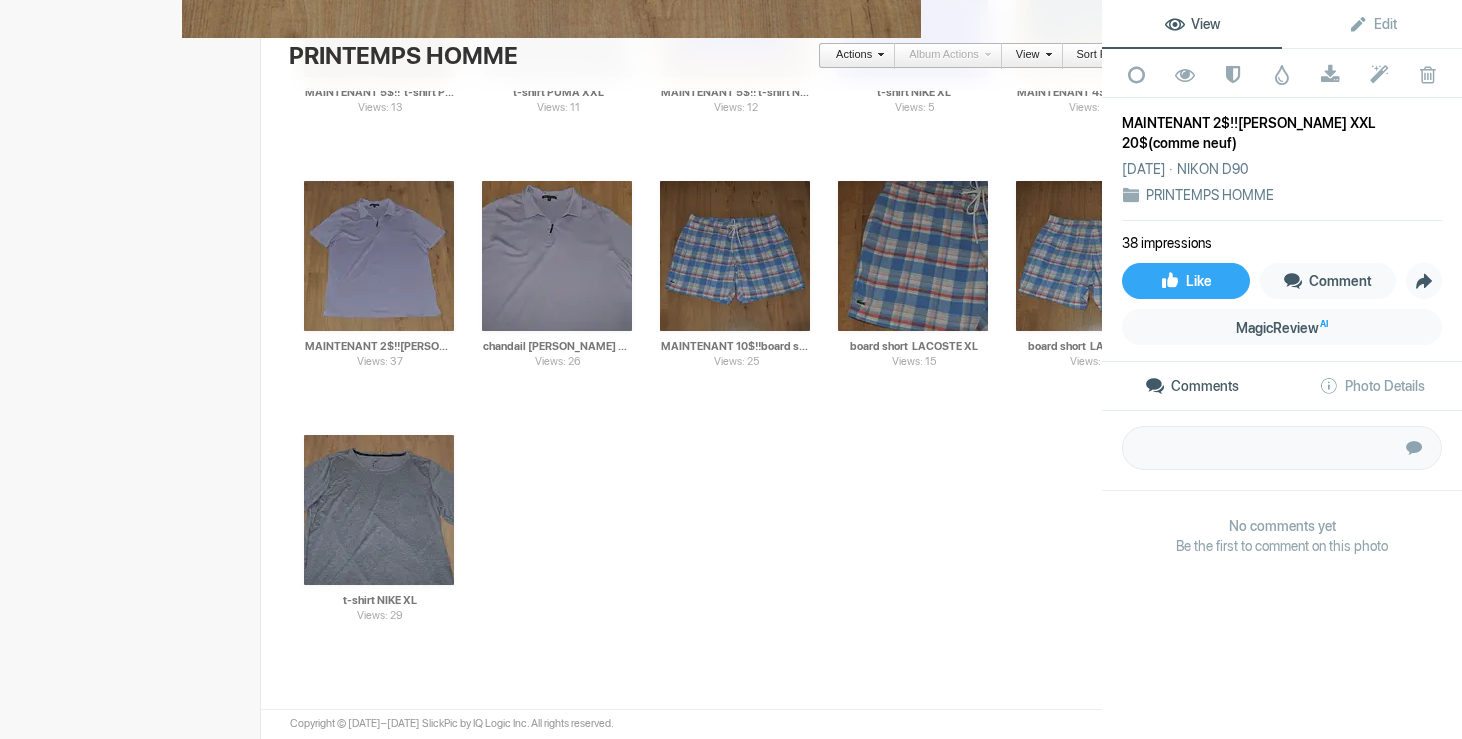 click 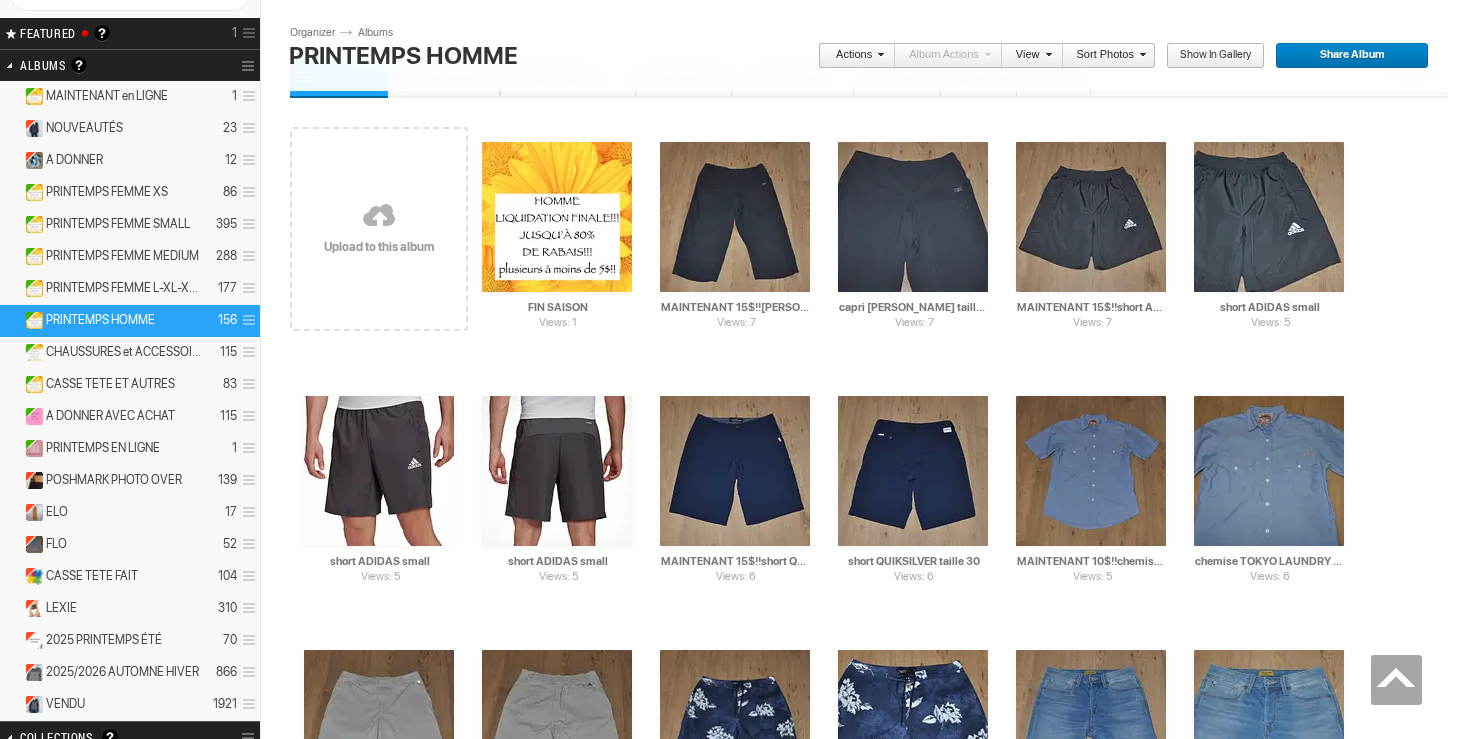 scroll, scrollTop: 0, scrollLeft: 0, axis: both 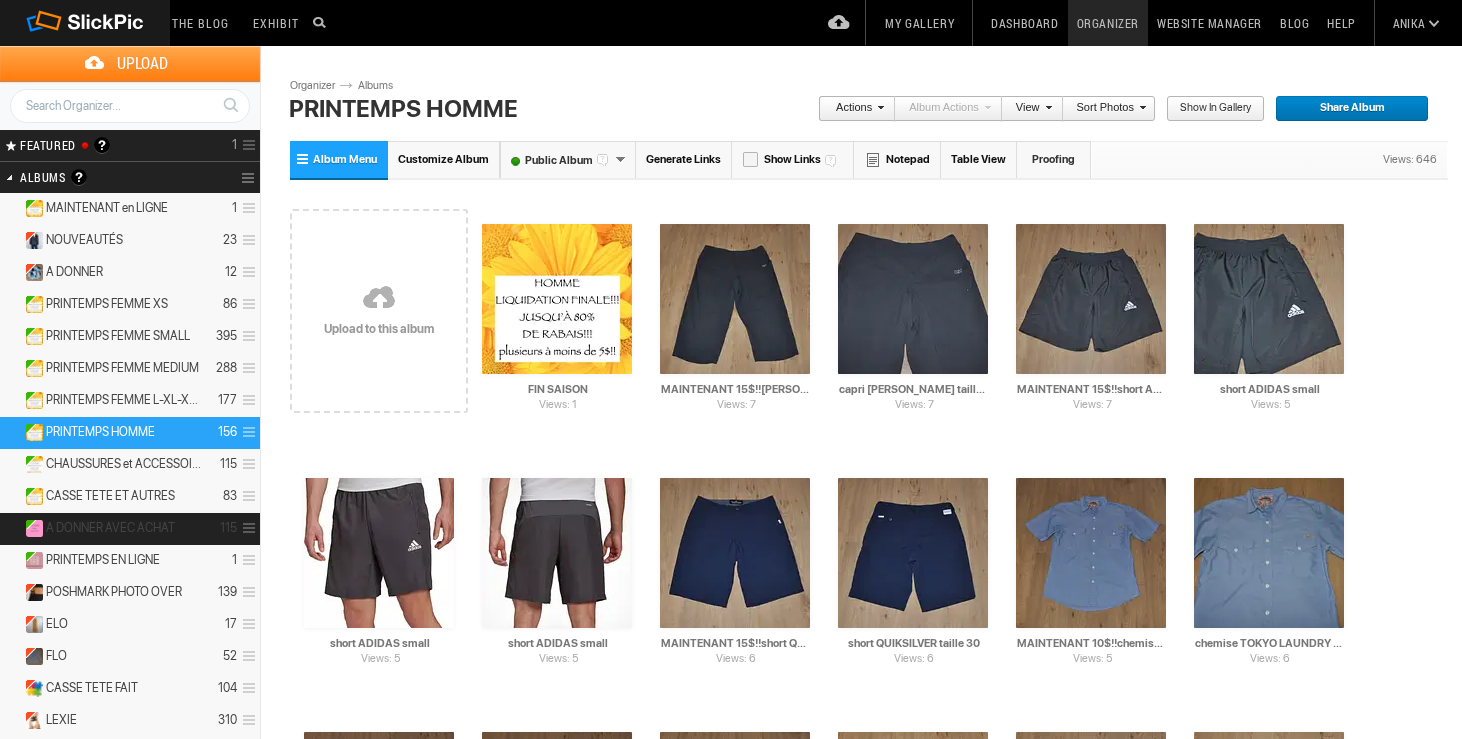 click on "A DONNER AVEC ACHAT" at bounding box center (110, 528) 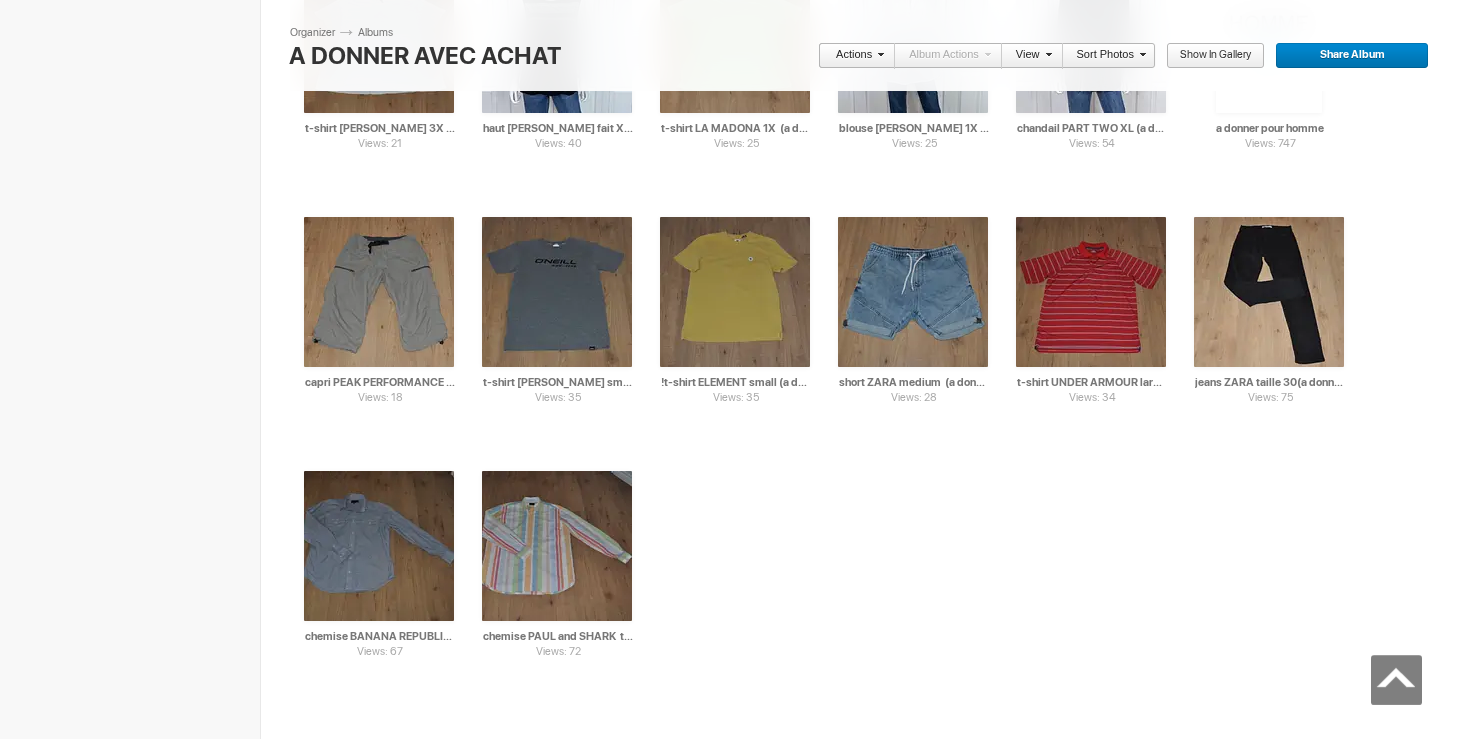 scroll, scrollTop: 4645, scrollLeft: 0, axis: vertical 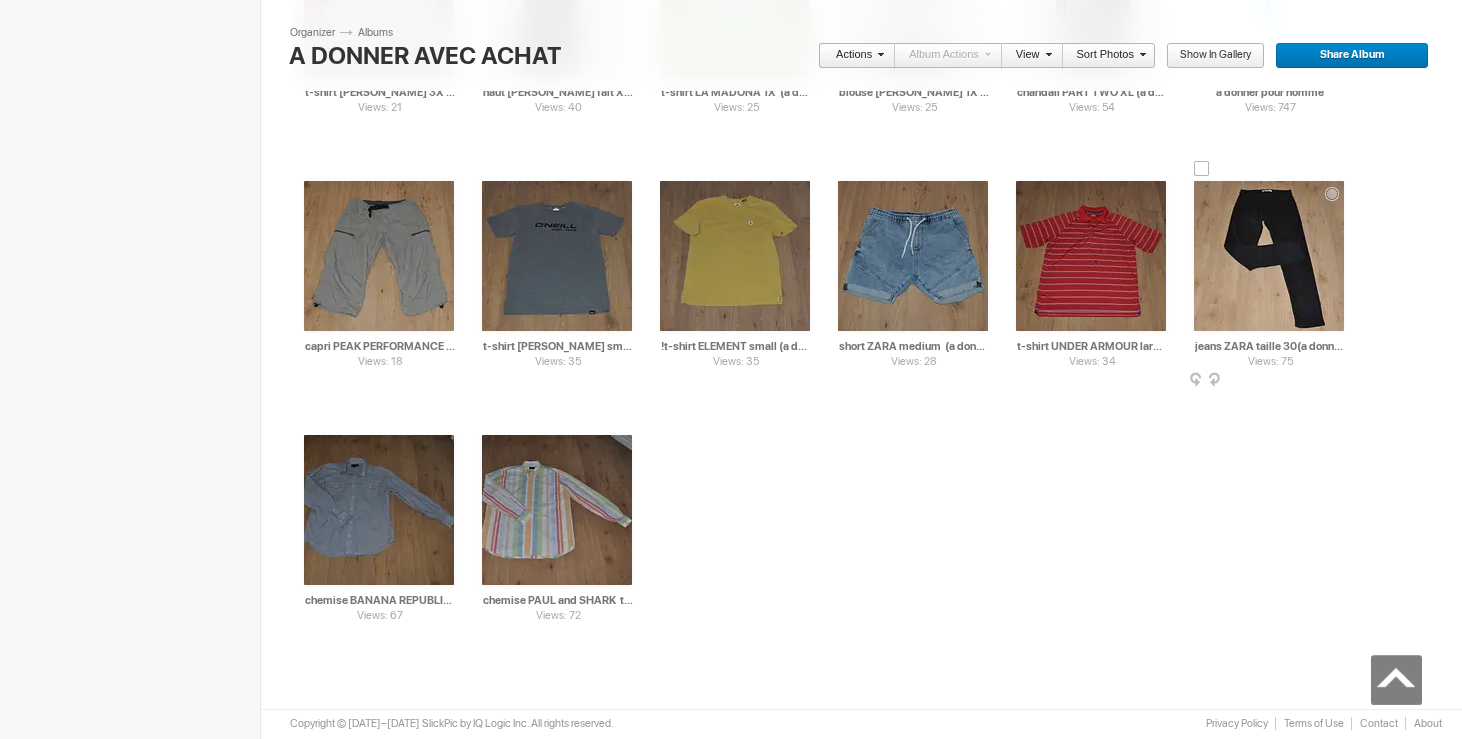 click at bounding box center [1269, 256] 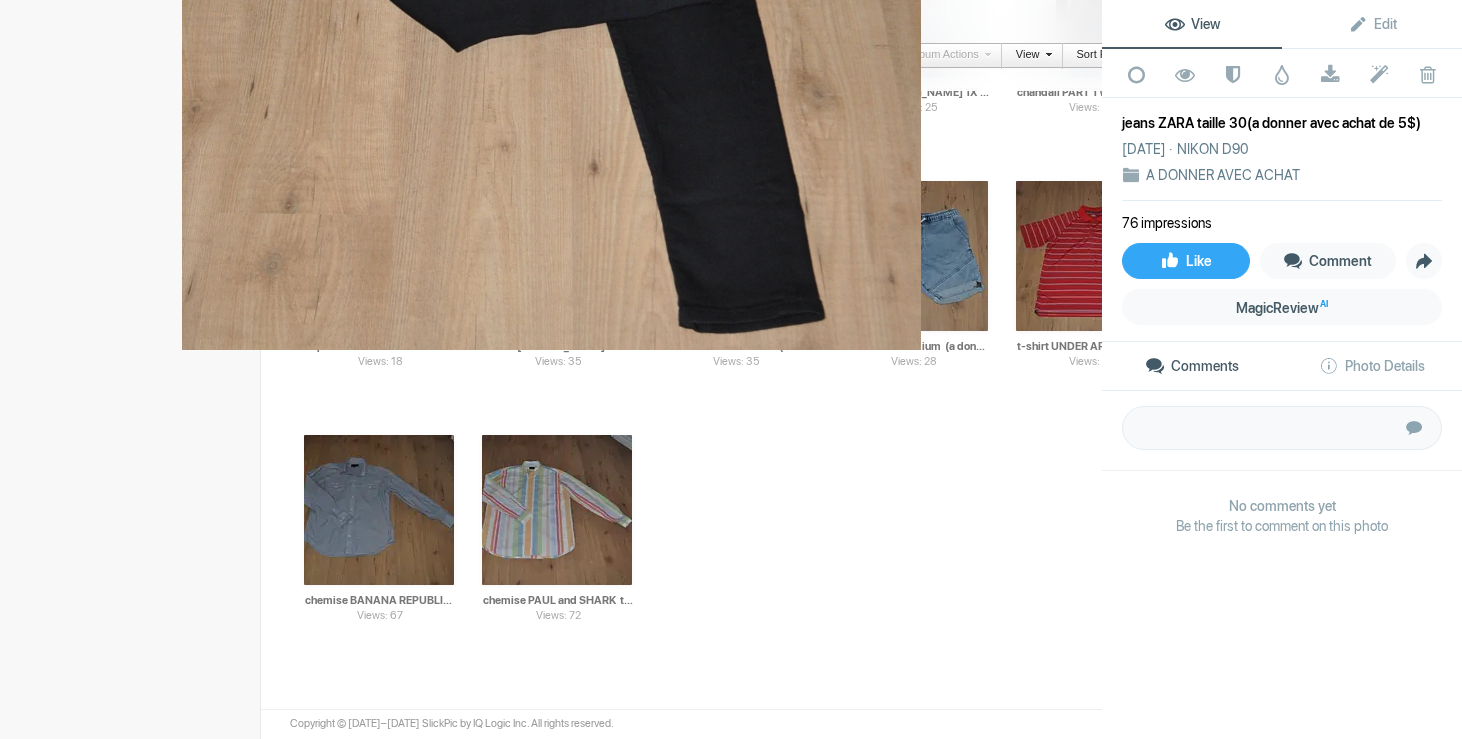 click 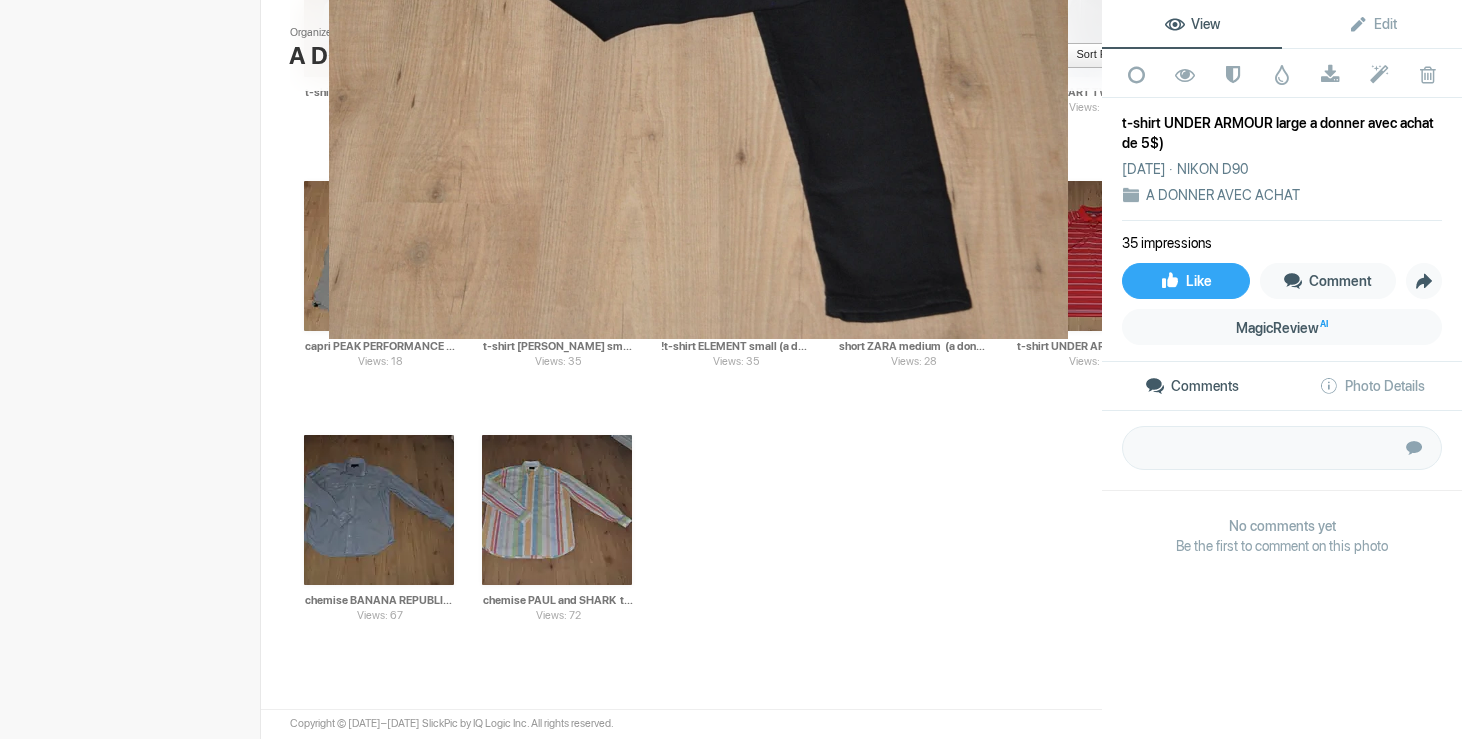 click 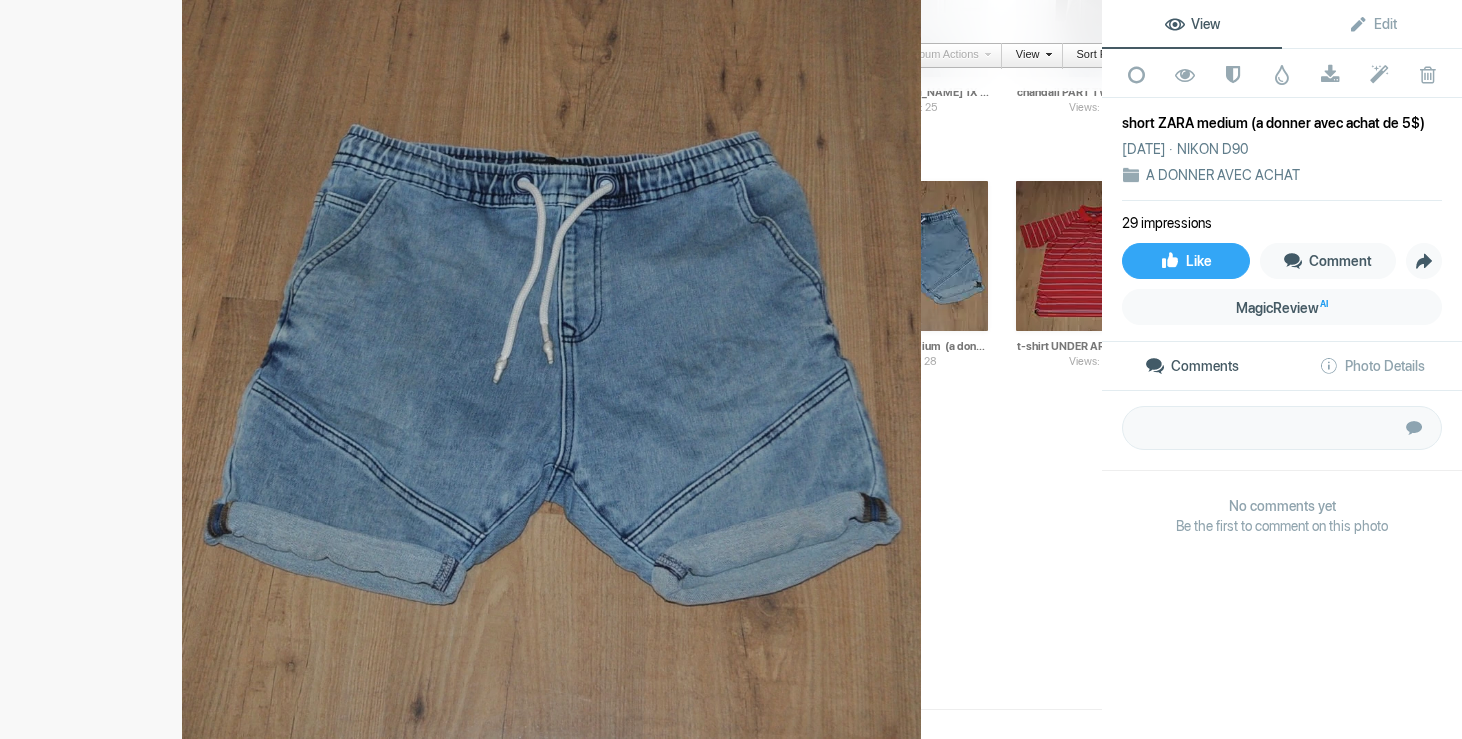 click 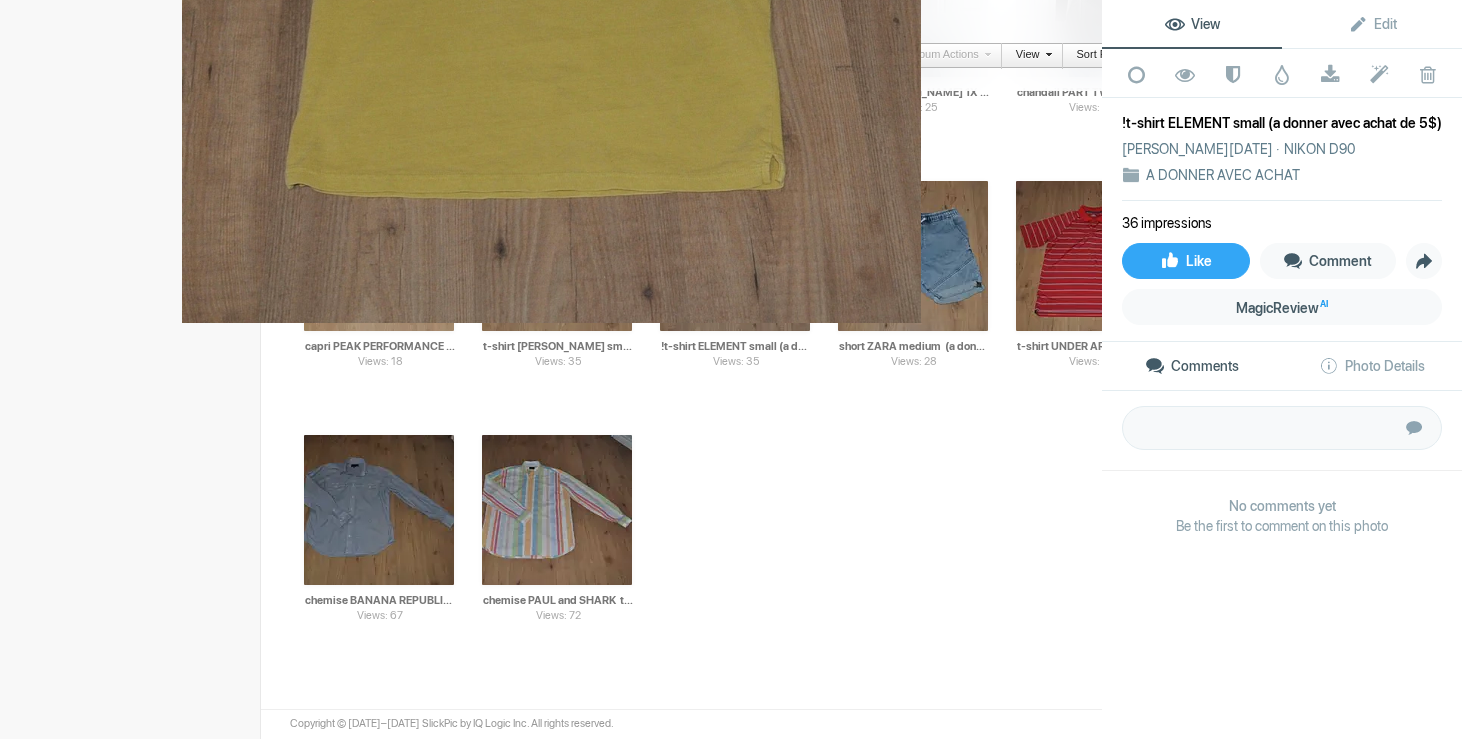 click 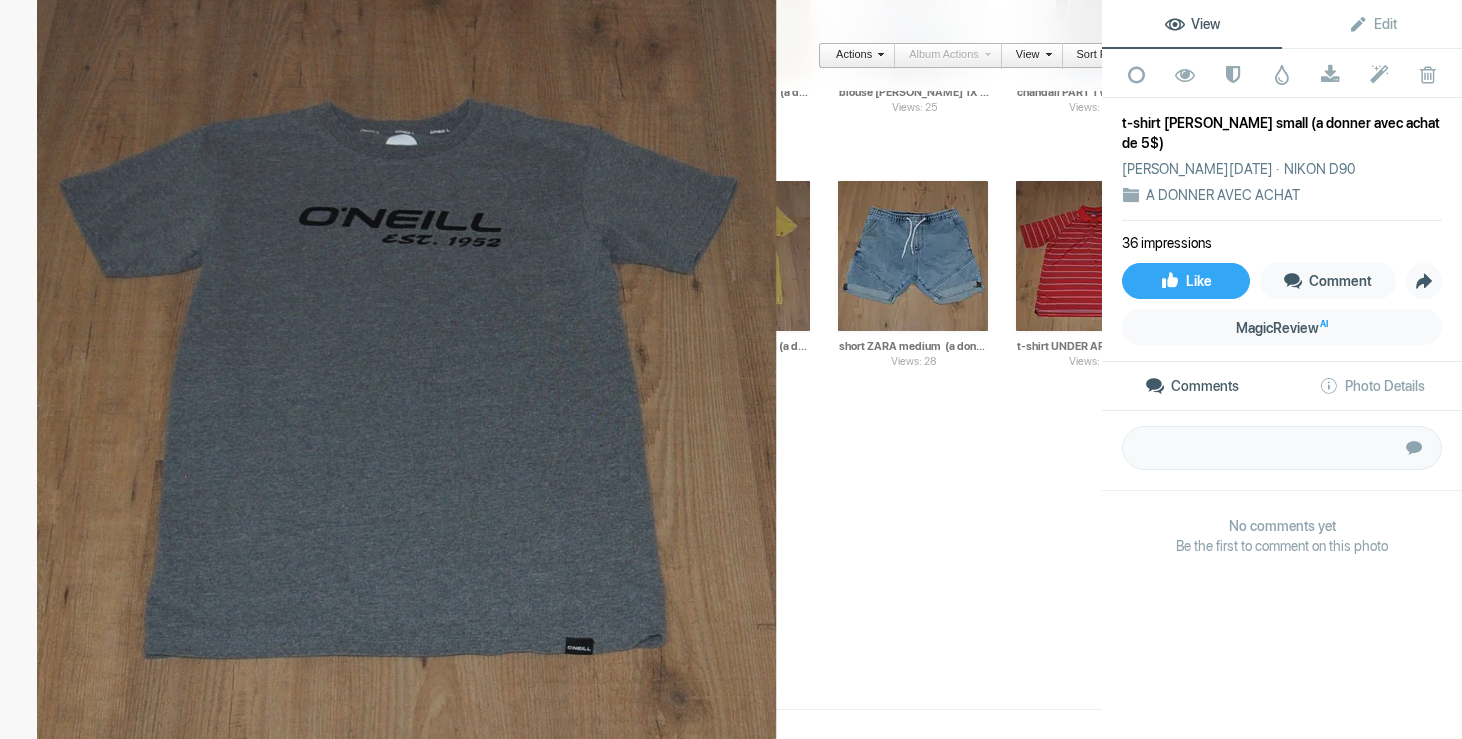 click 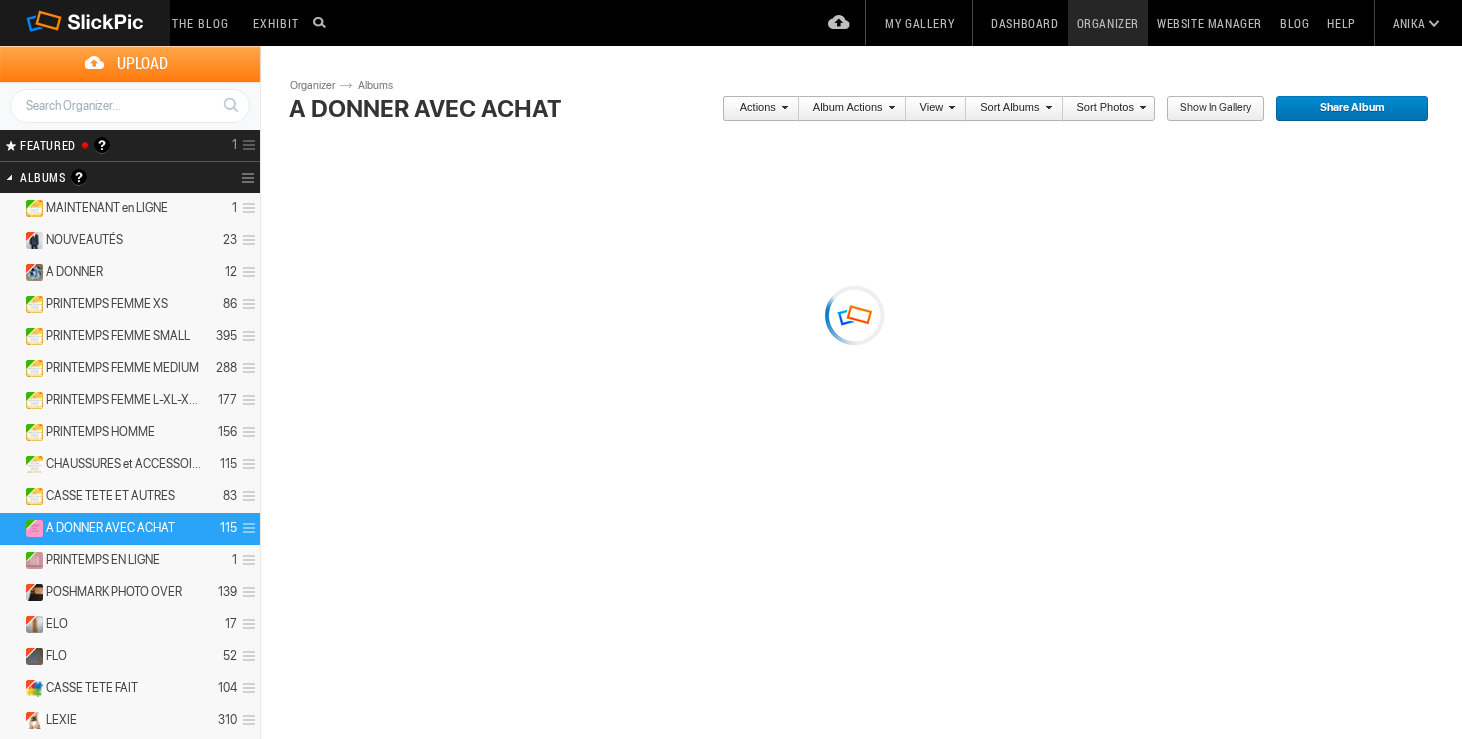 scroll, scrollTop: 0, scrollLeft: 0, axis: both 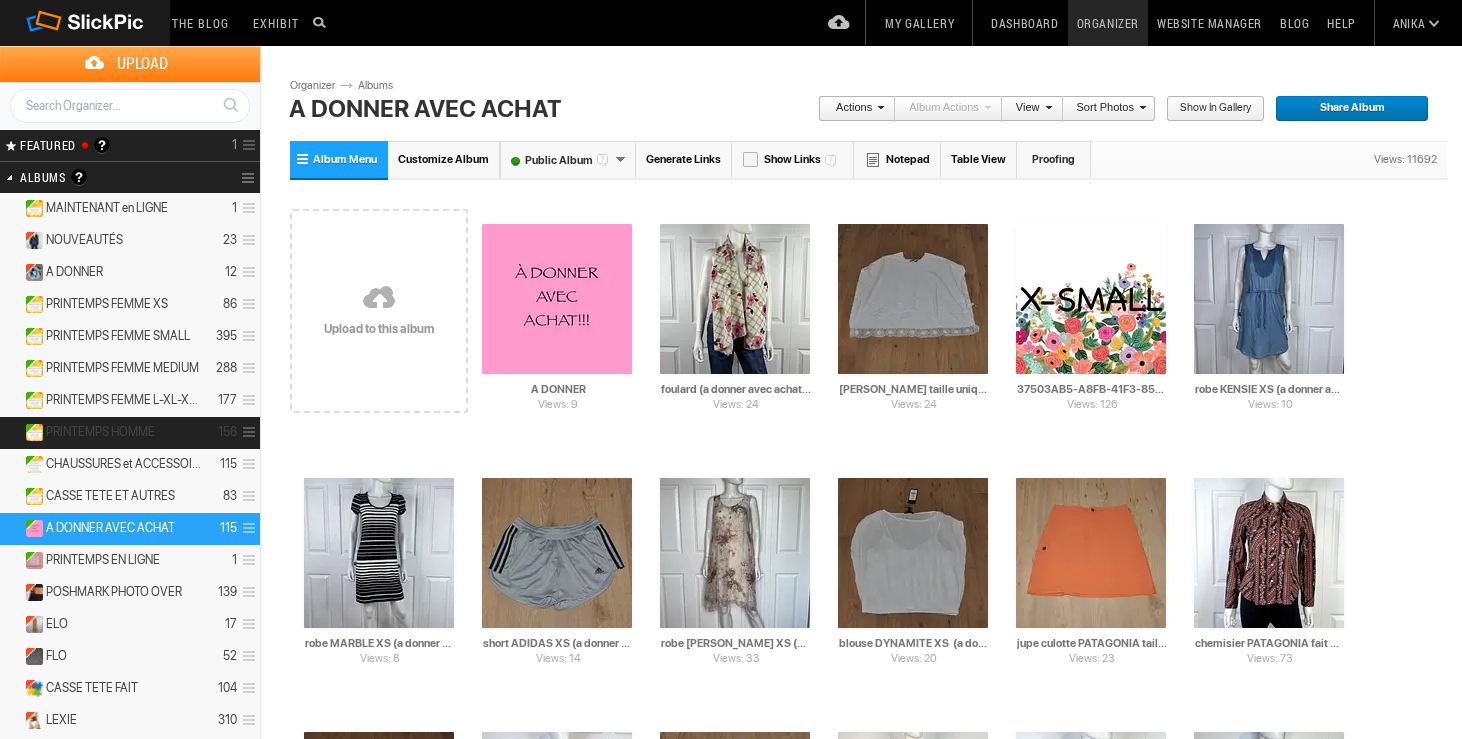 click on "PRINTEMPS HOMME" at bounding box center [100, 432] 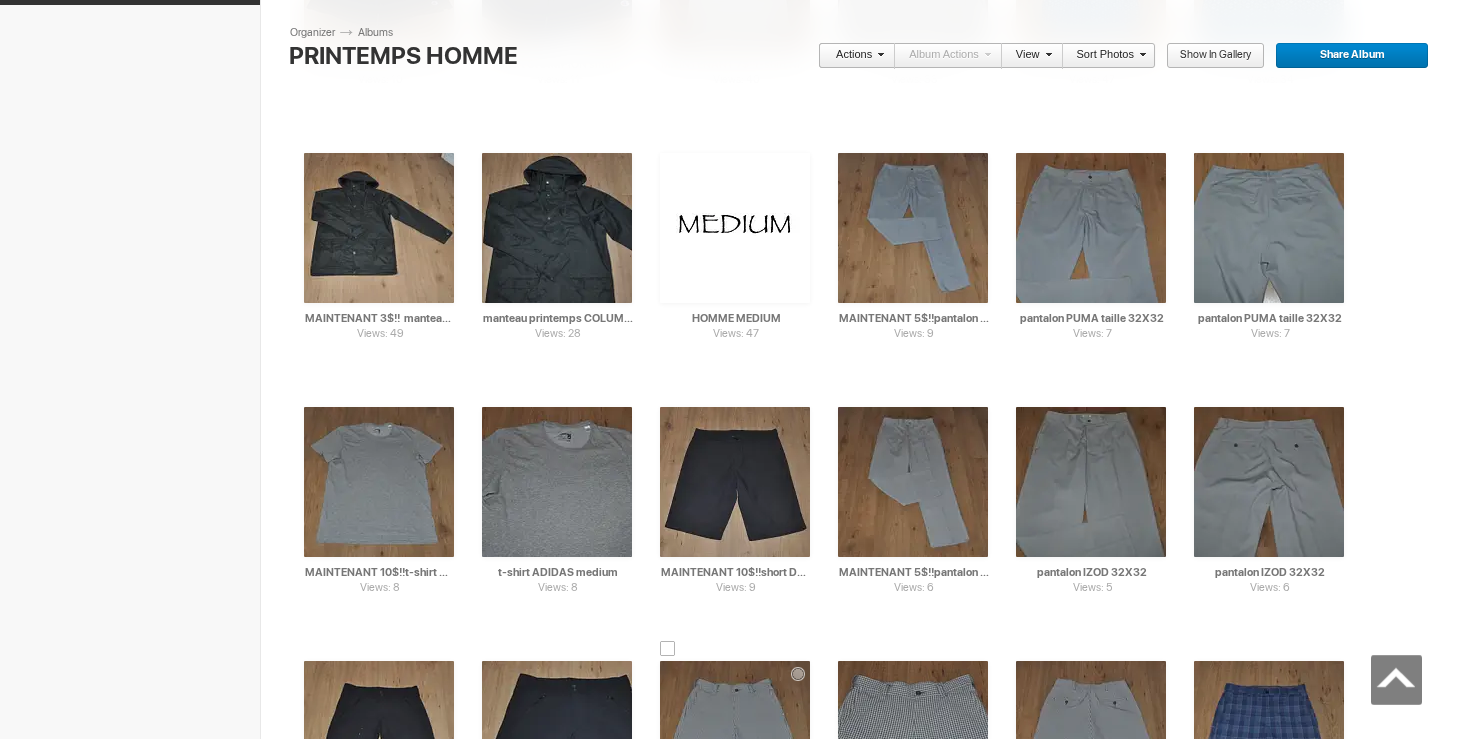 scroll, scrollTop: 1052, scrollLeft: 0, axis: vertical 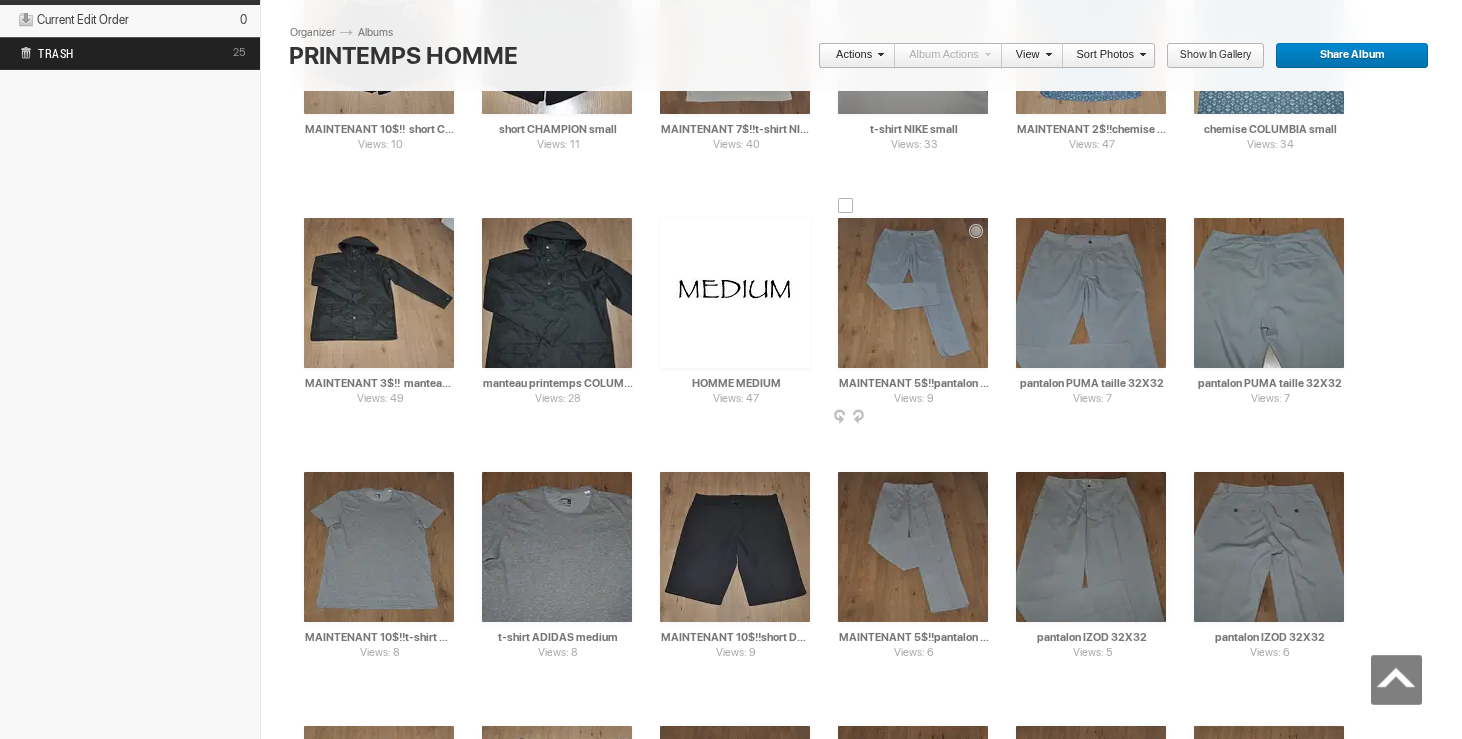 click at bounding box center (846, 206) 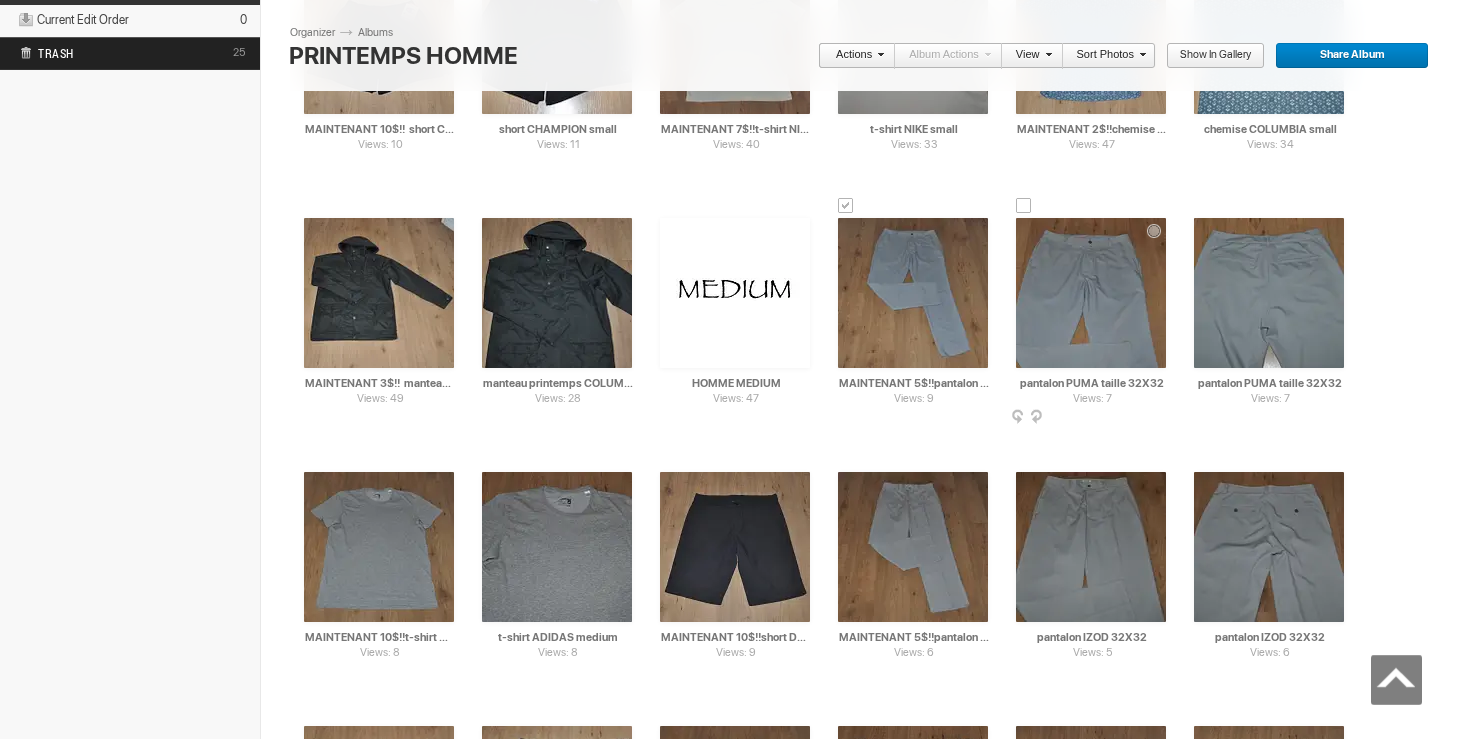 click at bounding box center [1024, 206] 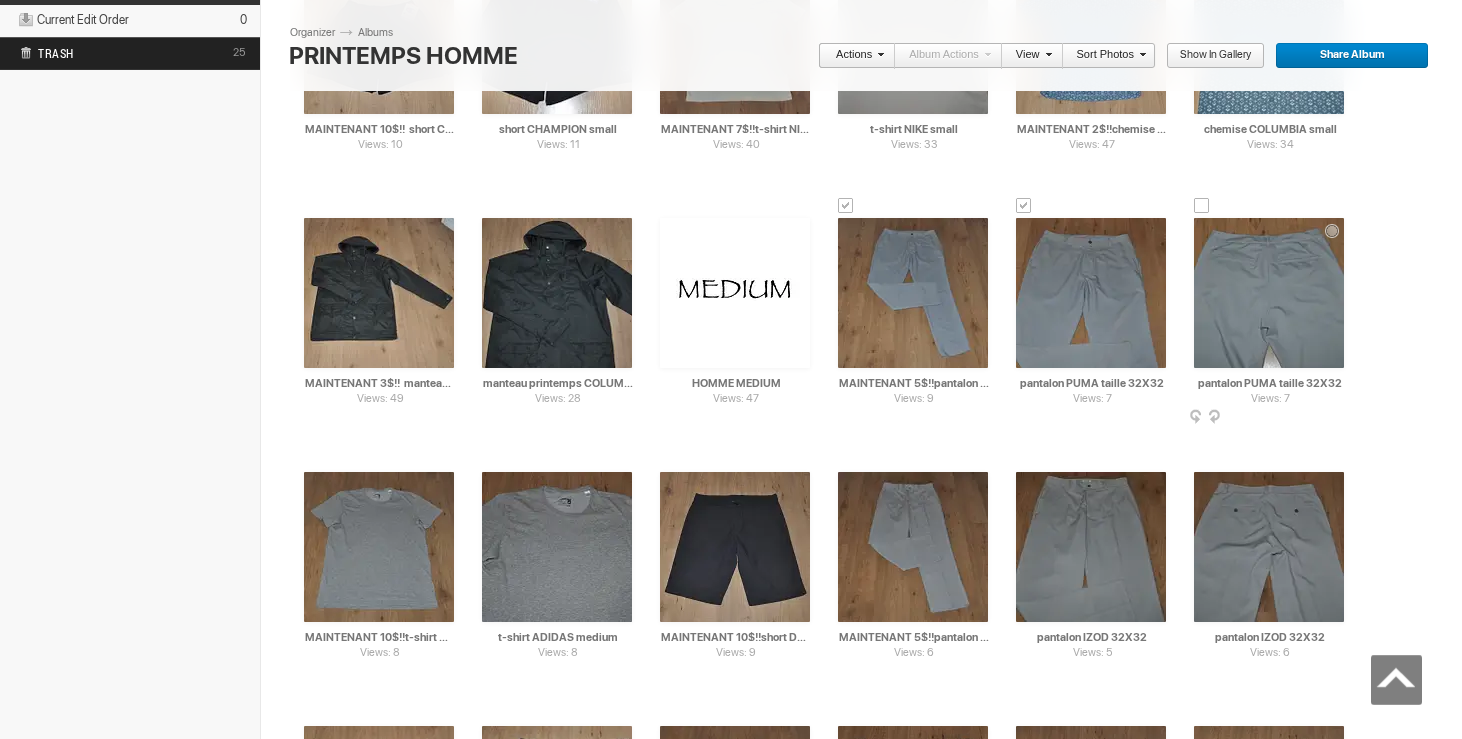 click at bounding box center (1202, 206) 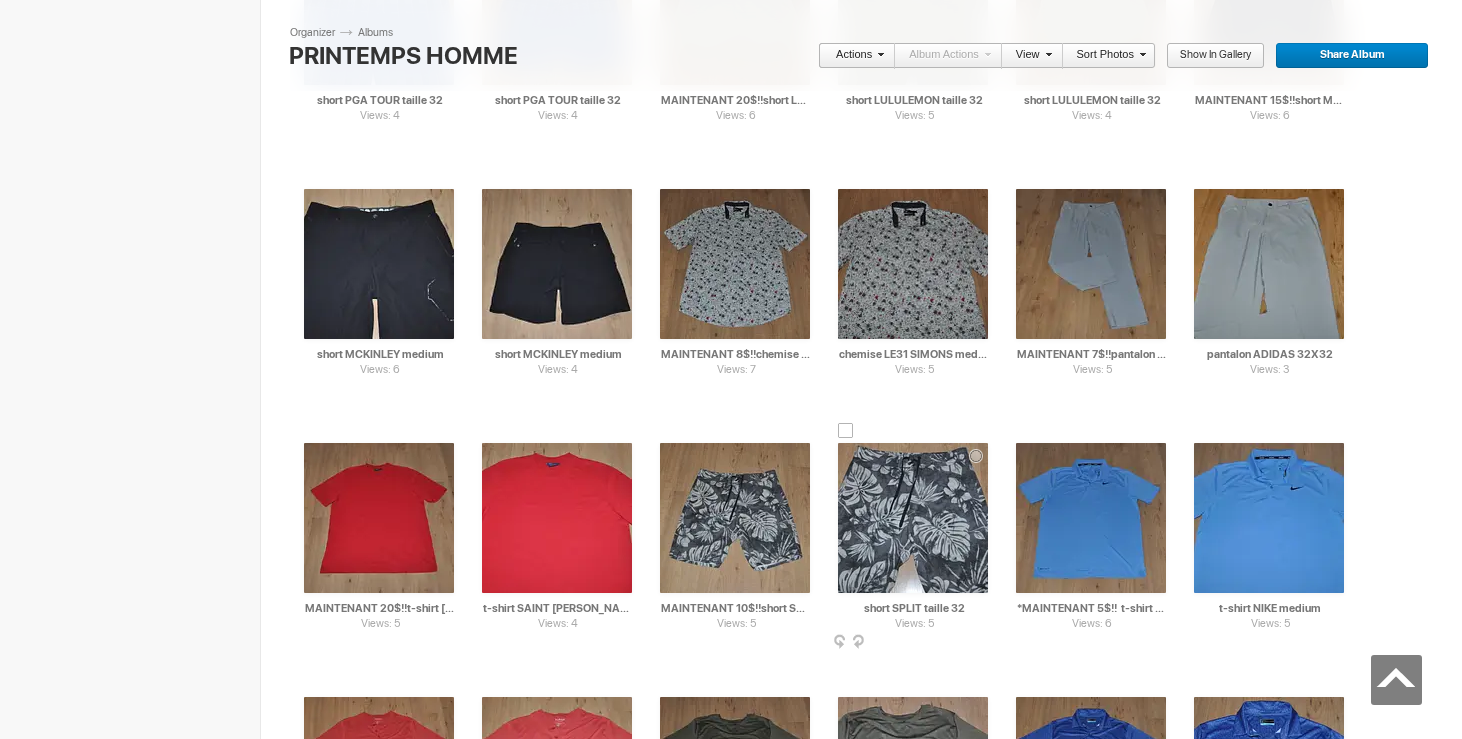 scroll, scrollTop: 2181, scrollLeft: 0, axis: vertical 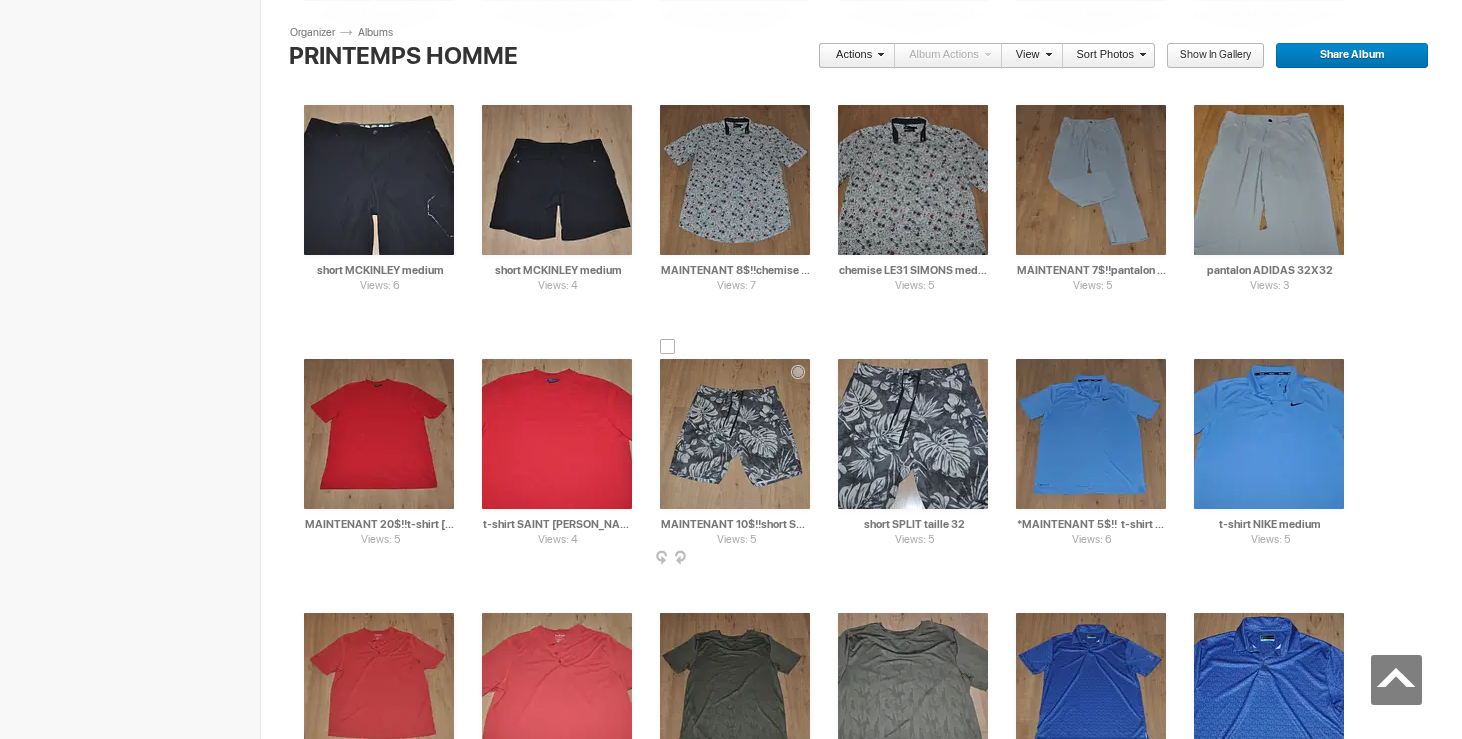 click at bounding box center [668, 347] 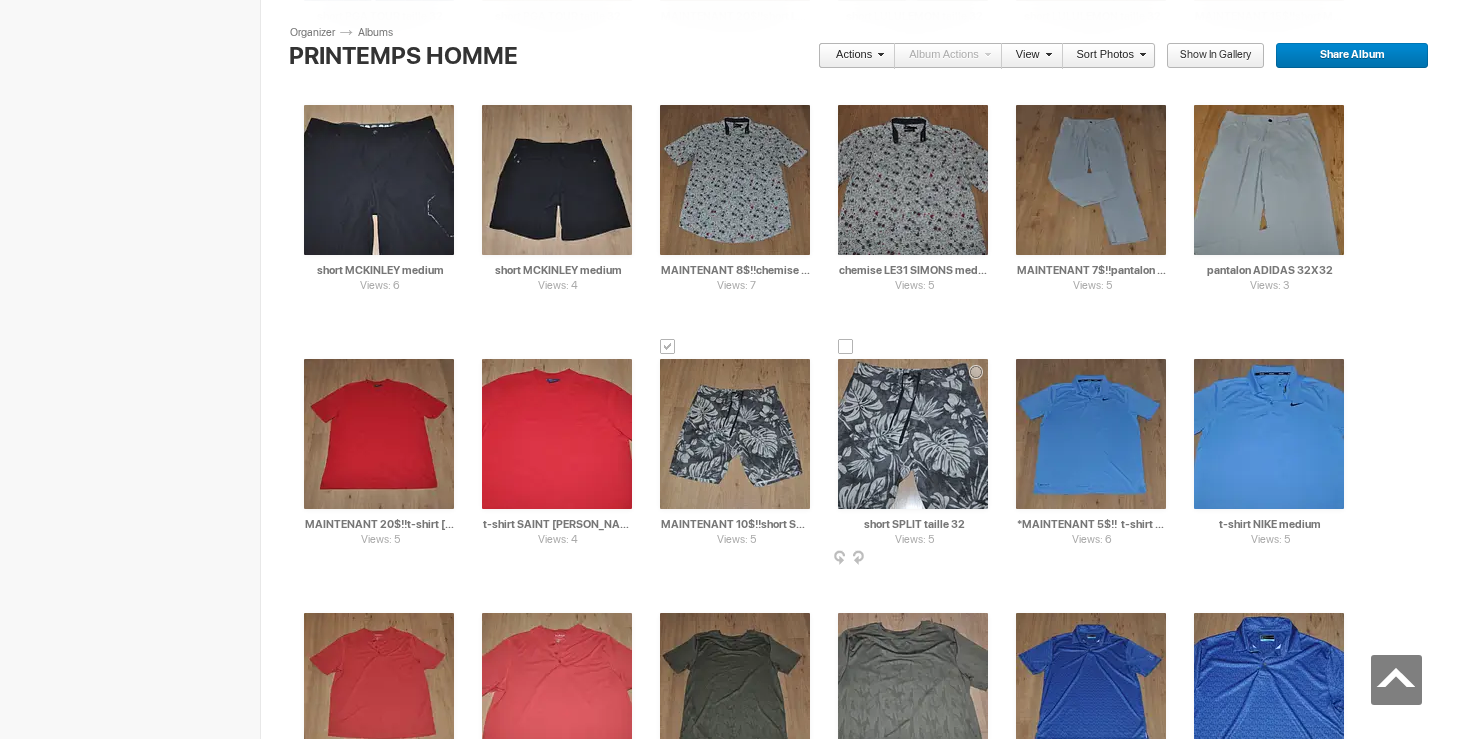 click at bounding box center [846, 347] 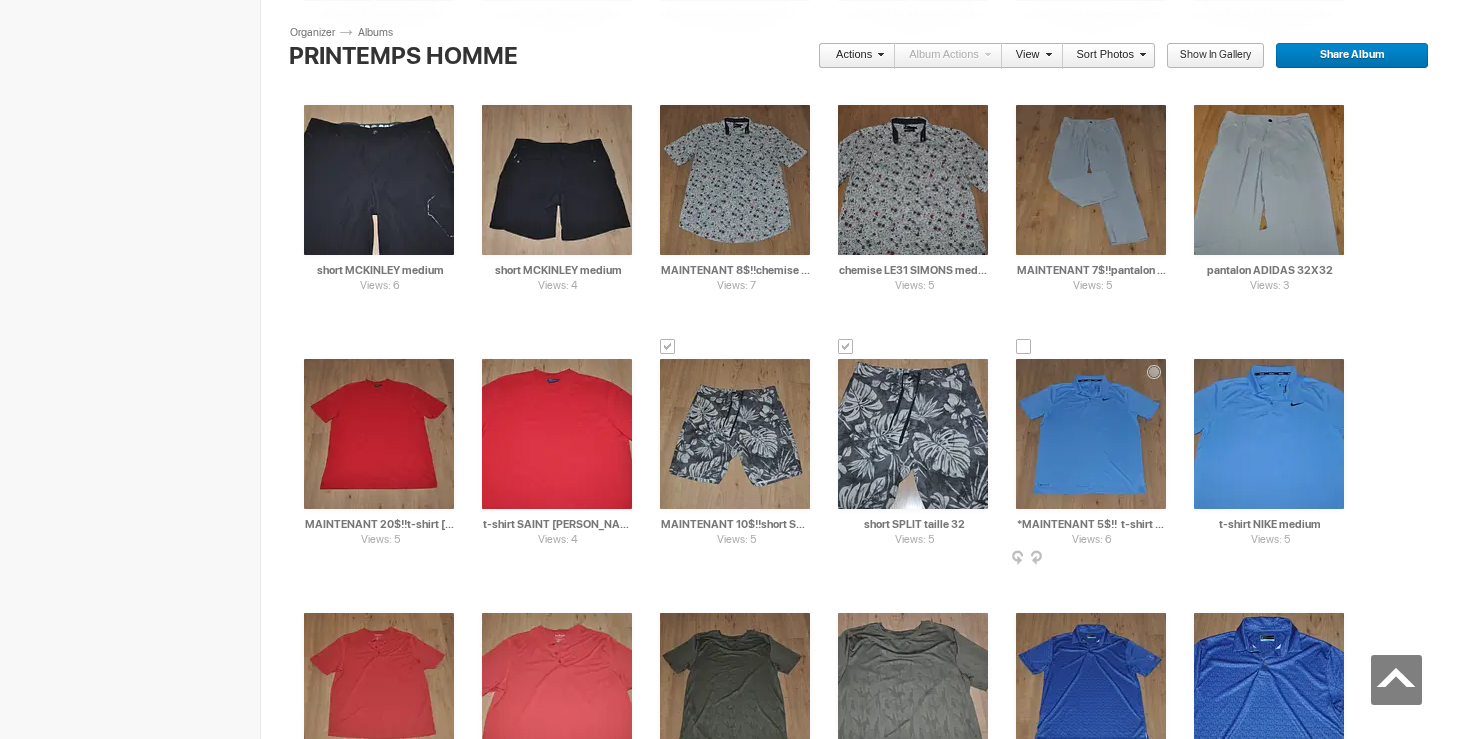 click at bounding box center [1024, 347] 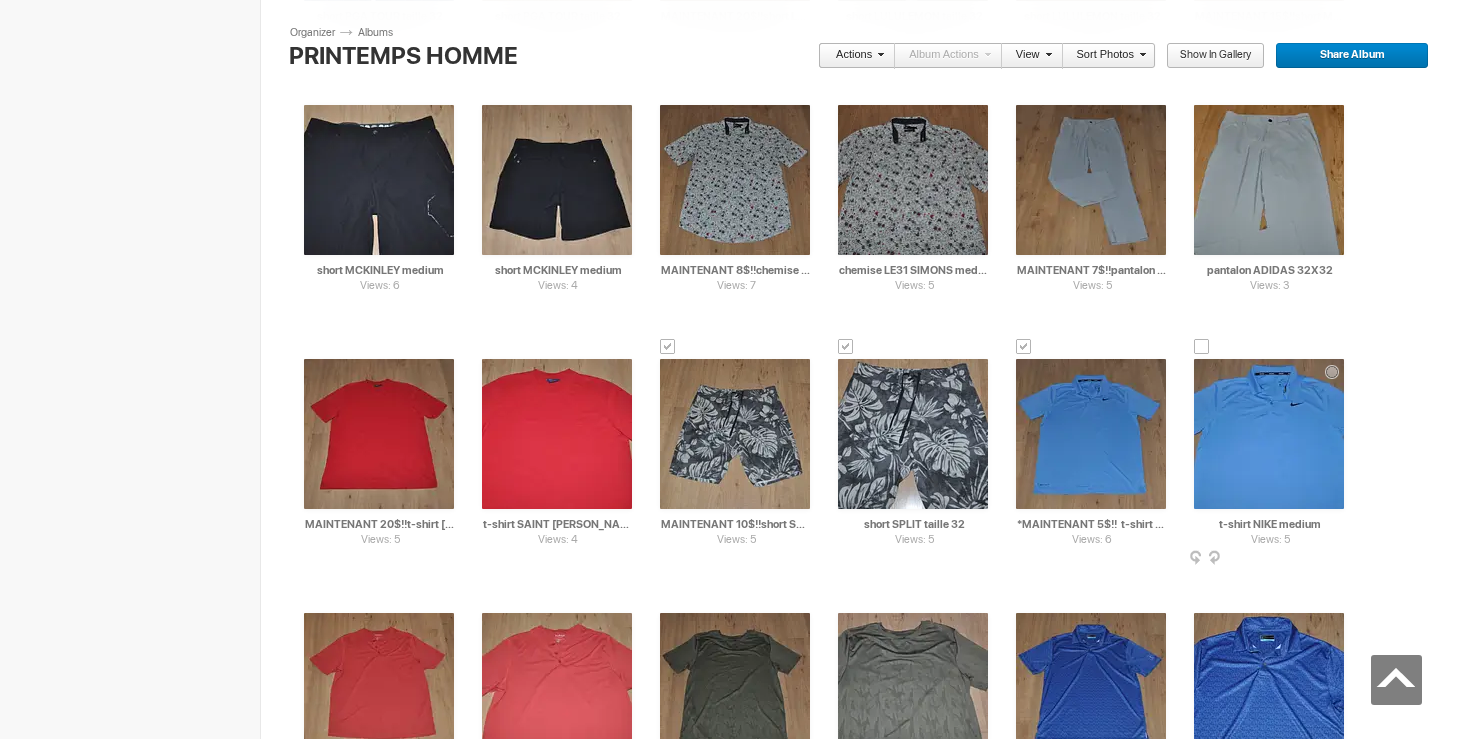 click at bounding box center (1202, 347) 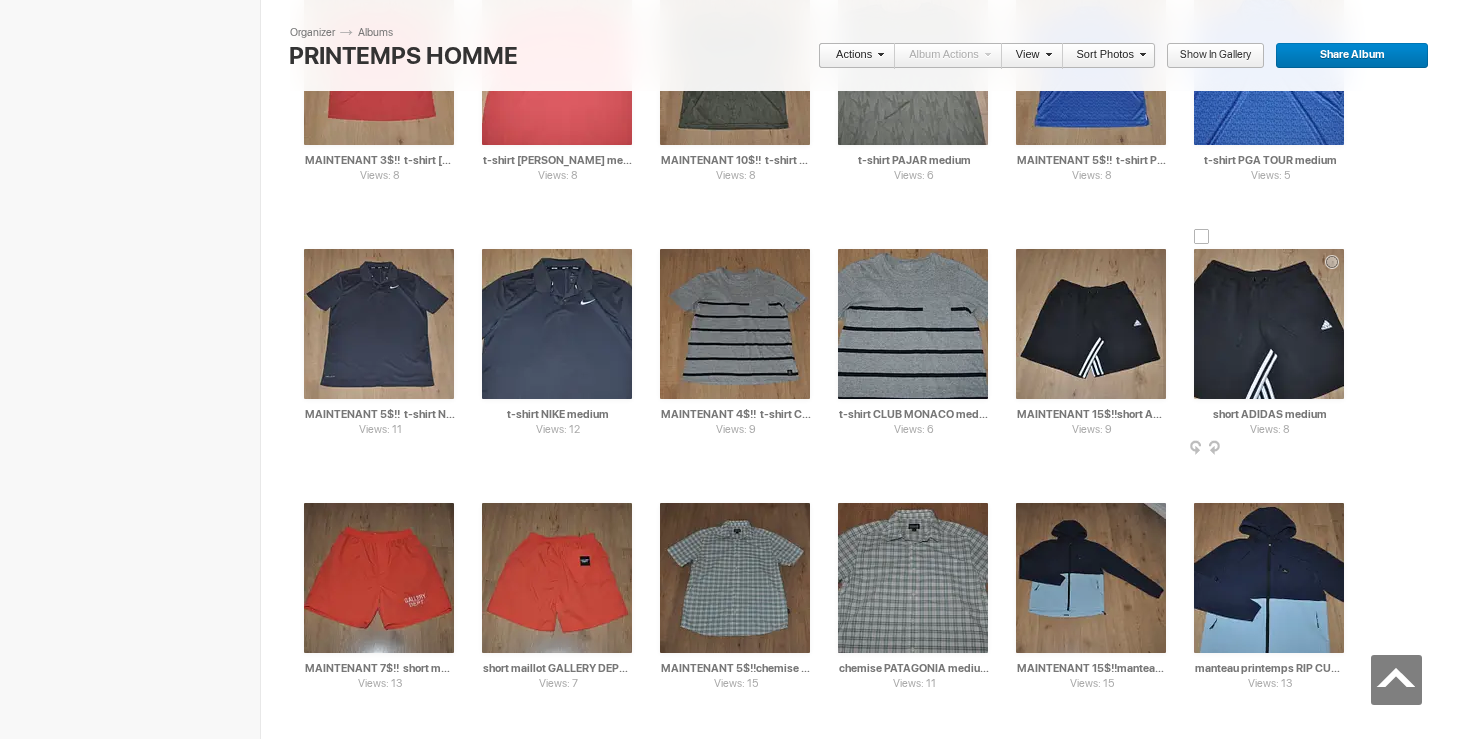 scroll, scrollTop: 2820, scrollLeft: 0, axis: vertical 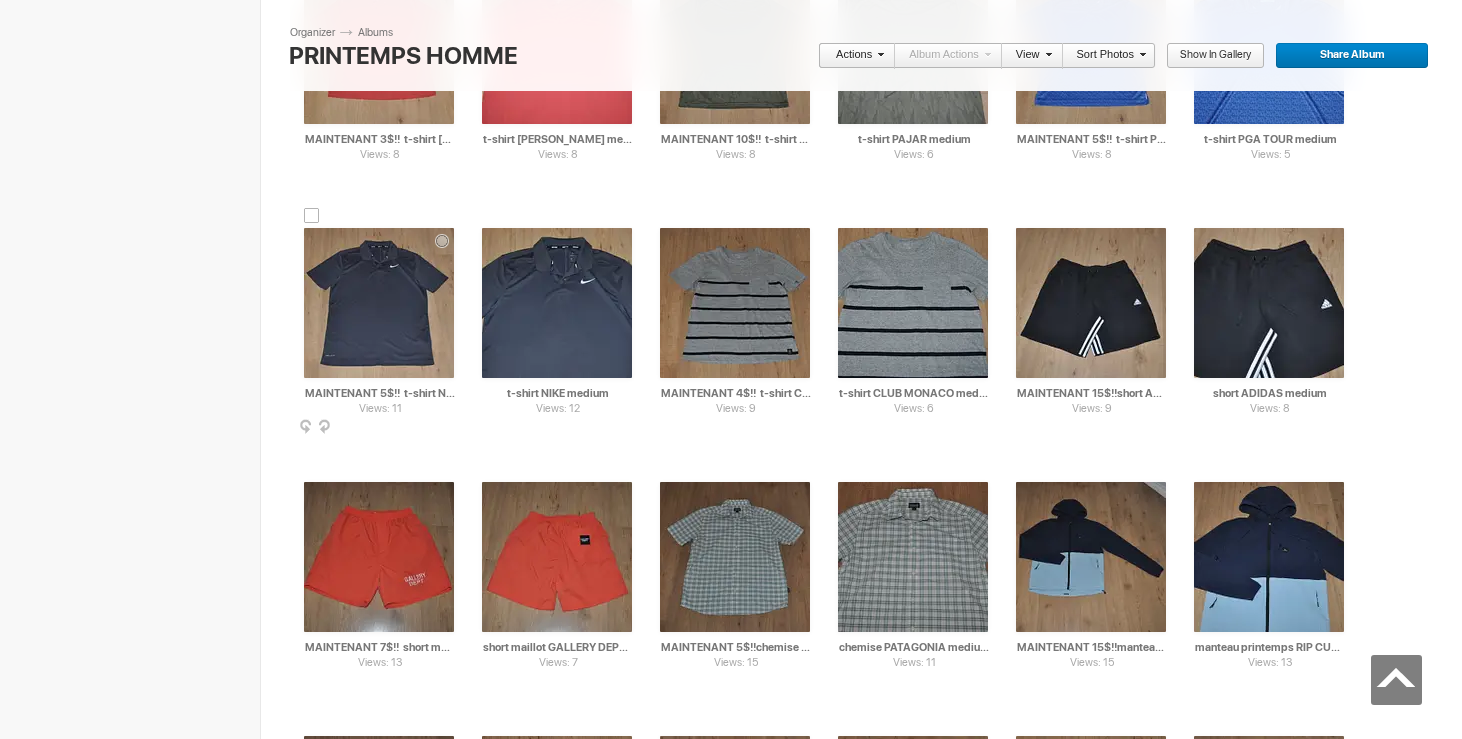 click at bounding box center (312, 216) 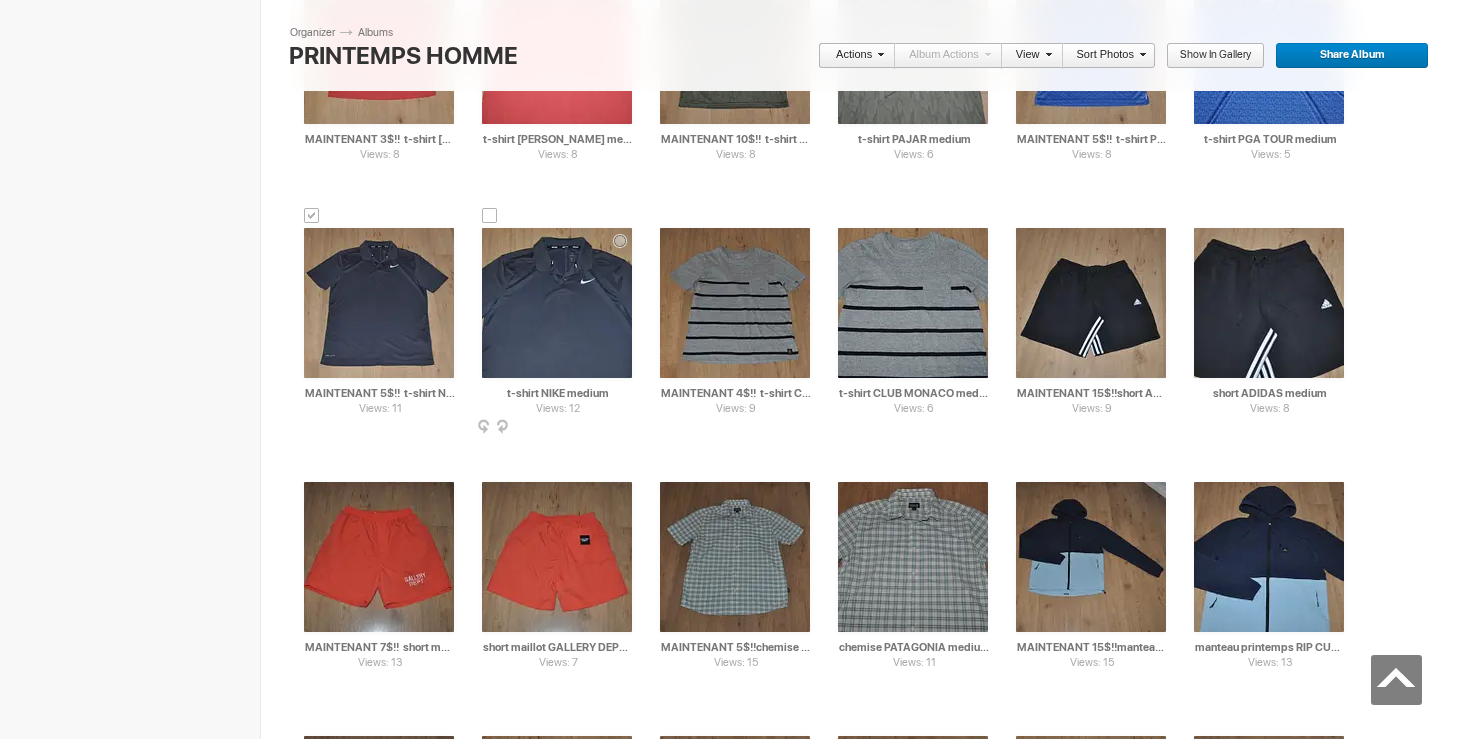 click at bounding box center (490, 216) 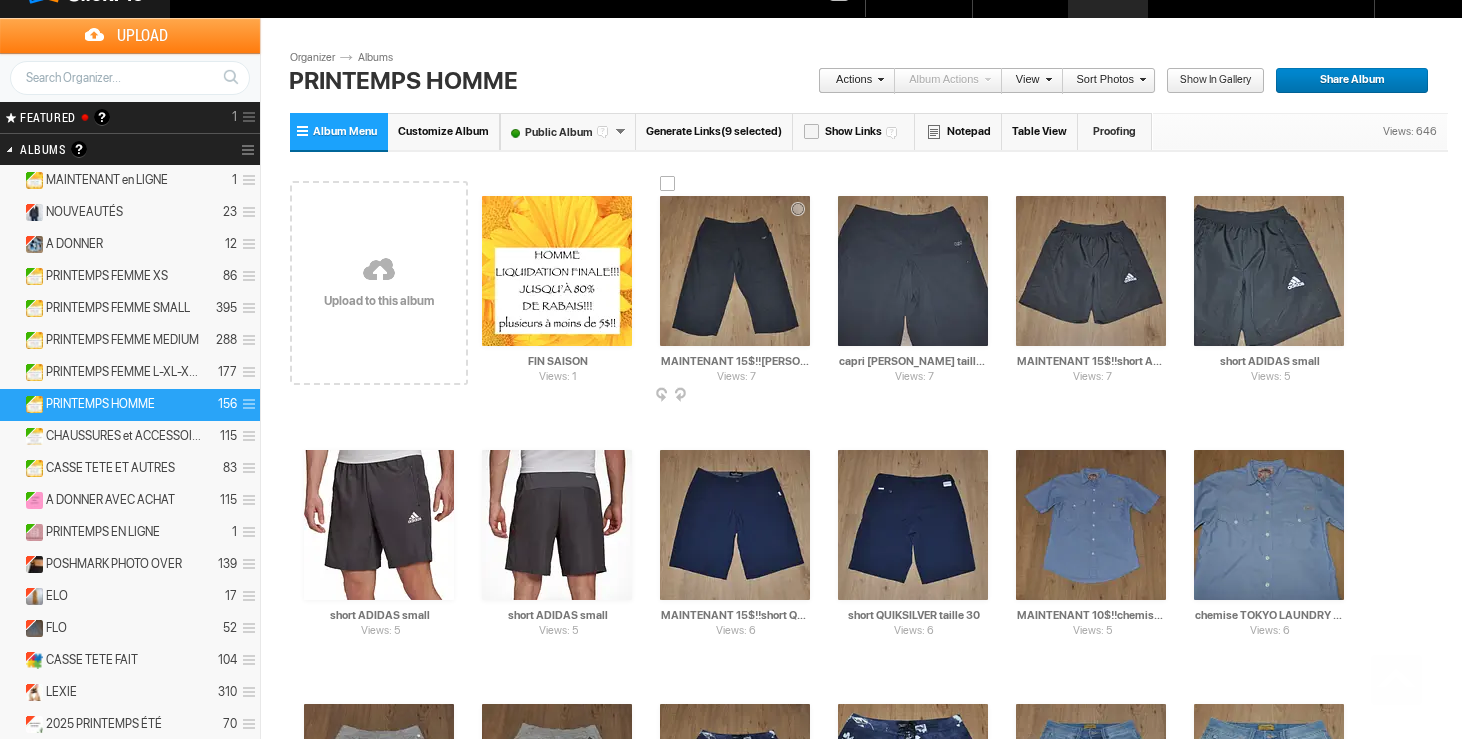 scroll, scrollTop: 0, scrollLeft: 0, axis: both 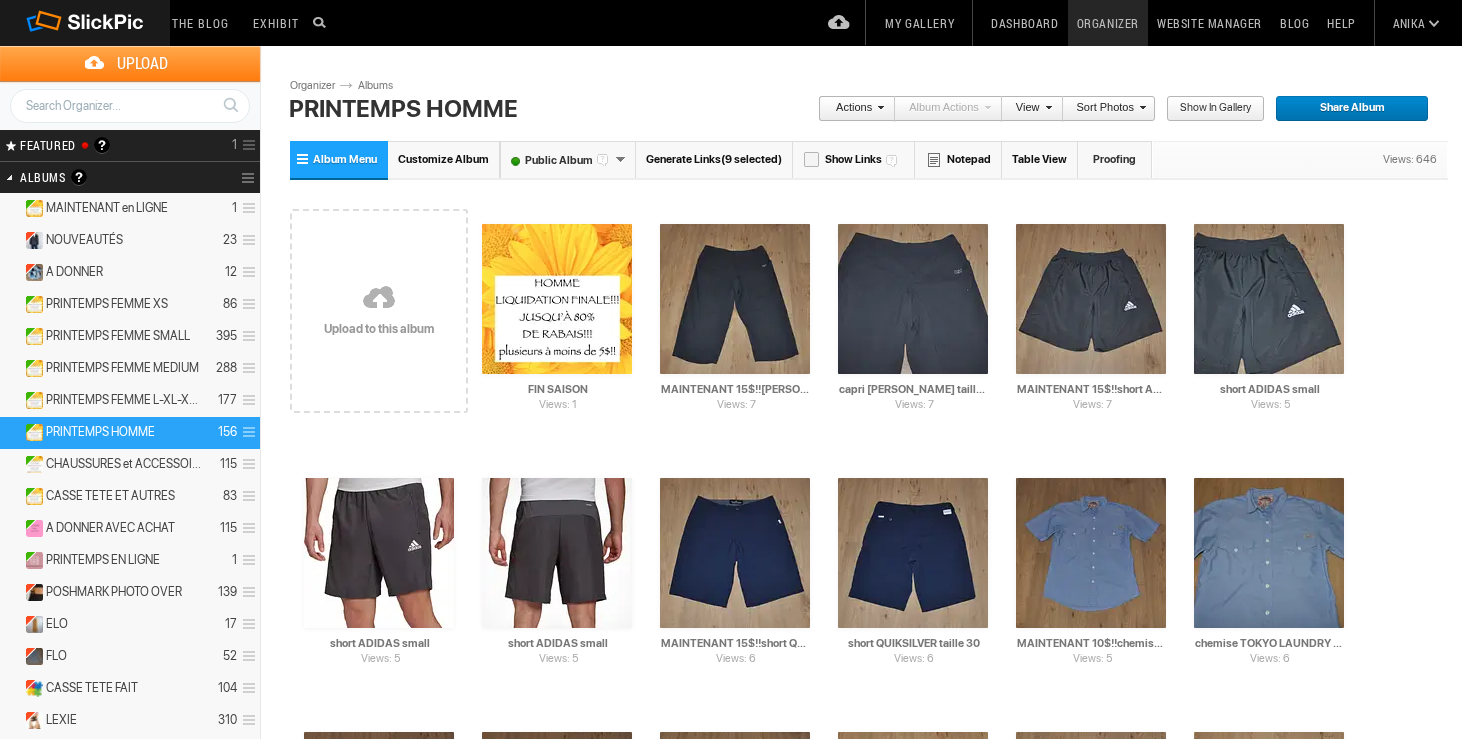 click on "Actions" at bounding box center (851, 109) 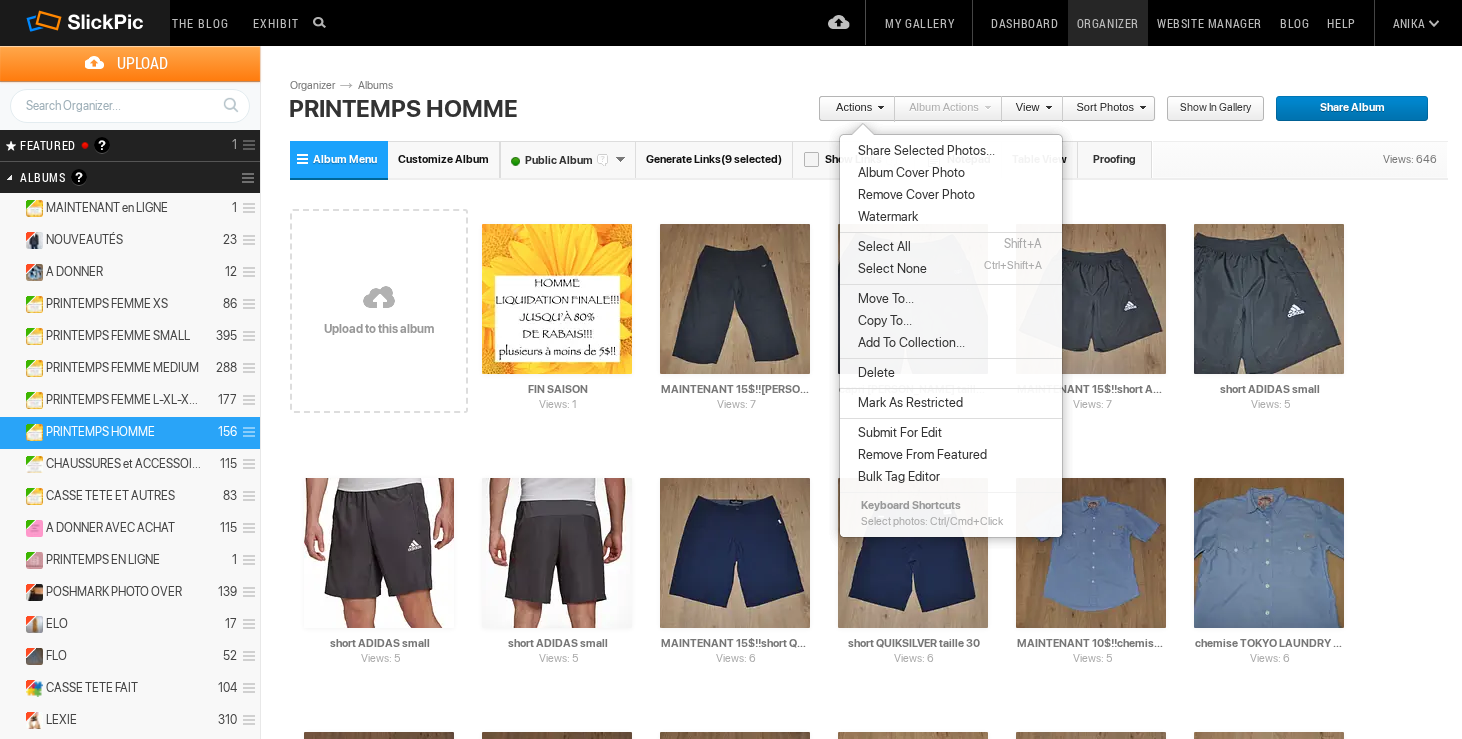 click on "Move To..." at bounding box center [883, 299] 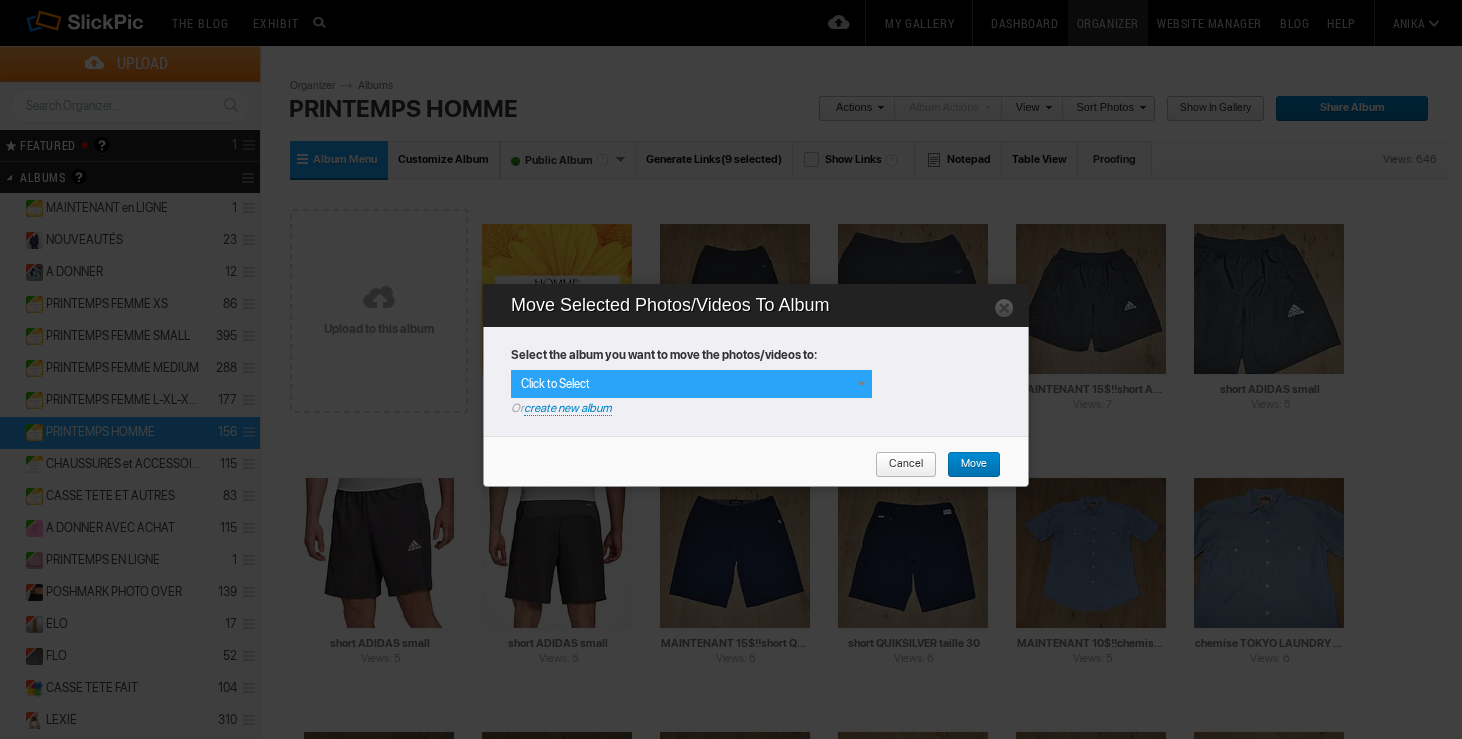 click on "Click to Select" at bounding box center [691, 384] 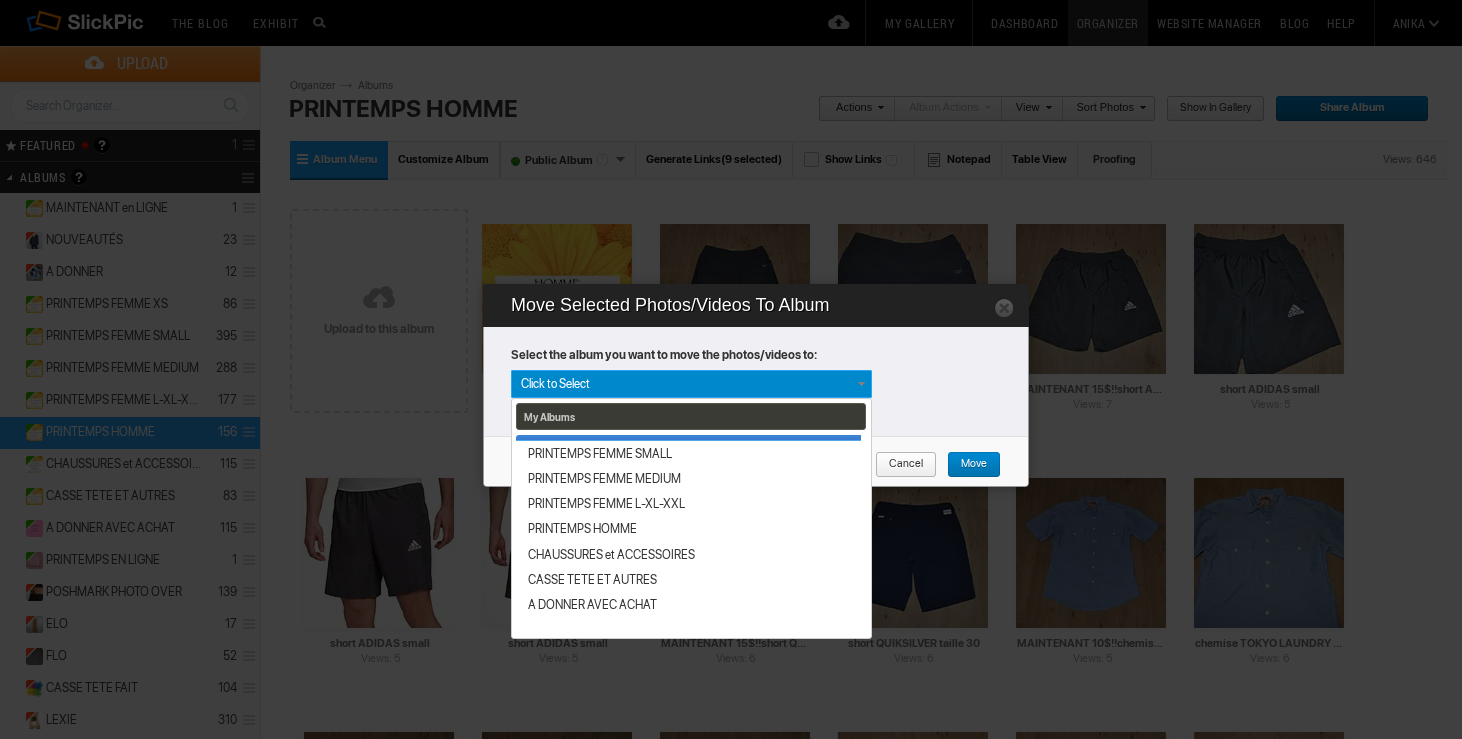 scroll, scrollTop: 340, scrollLeft: 0, axis: vertical 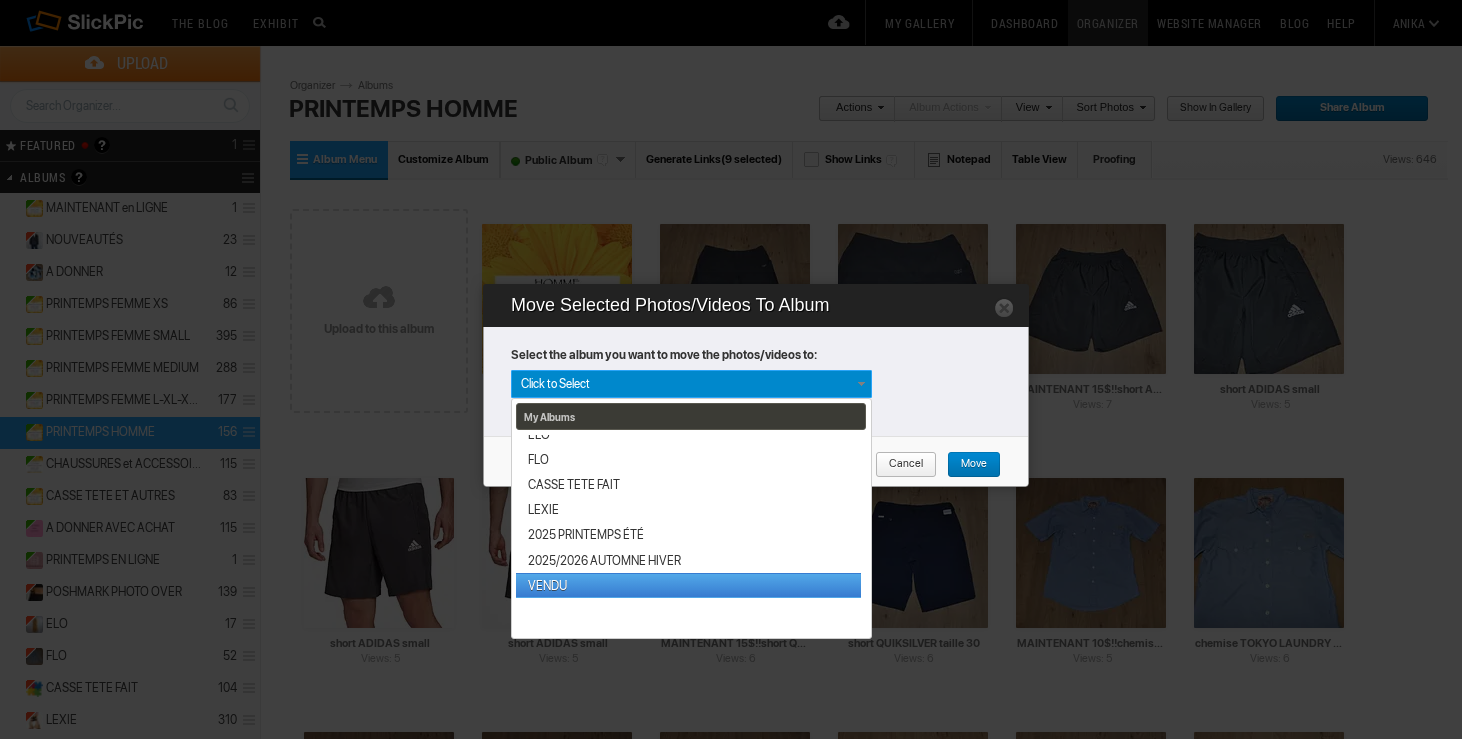 click on "VENDU" at bounding box center [688, 585] 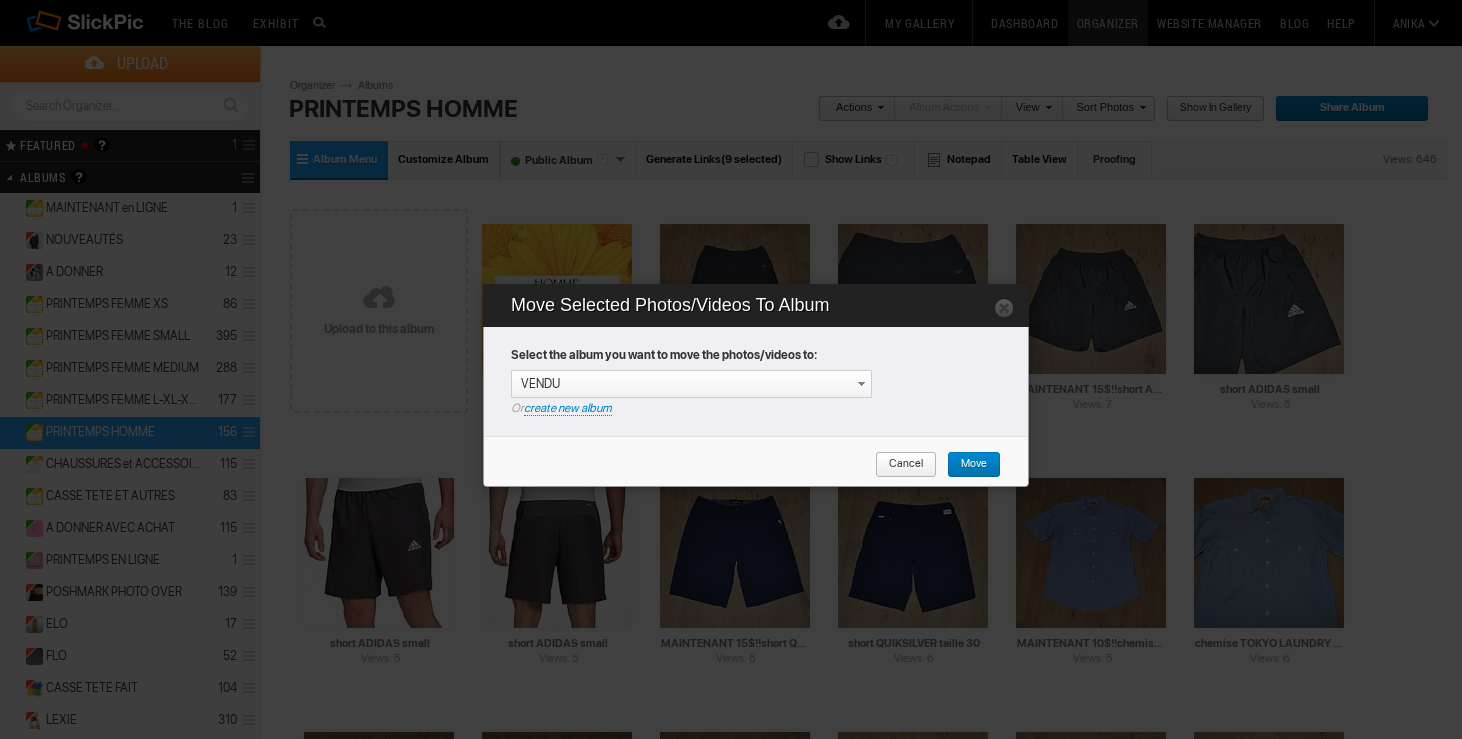 click on "Move" at bounding box center [967, 465] 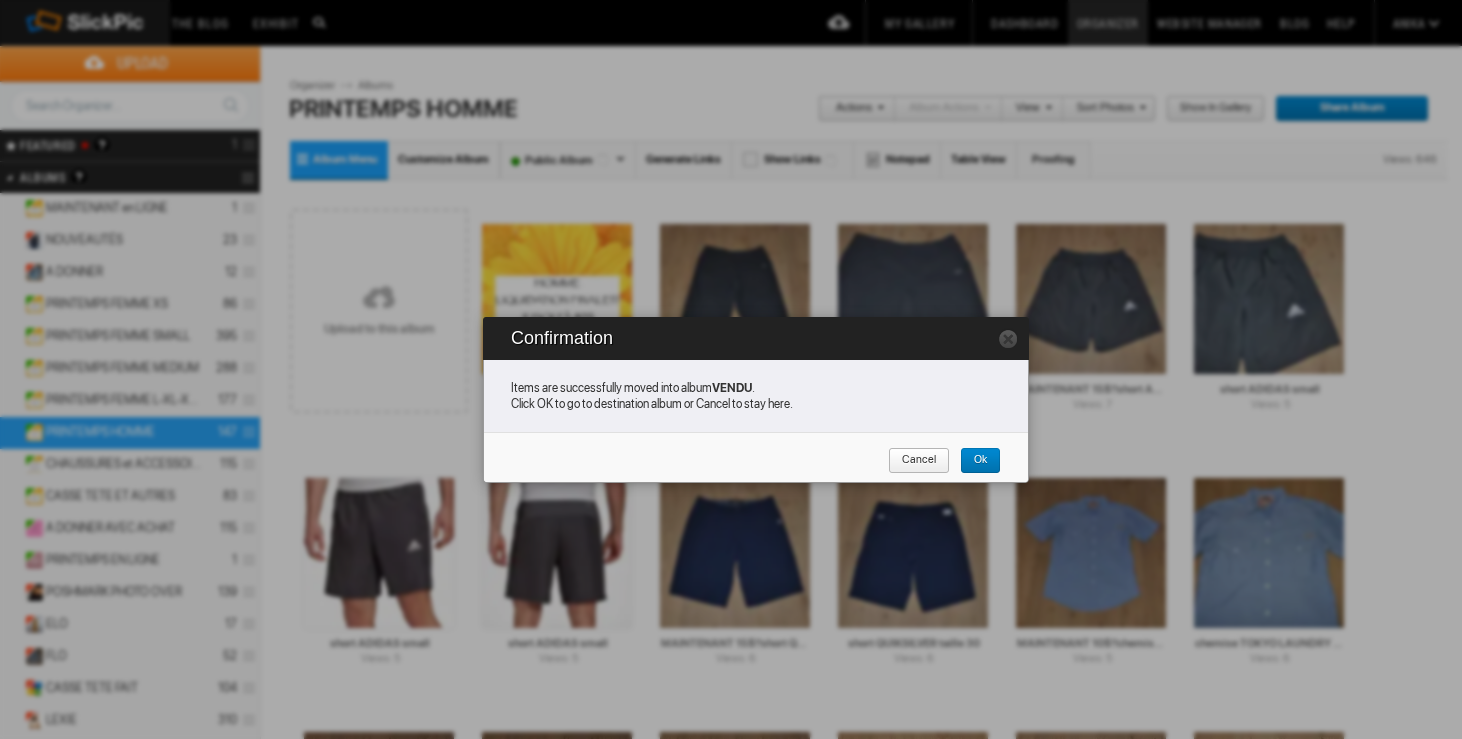 click on "Cancel" at bounding box center (912, 461) 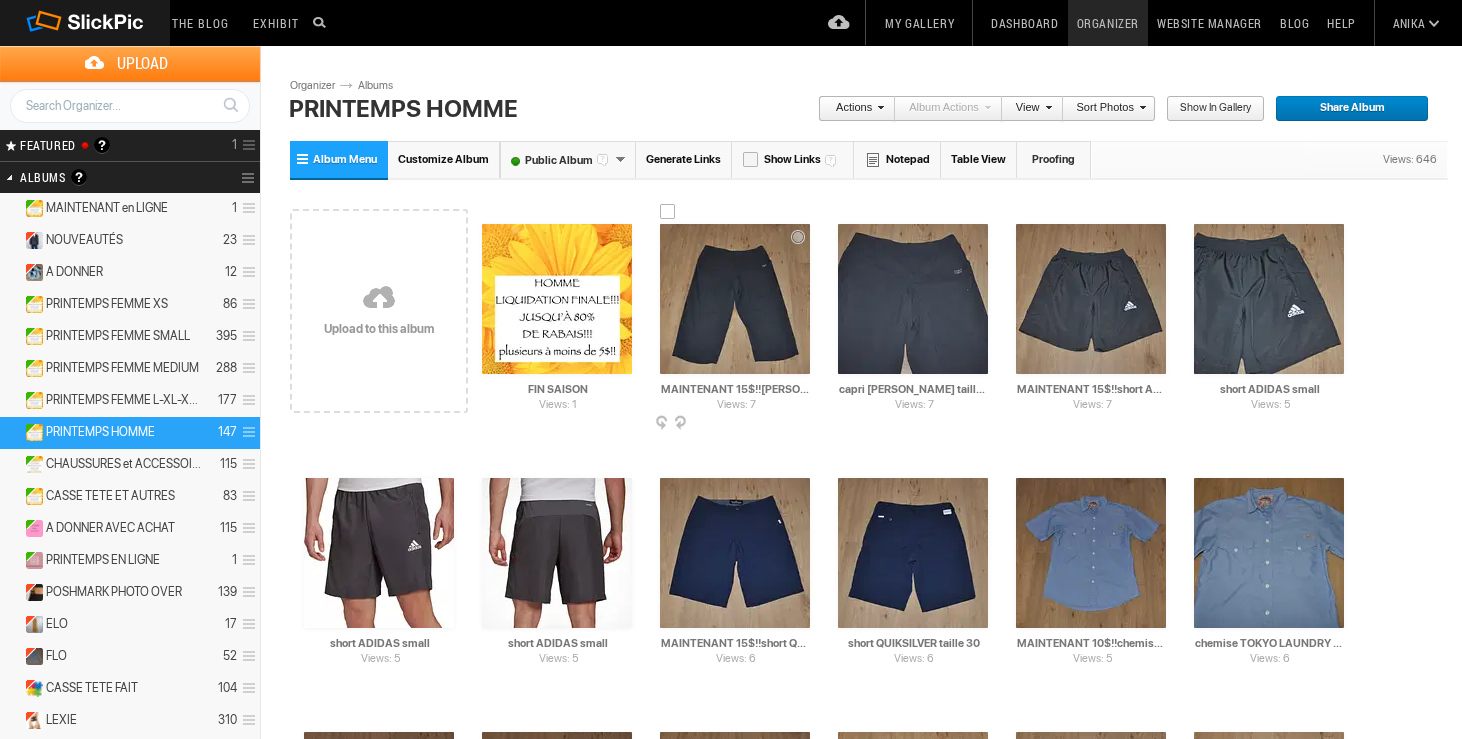 click at bounding box center [735, 299] 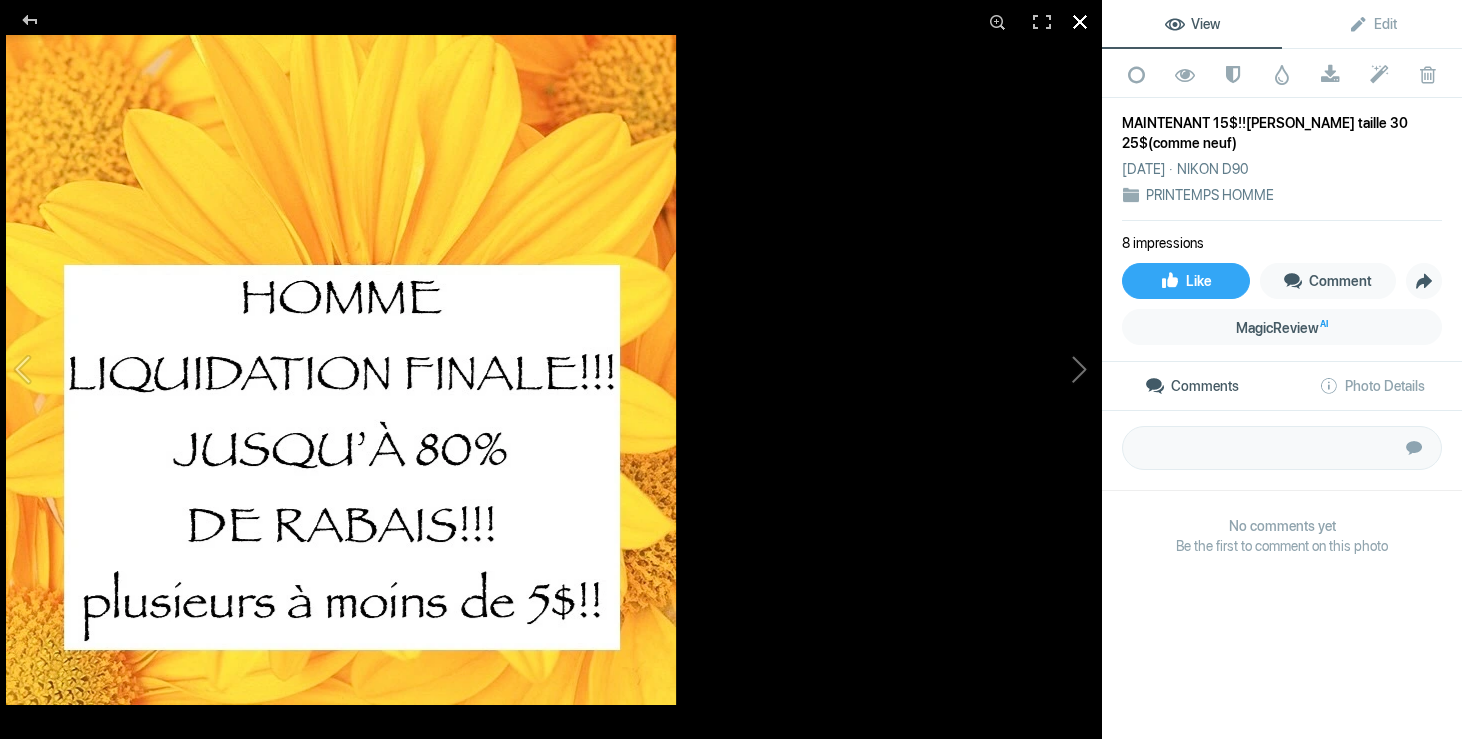 click 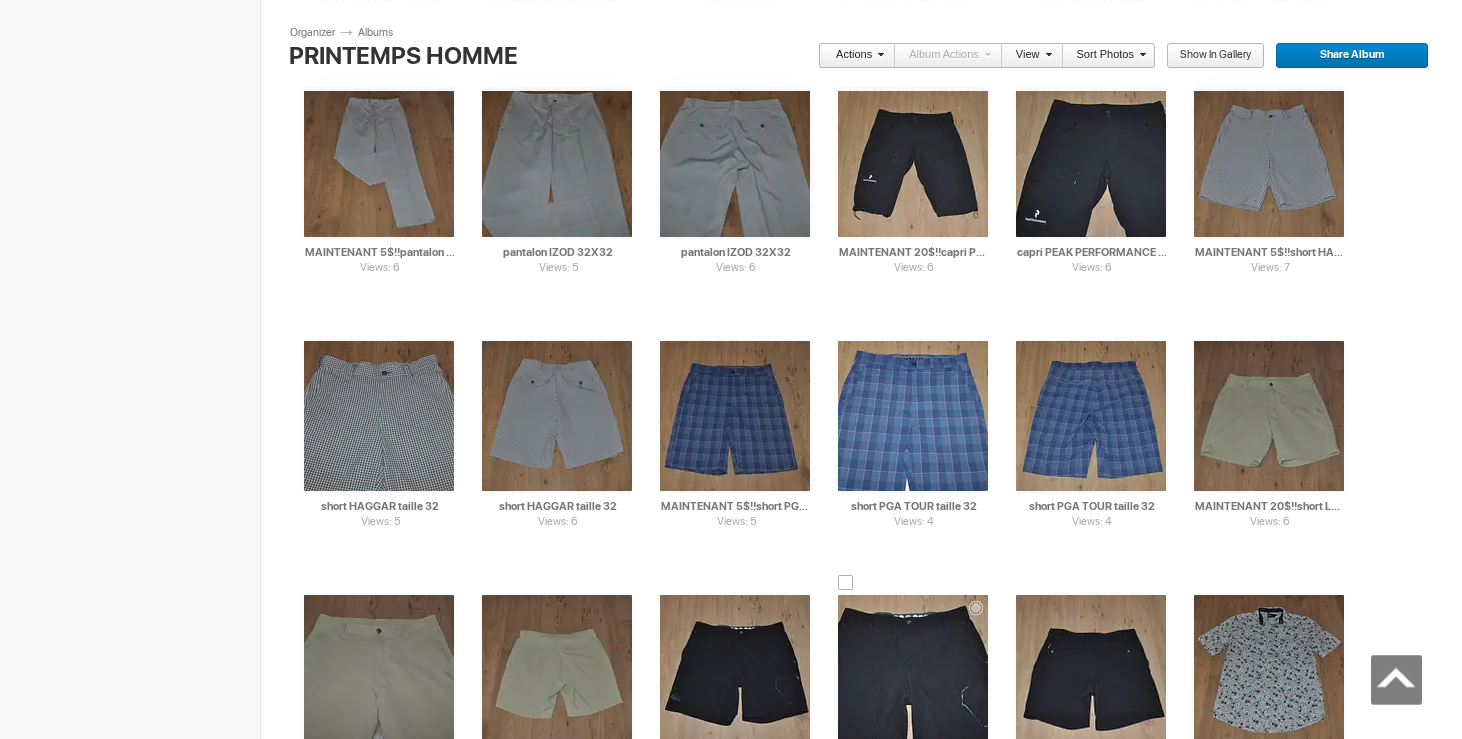 scroll, scrollTop: 1492, scrollLeft: 0, axis: vertical 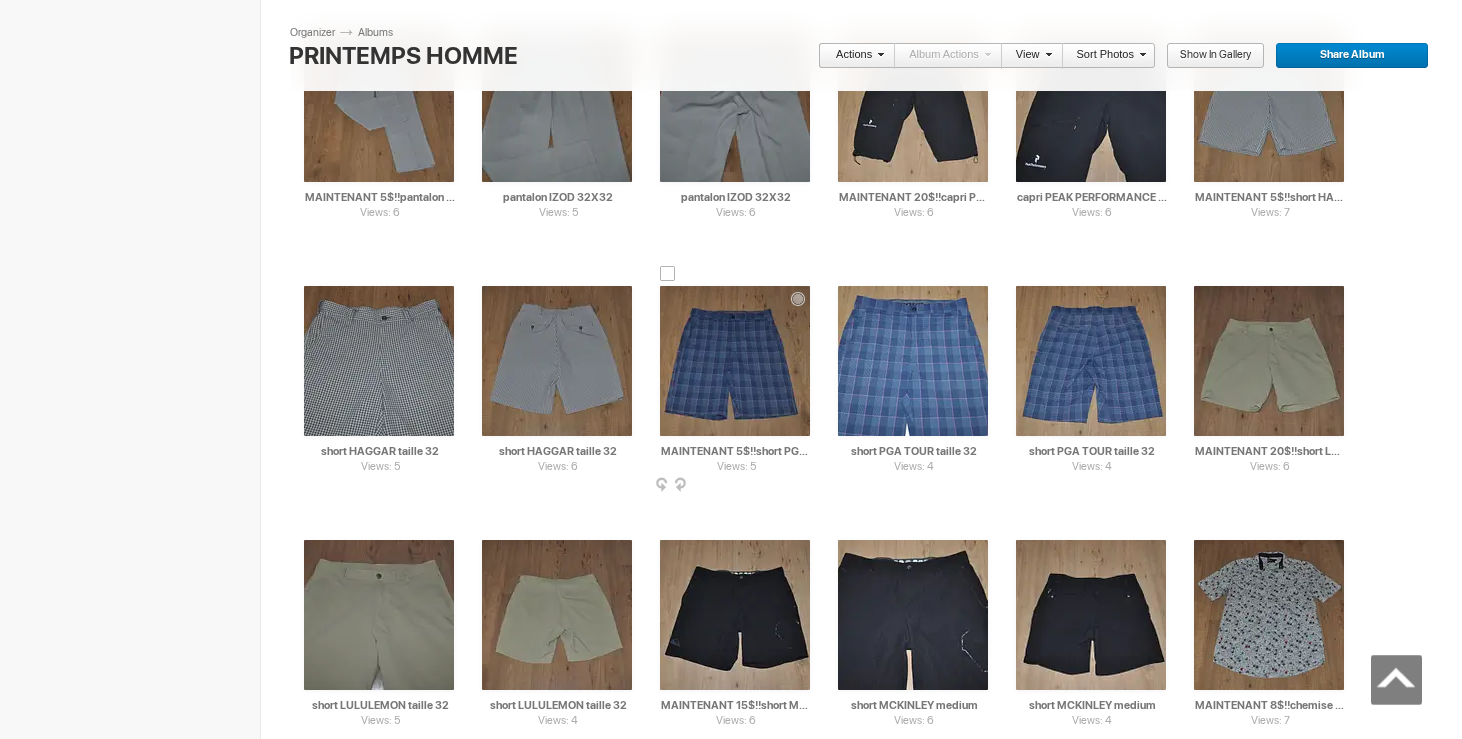 click at bounding box center (668, 274) 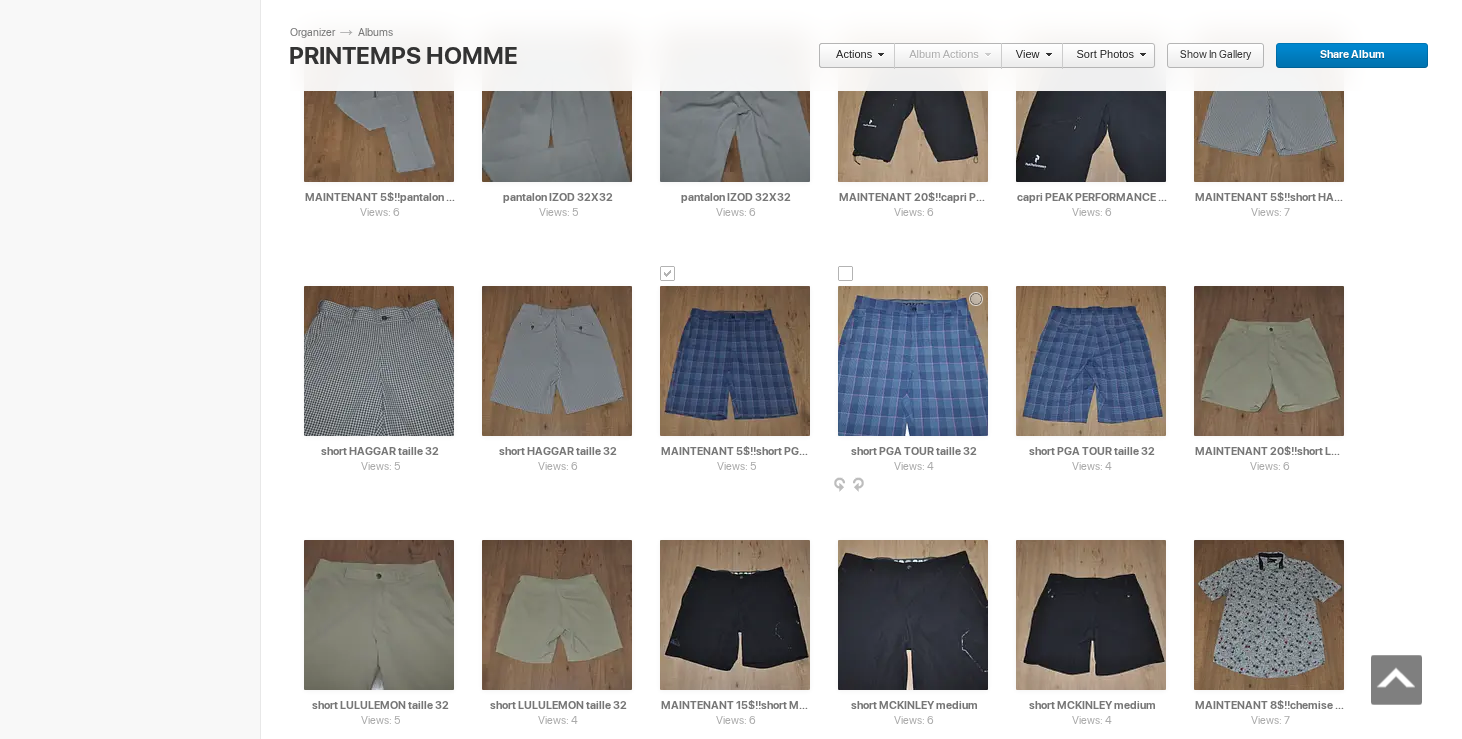 click at bounding box center (846, 274) 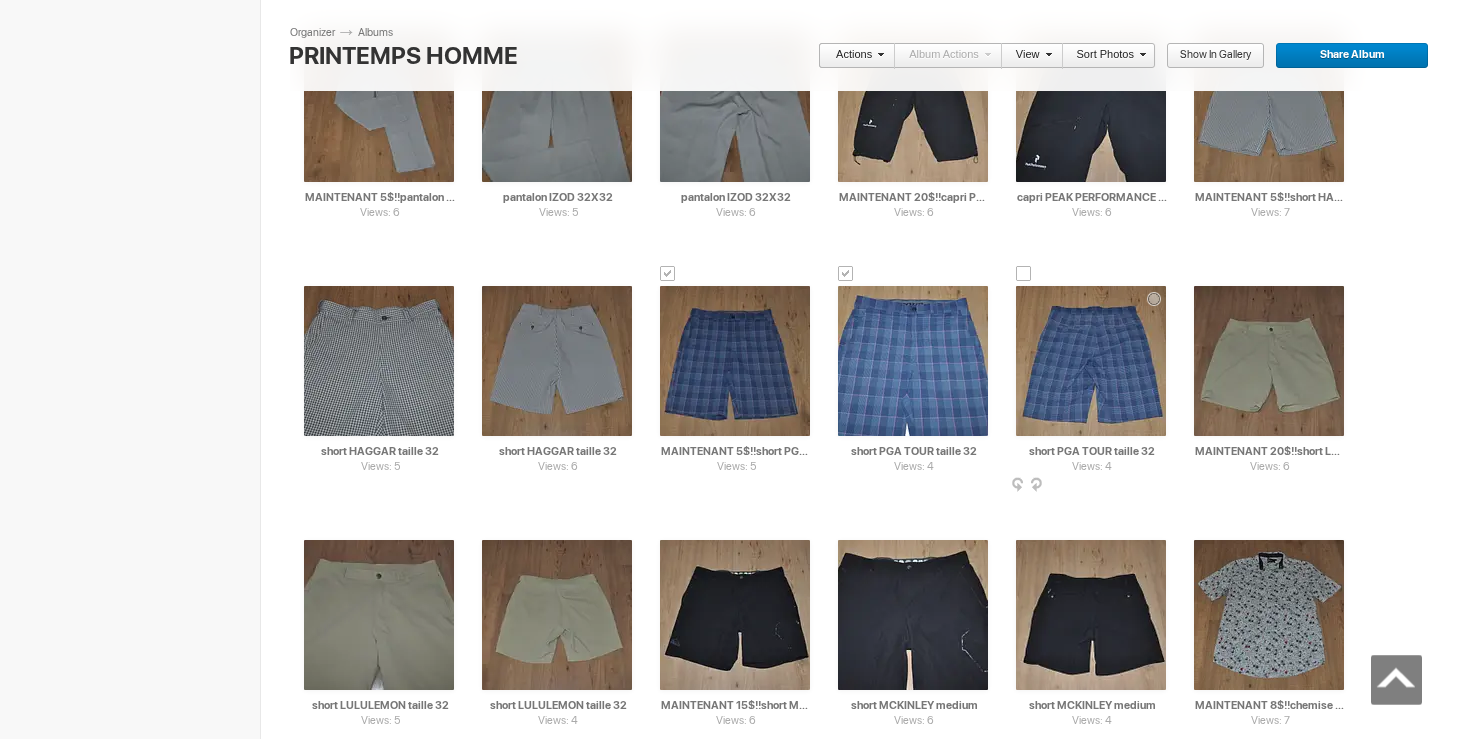 click at bounding box center (1024, 274) 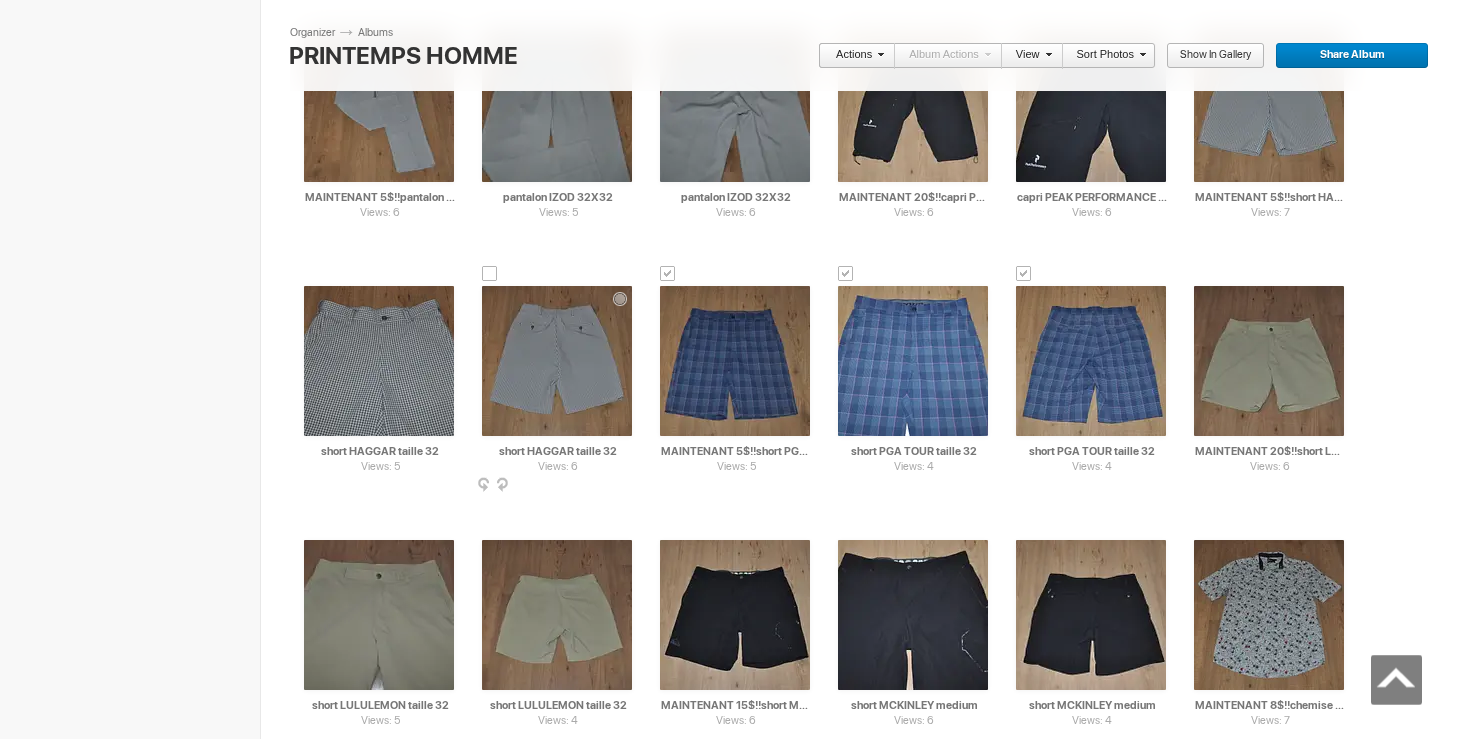 click at bounding box center [490, 274] 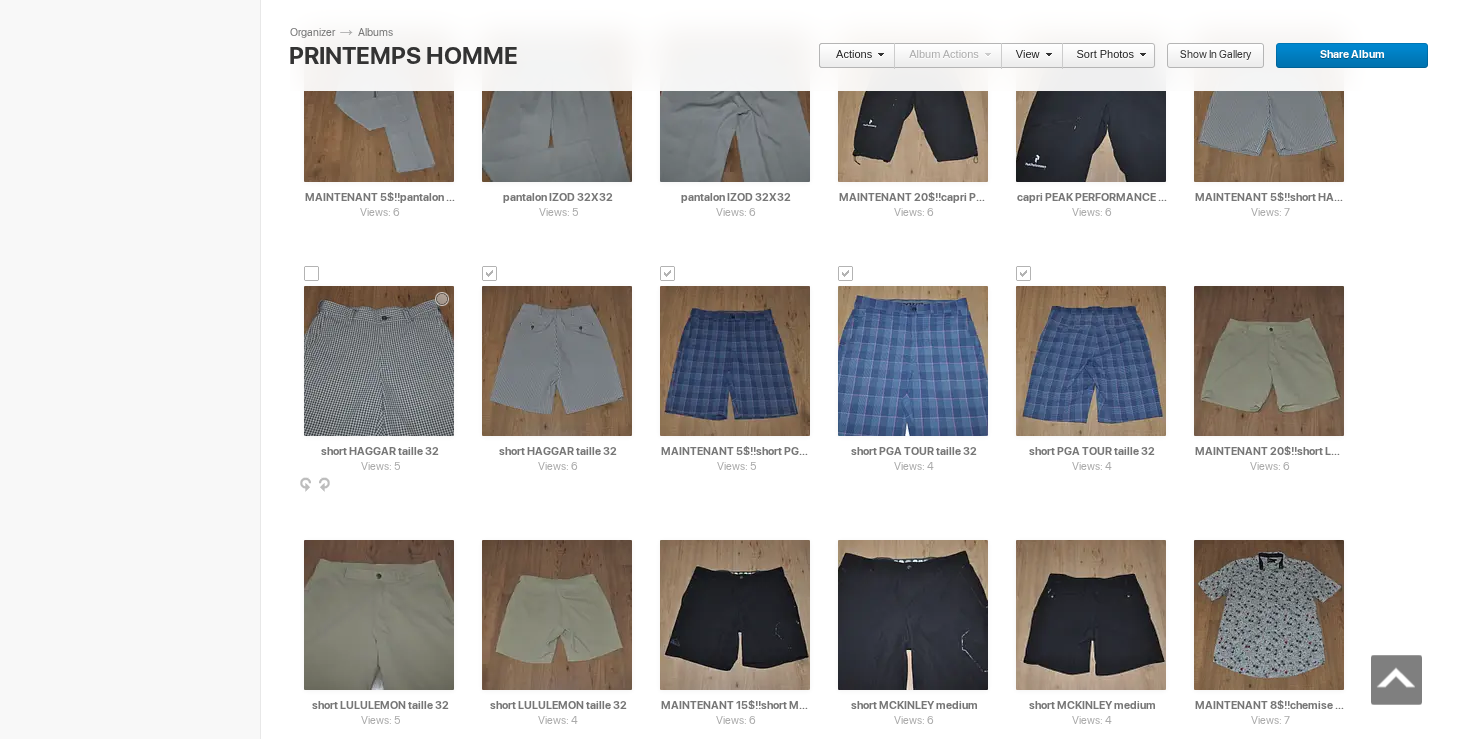 click at bounding box center (312, 274) 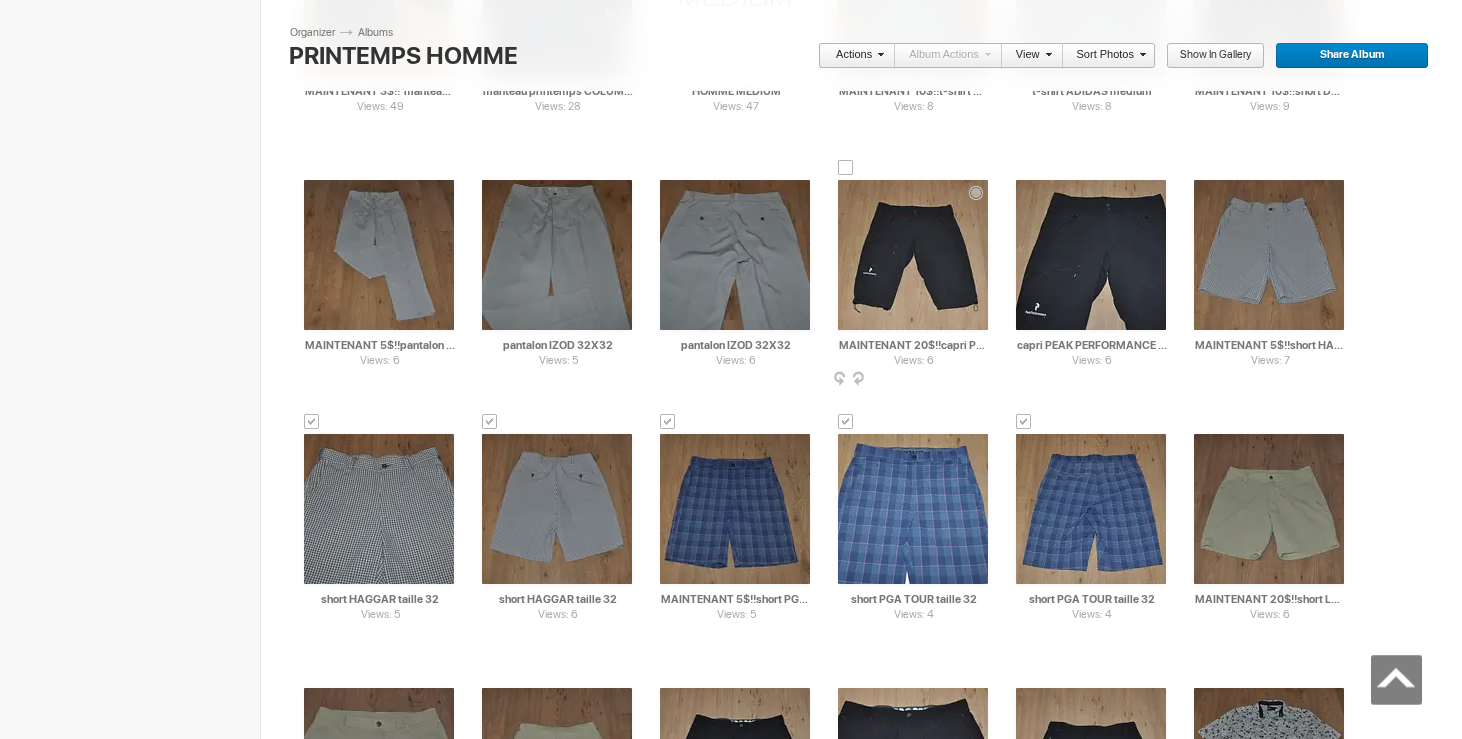 scroll, scrollTop: 1317, scrollLeft: 0, axis: vertical 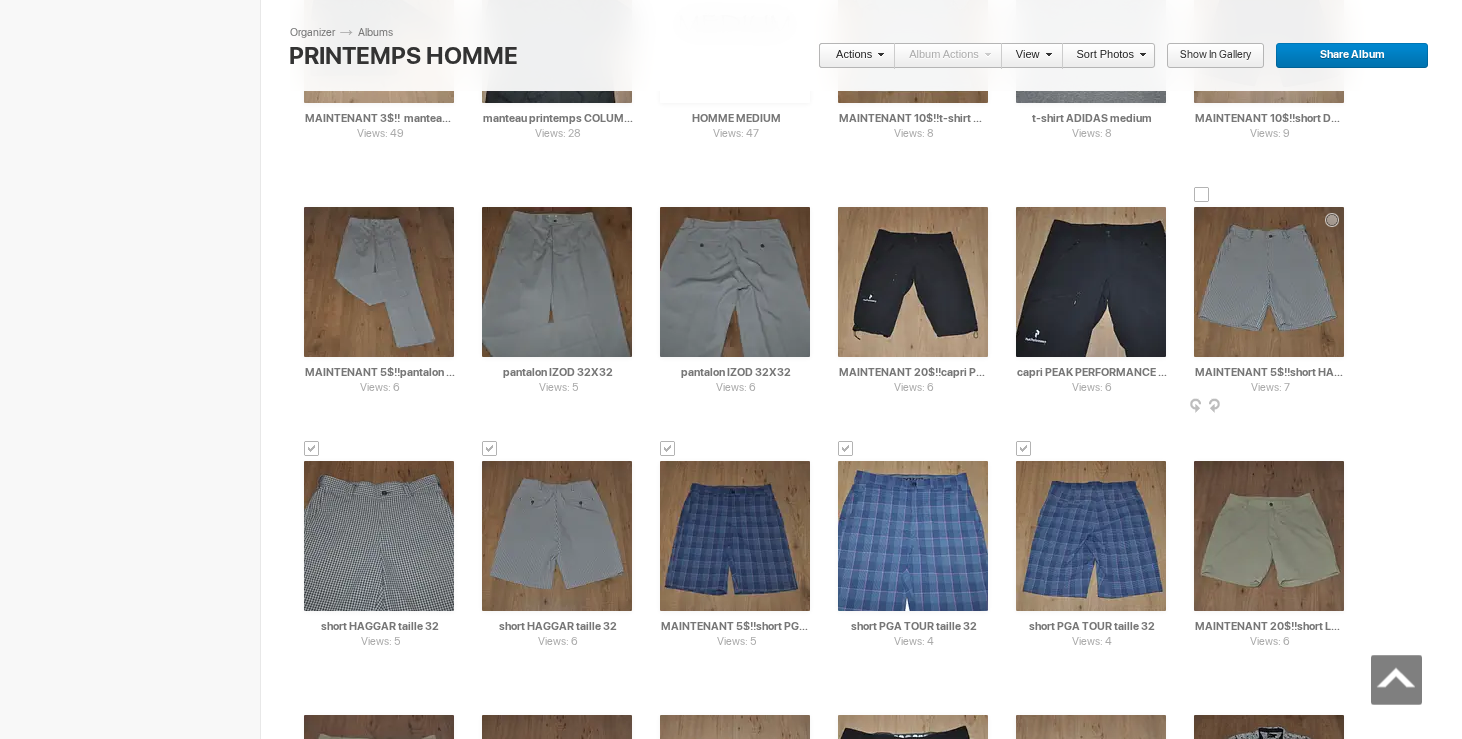 click at bounding box center [1202, 195] 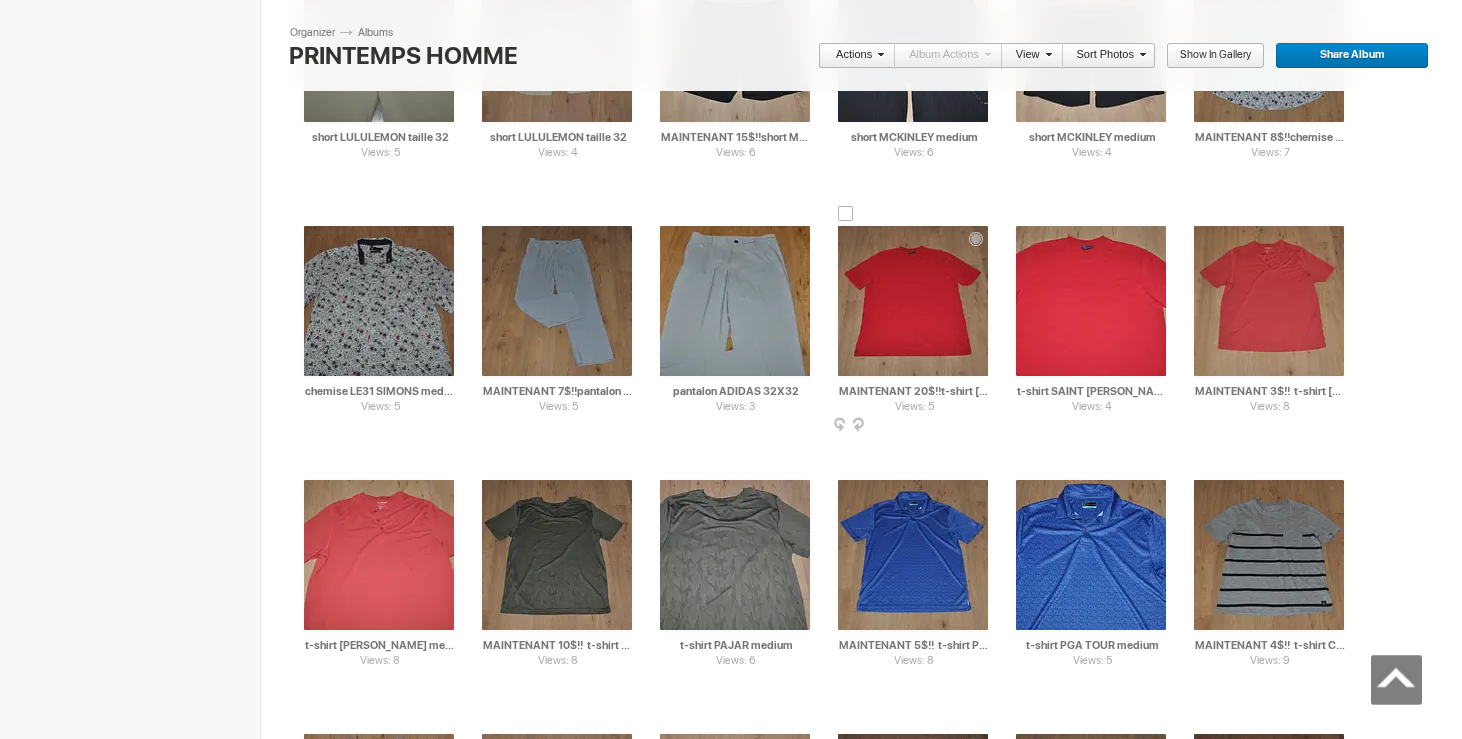 scroll, scrollTop: 2072, scrollLeft: 0, axis: vertical 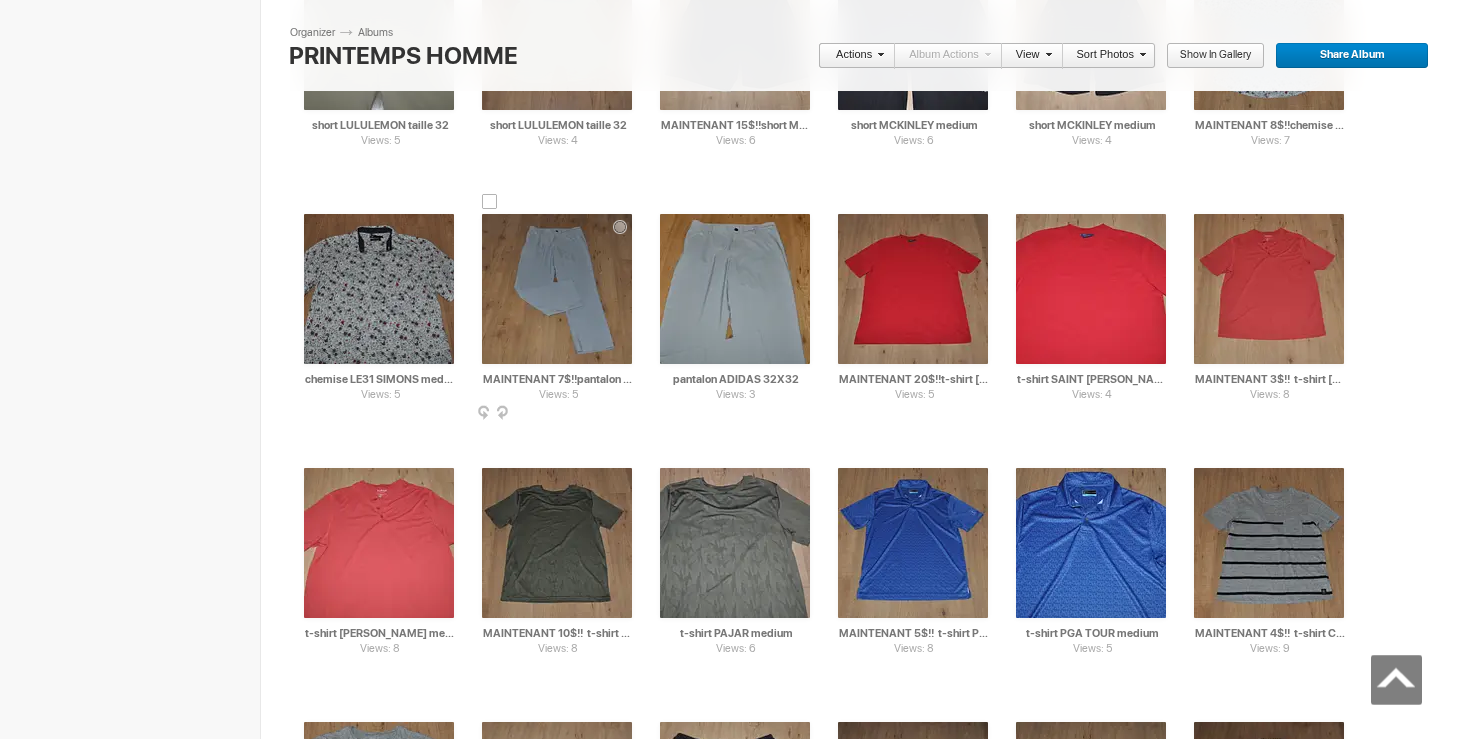 click at bounding box center [490, 202] 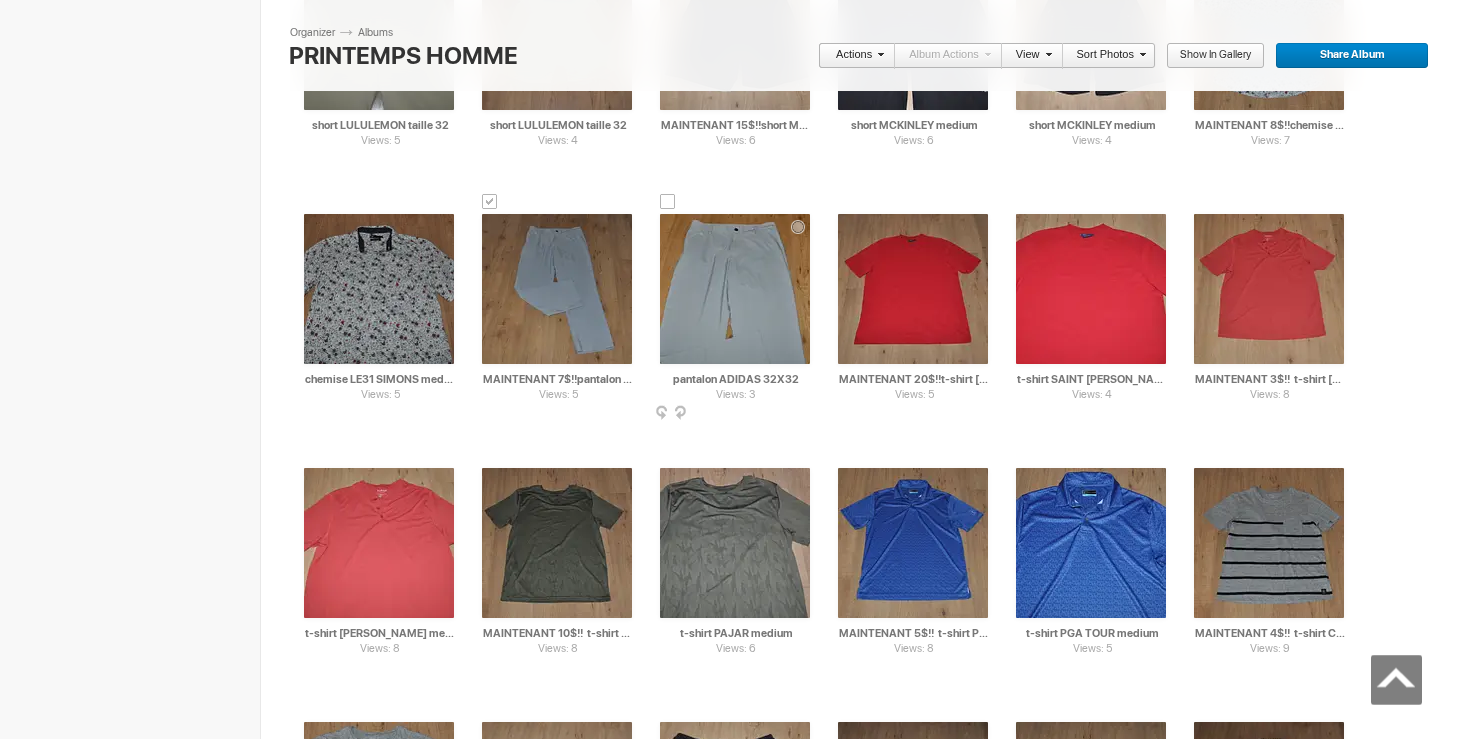 click at bounding box center (668, 202) 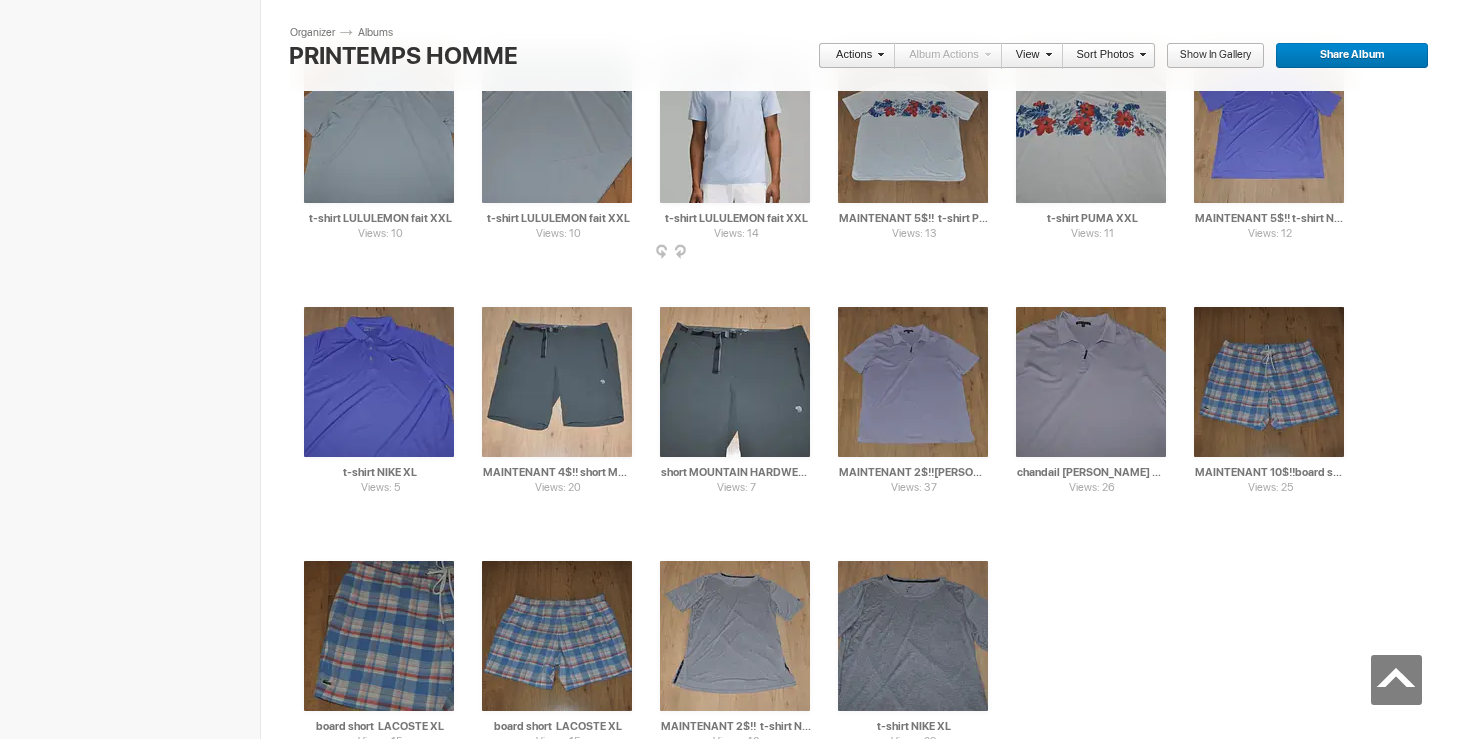 scroll, scrollTop: 5915, scrollLeft: 0, axis: vertical 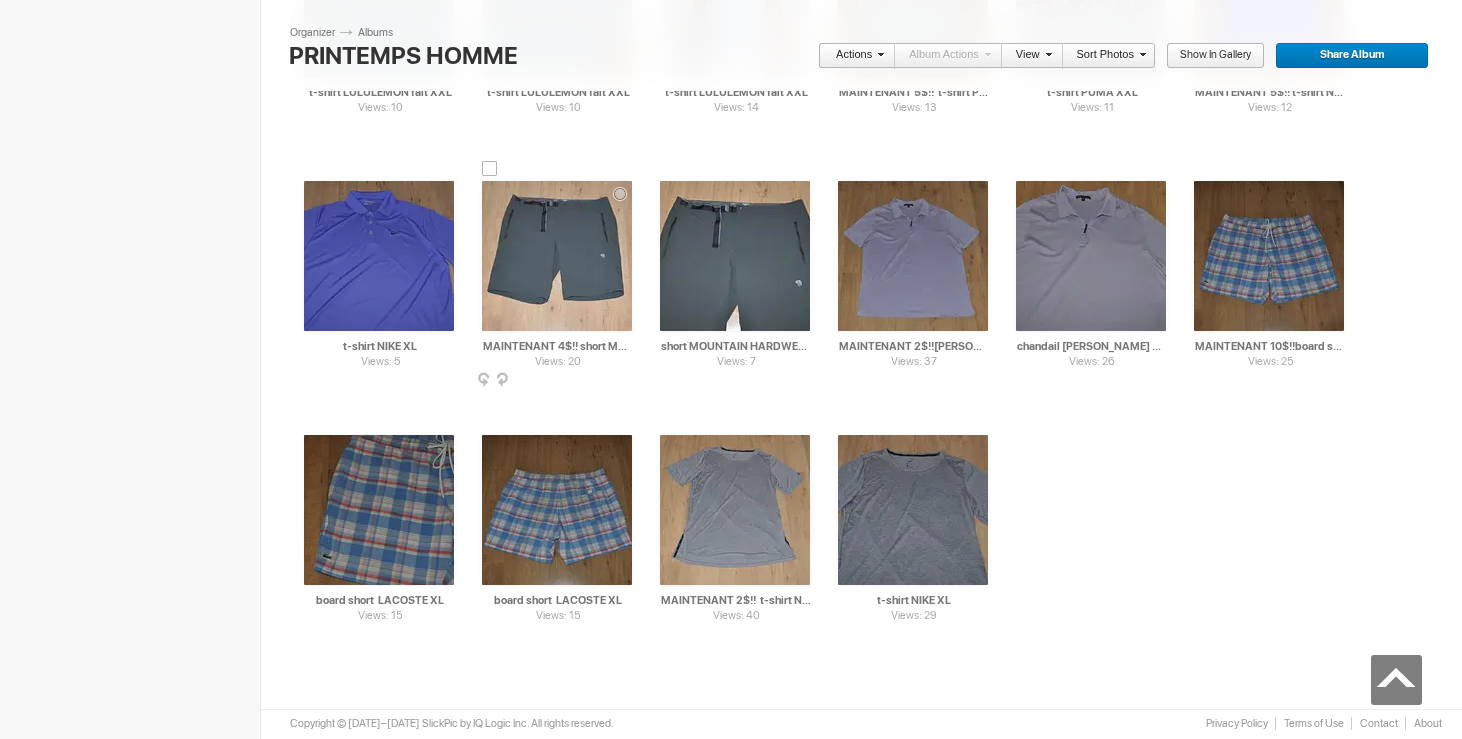 click at bounding box center [490, 169] 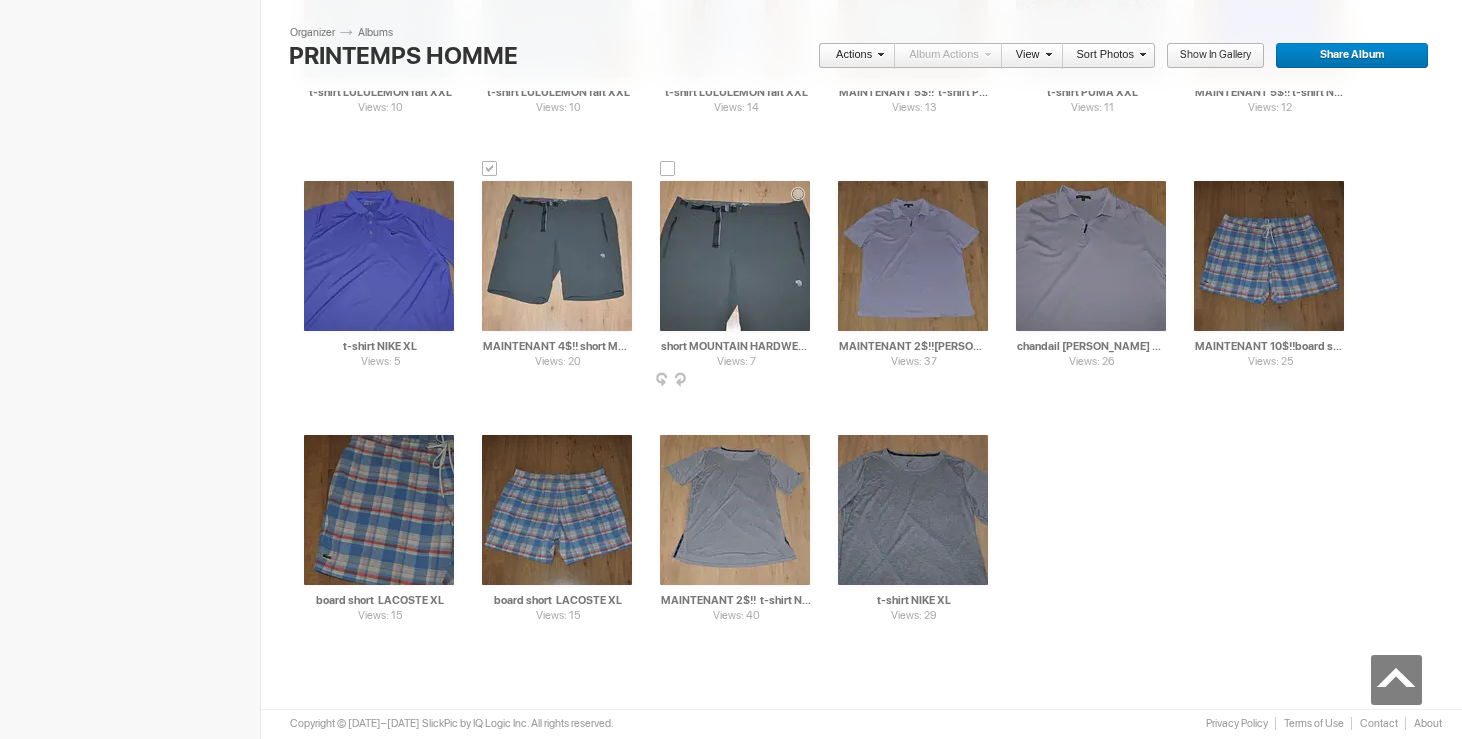 click at bounding box center [668, 169] 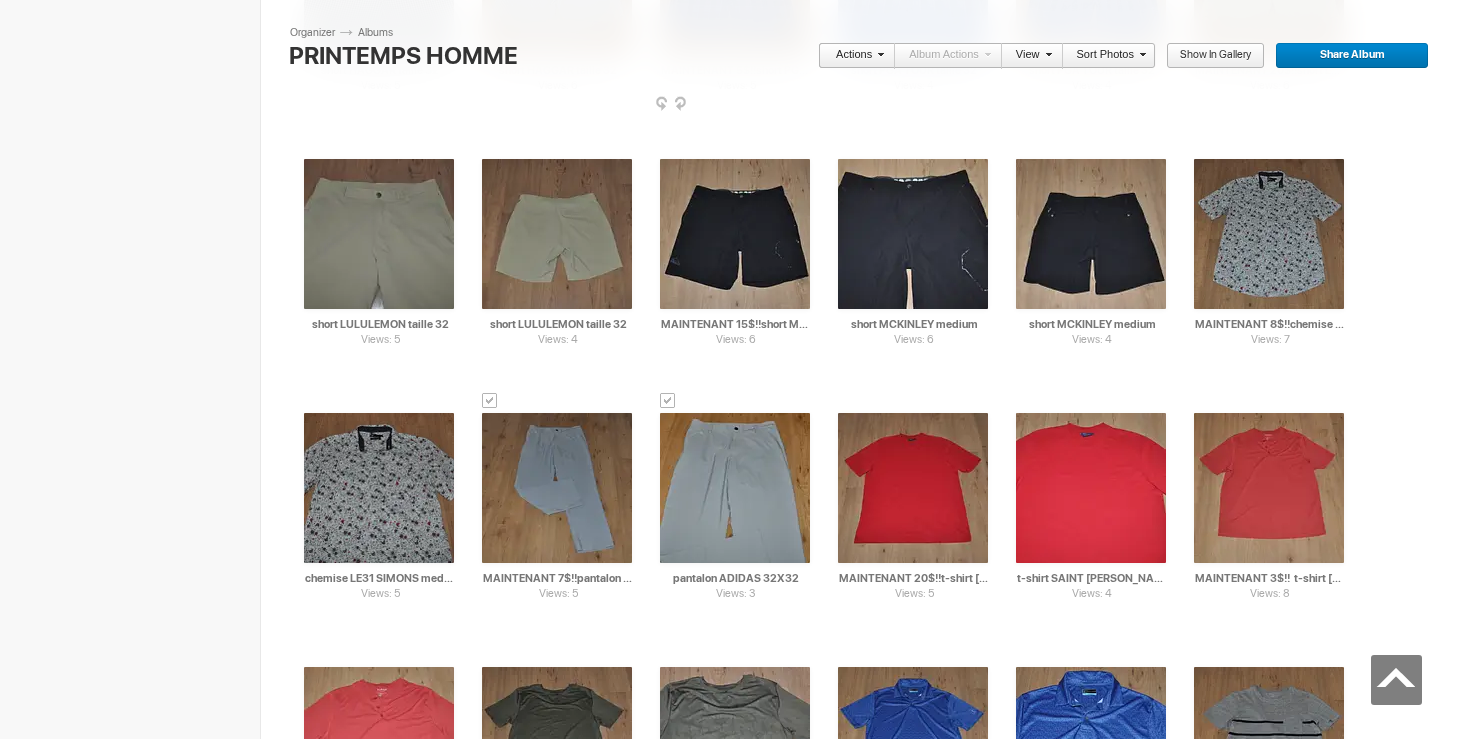 scroll, scrollTop: 1763, scrollLeft: 0, axis: vertical 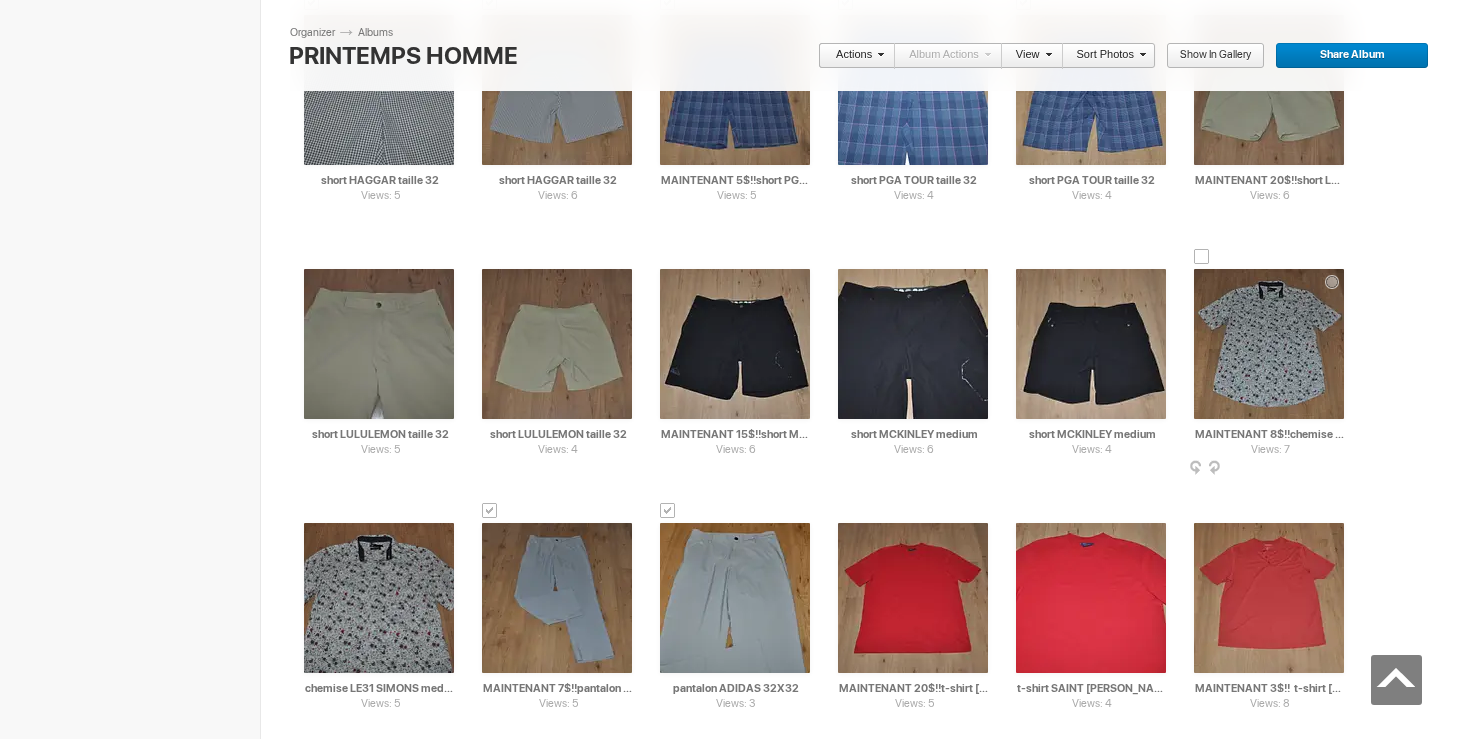click at bounding box center (1202, 257) 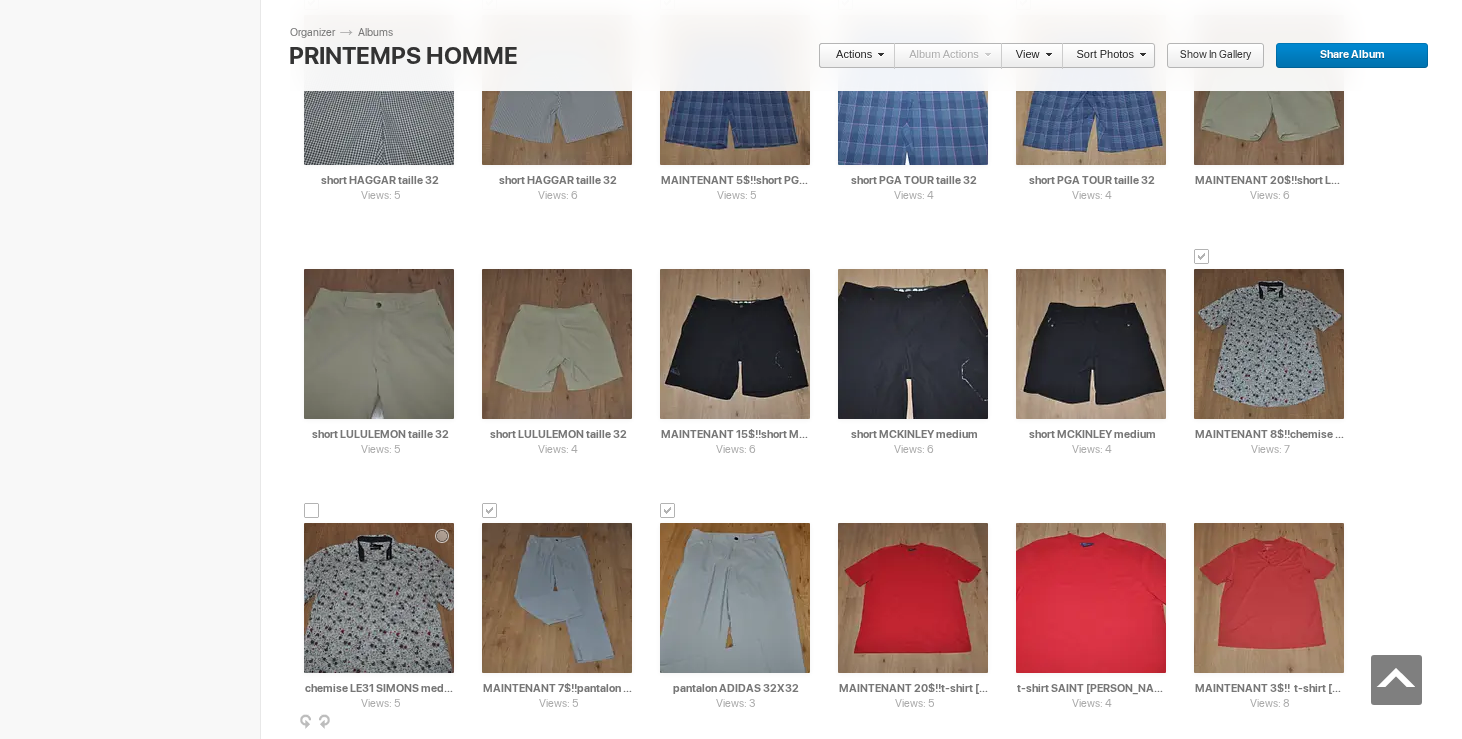 click at bounding box center [312, 511] 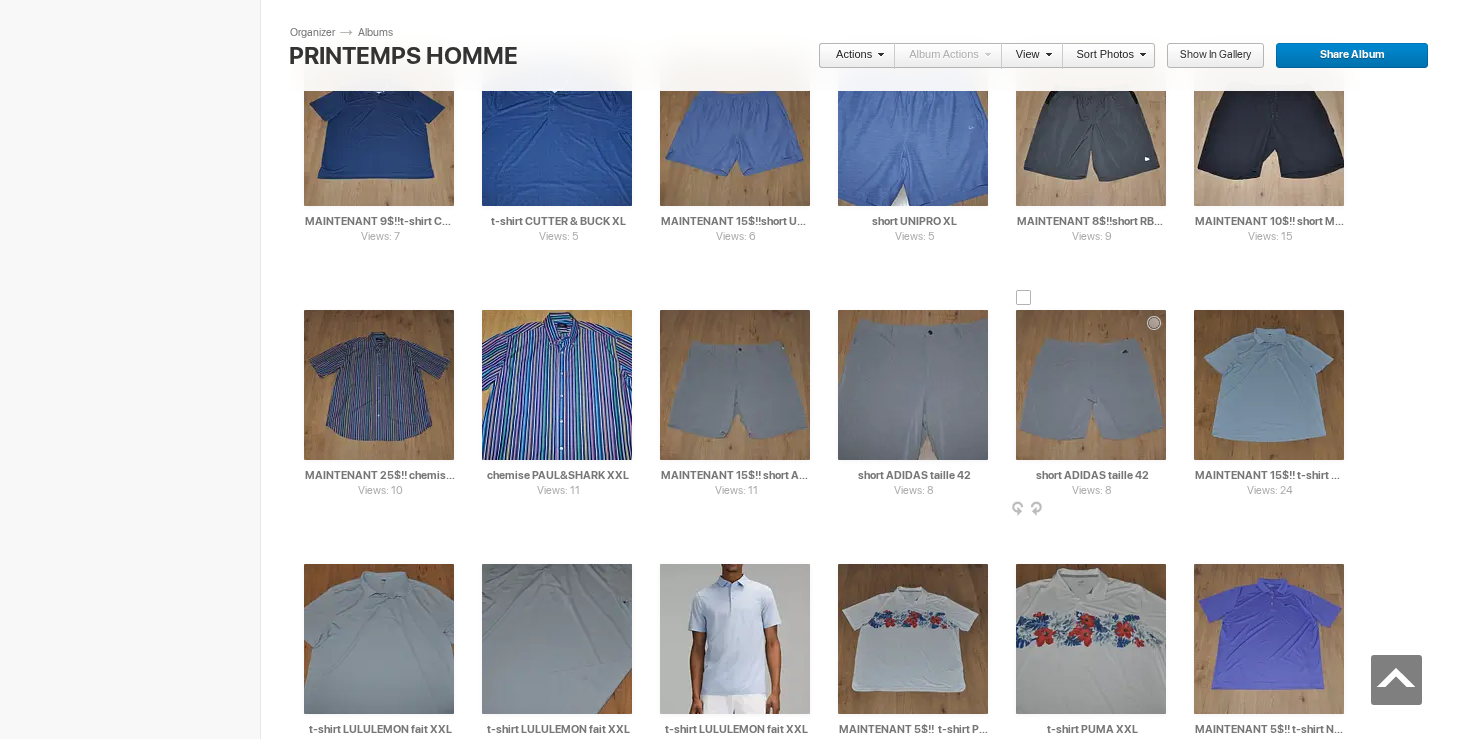 scroll, scrollTop: 5281, scrollLeft: 0, axis: vertical 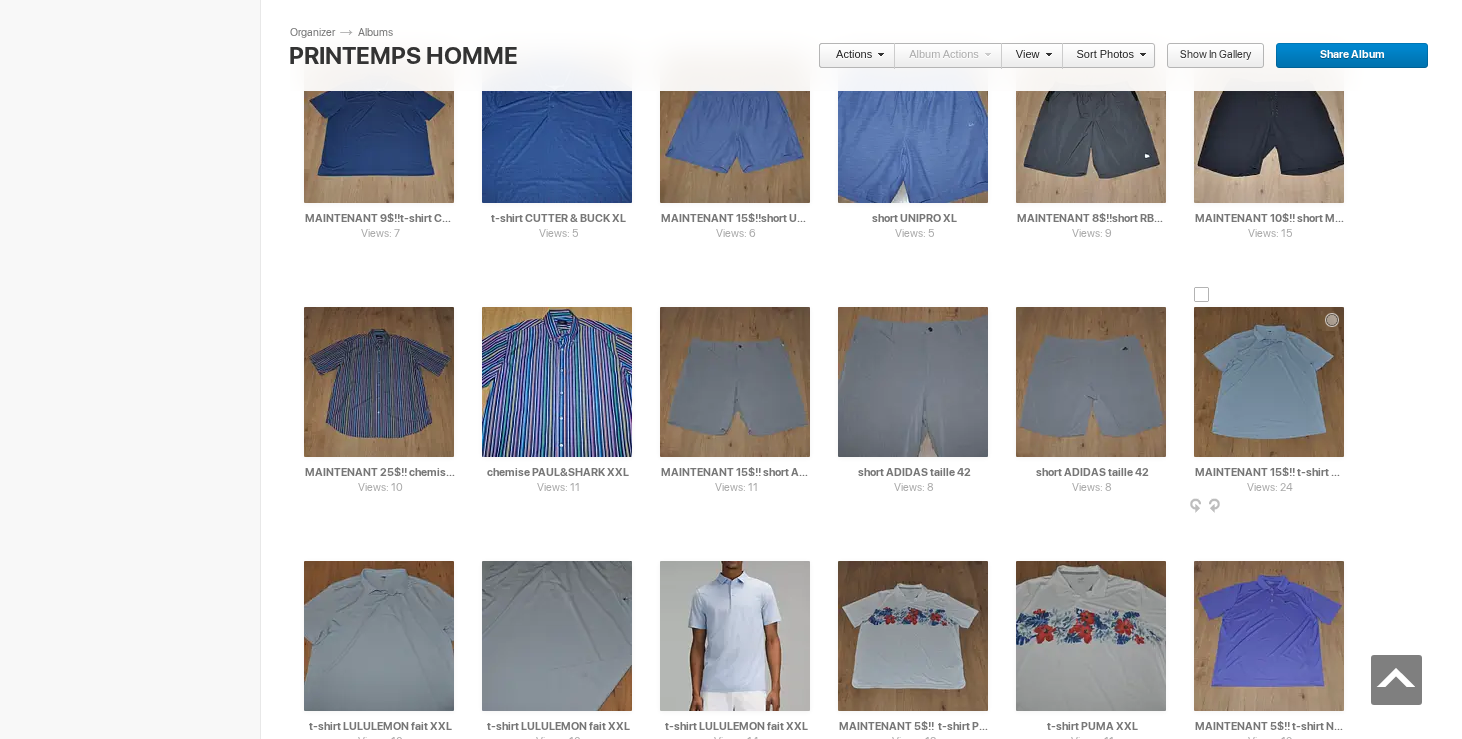 click at bounding box center (1202, 295) 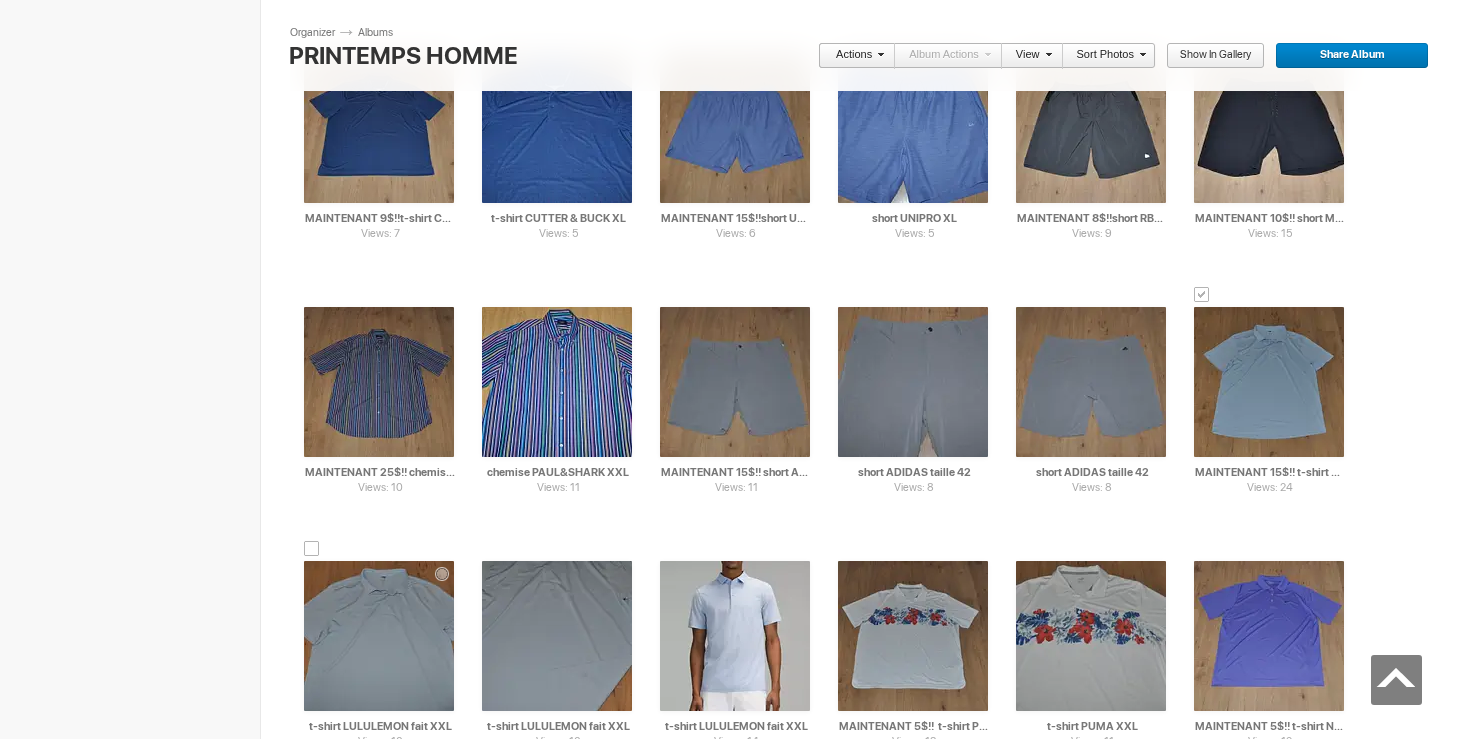 click at bounding box center [312, 549] 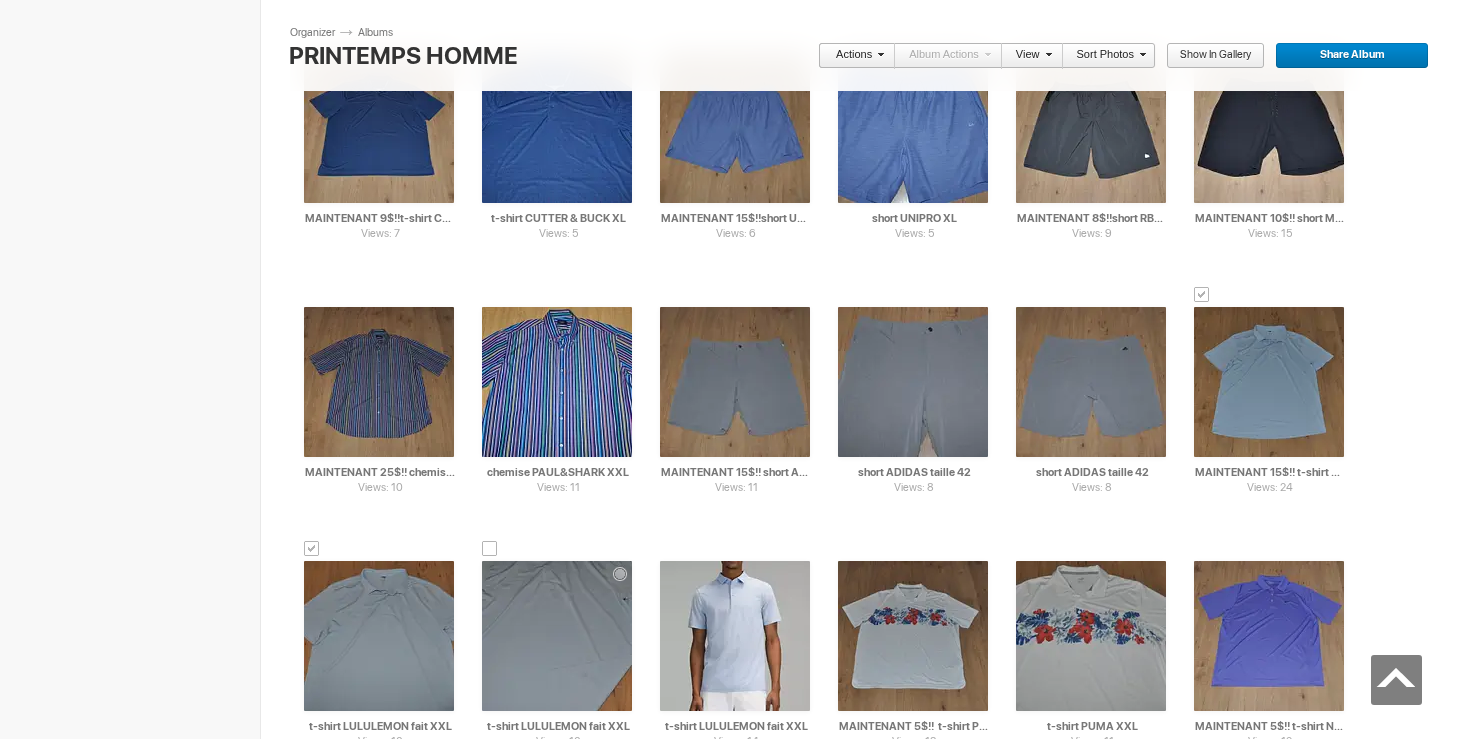 click at bounding box center (490, 549) 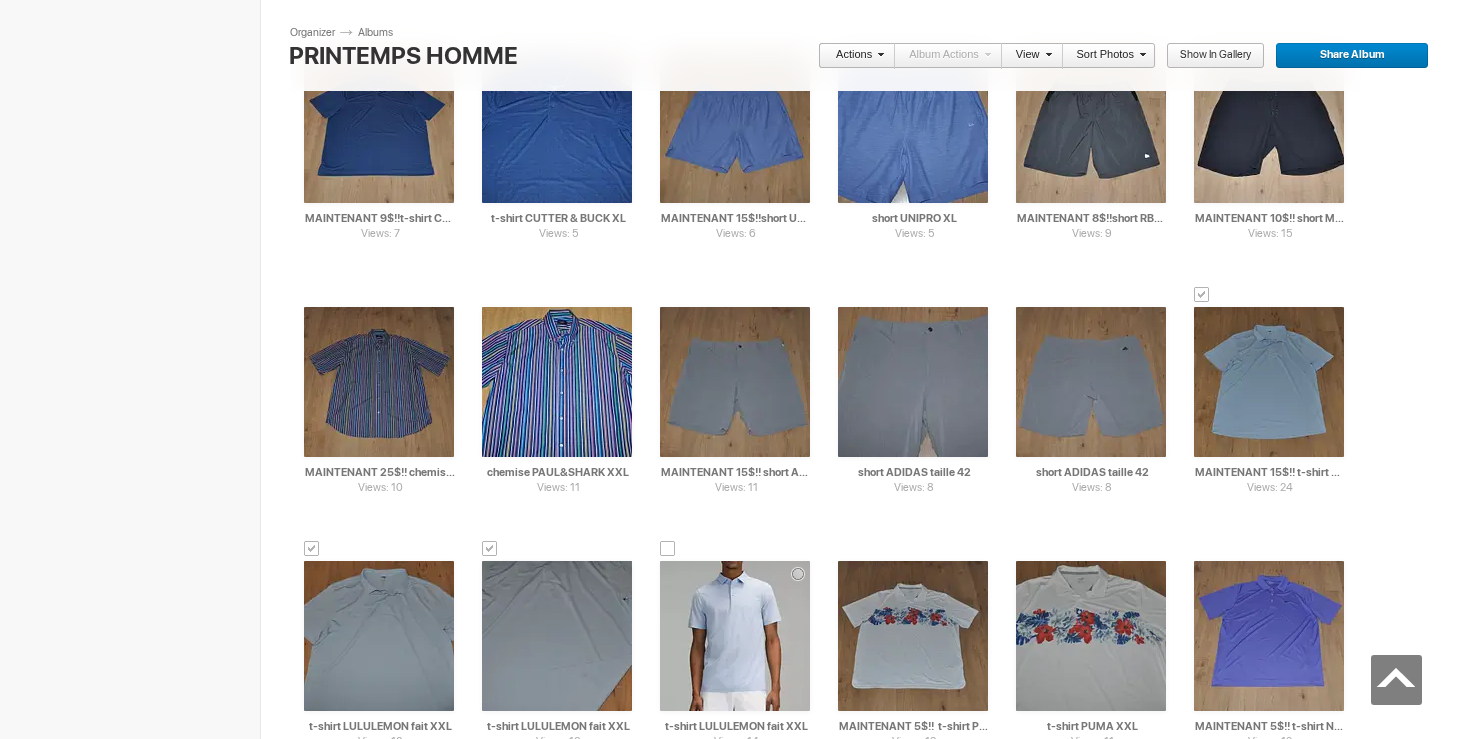 click at bounding box center (668, 549) 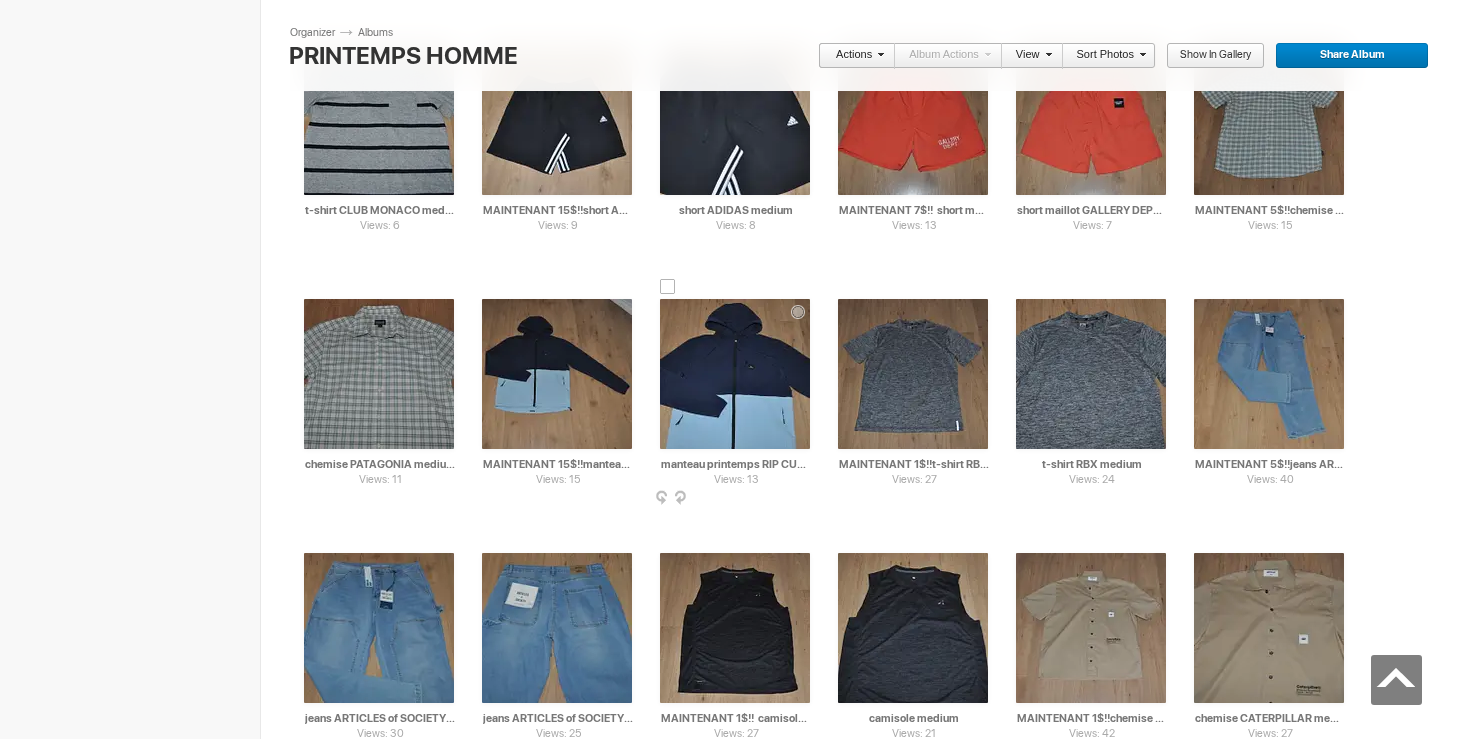 scroll, scrollTop: 2672, scrollLeft: 0, axis: vertical 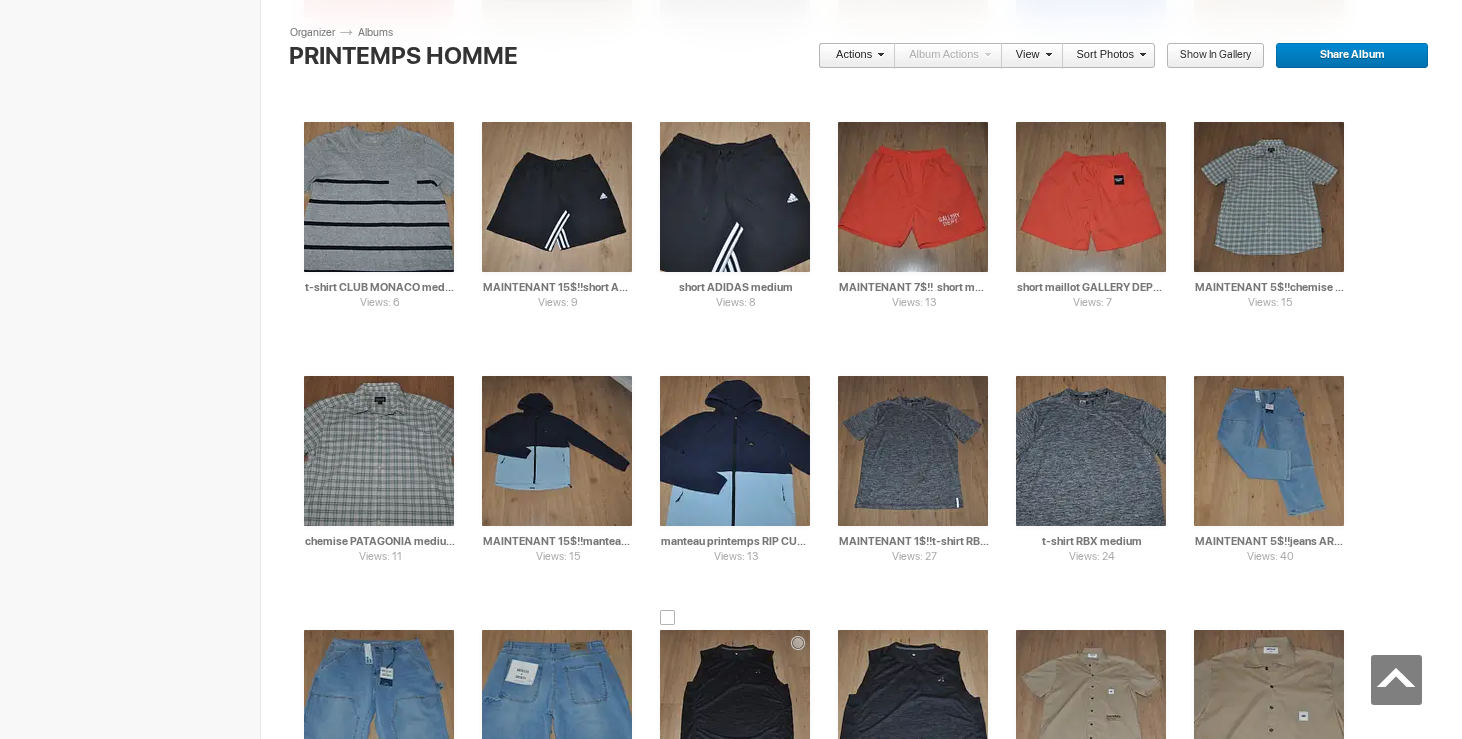 click at bounding box center [668, 618] 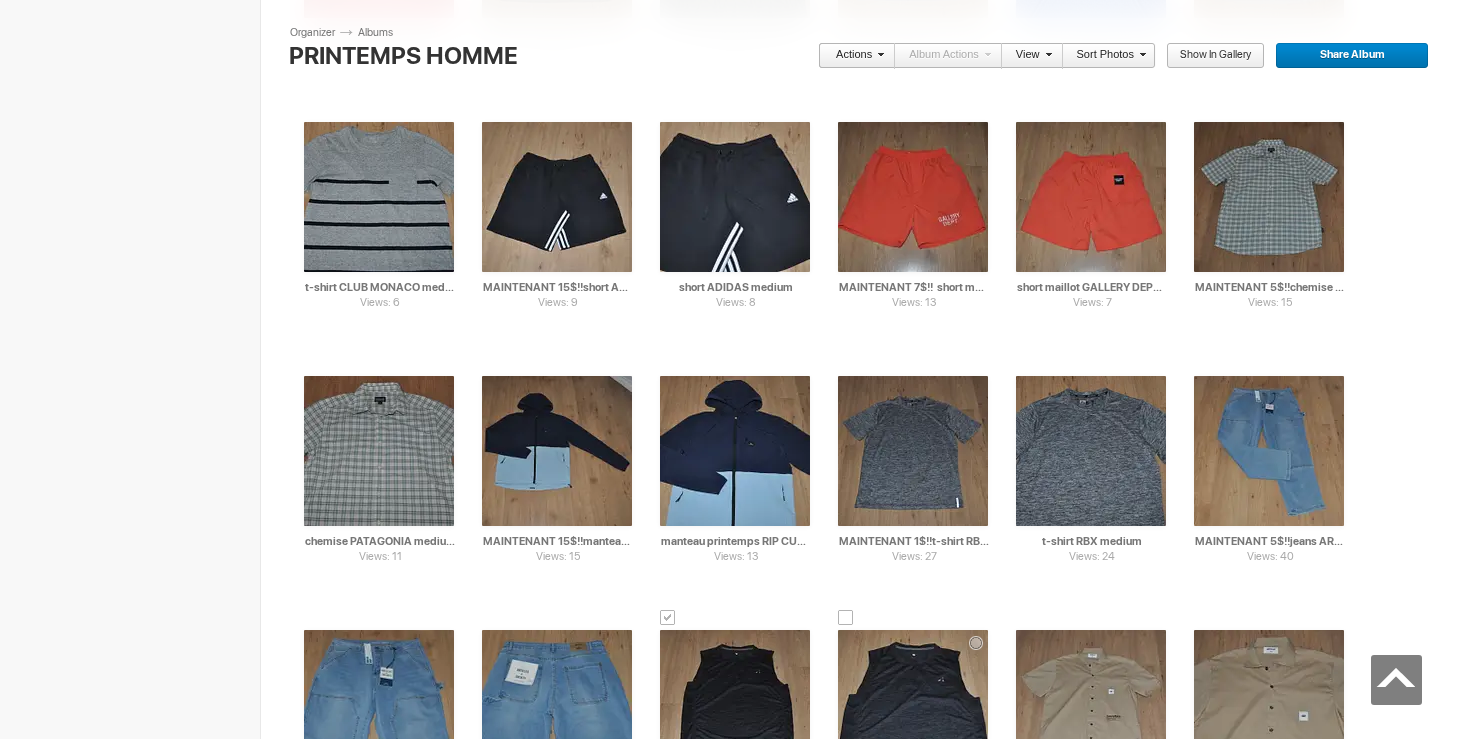 click at bounding box center [846, 618] 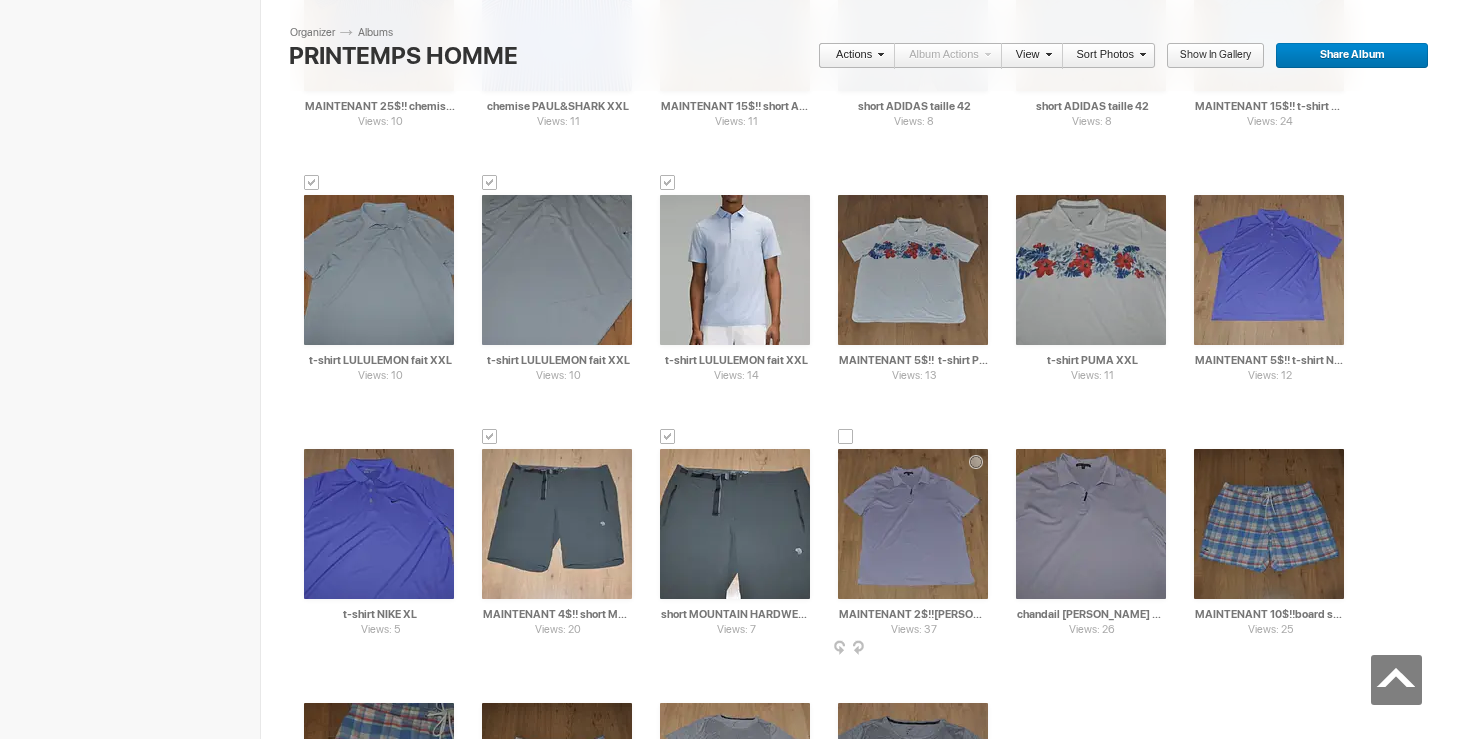 scroll, scrollTop: 5649, scrollLeft: 0, axis: vertical 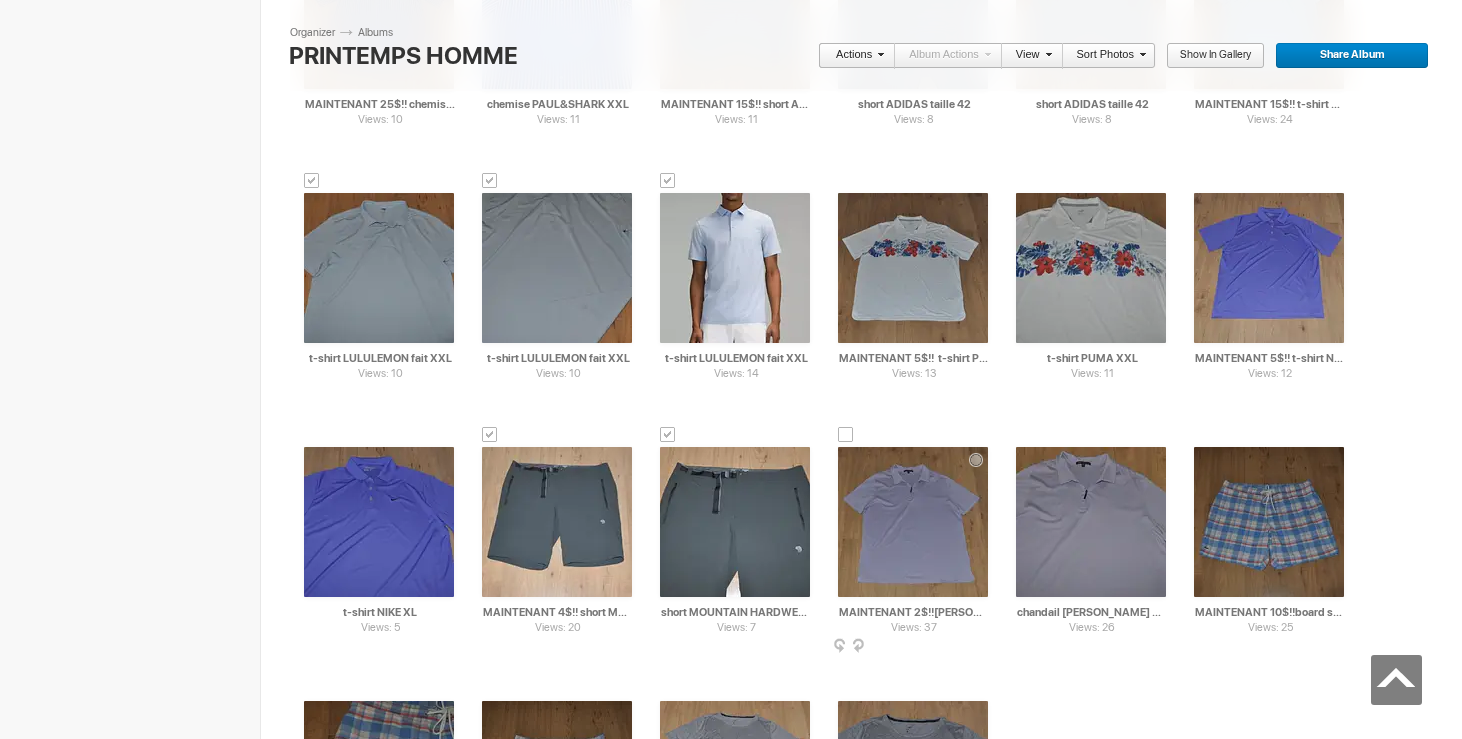 click at bounding box center [846, 435] 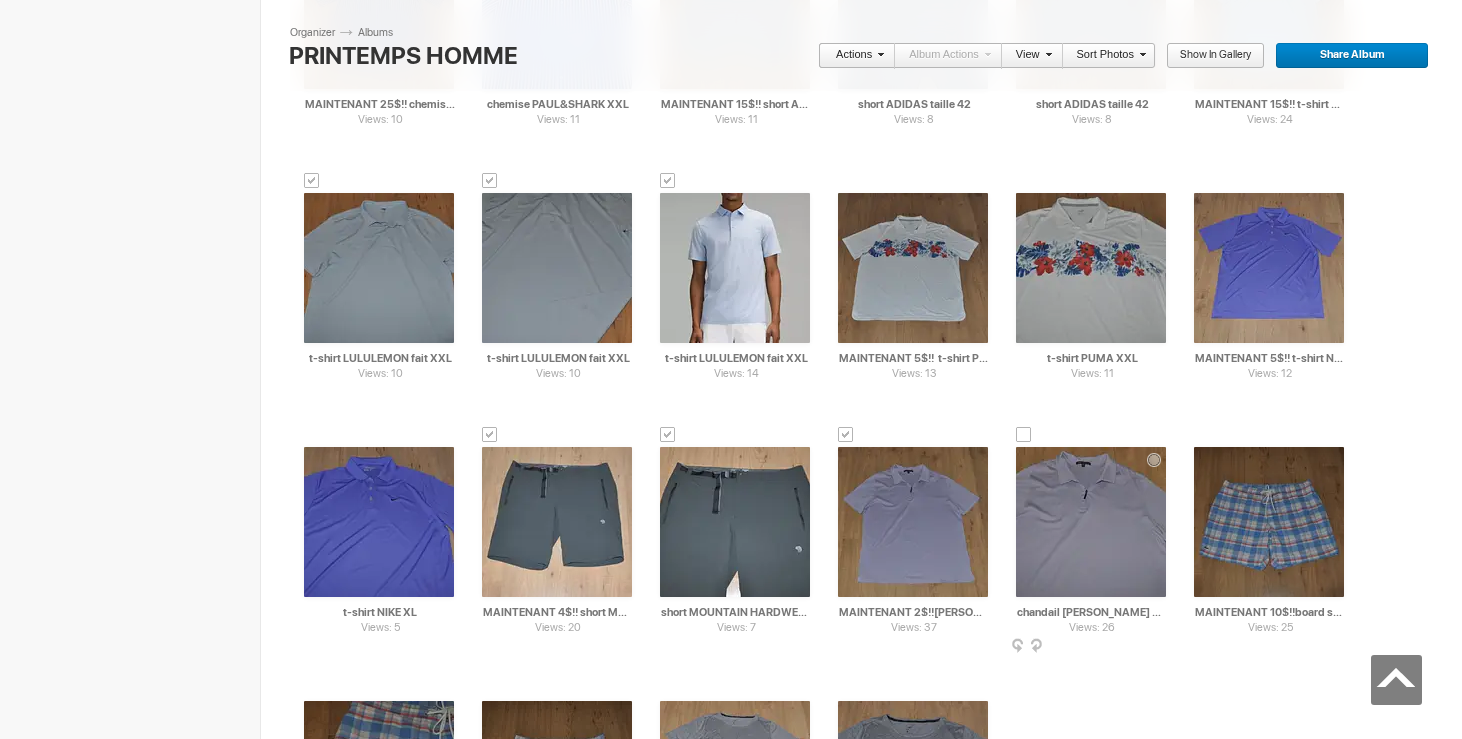 click at bounding box center (1024, 435) 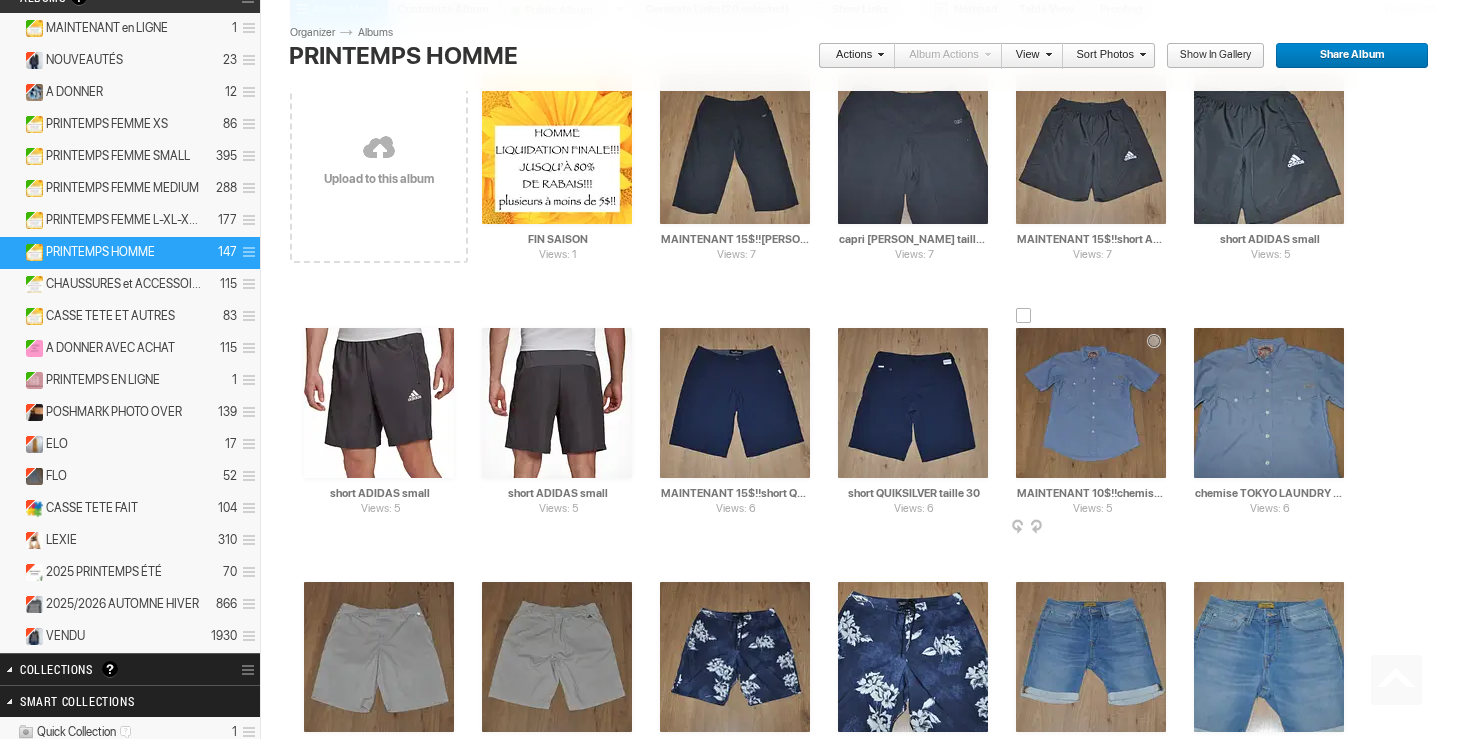 scroll, scrollTop: 0, scrollLeft: 0, axis: both 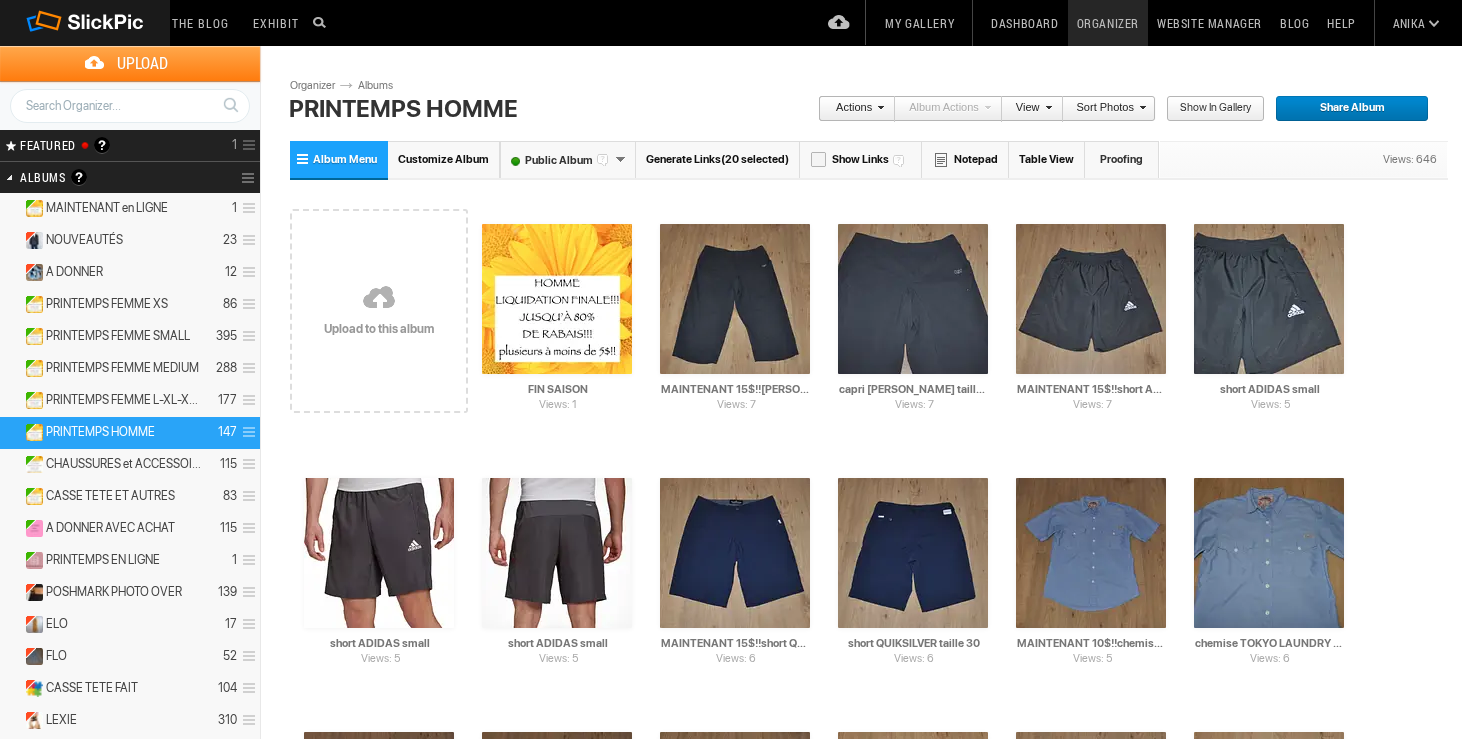 click on "Actions" at bounding box center [851, 109] 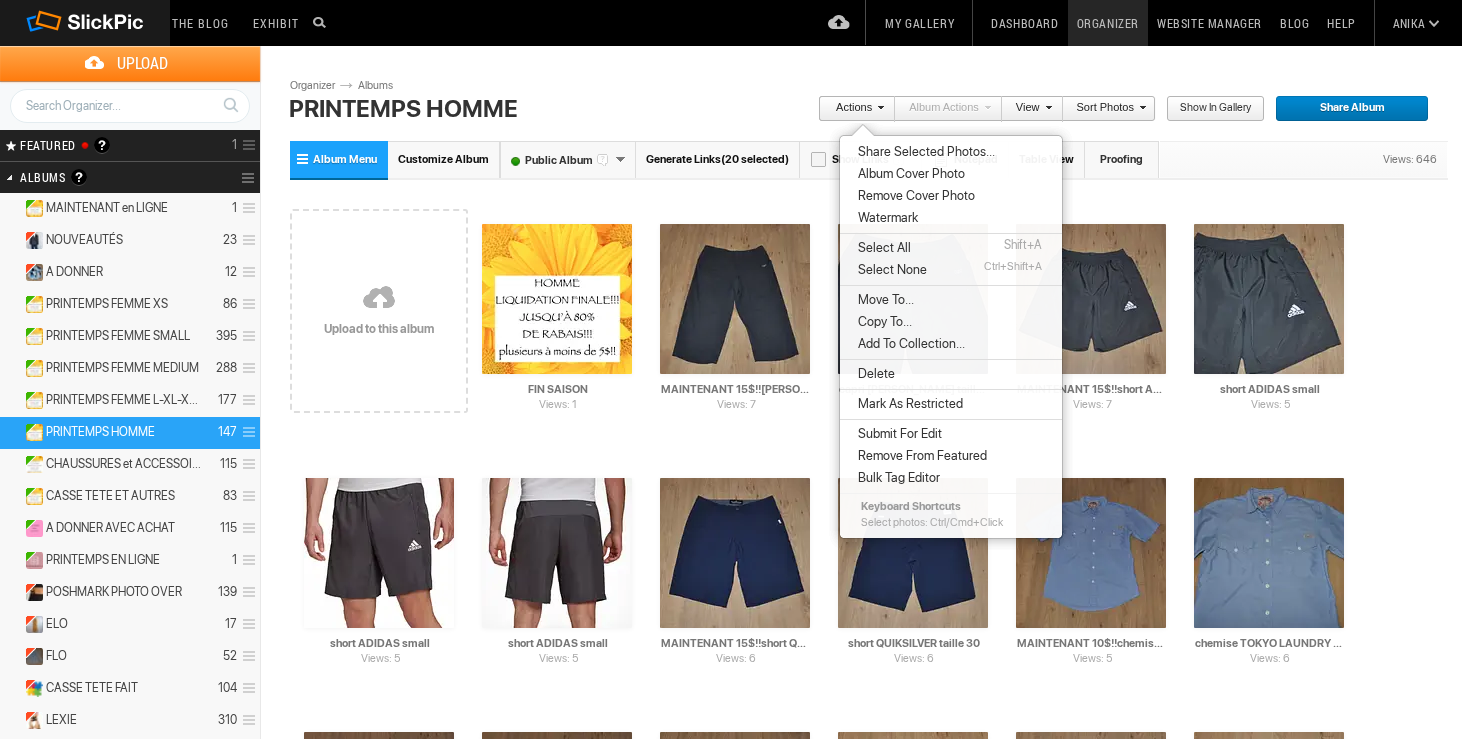 click on "Move To..." at bounding box center [883, 300] 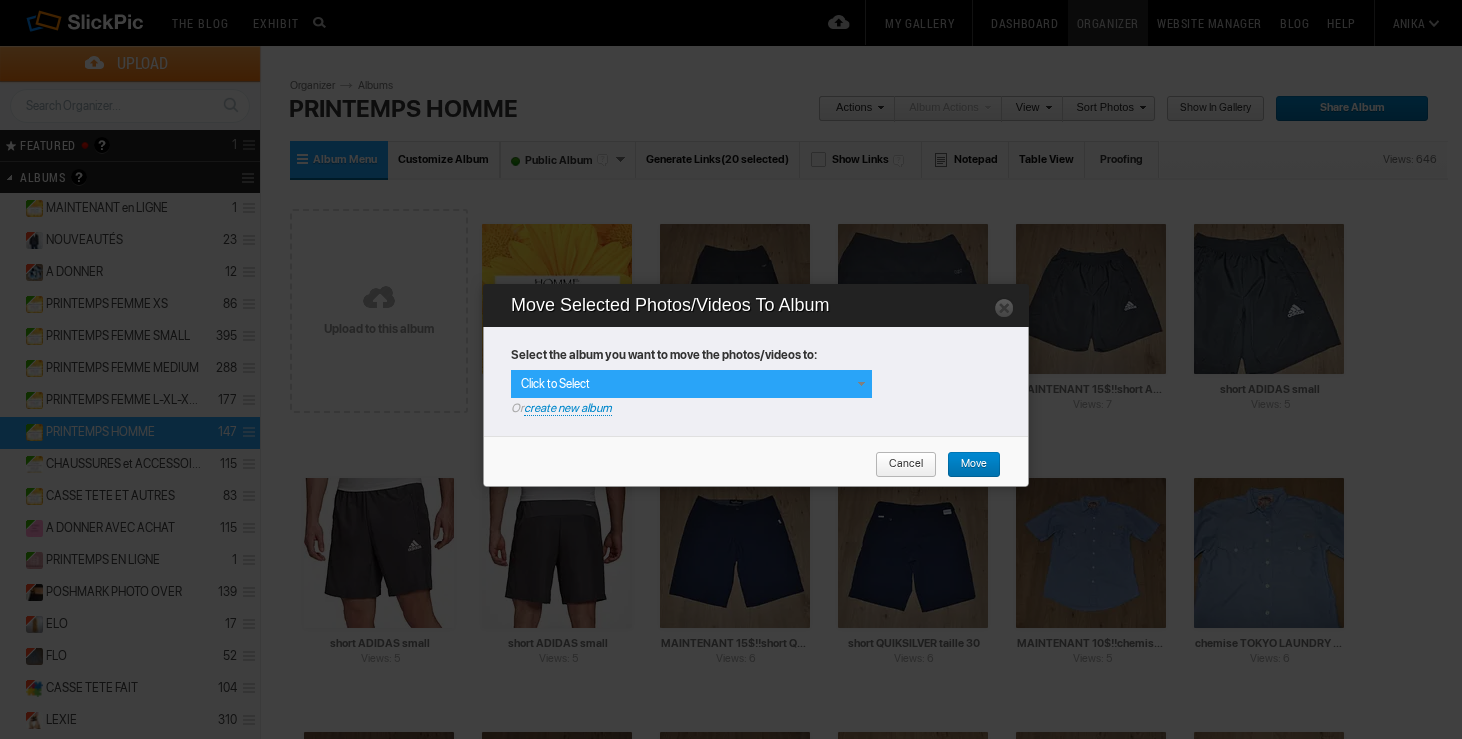 click on "Click to Select" at bounding box center (691, 384) 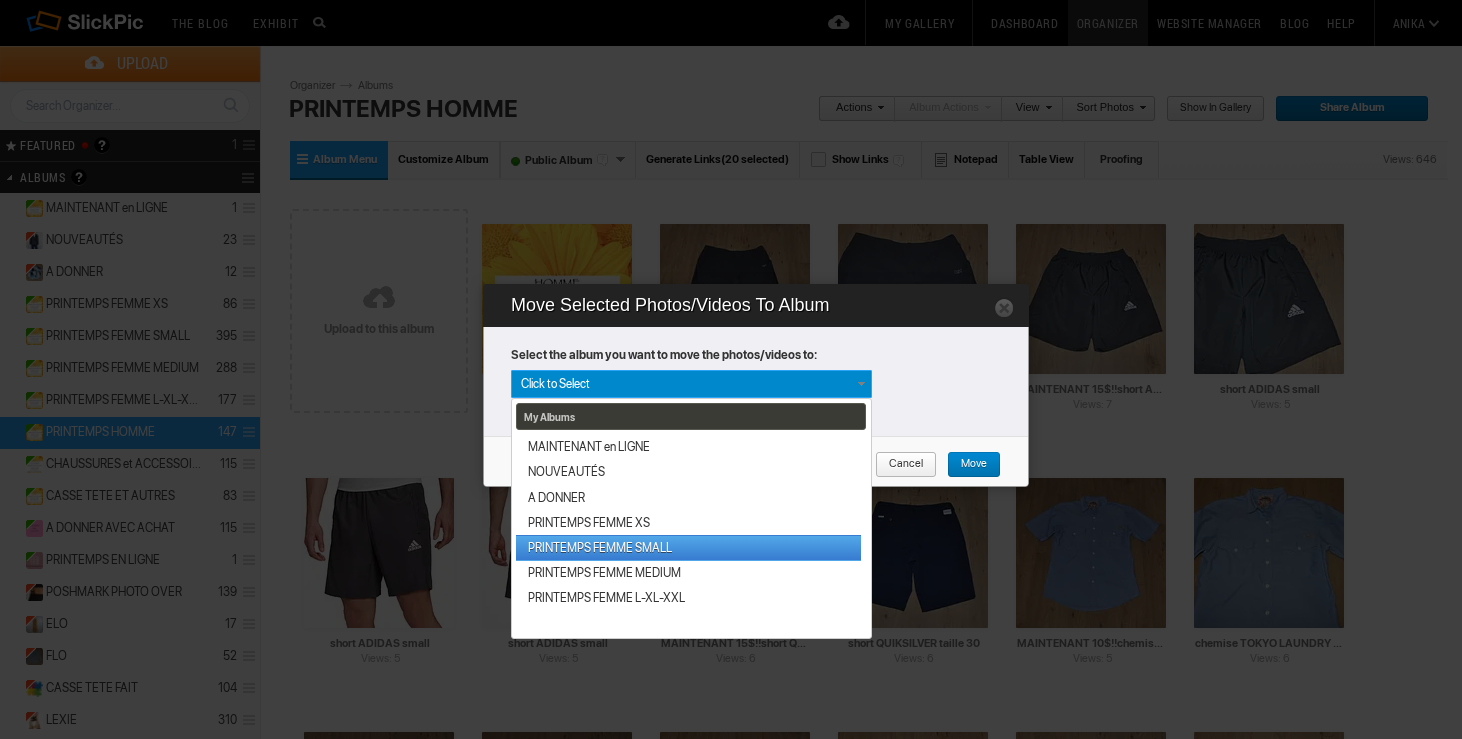 scroll, scrollTop: 340, scrollLeft: 0, axis: vertical 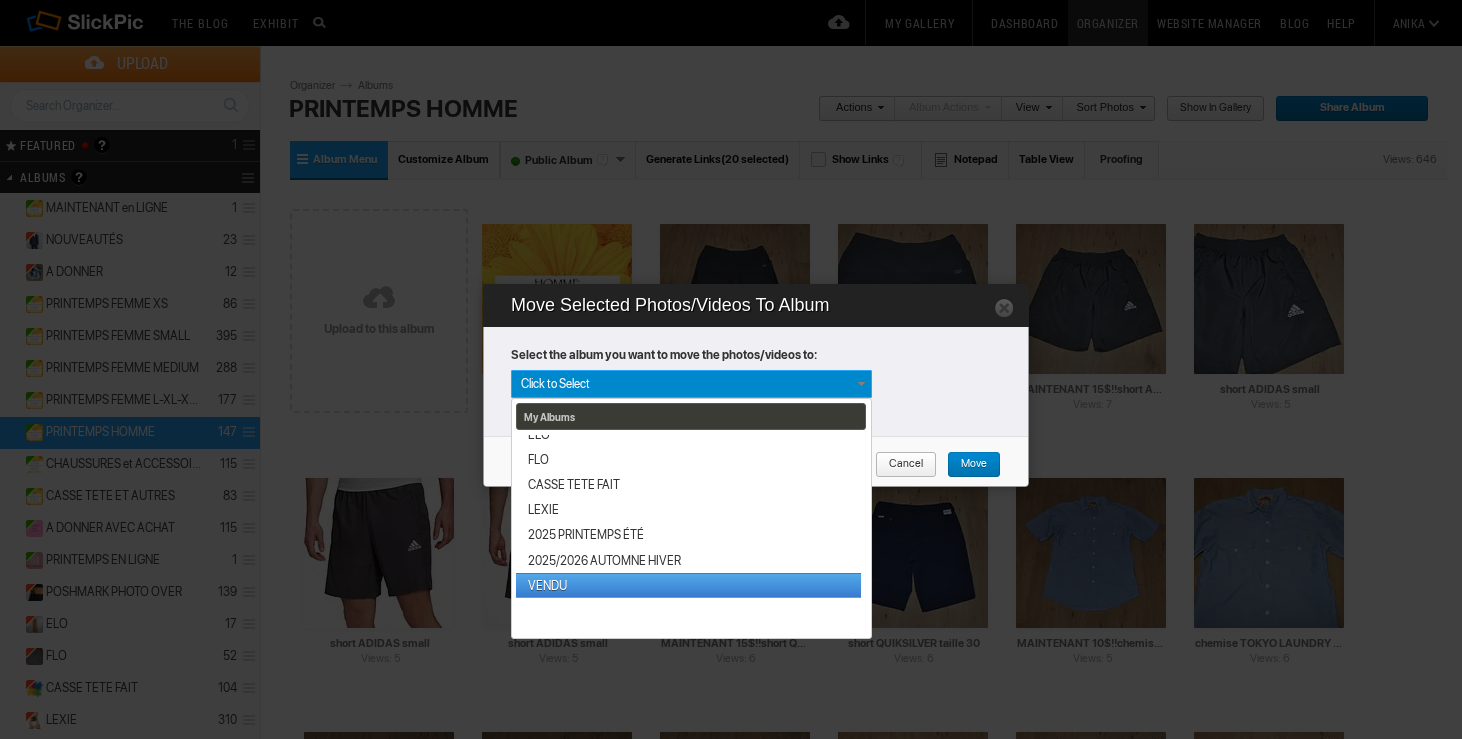 click on "VENDU" at bounding box center (688, 585) 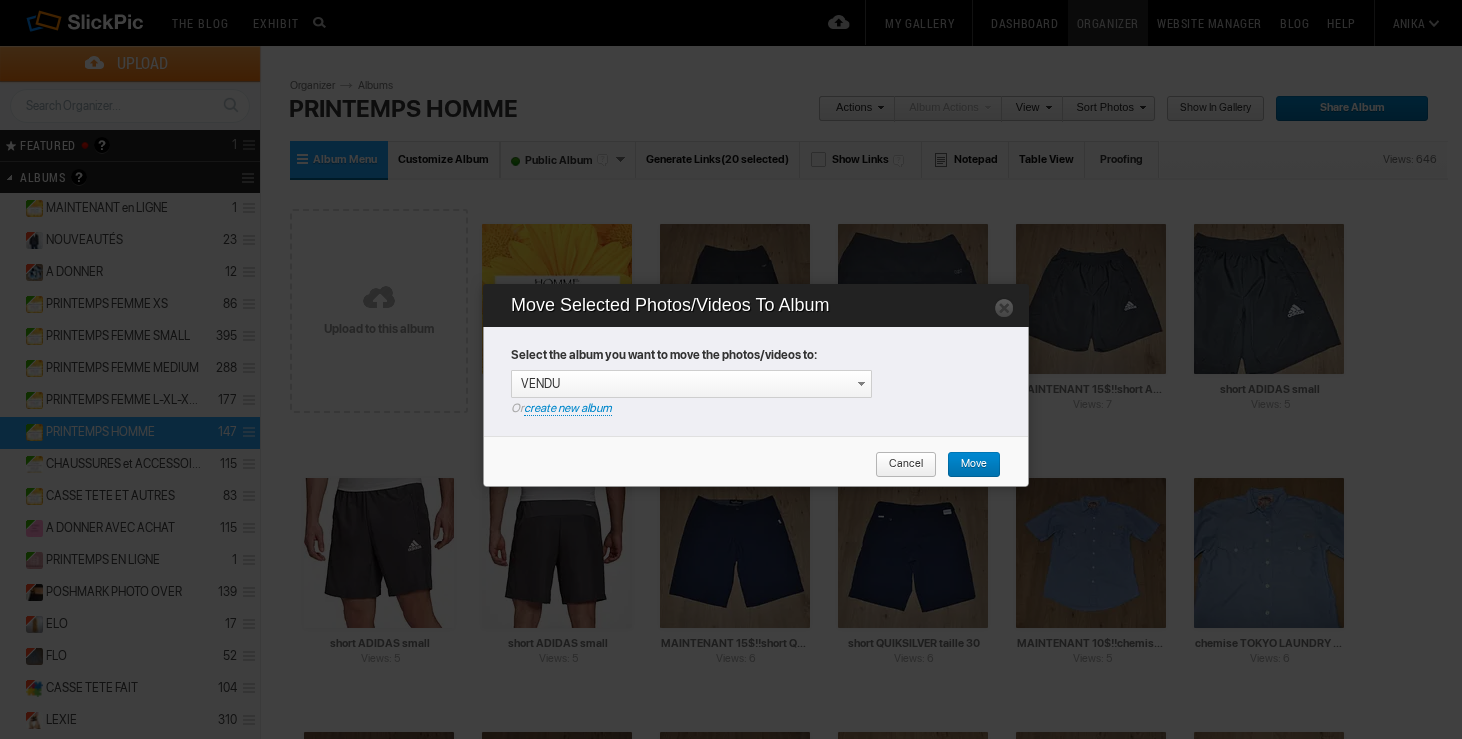 click on "Move" at bounding box center [967, 465] 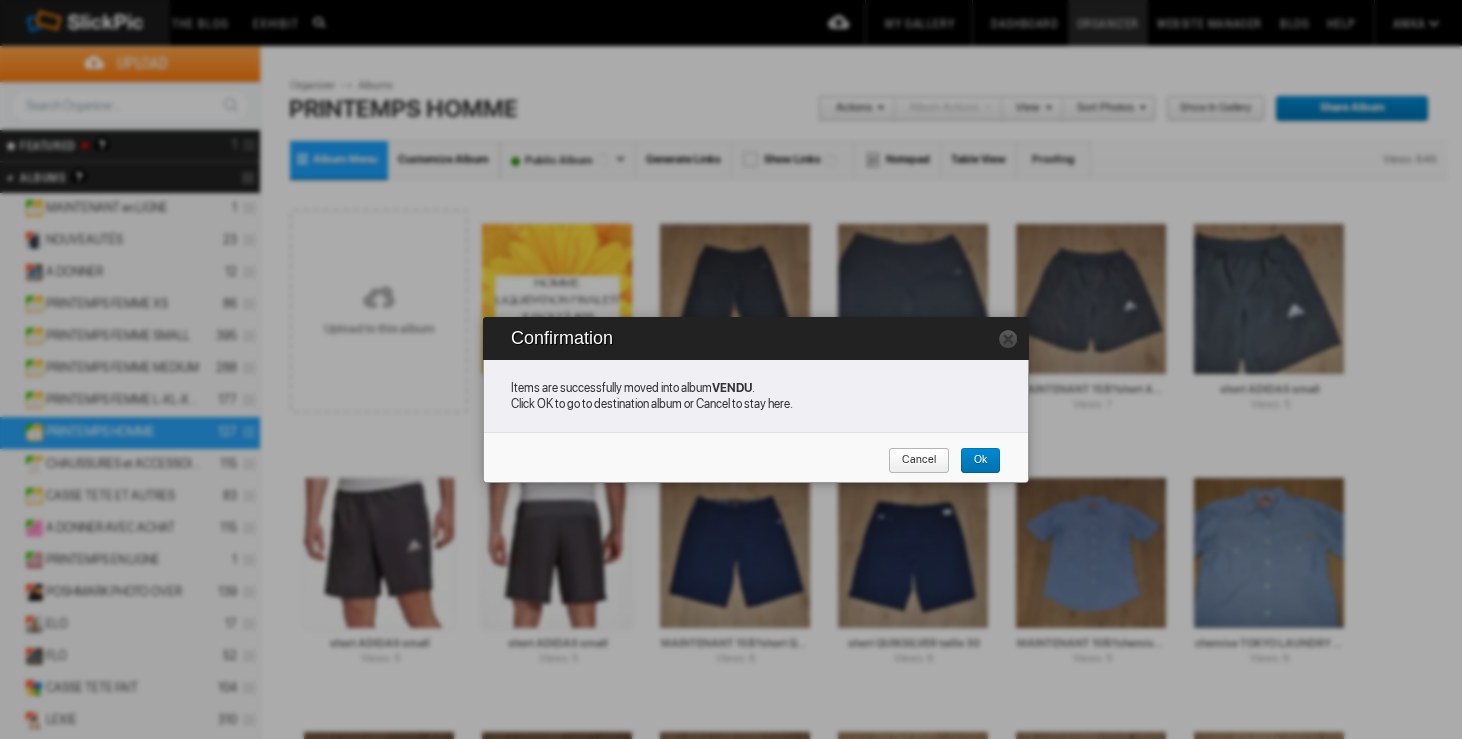 click on "Cancel" at bounding box center [912, 461] 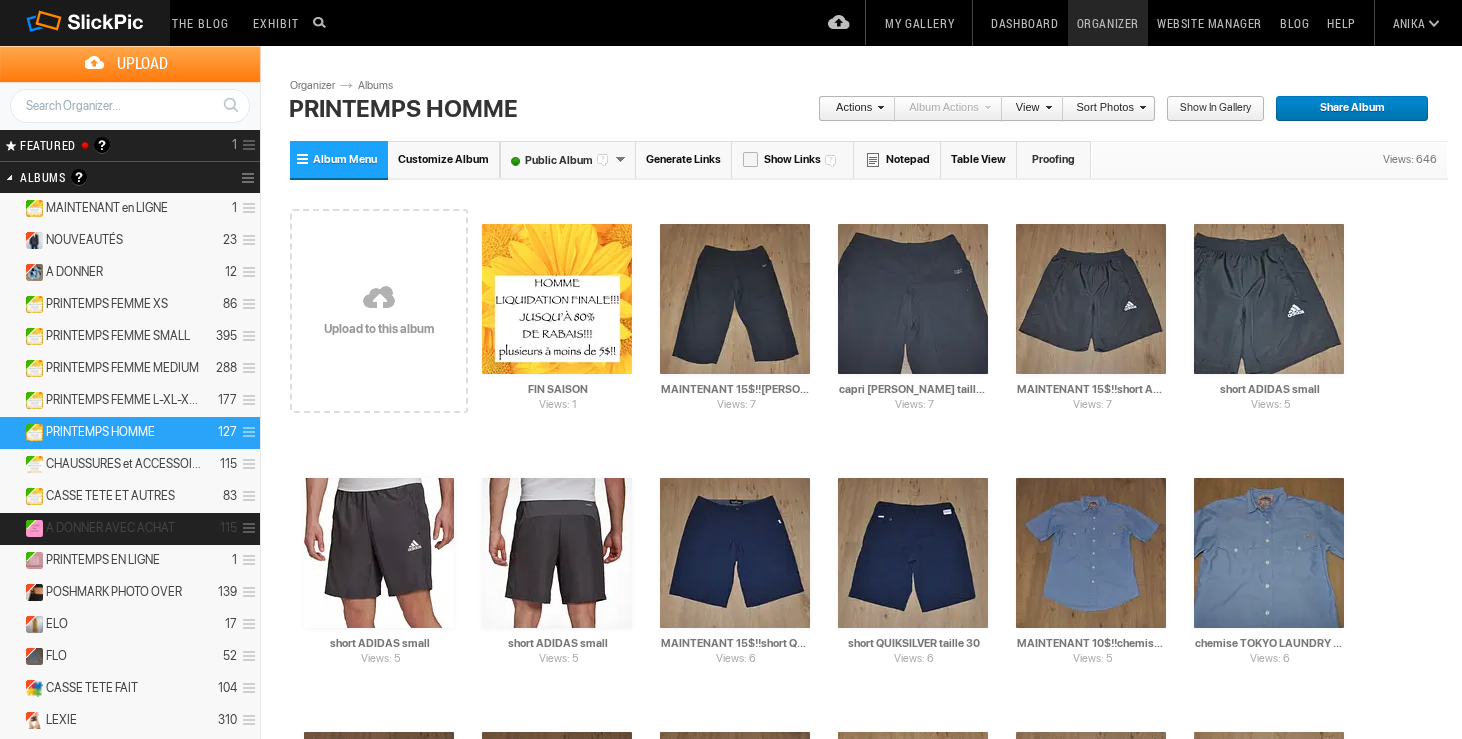click on "A DONNER AVEC ACHAT" at bounding box center [110, 528] 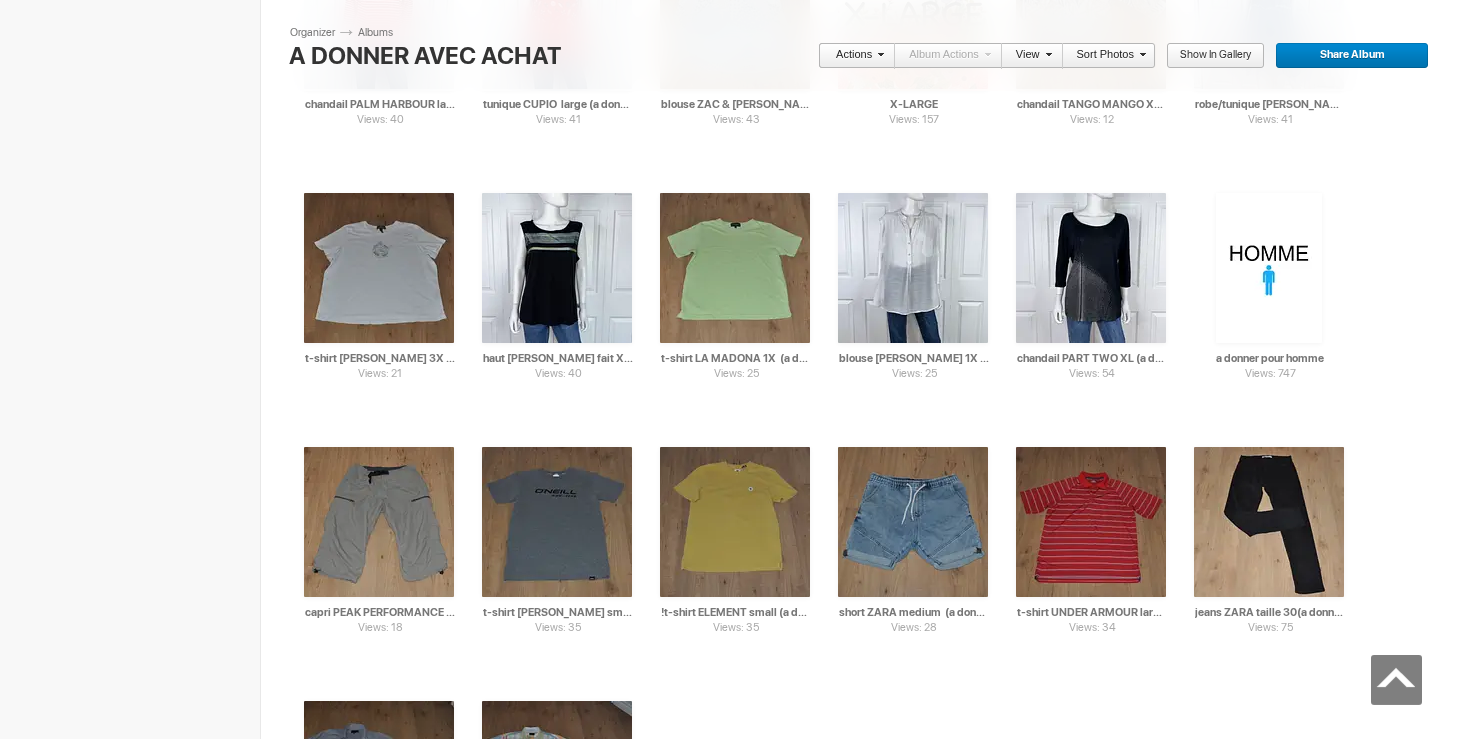 scroll, scrollTop: 4645, scrollLeft: 0, axis: vertical 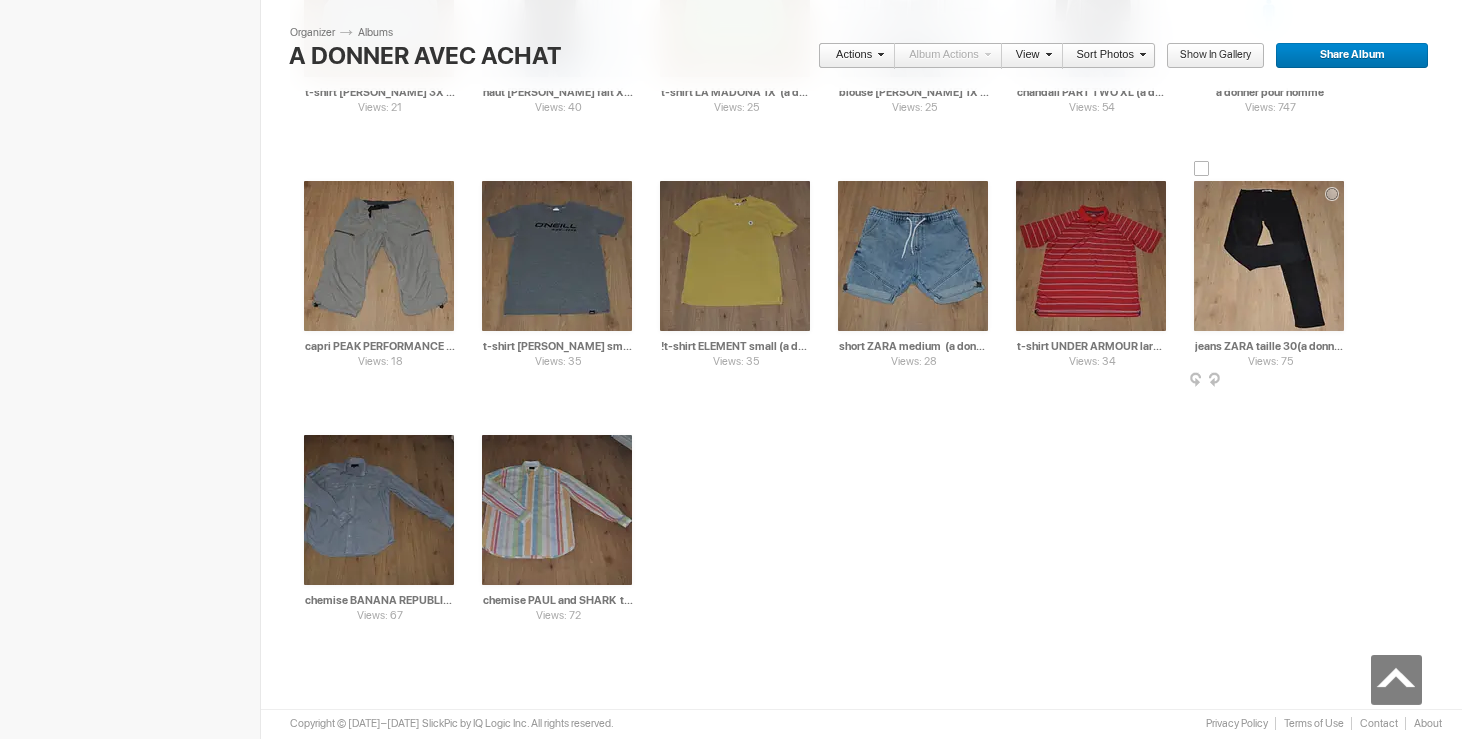 click at bounding box center (1202, 169) 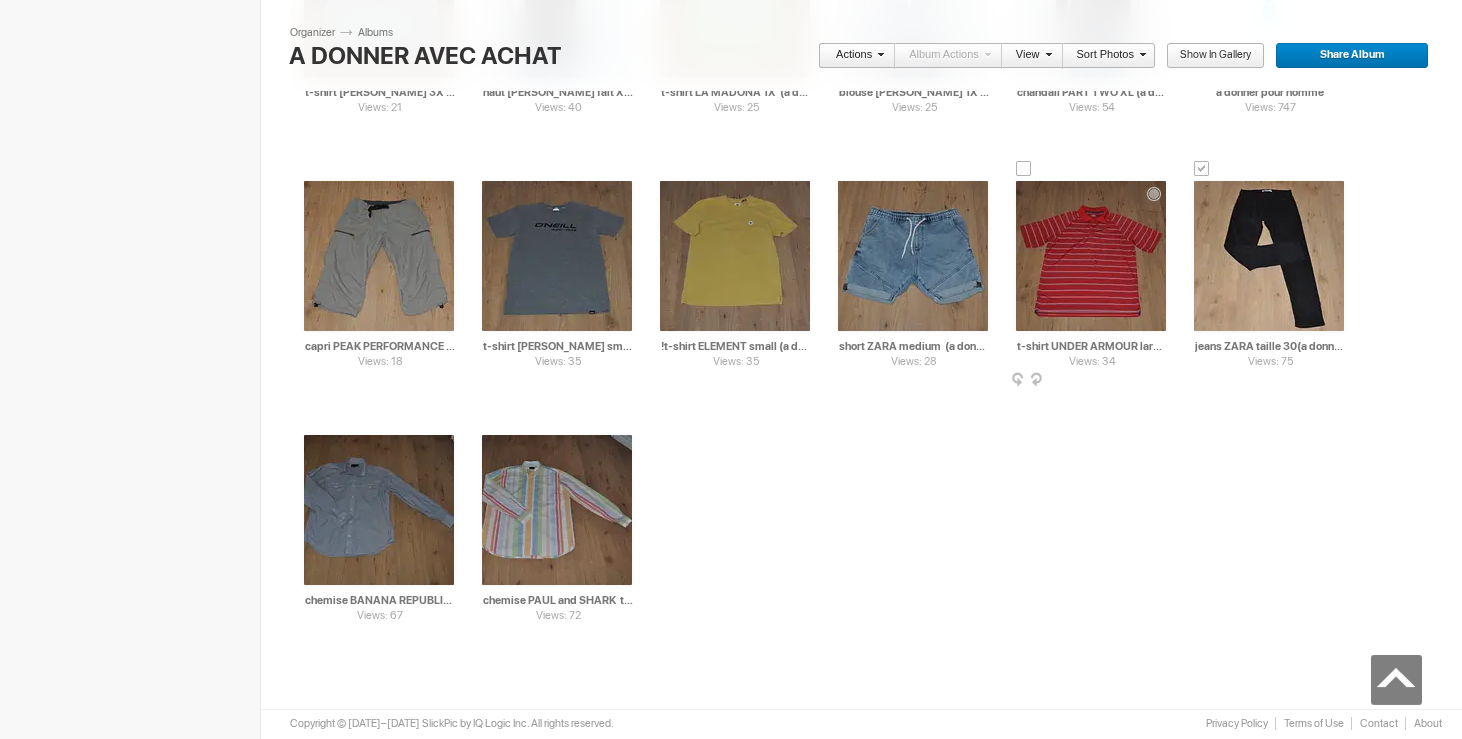 click on "Views: 34 AI t-shirt UNDER ARMOUR large a donner avec achat de 5$)
HTML:
Direct:
Forum:
Photo ID:
22347800
More..." at bounding box center (1091, 256) 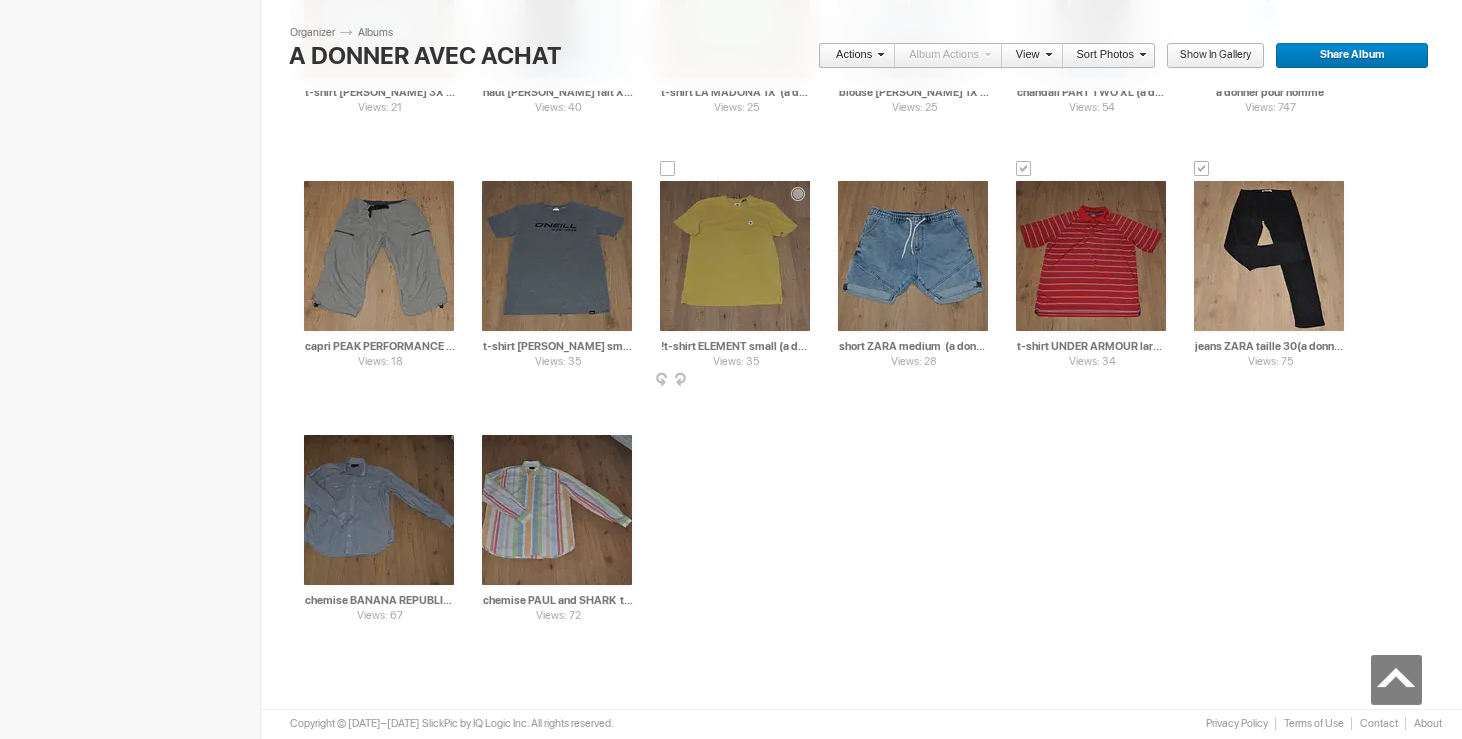 click at bounding box center [668, 169] 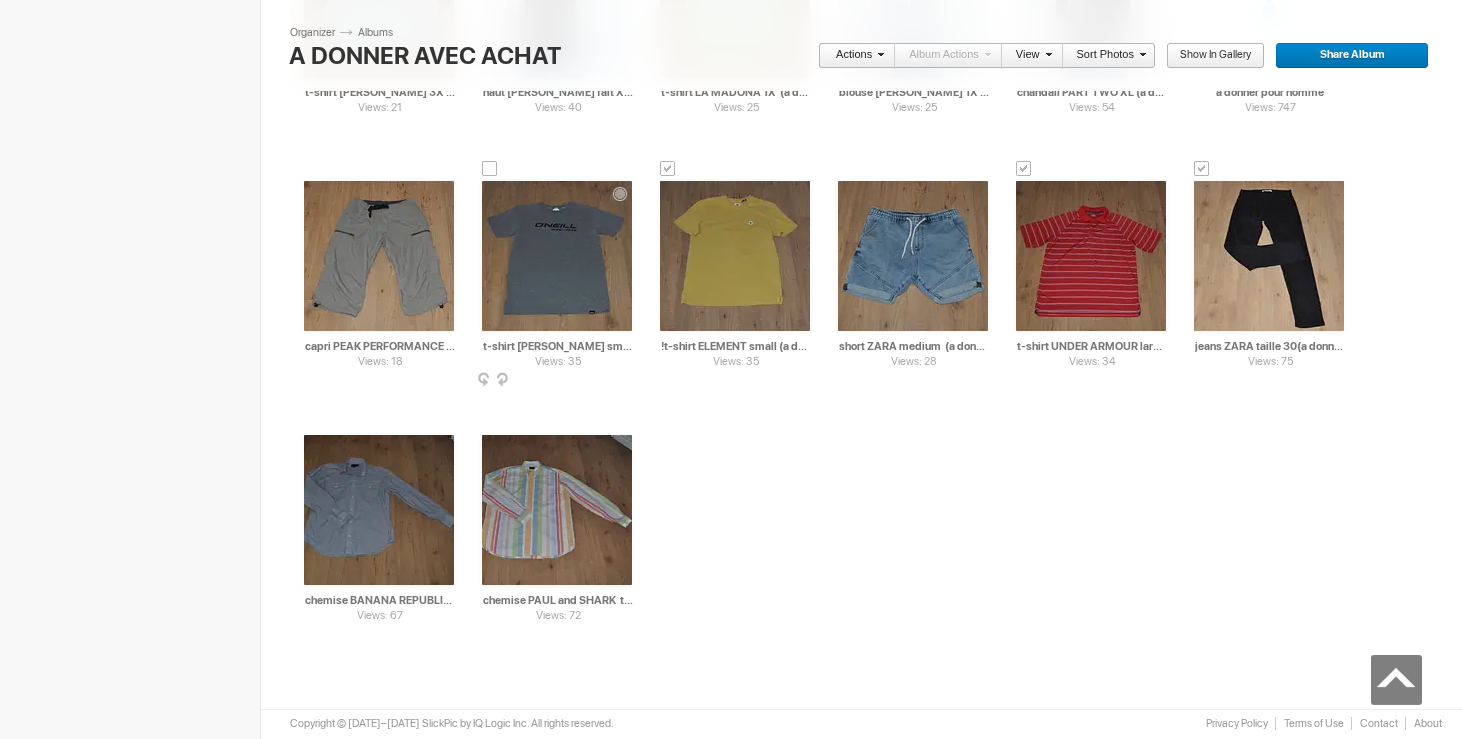 click at bounding box center [490, 169] 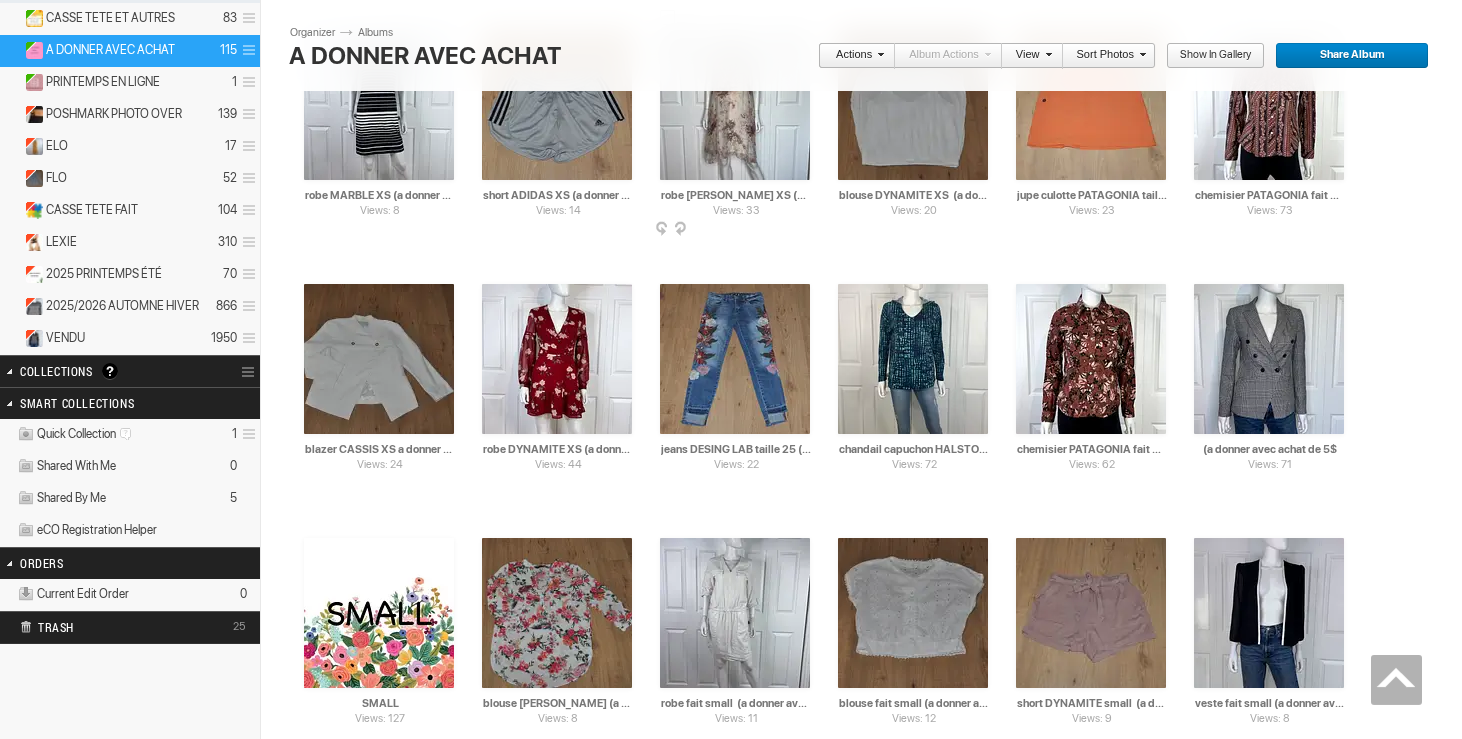 scroll, scrollTop: 0, scrollLeft: 0, axis: both 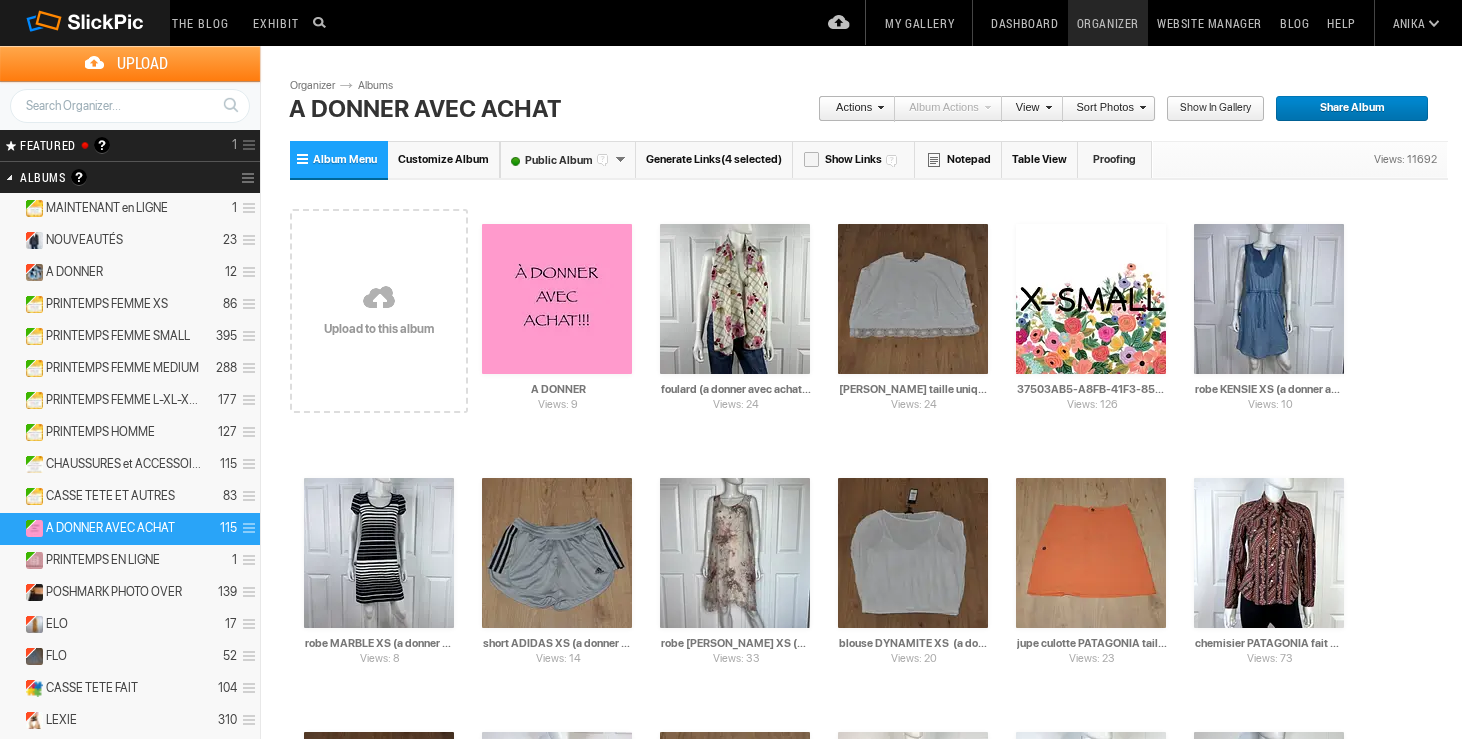 click on "Actions" at bounding box center [851, 109] 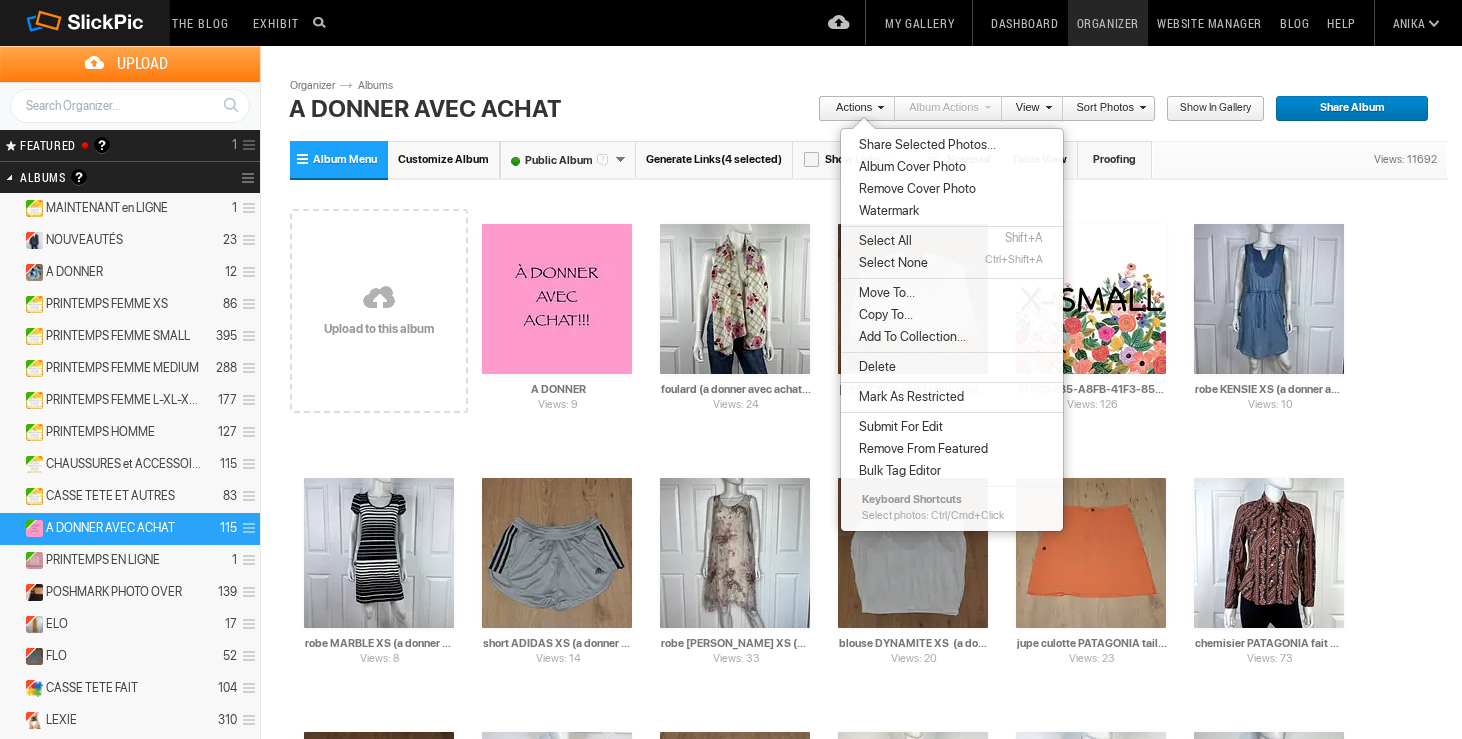 click on "Move To..." at bounding box center [884, 293] 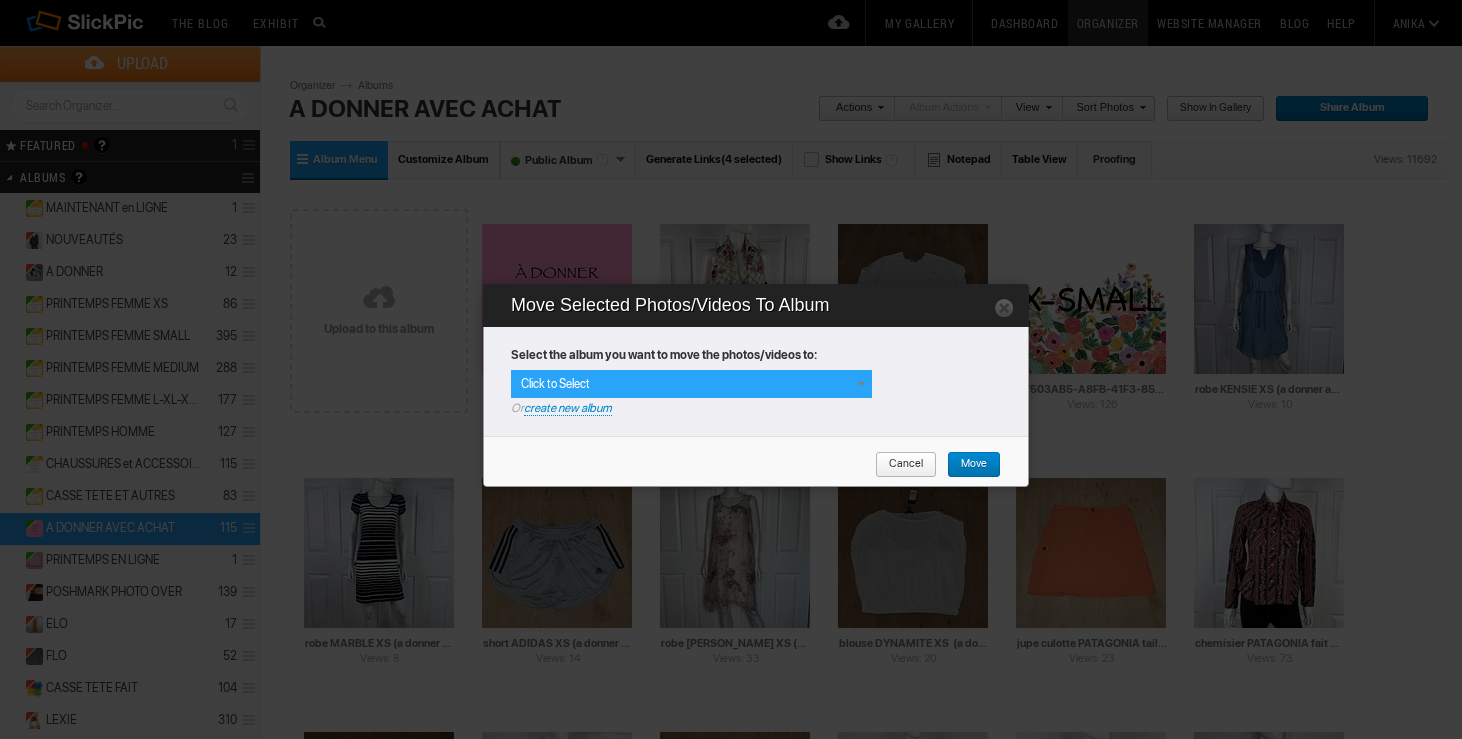 click at bounding box center (861, 384) 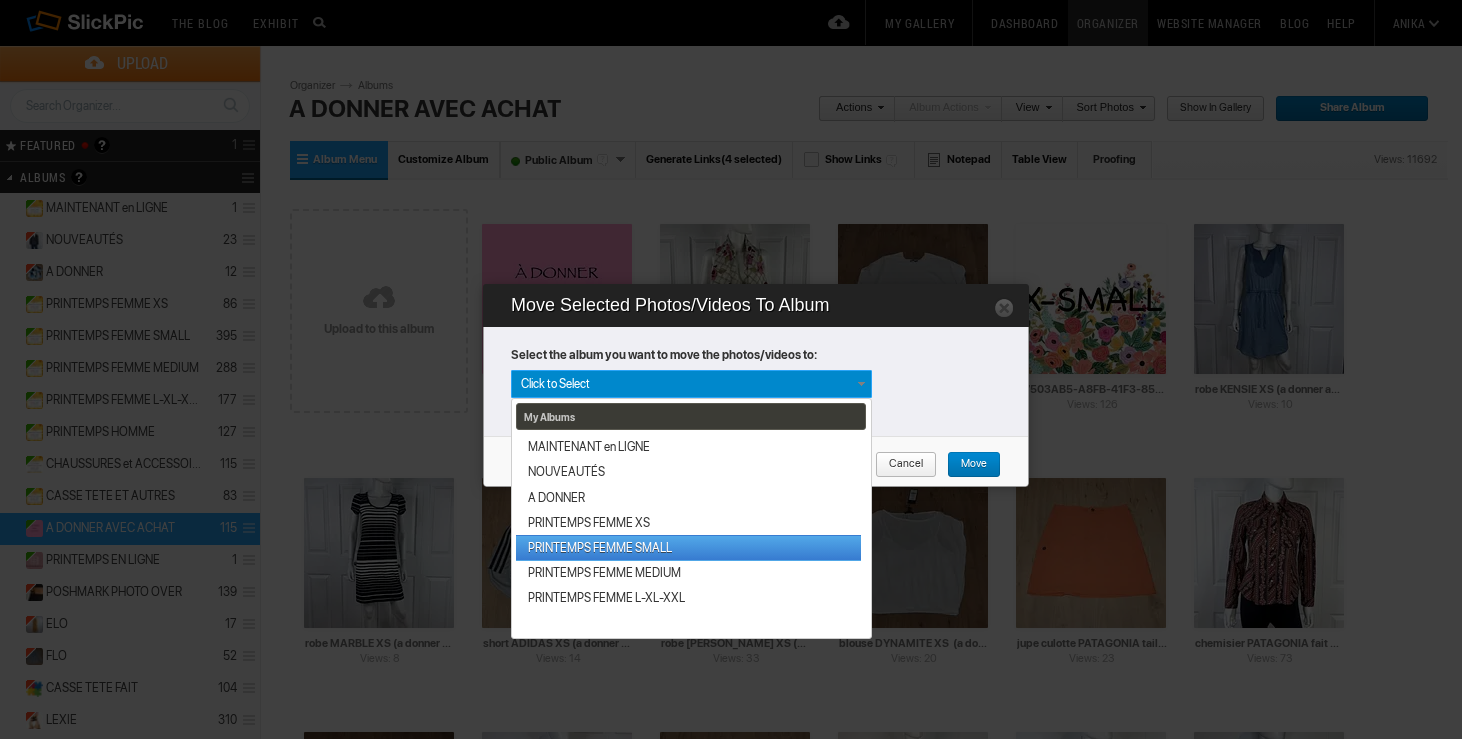 scroll, scrollTop: 340, scrollLeft: 0, axis: vertical 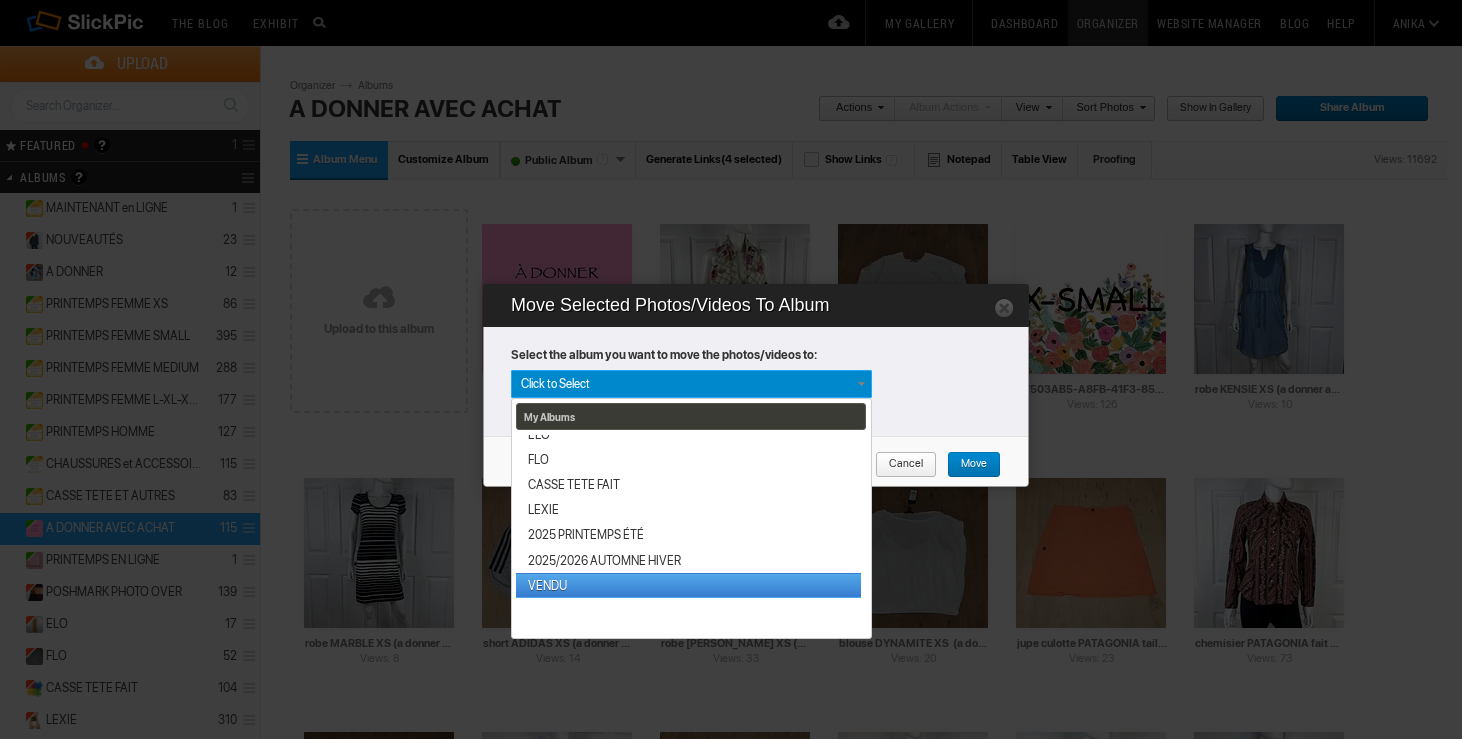 click on "VENDU" at bounding box center (688, 585) 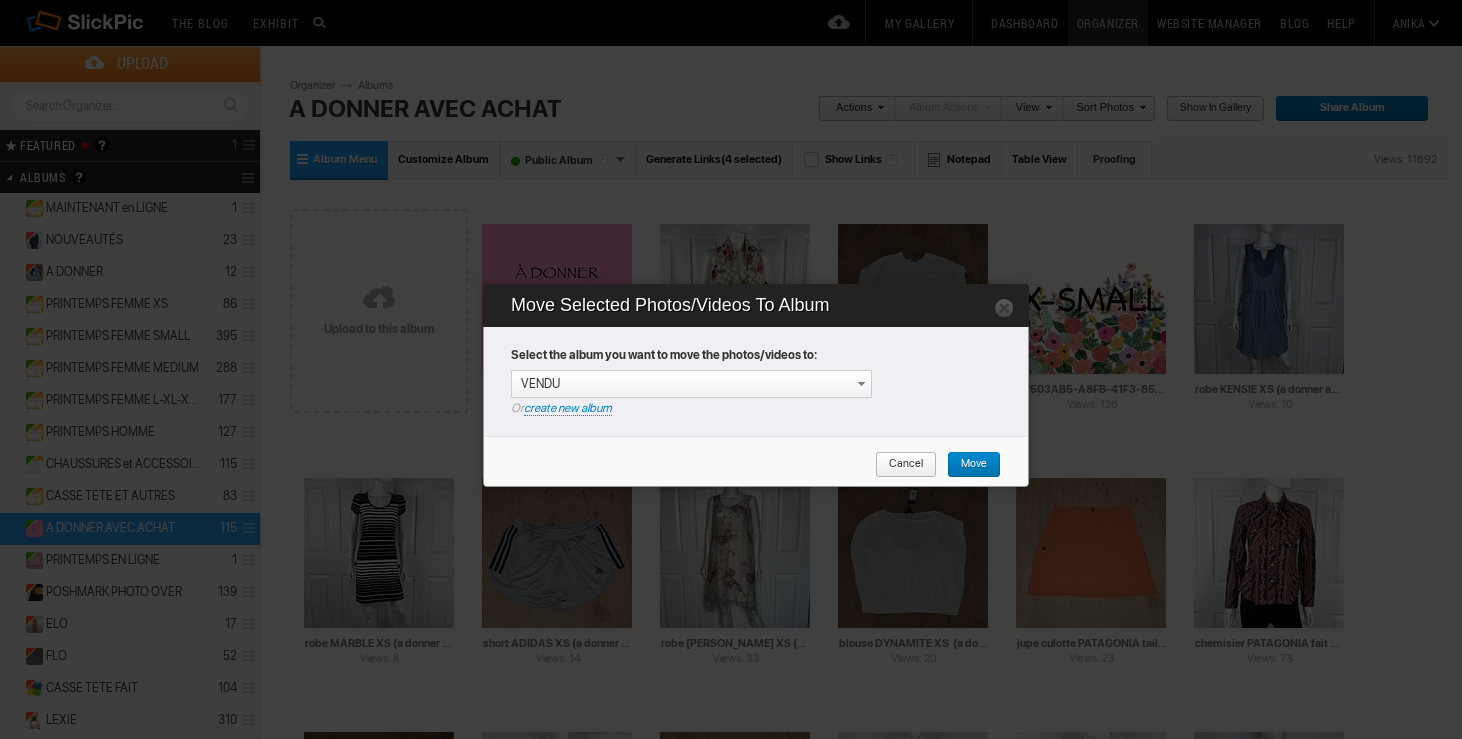 click on "Move" at bounding box center [967, 465] 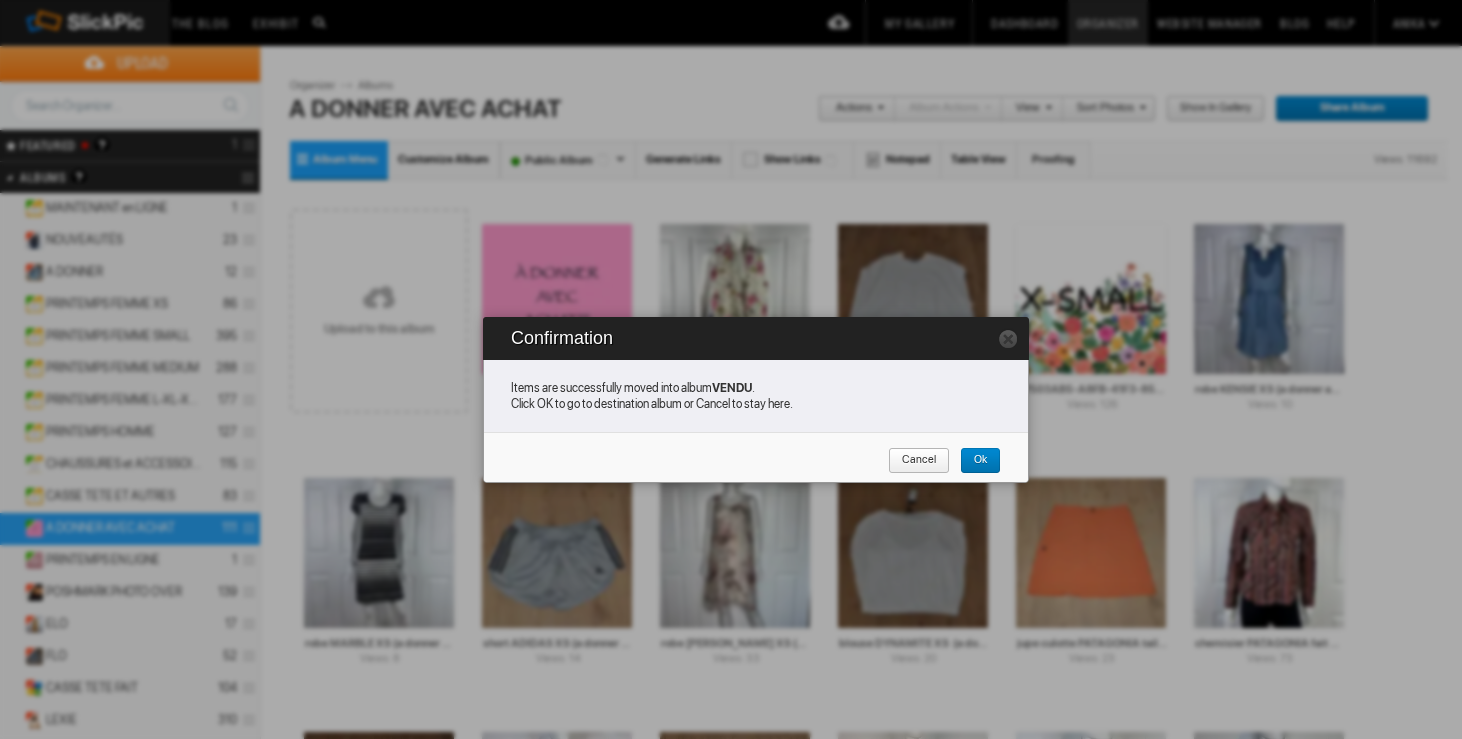 click on "Cancel" at bounding box center (919, 461) 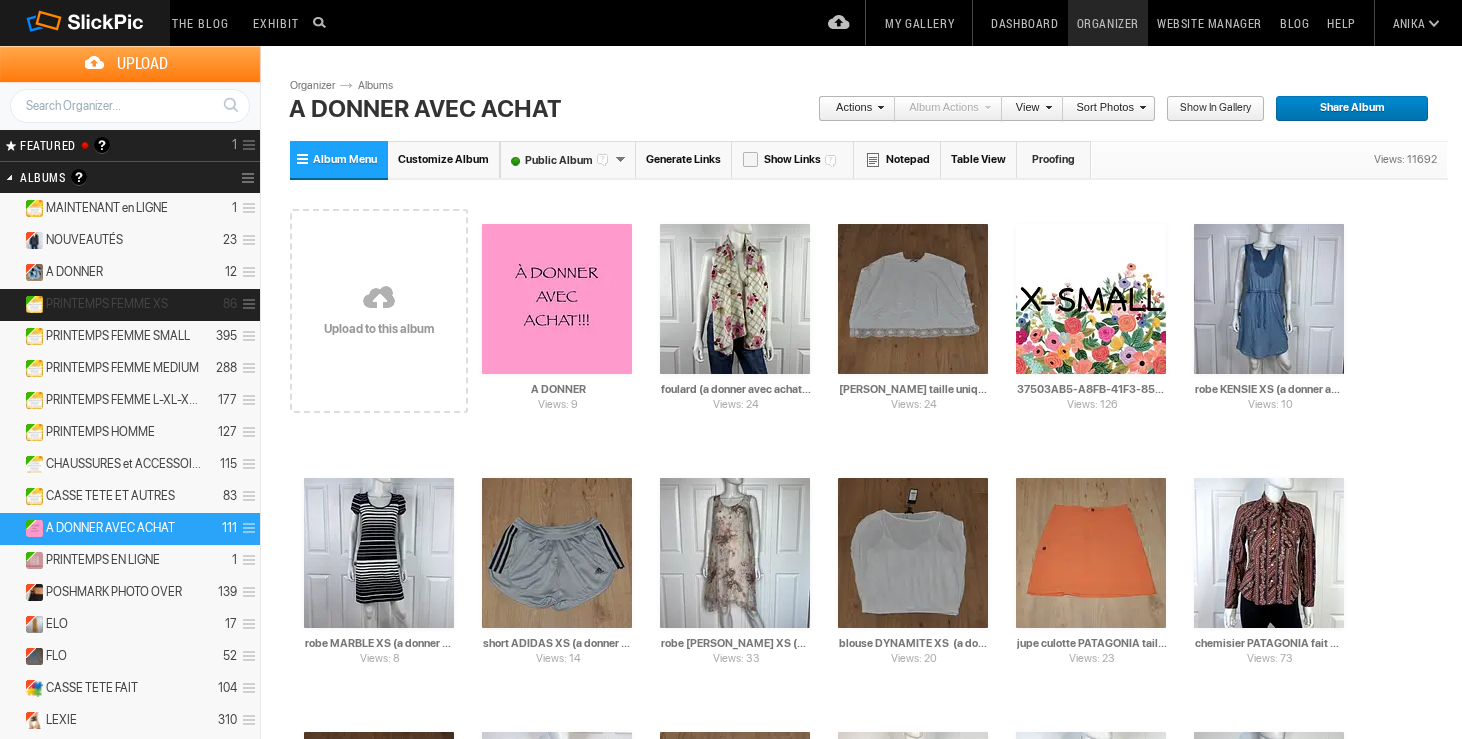 click on "PRINTEMPS FEMME XS" at bounding box center [107, 304] 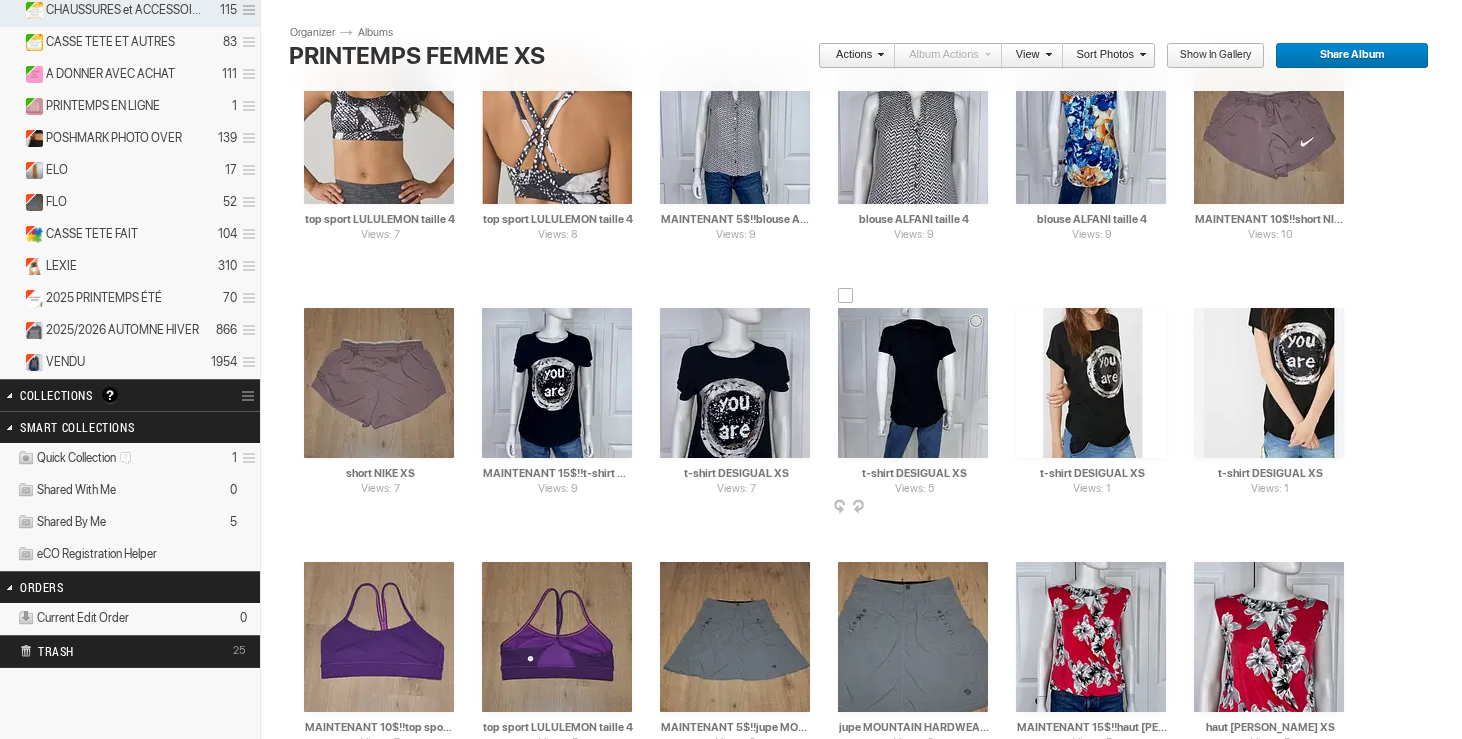 scroll, scrollTop: 530, scrollLeft: 0, axis: vertical 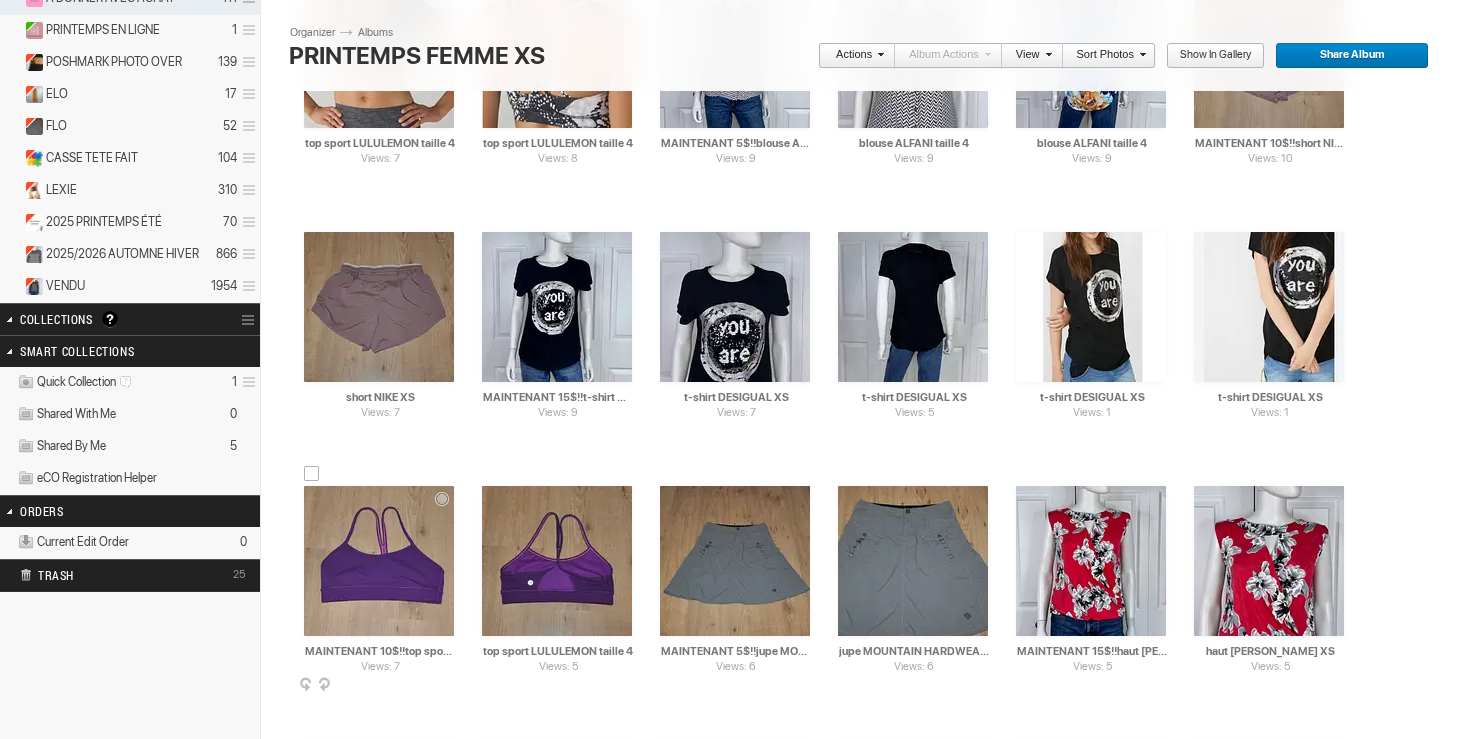 click at bounding box center (312, 474) 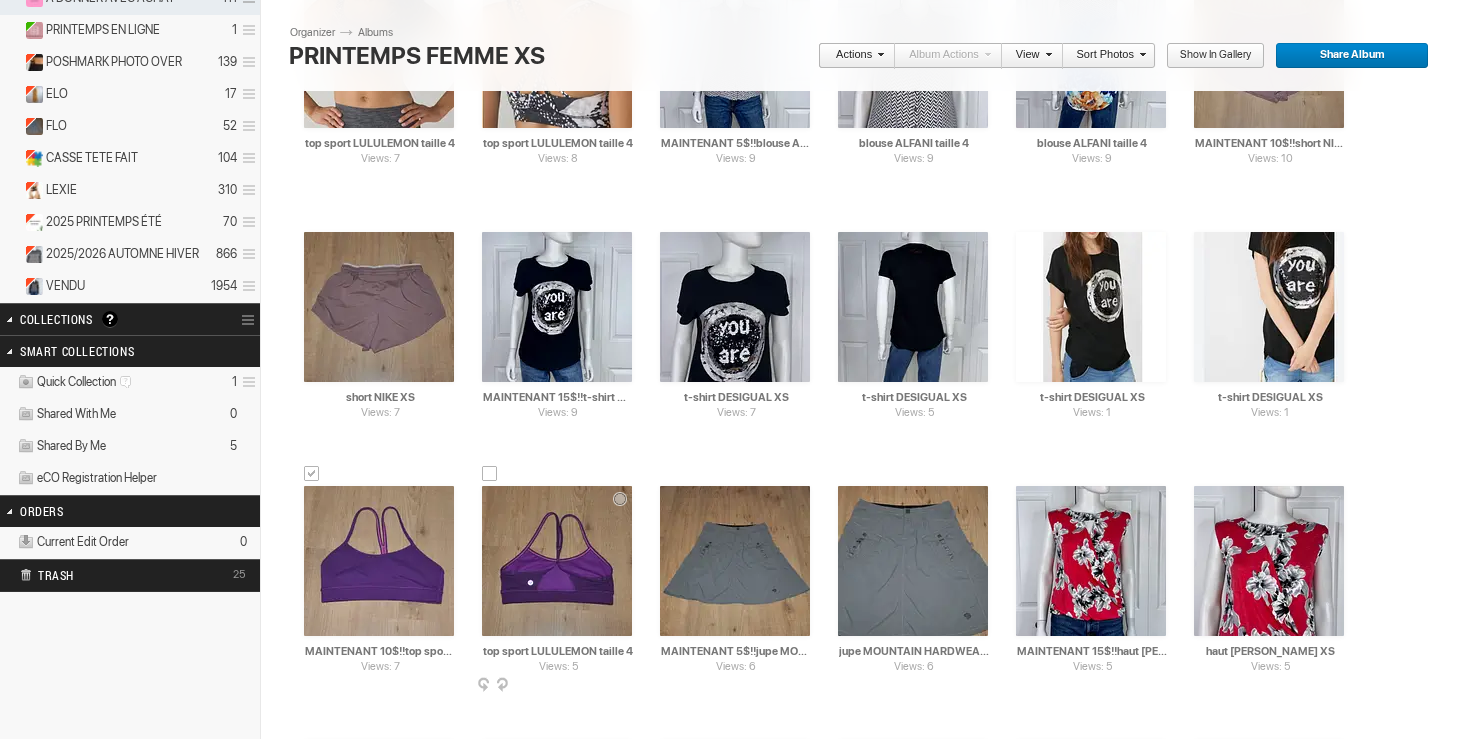 click at bounding box center (490, 474) 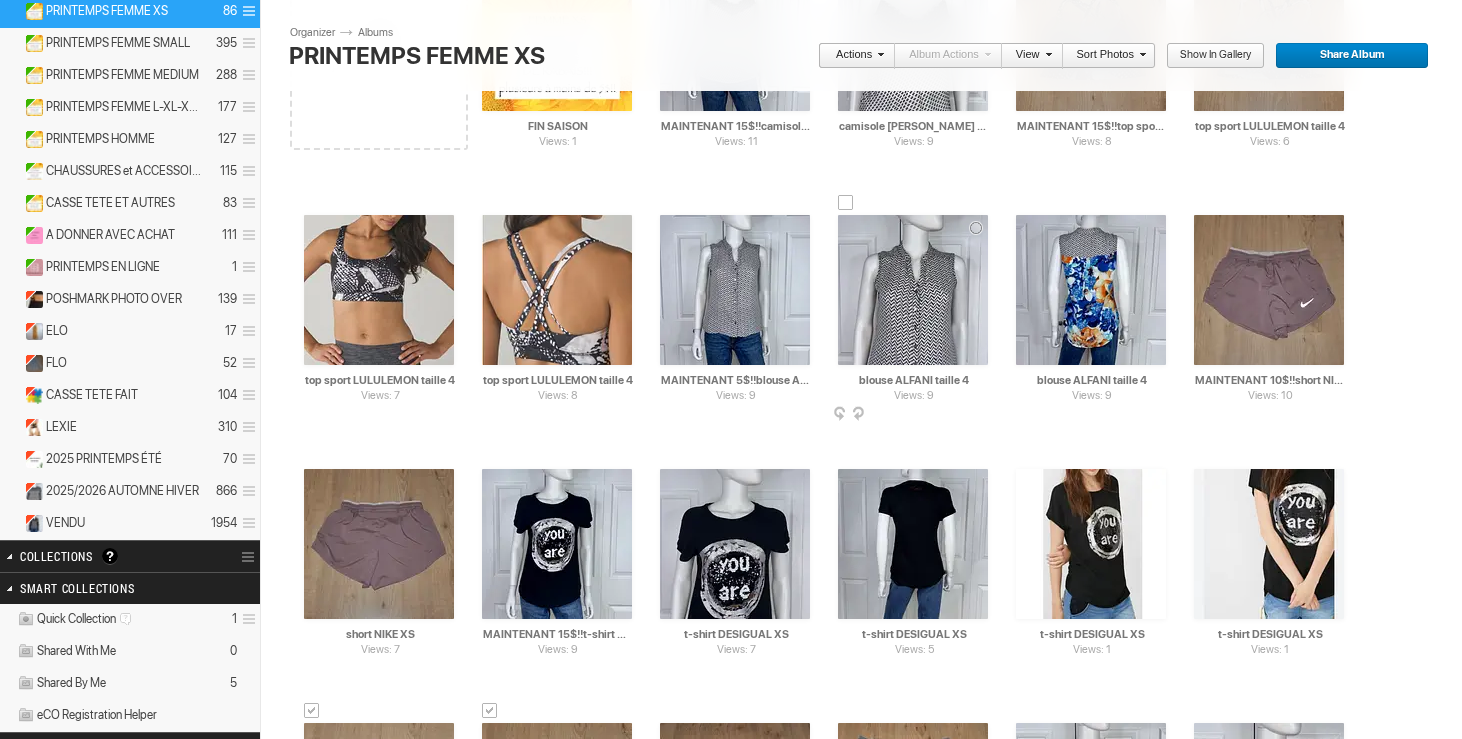 scroll, scrollTop: 0, scrollLeft: 0, axis: both 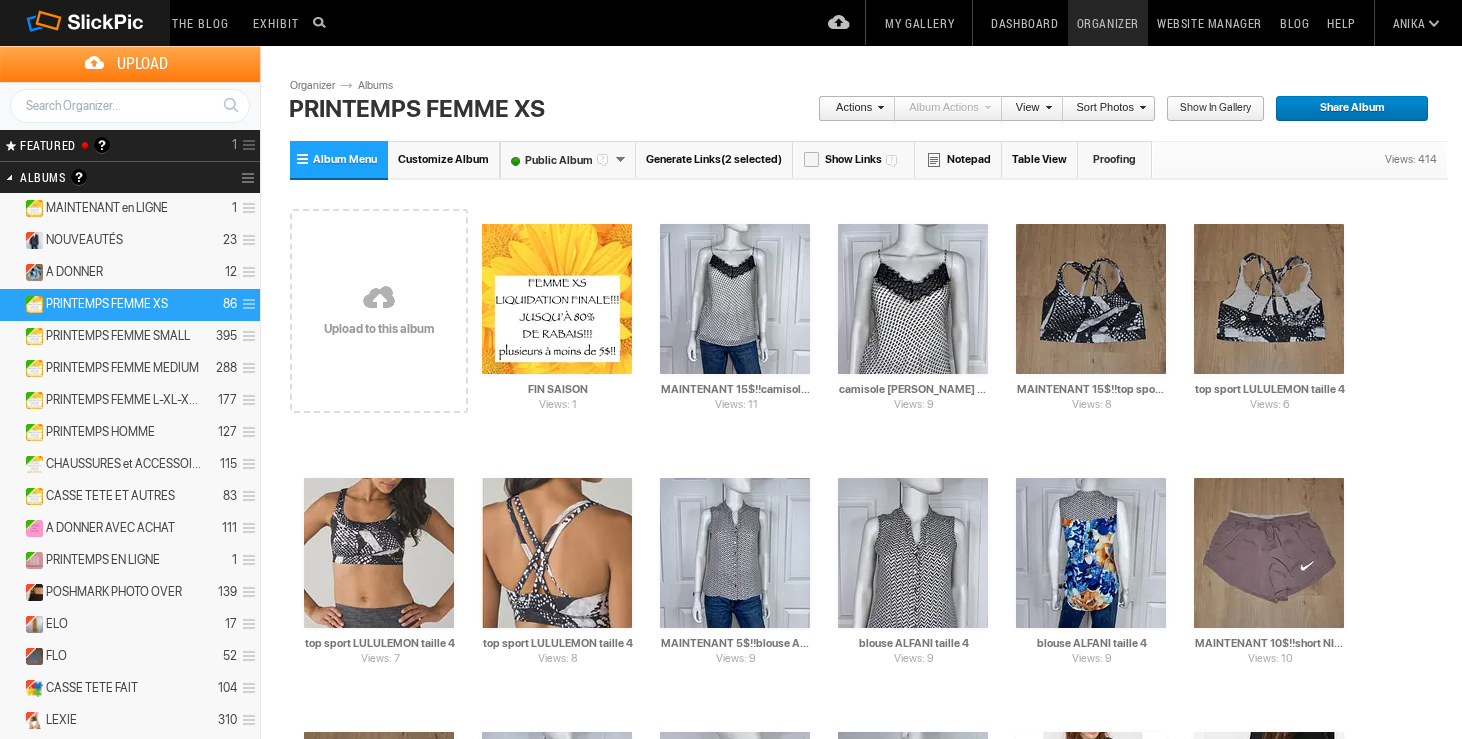 click on "Actions" at bounding box center (851, 109) 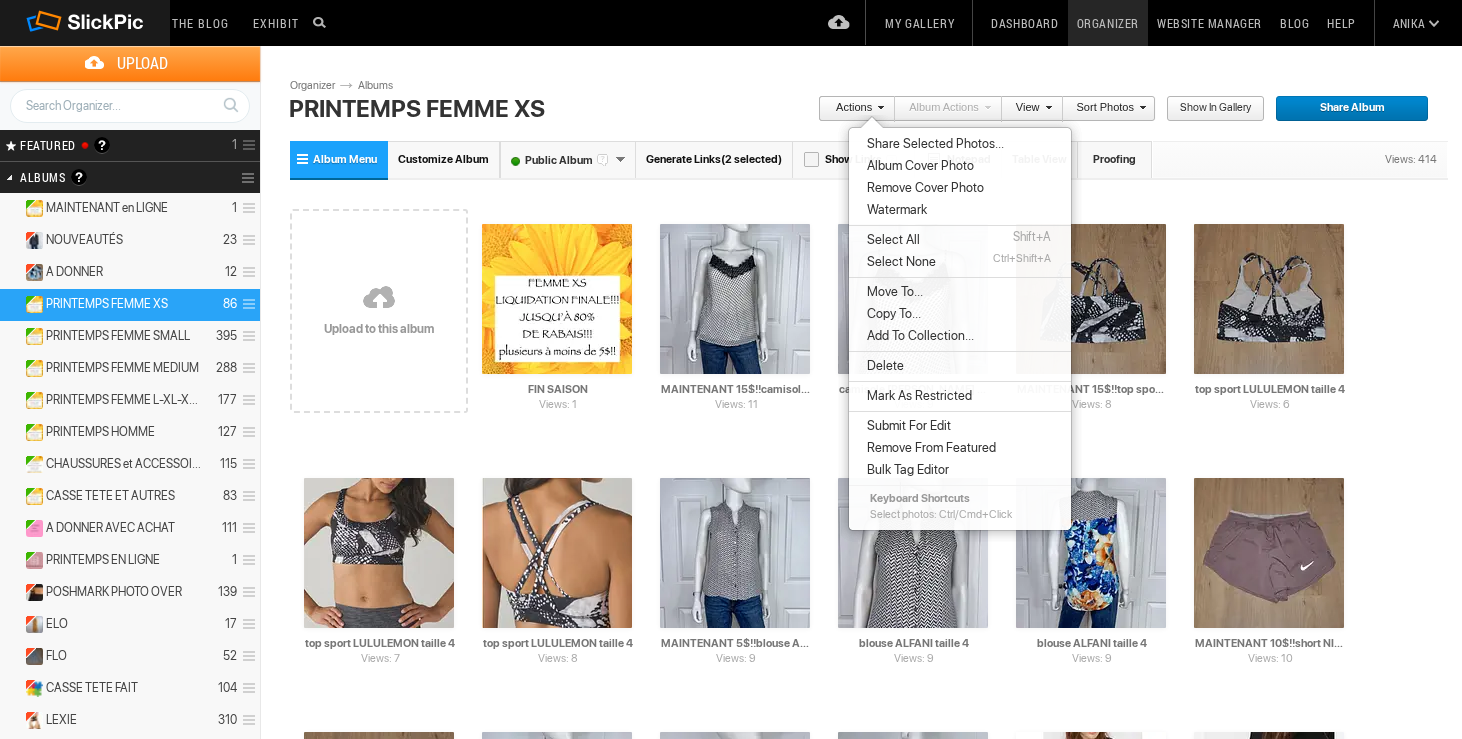 click on "Move To..." at bounding box center [892, 292] 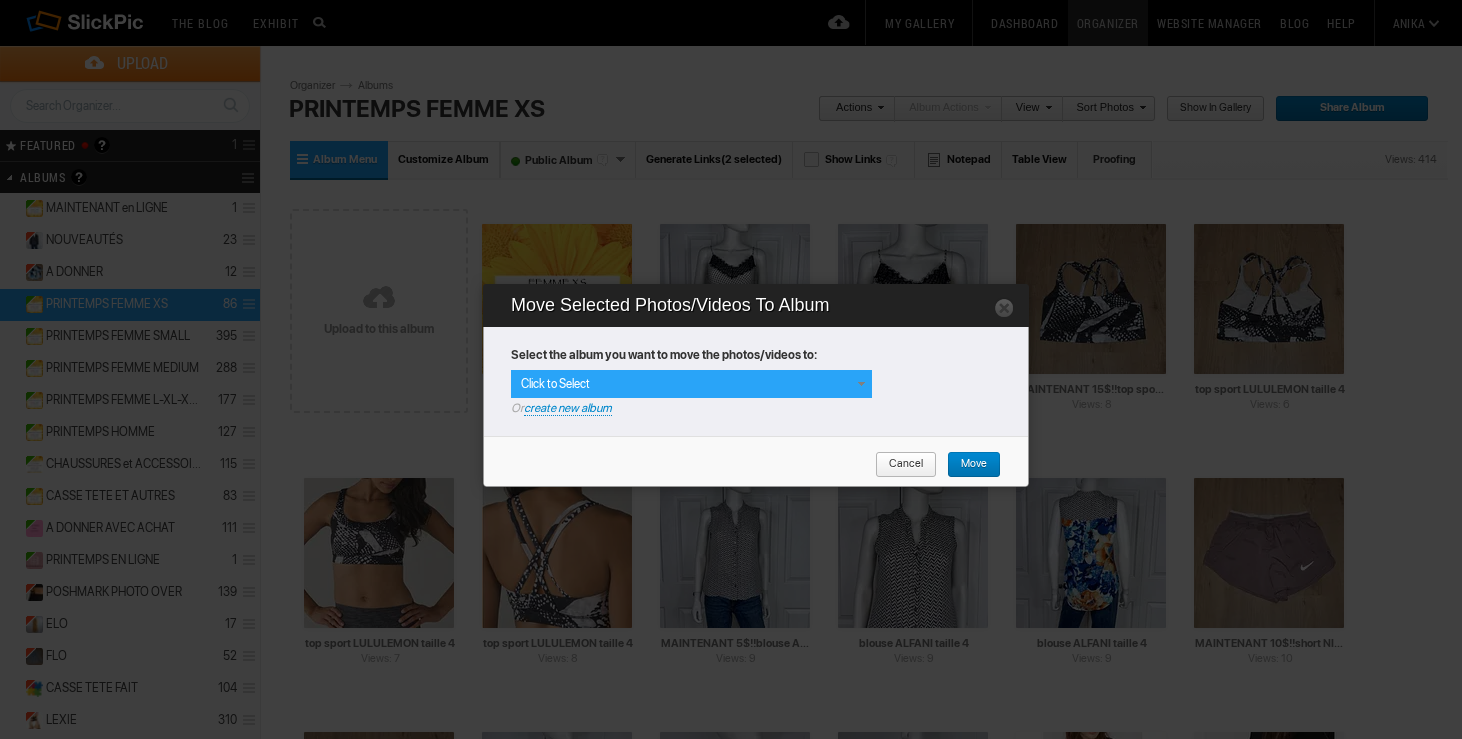 click on "Click to Select" at bounding box center [691, 384] 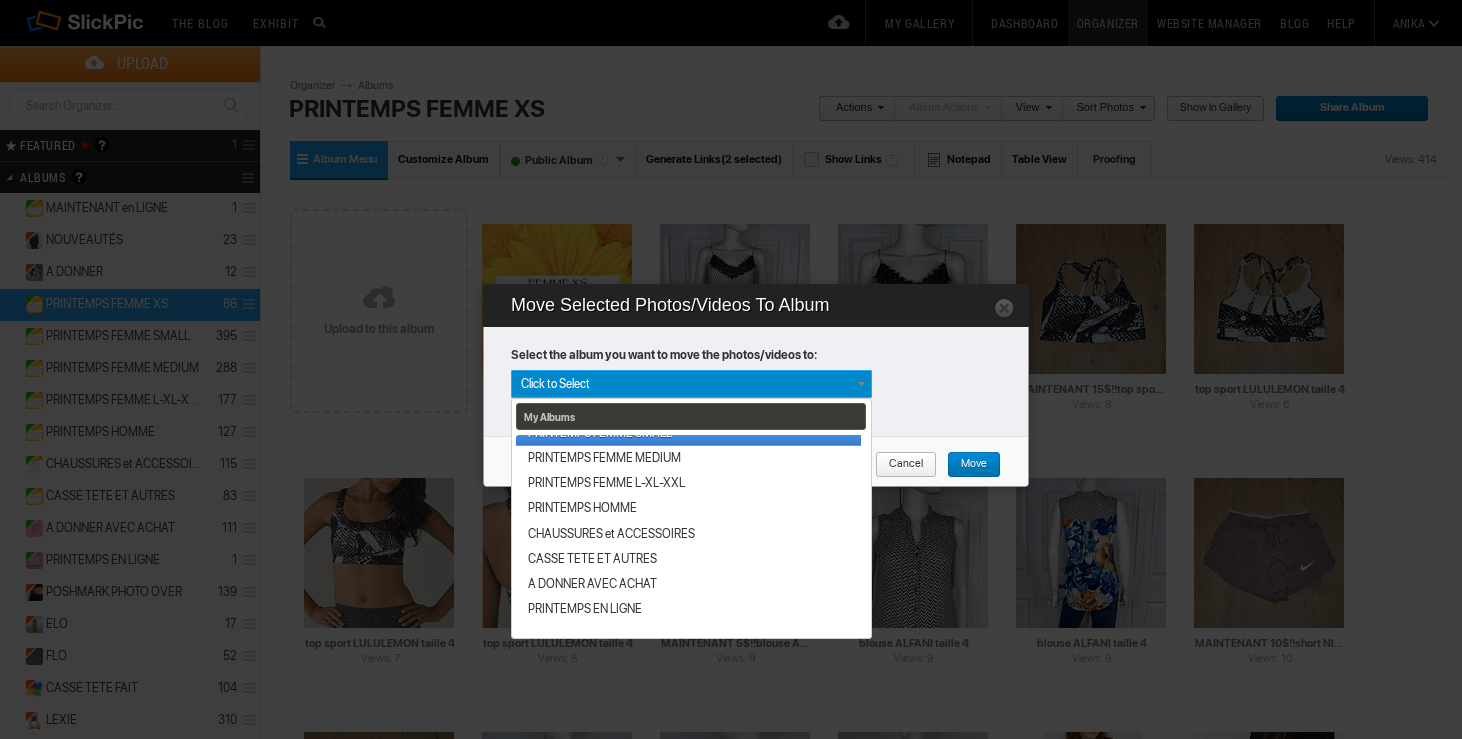 scroll, scrollTop: 340, scrollLeft: 0, axis: vertical 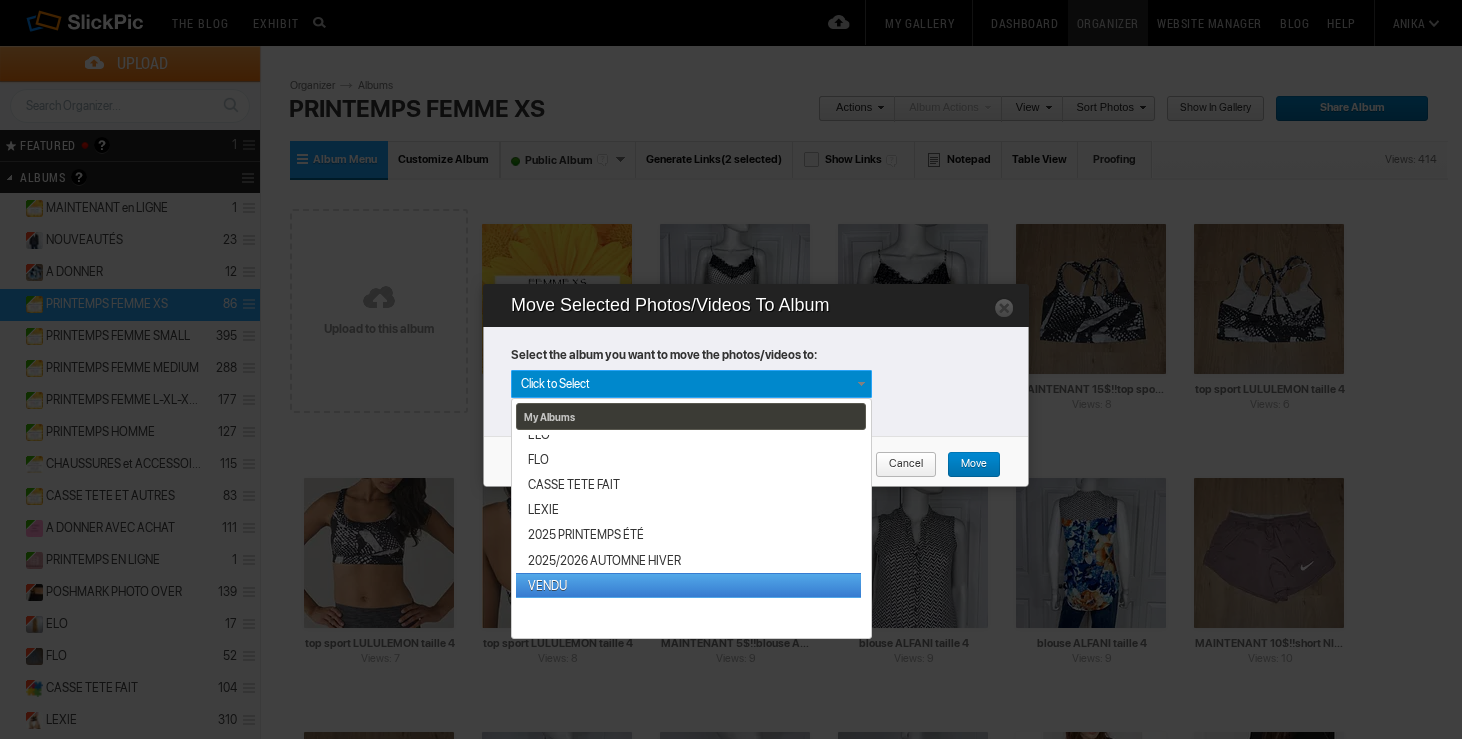 click on "VENDU" at bounding box center [688, 585] 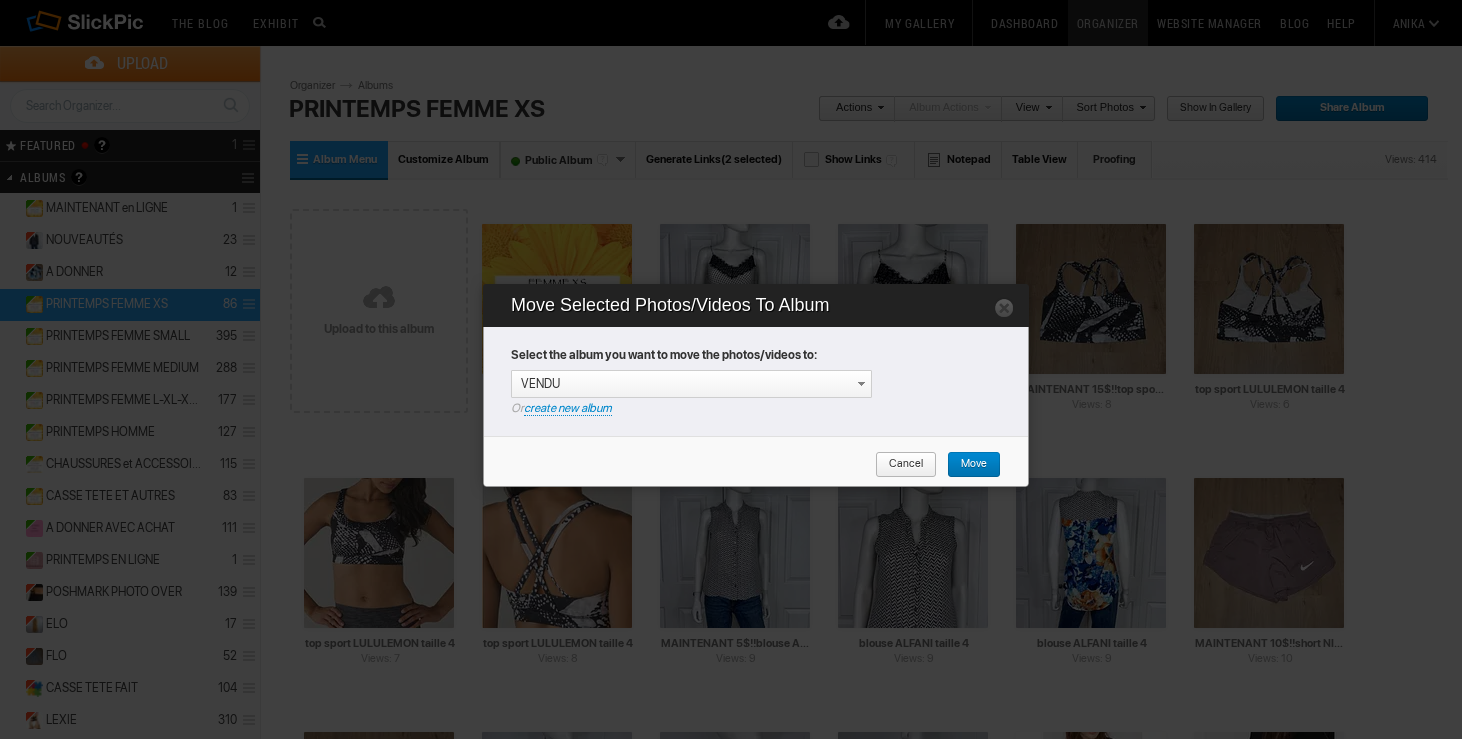 click on "Move" at bounding box center (967, 465) 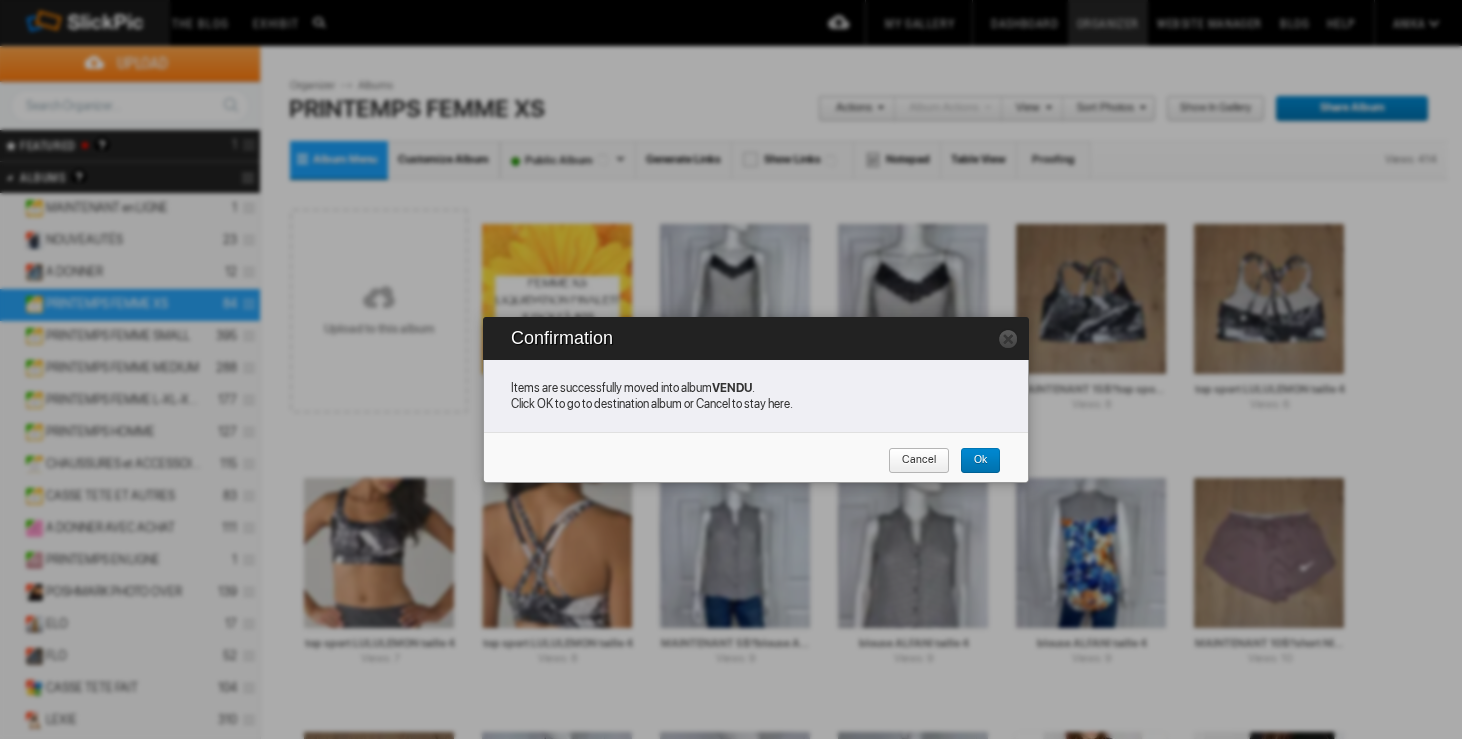 click on "Cancel" at bounding box center [919, 461] 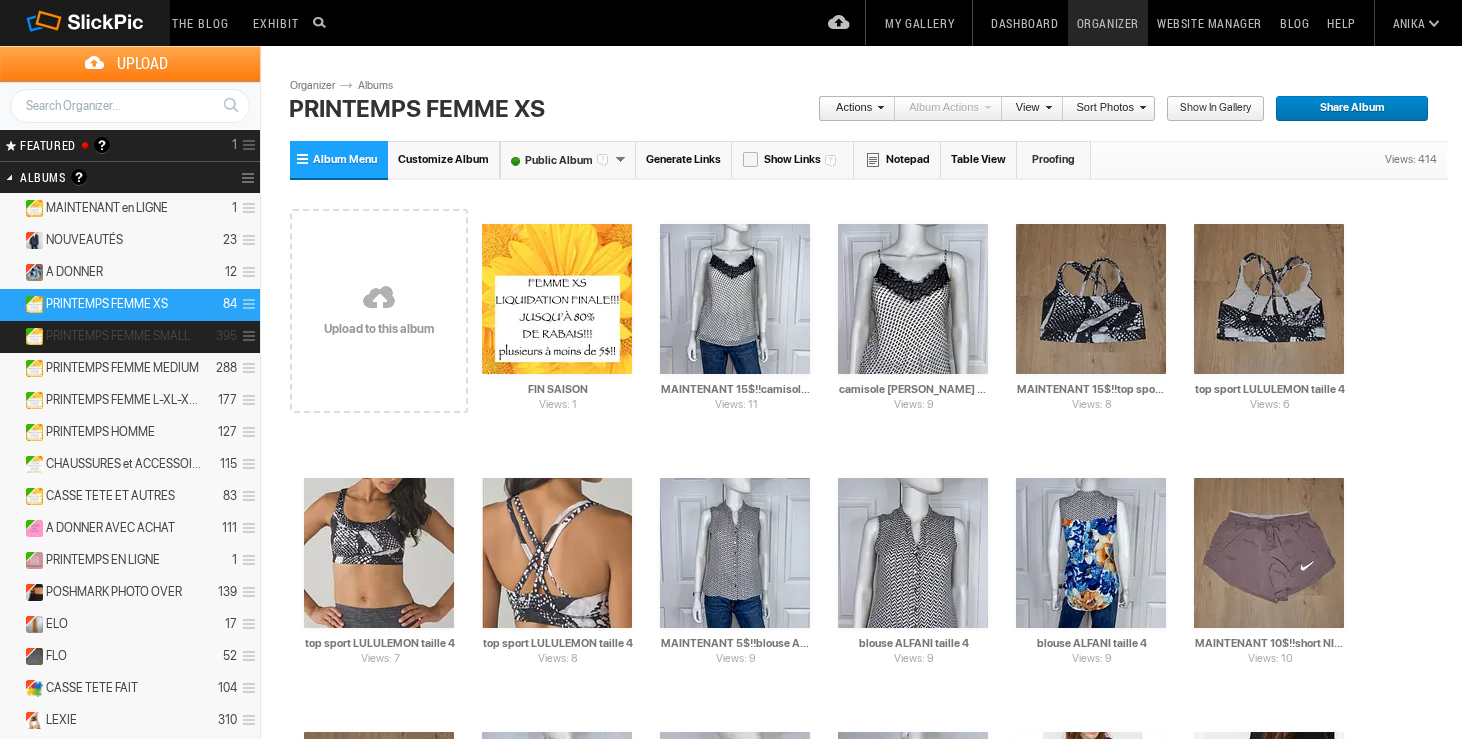 click on "PRINTEMPS FEMME SMALL
395" at bounding box center (130, 337) 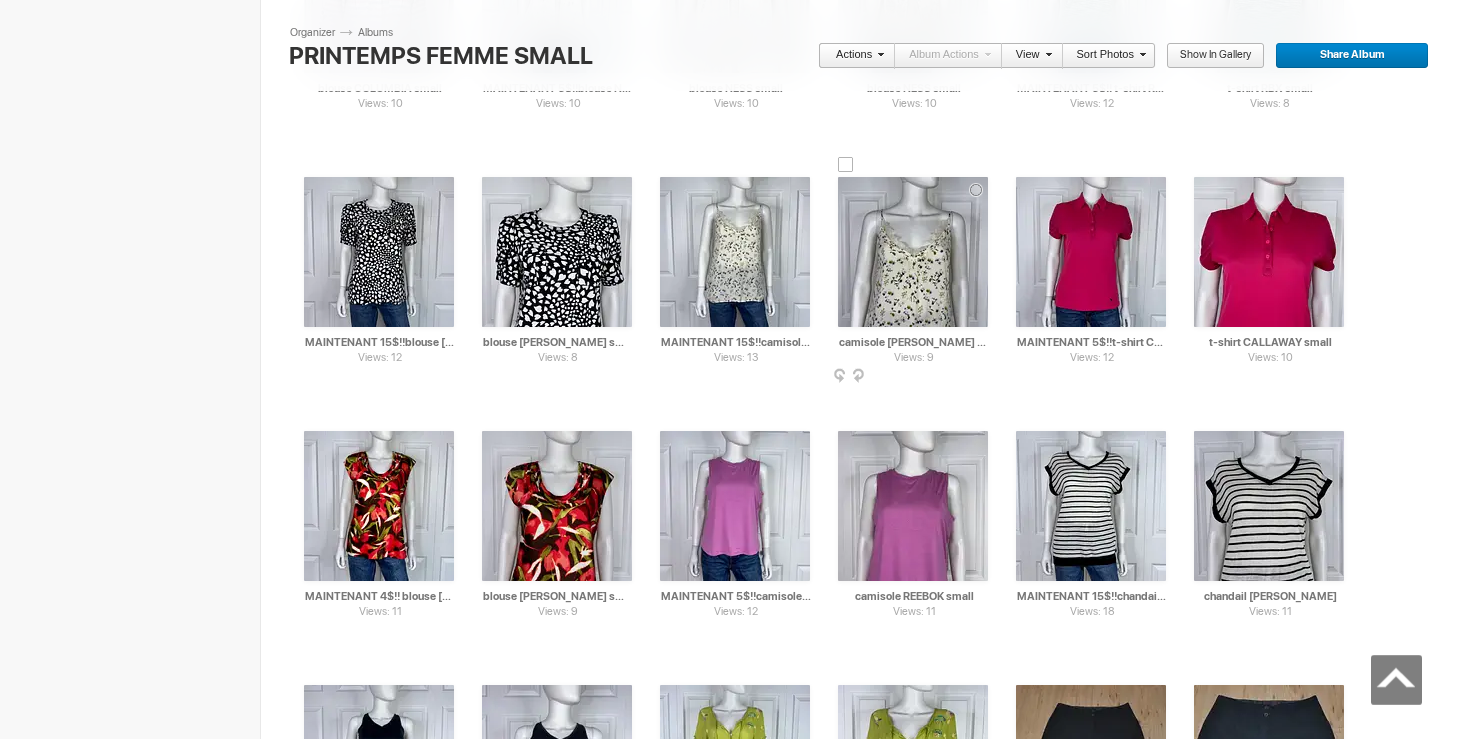 scroll, scrollTop: 2859, scrollLeft: 0, axis: vertical 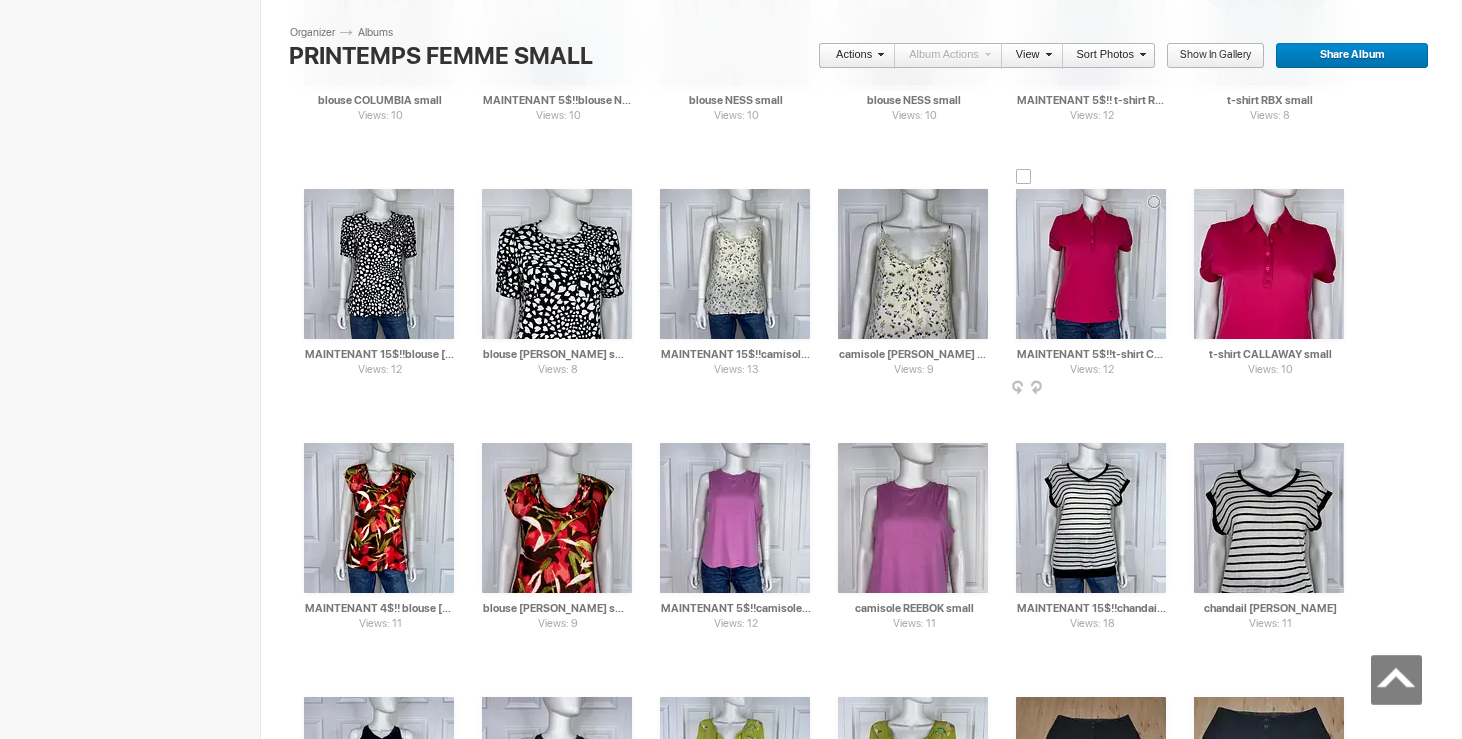 click at bounding box center [1024, 177] 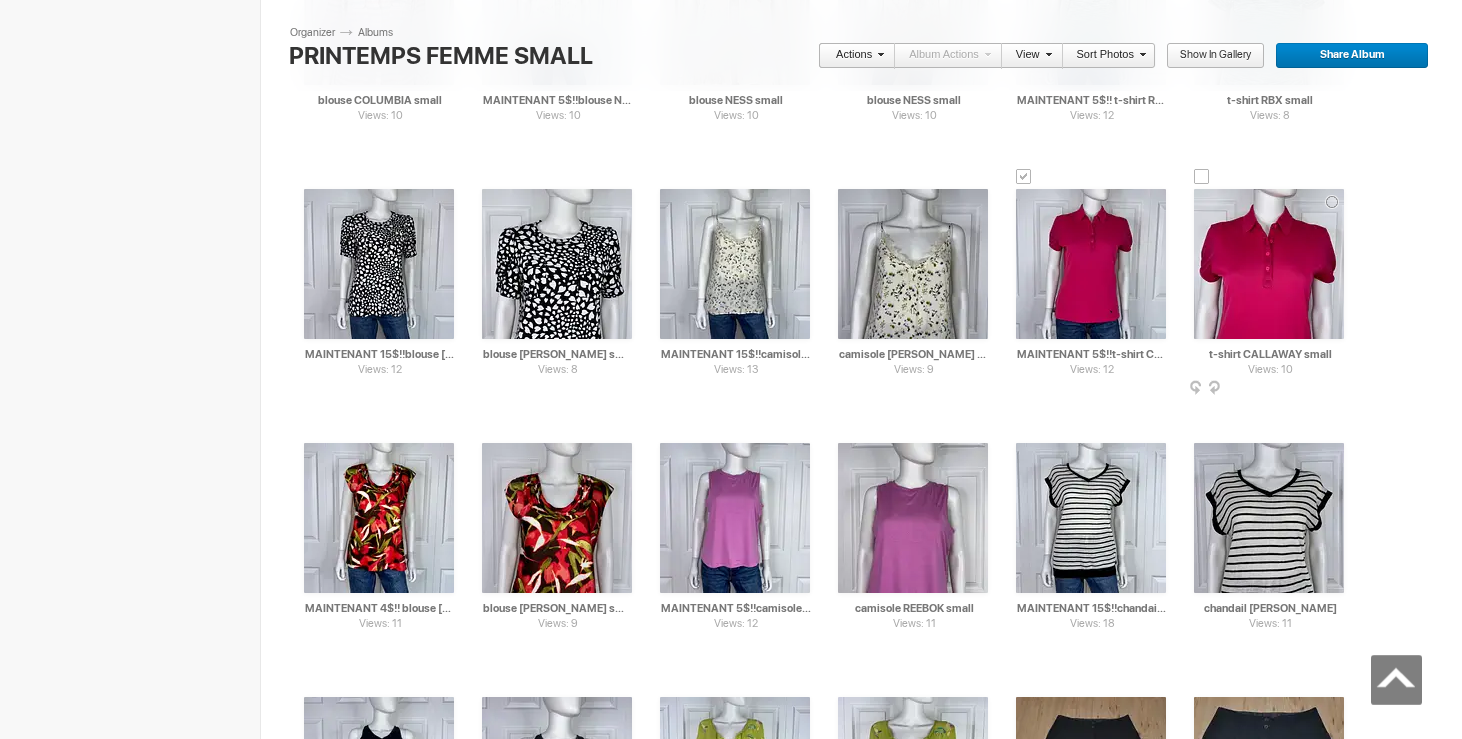click at bounding box center [1202, 177] 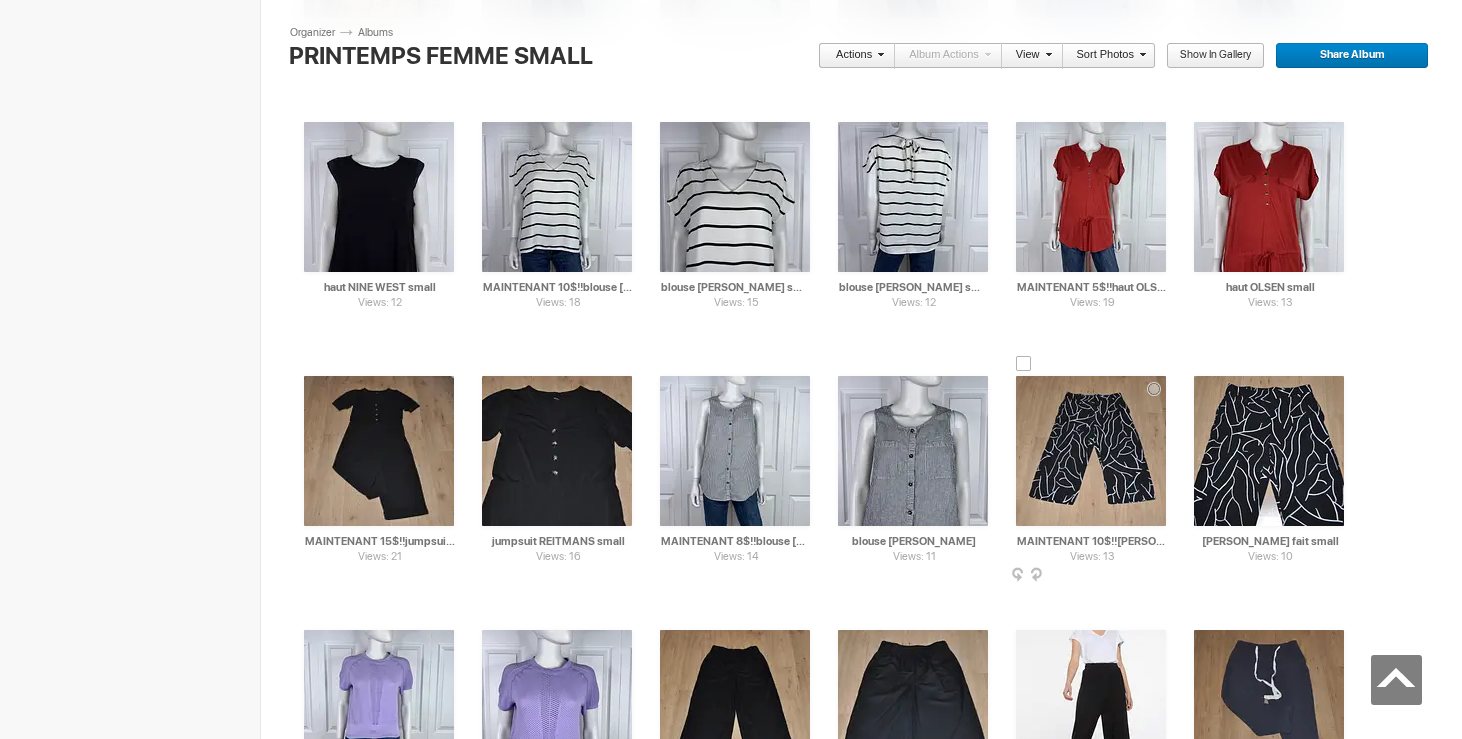 scroll, scrollTop: 4420, scrollLeft: 0, axis: vertical 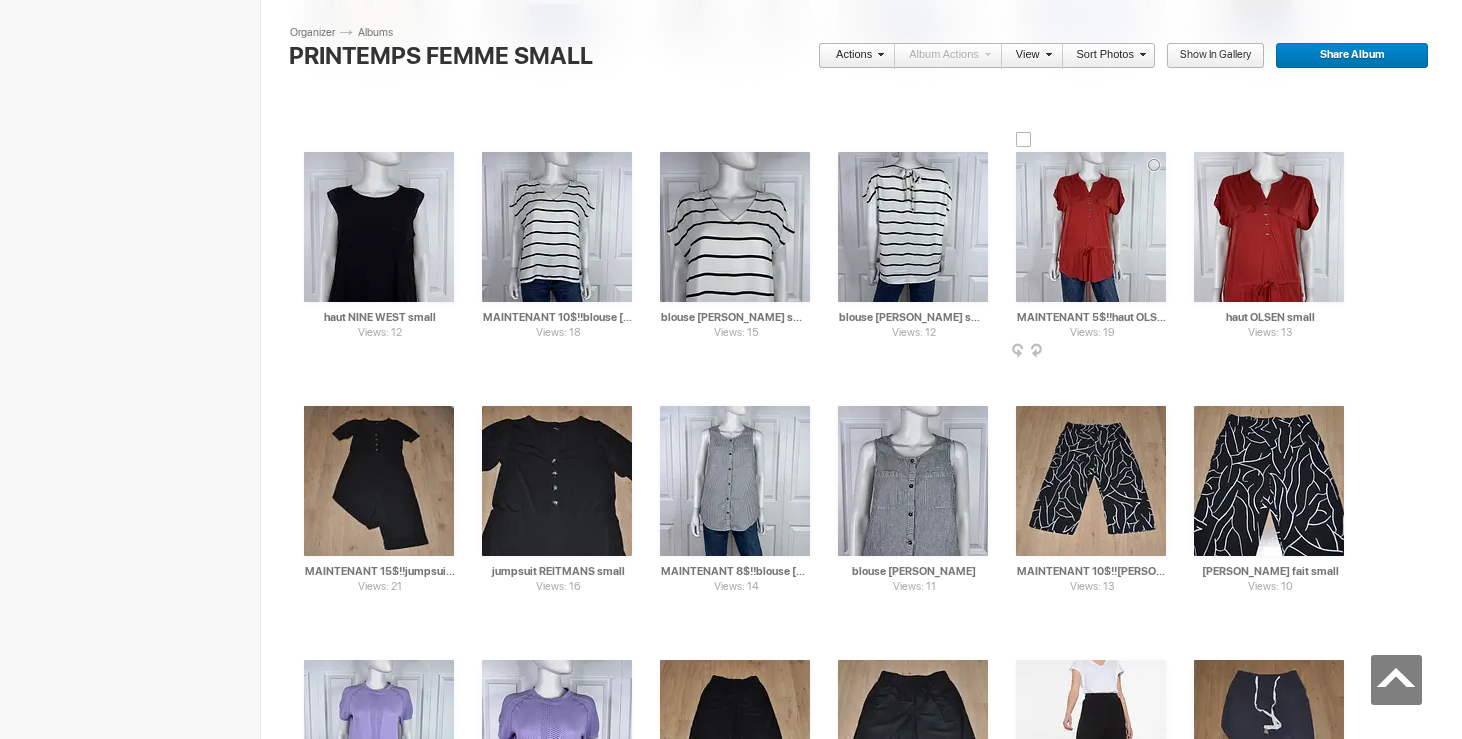 click at bounding box center (1024, 140) 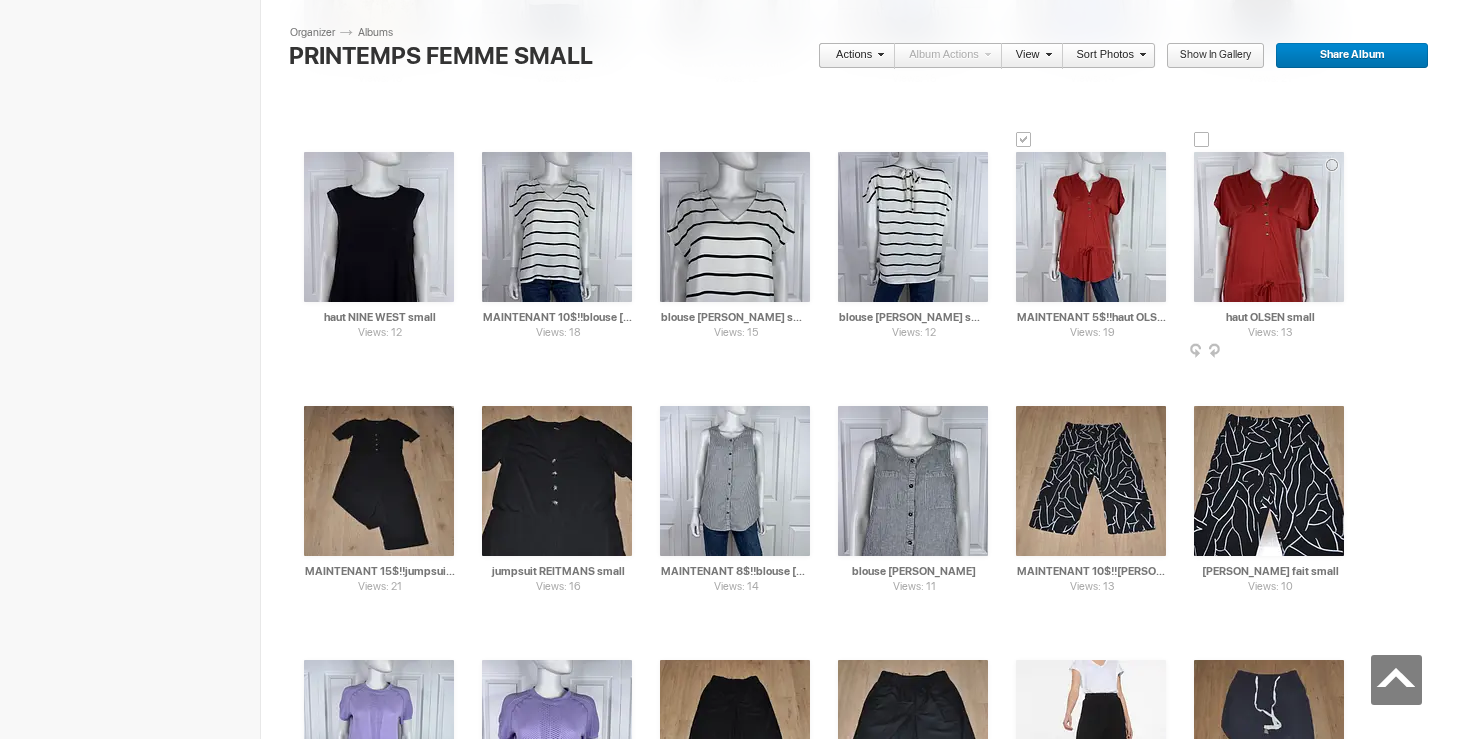 click at bounding box center [1202, 140] 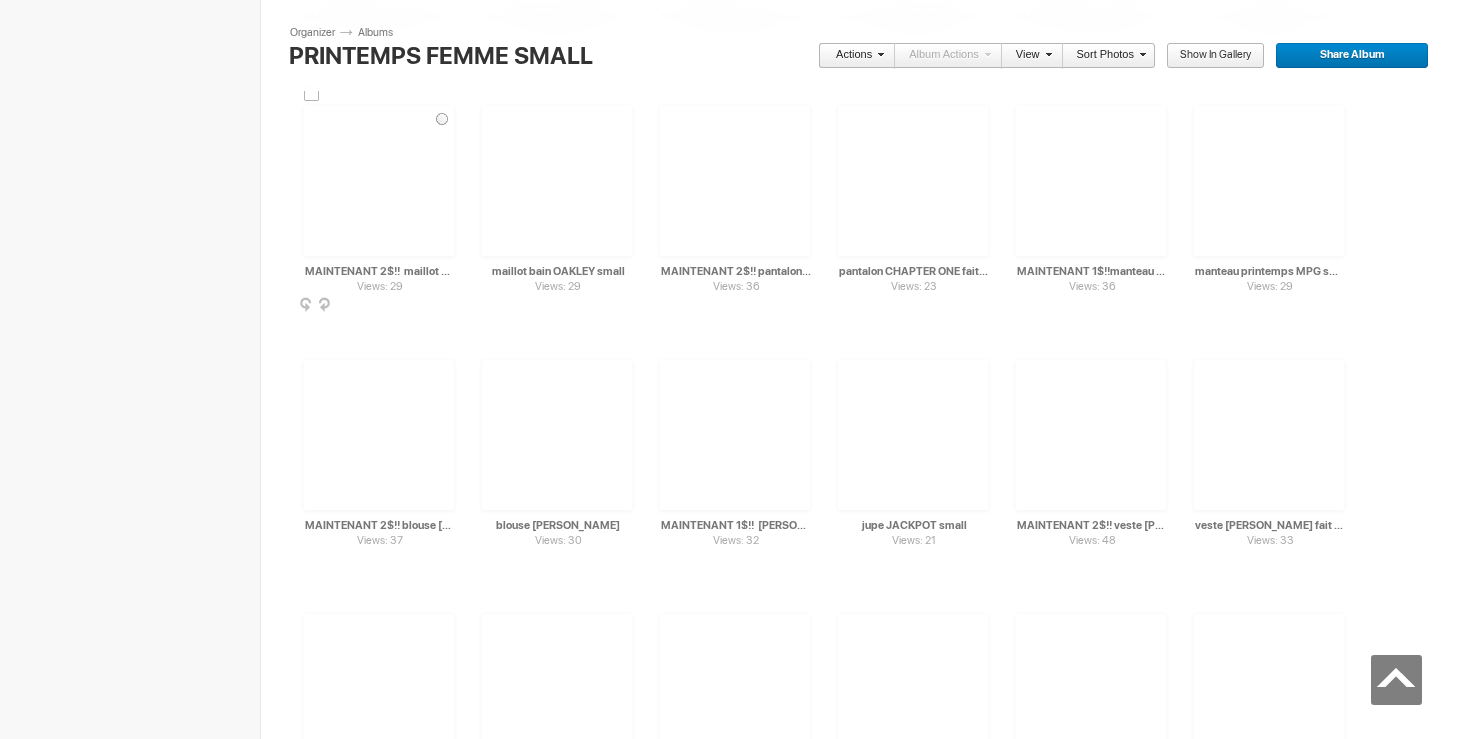 scroll, scrollTop: 13976, scrollLeft: 0, axis: vertical 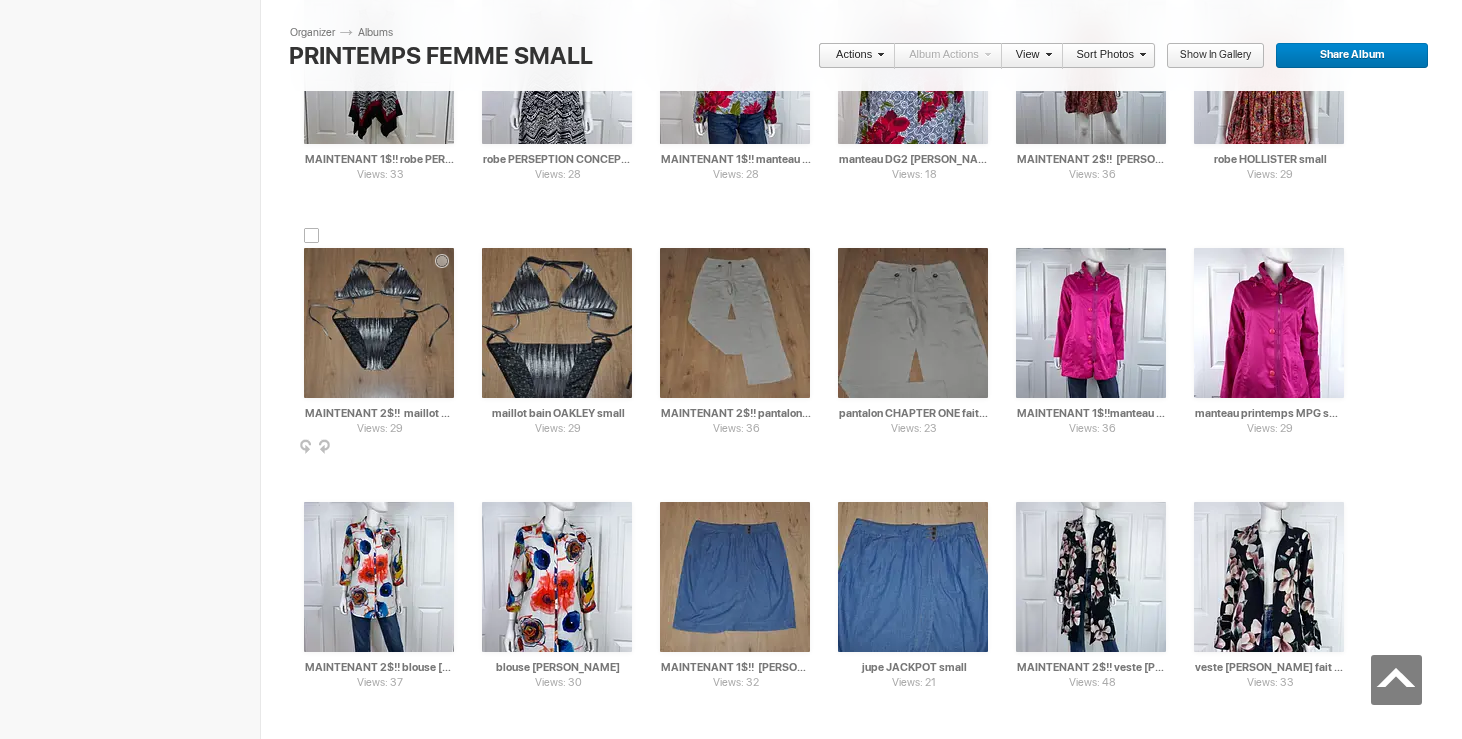 click at bounding box center [312, 236] 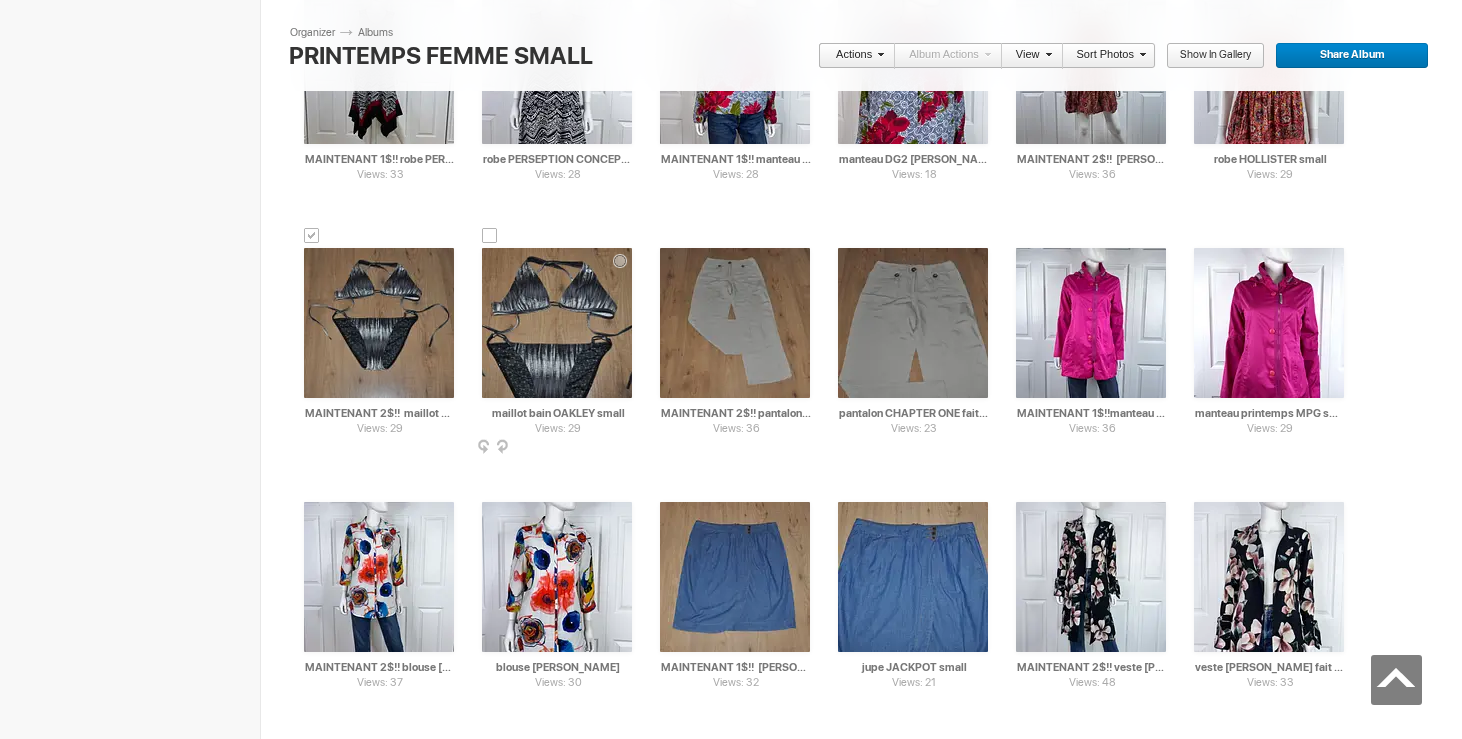 click at bounding box center [490, 236] 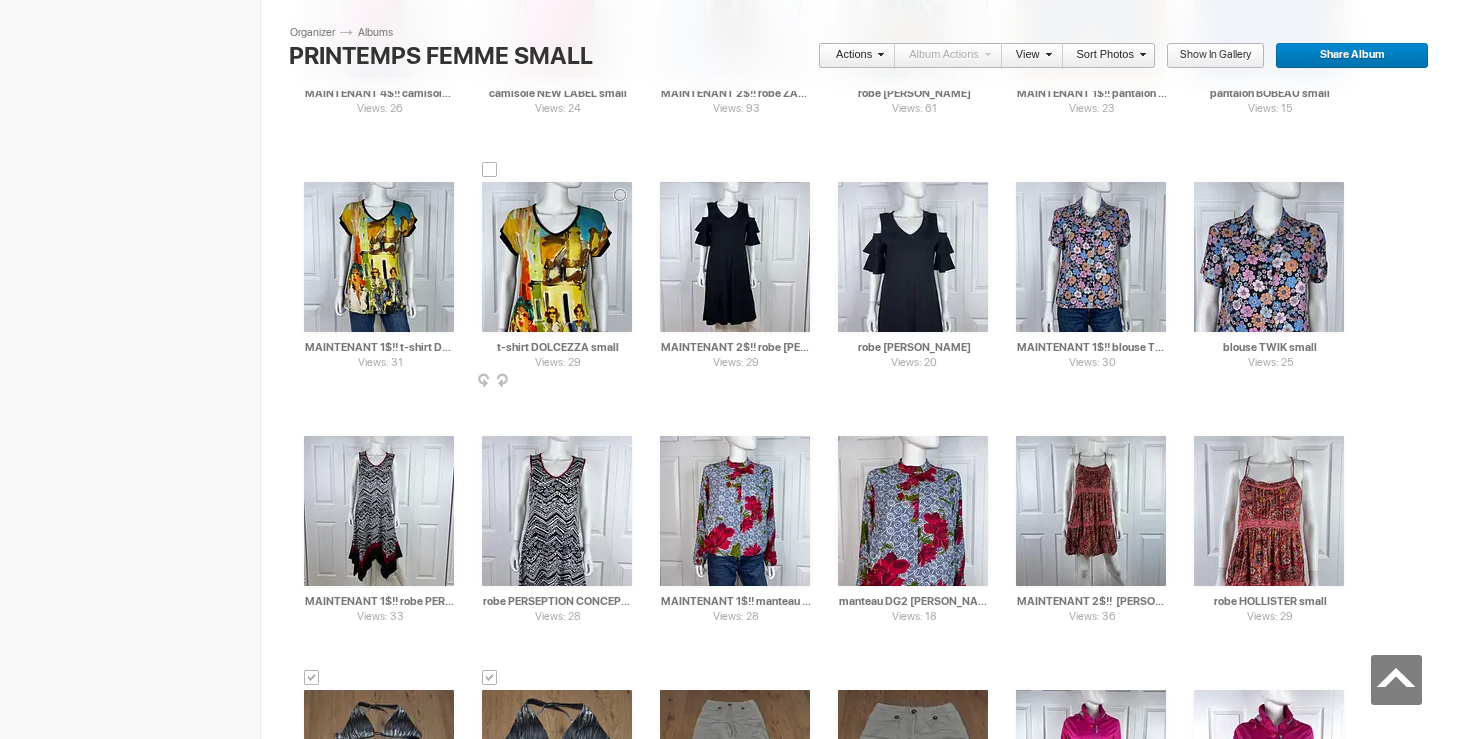scroll, scrollTop: 13516, scrollLeft: 0, axis: vertical 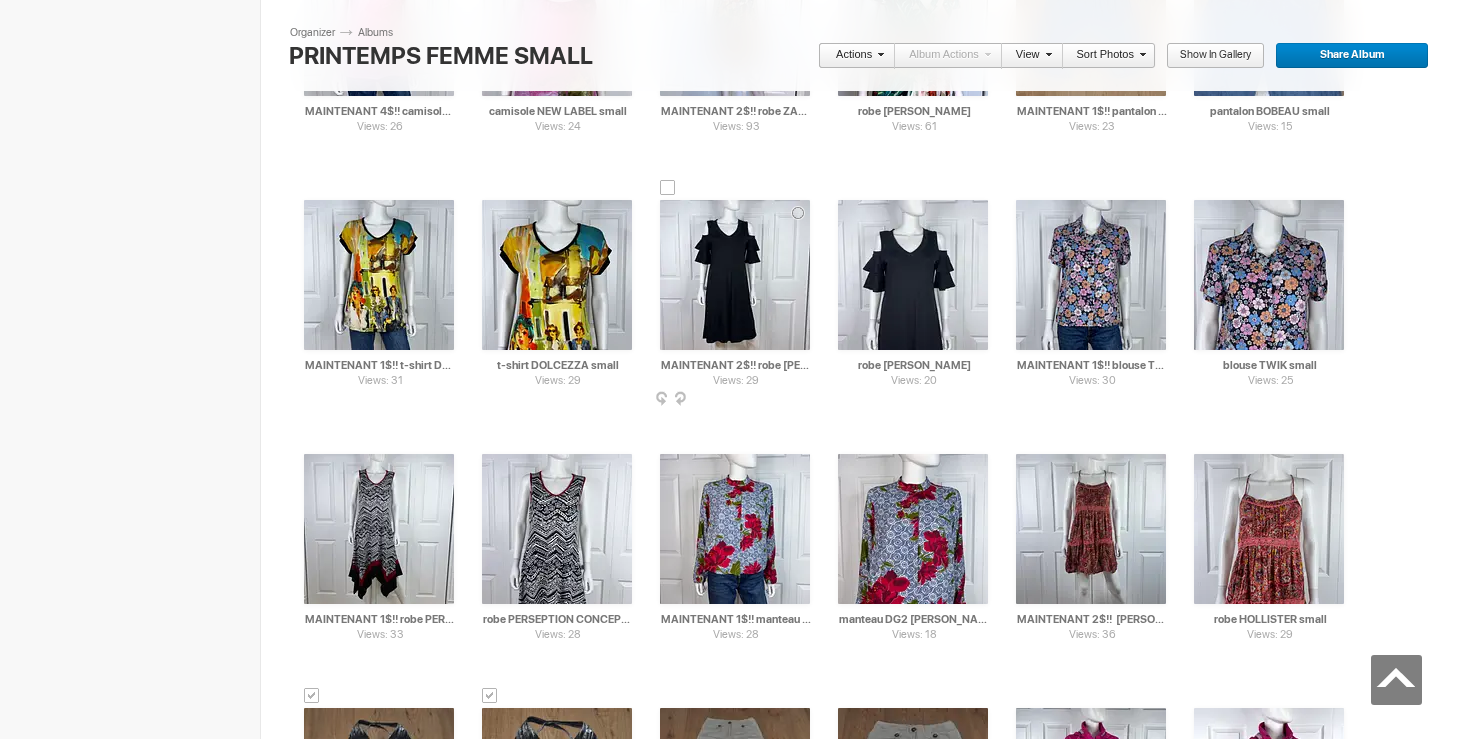 click at bounding box center [668, 188] 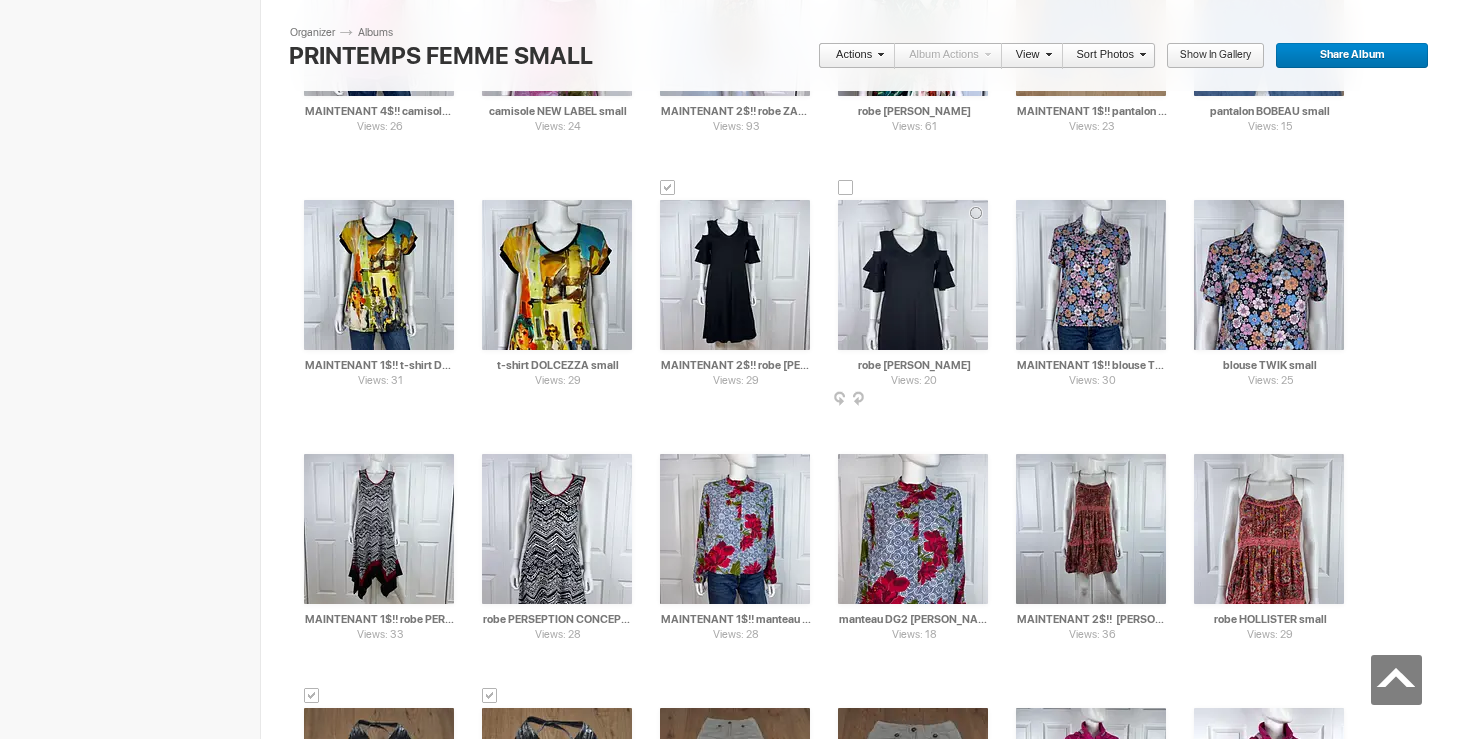 click at bounding box center [846, 188] 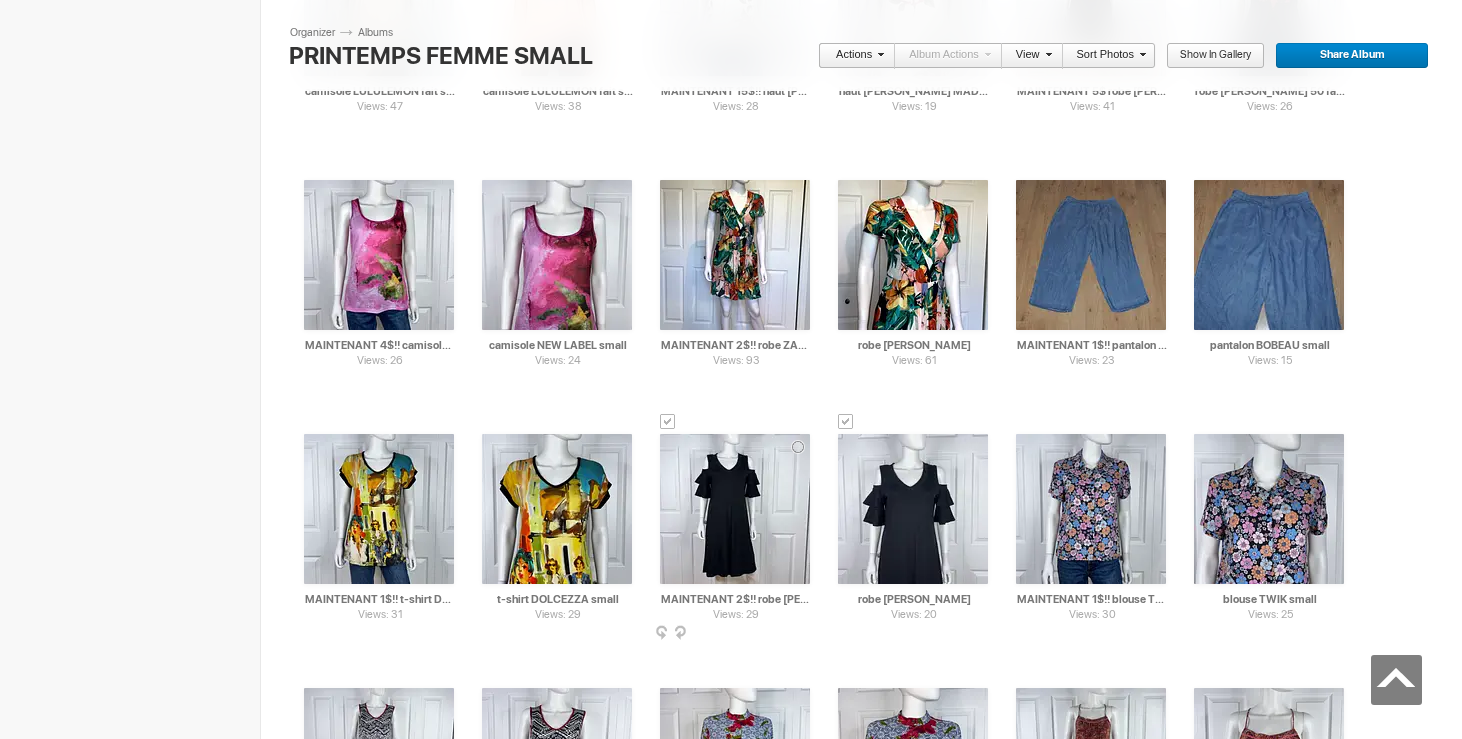 scroll, scrollTop: 13219, scrollLeft: 0, axis: vertical 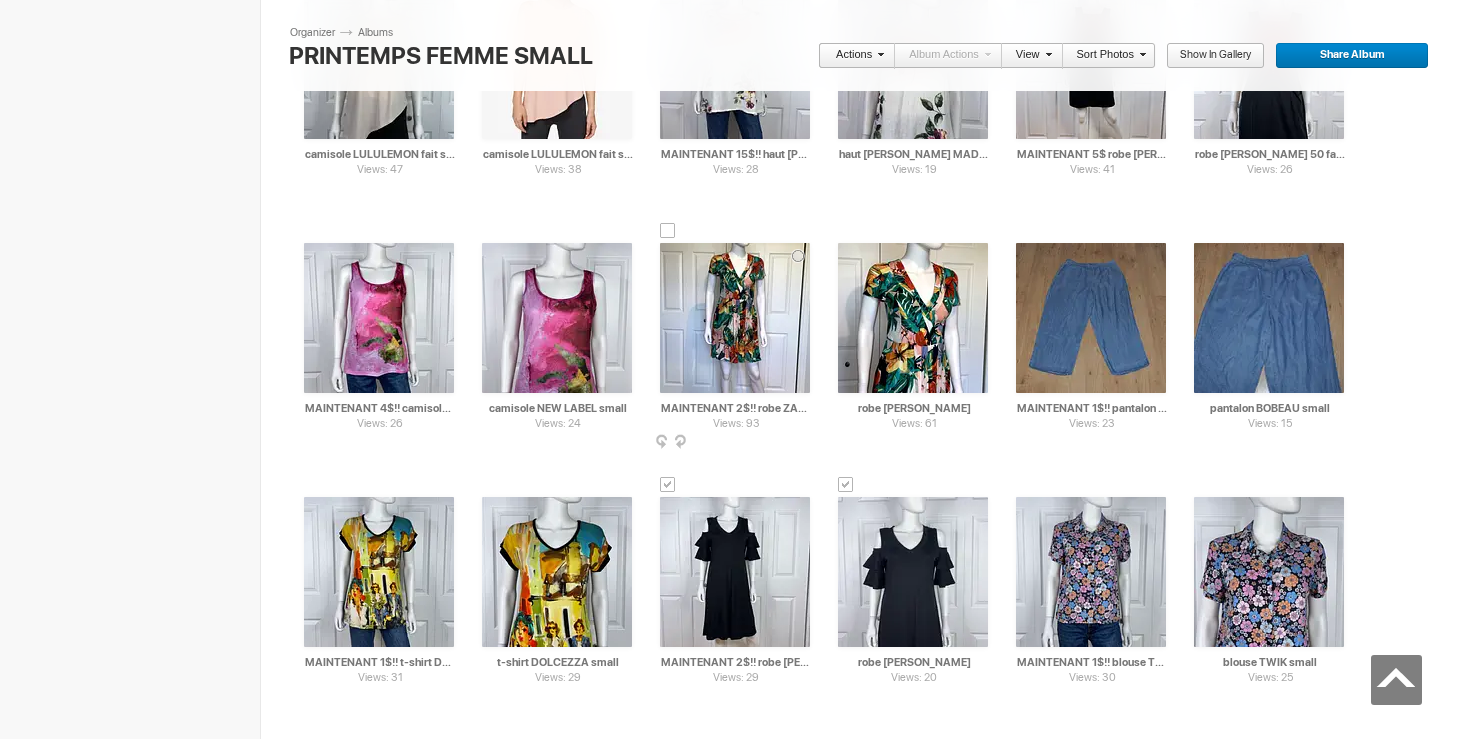 click on "Views: 93 AI MAINTENANT 2$!! robe ZARA small 25$(comme neuf, superbe)
HTML:
Direct:
Forum:
Photo ID:
20308279
More..." at bounding box center [735, 318] 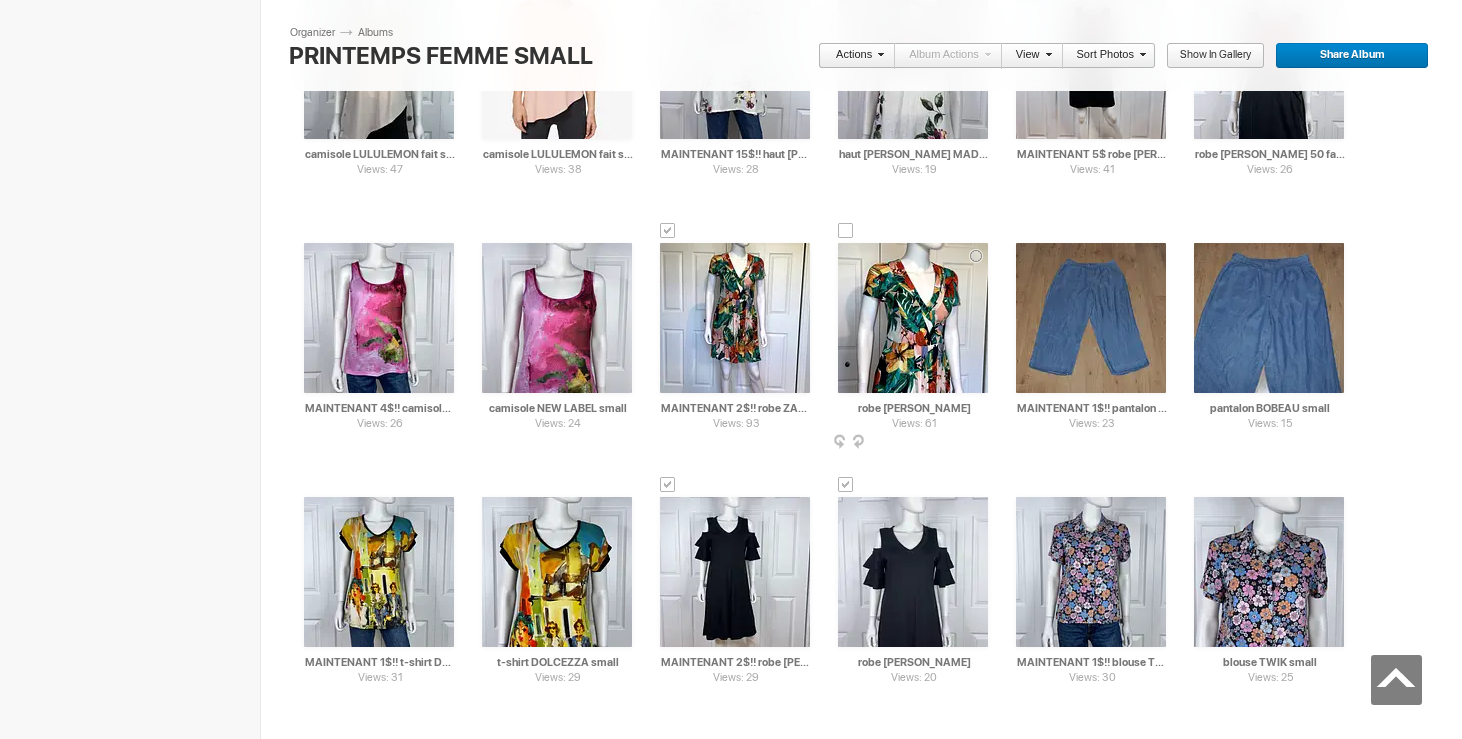 click at bounding box center [846, 231] 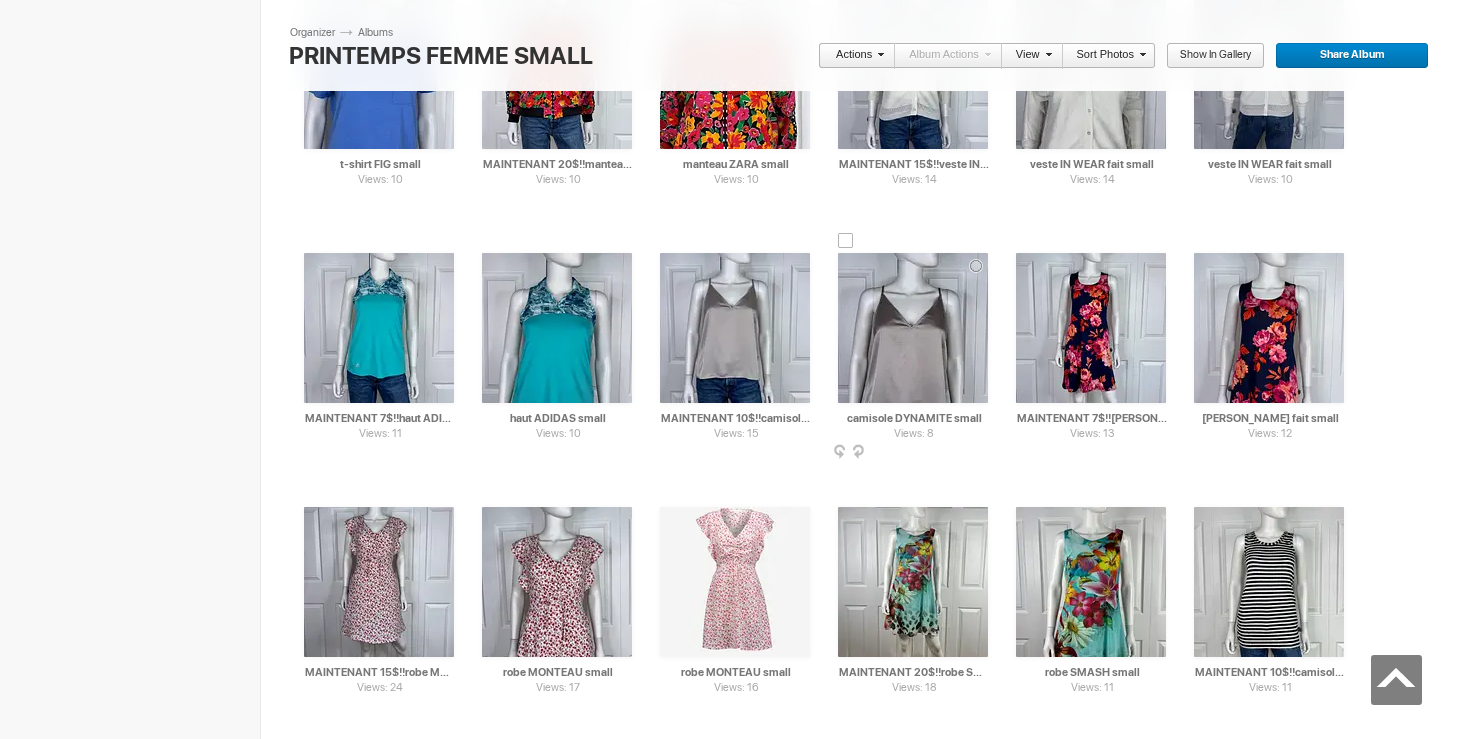 scroll, scrollTop: 0, scrollLeft: 0, axis: both 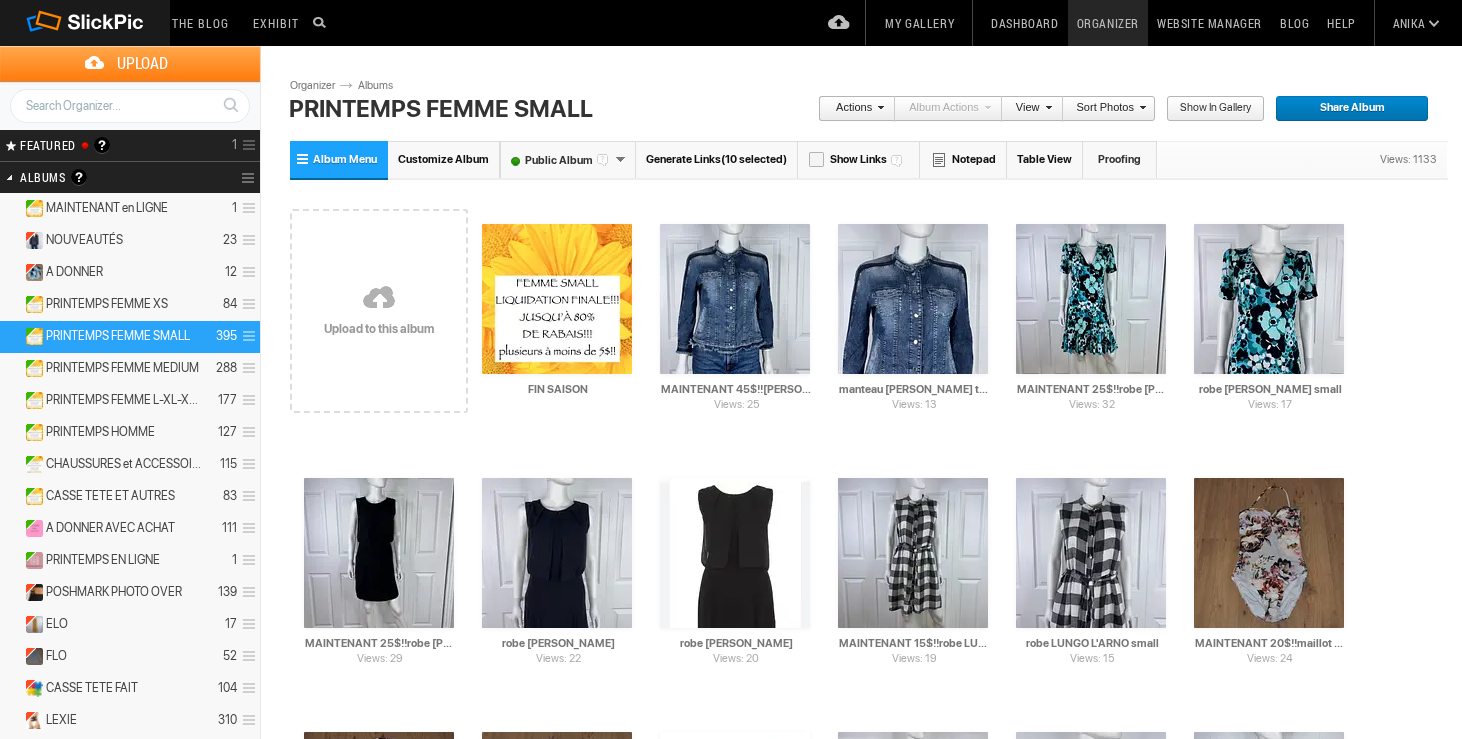 click on "Actions" at bounding box center [851, 109] 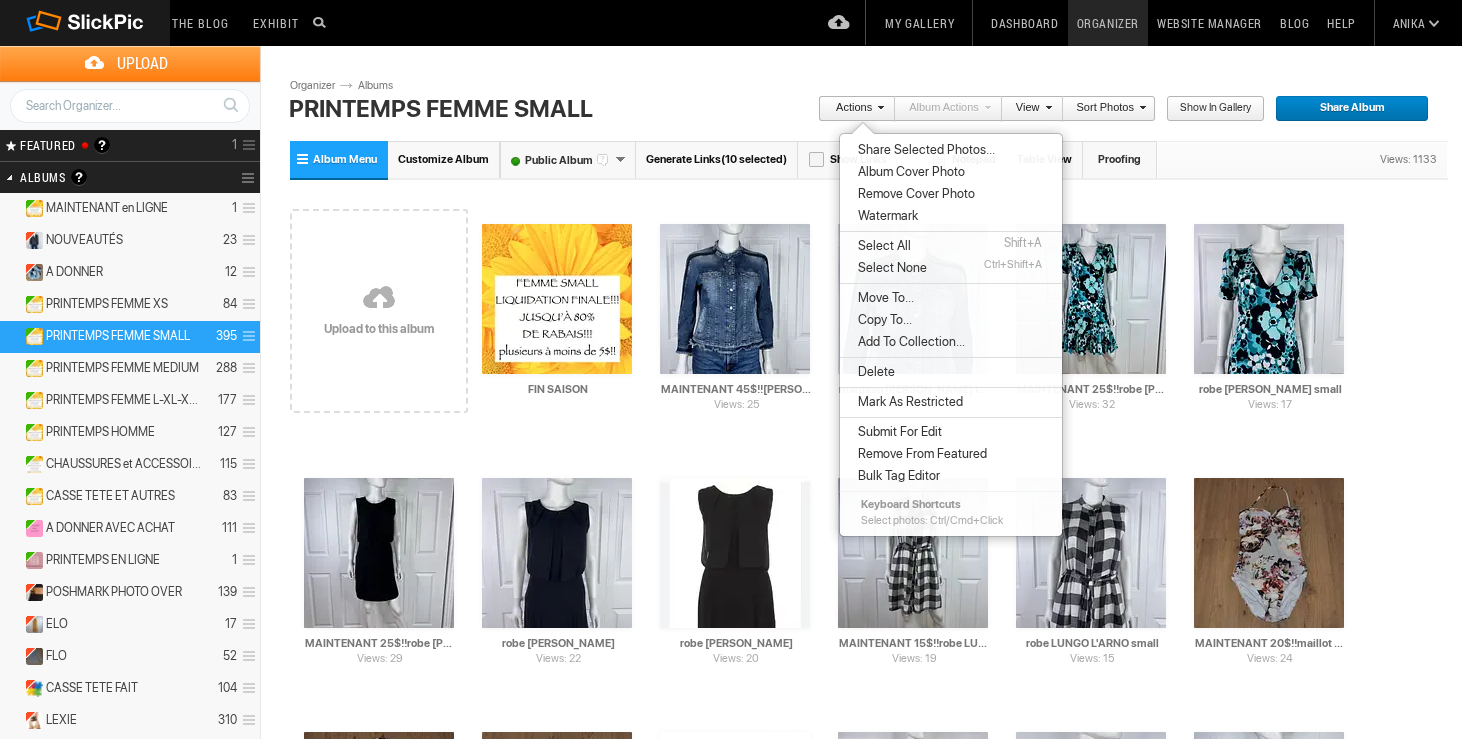 click on "Move To..." at bounding box center [883, 298] 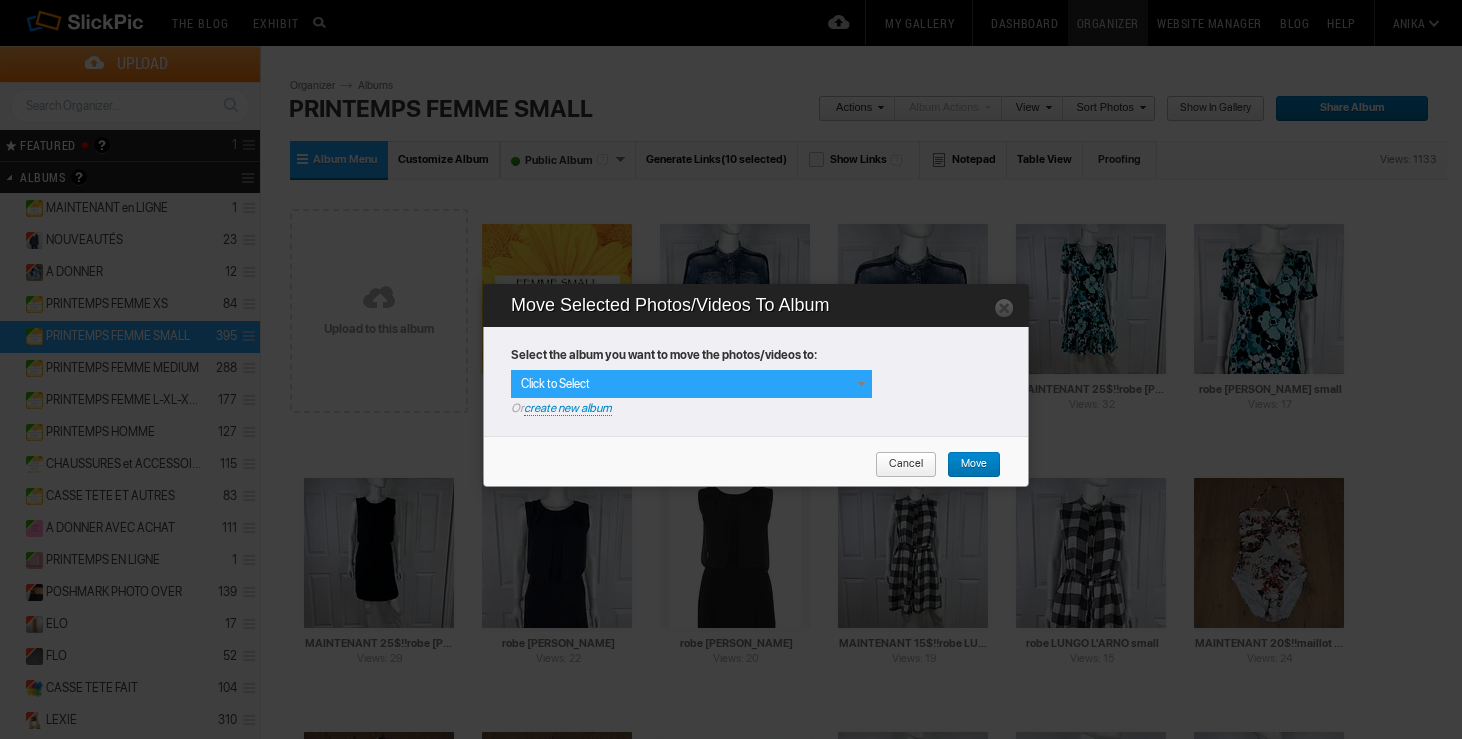 click on "Click to Select" at bounding box center (691, 384) 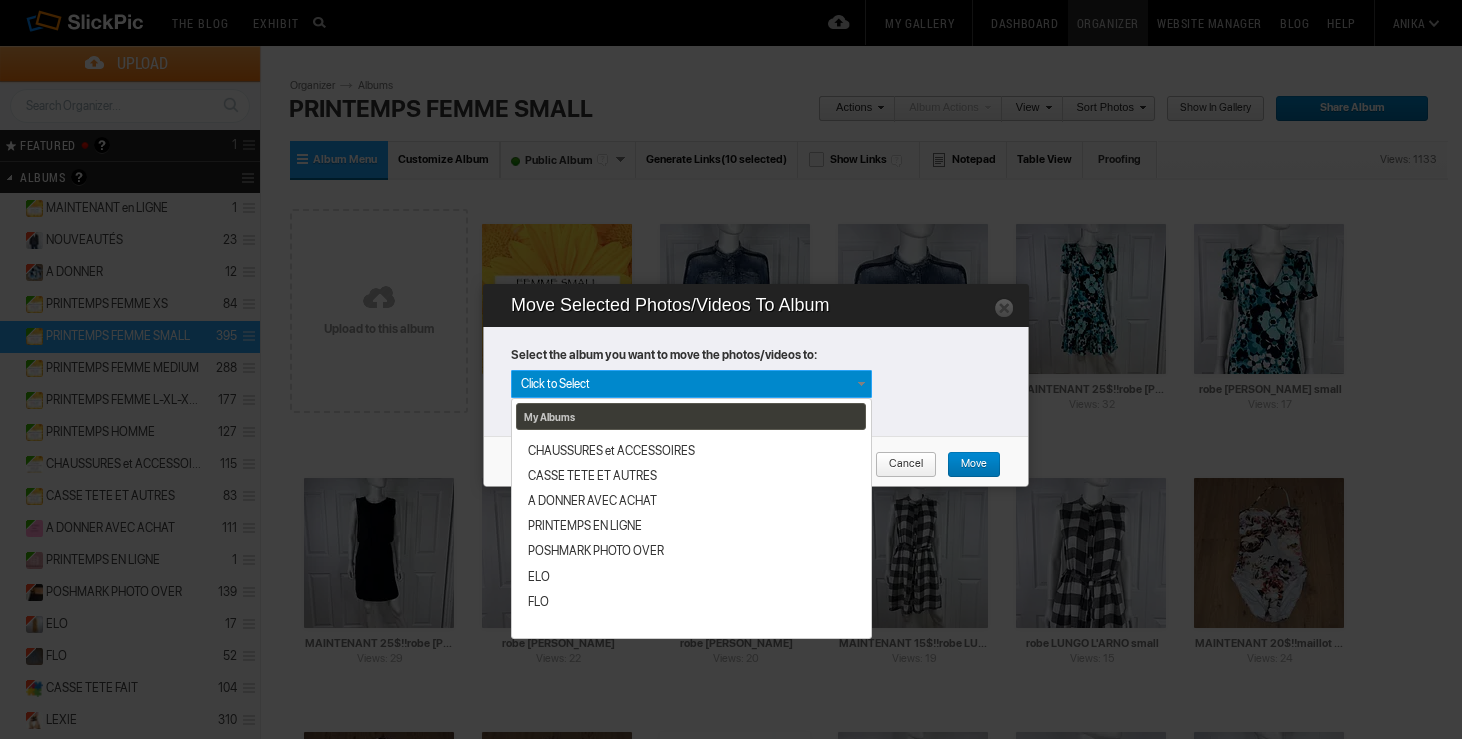 scroll, scrollTop: 340, scrollLeft: 0, axis: vertical 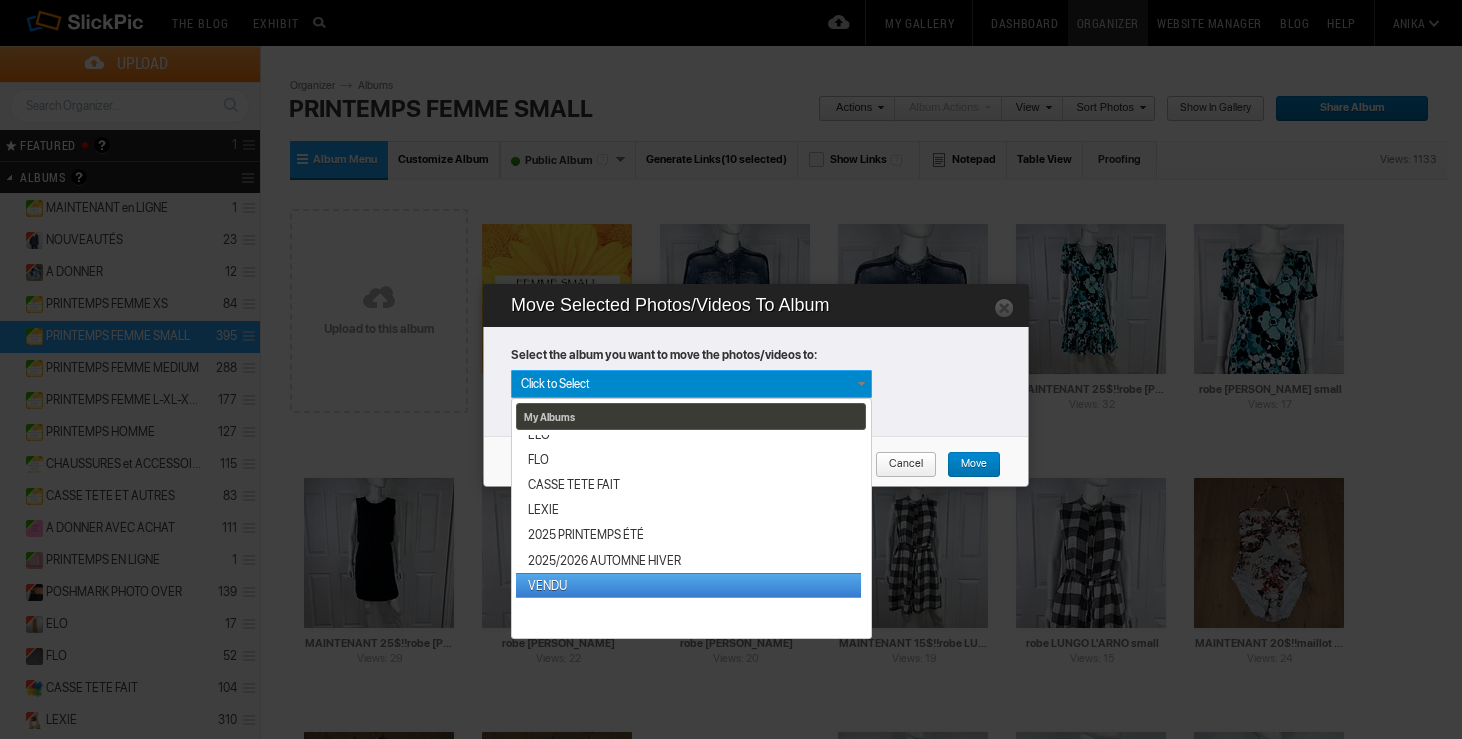 click on "VENDU" at bounding box center [688, 585] 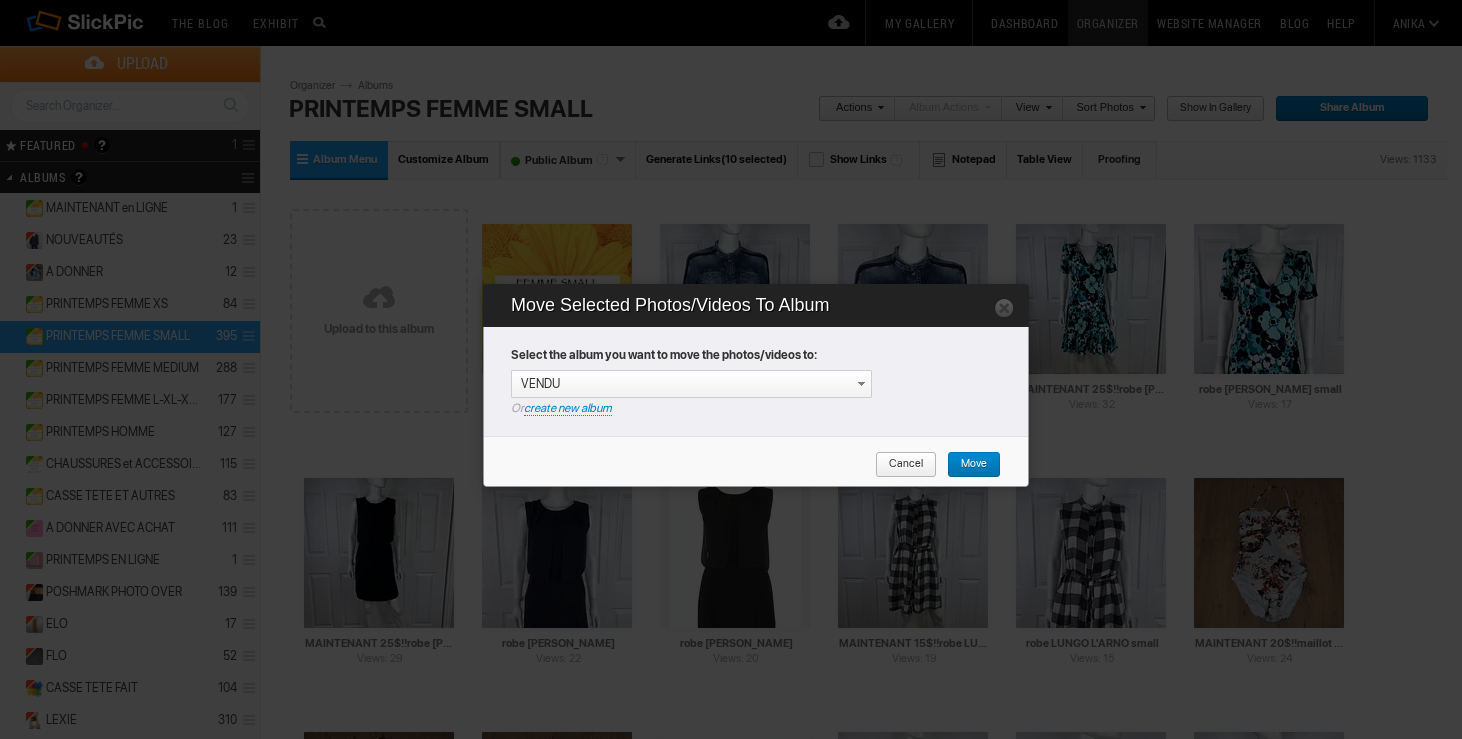 click on "Move" at bounding box center [967, 465] 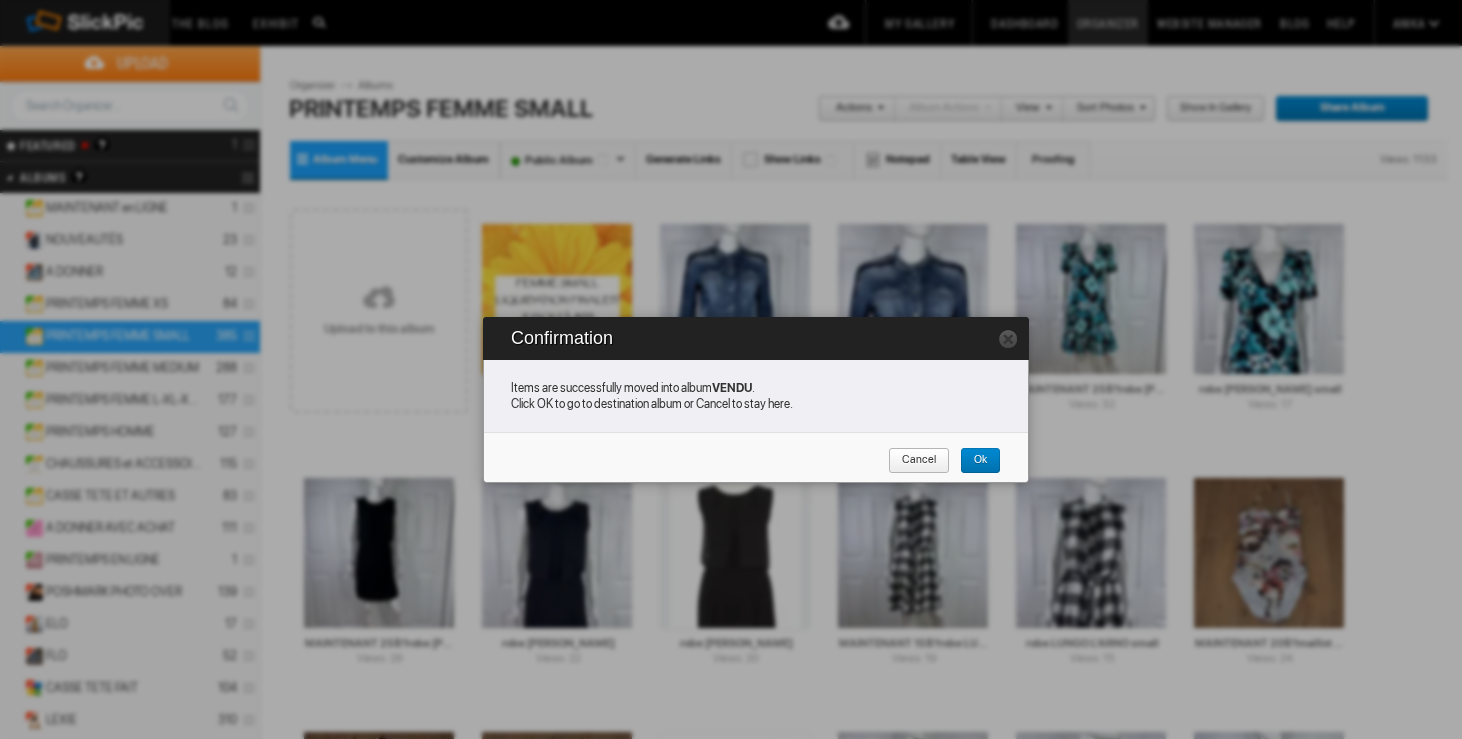 click on "Cancel" at bounding box center [919, 461] 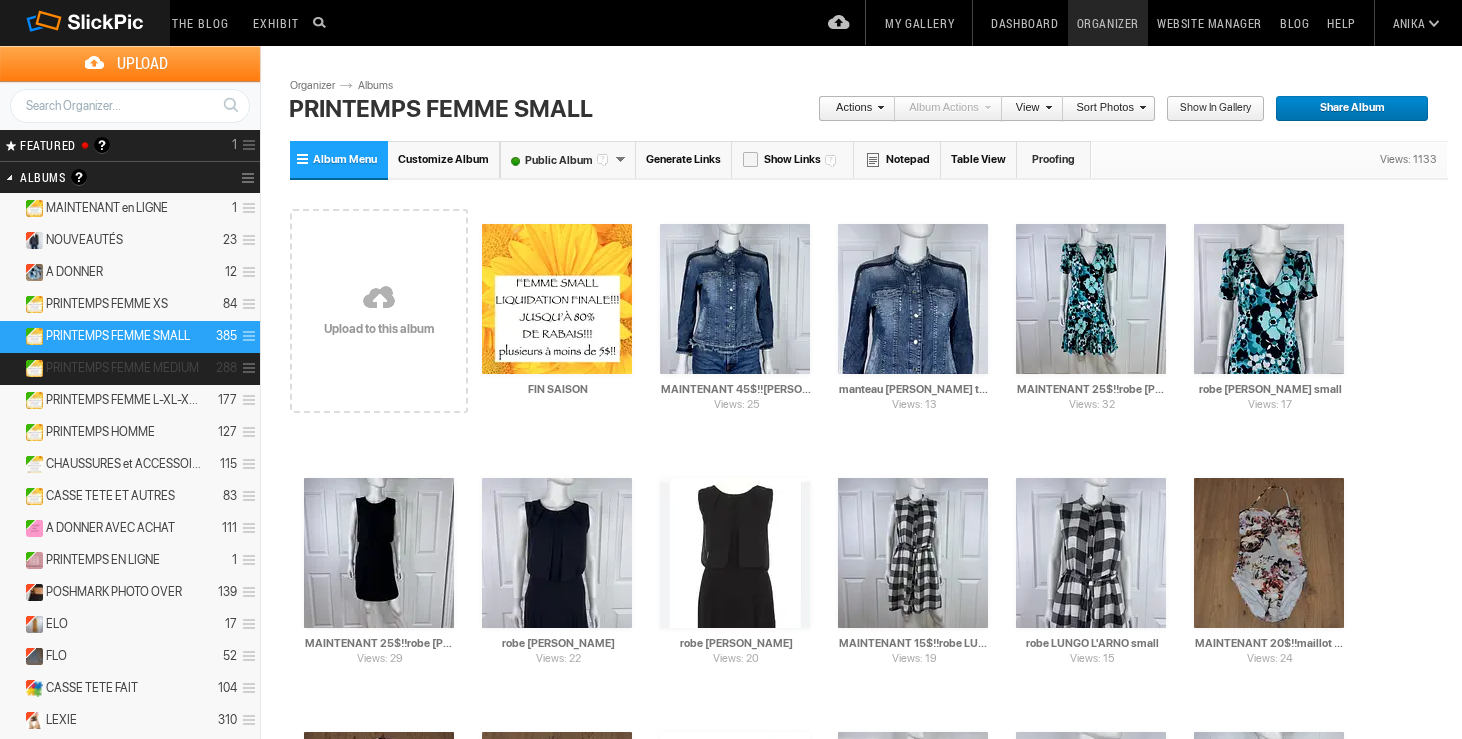 click on "PRINTEMPS FEMME MEDIUM
288" at bounding box center [130, 369] 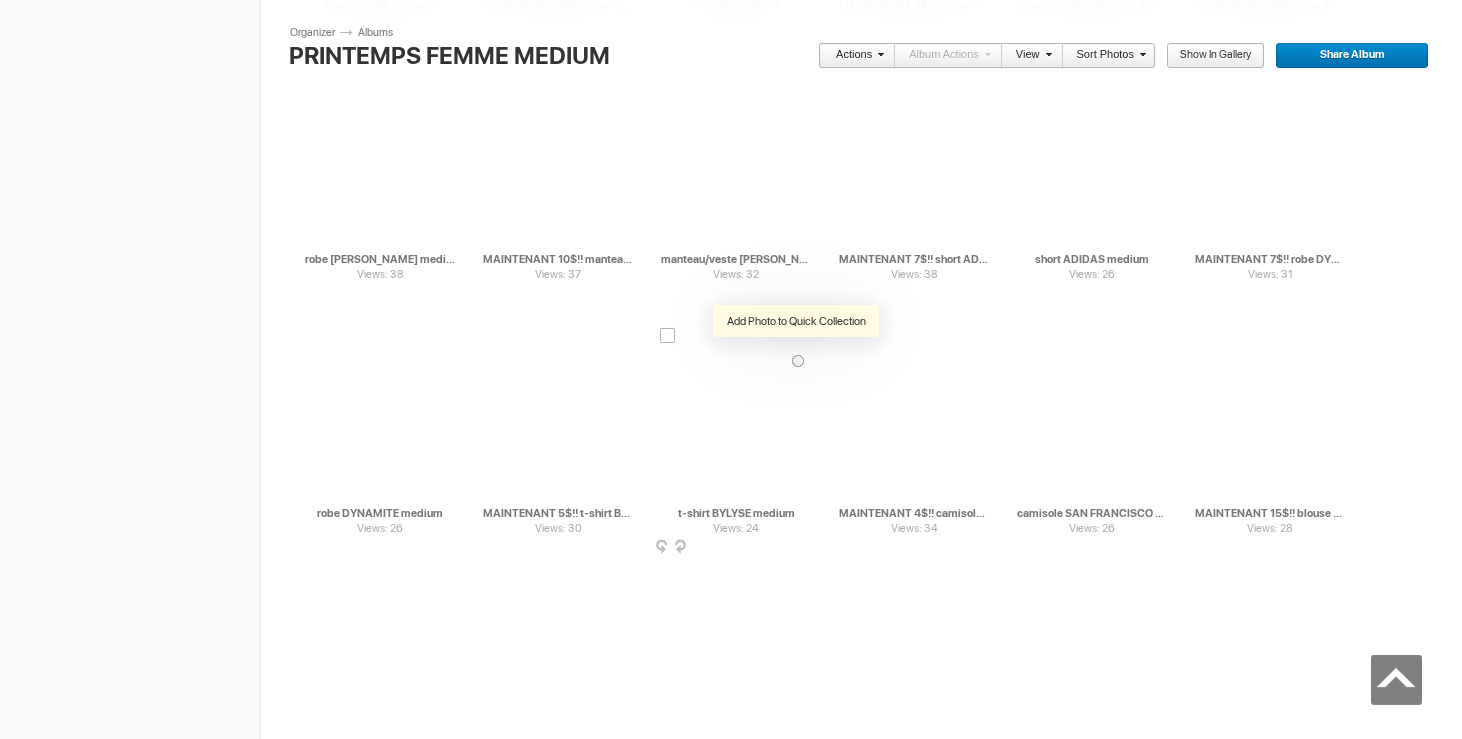 scroll, scrollTop: 7522, scrollLeft: 0, axis: vertical 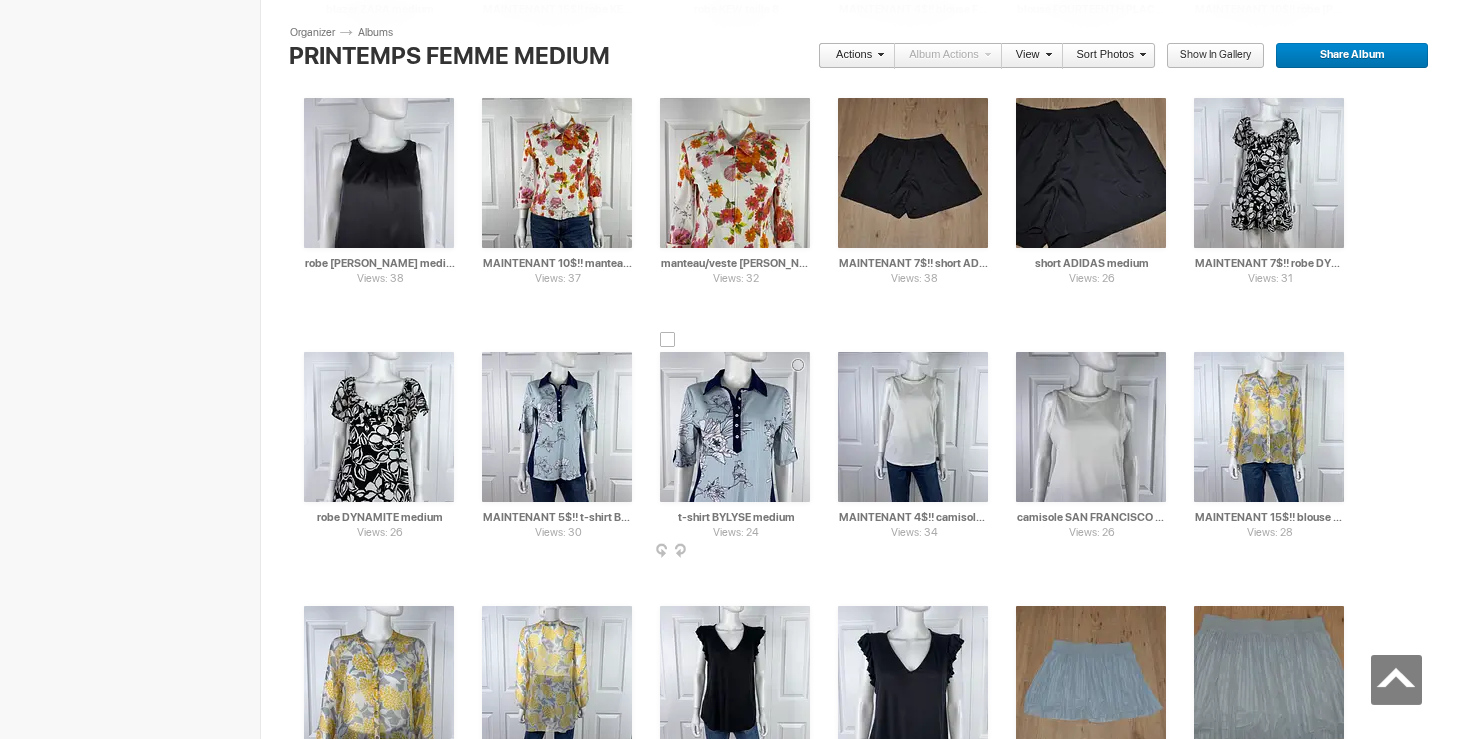 click at bounding box center [668, 340] 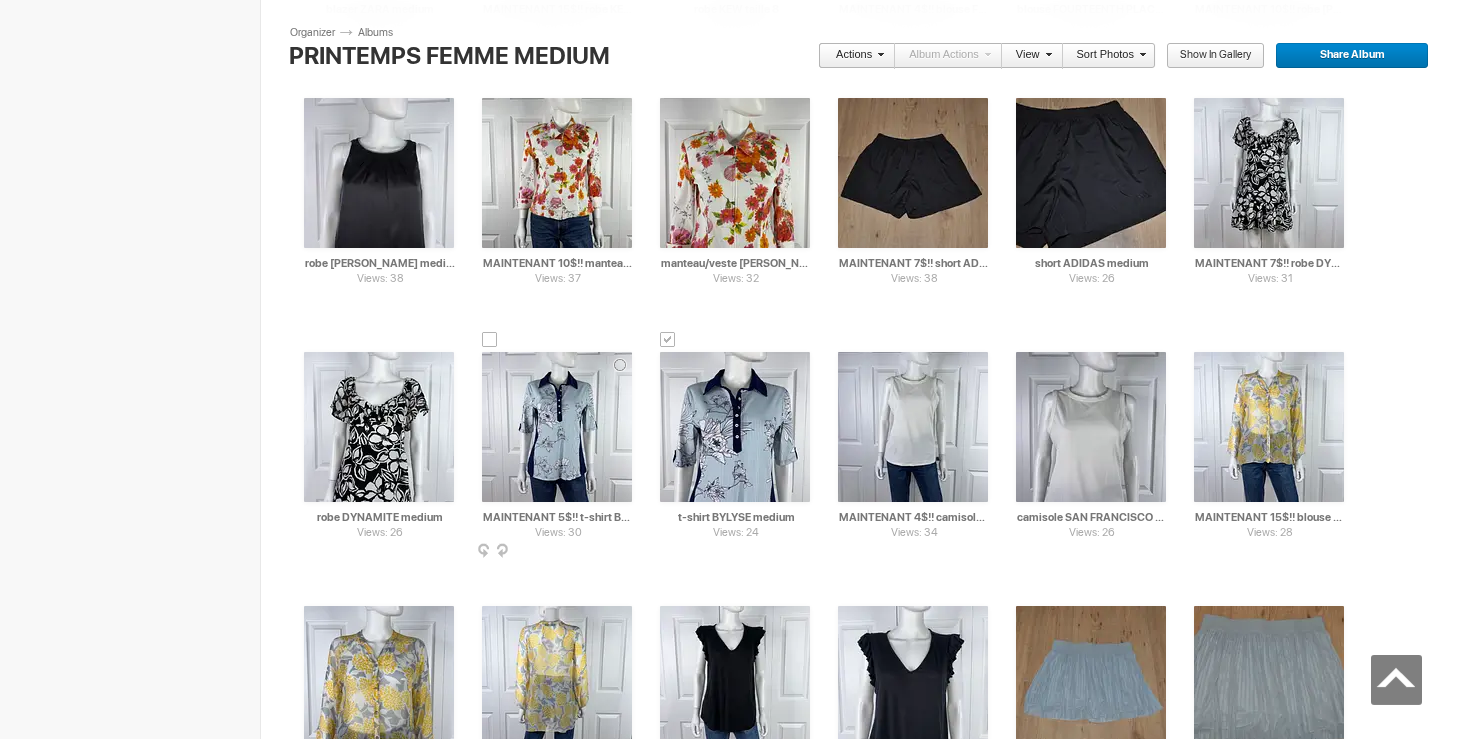 click at bounding box center [490, 340] 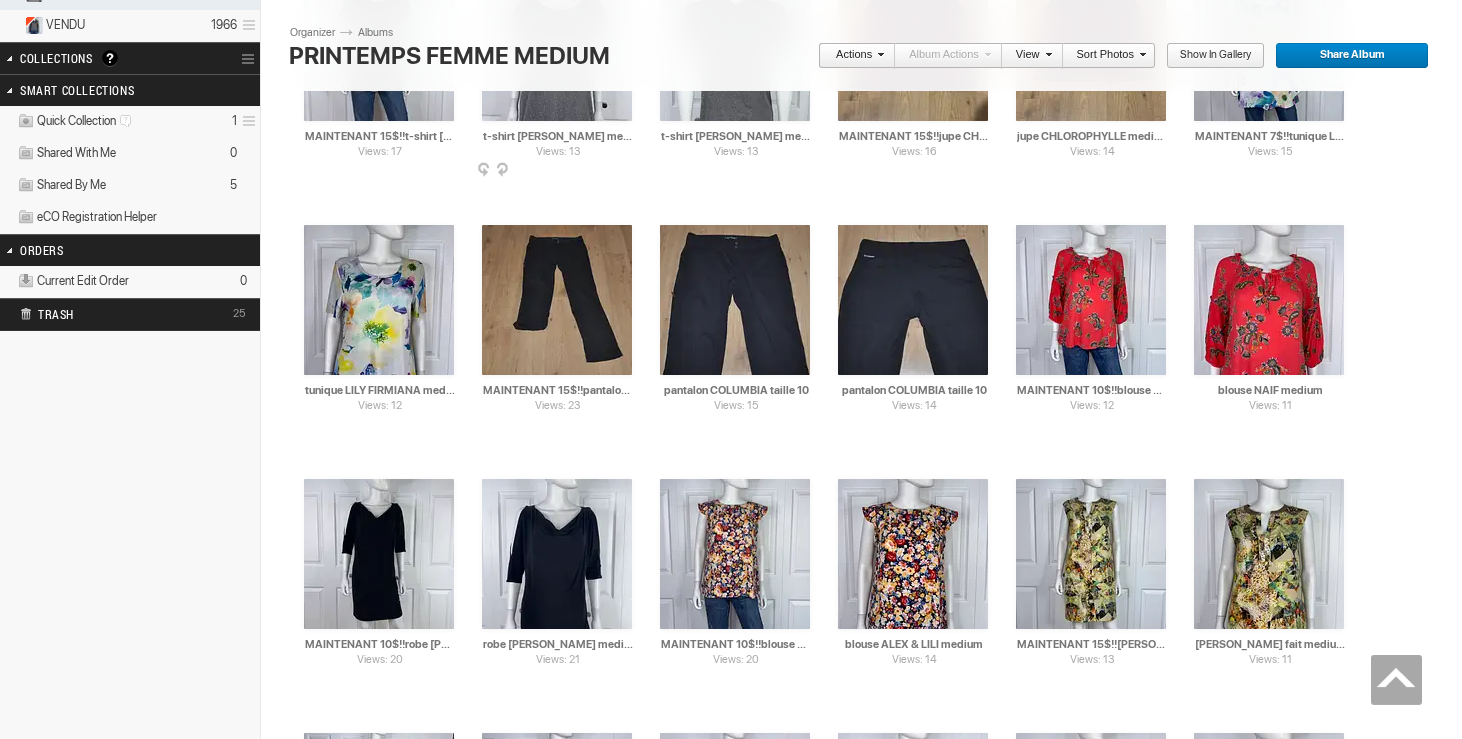 scroll, scrollTop: 0, scrollLeft: 0, axis: both 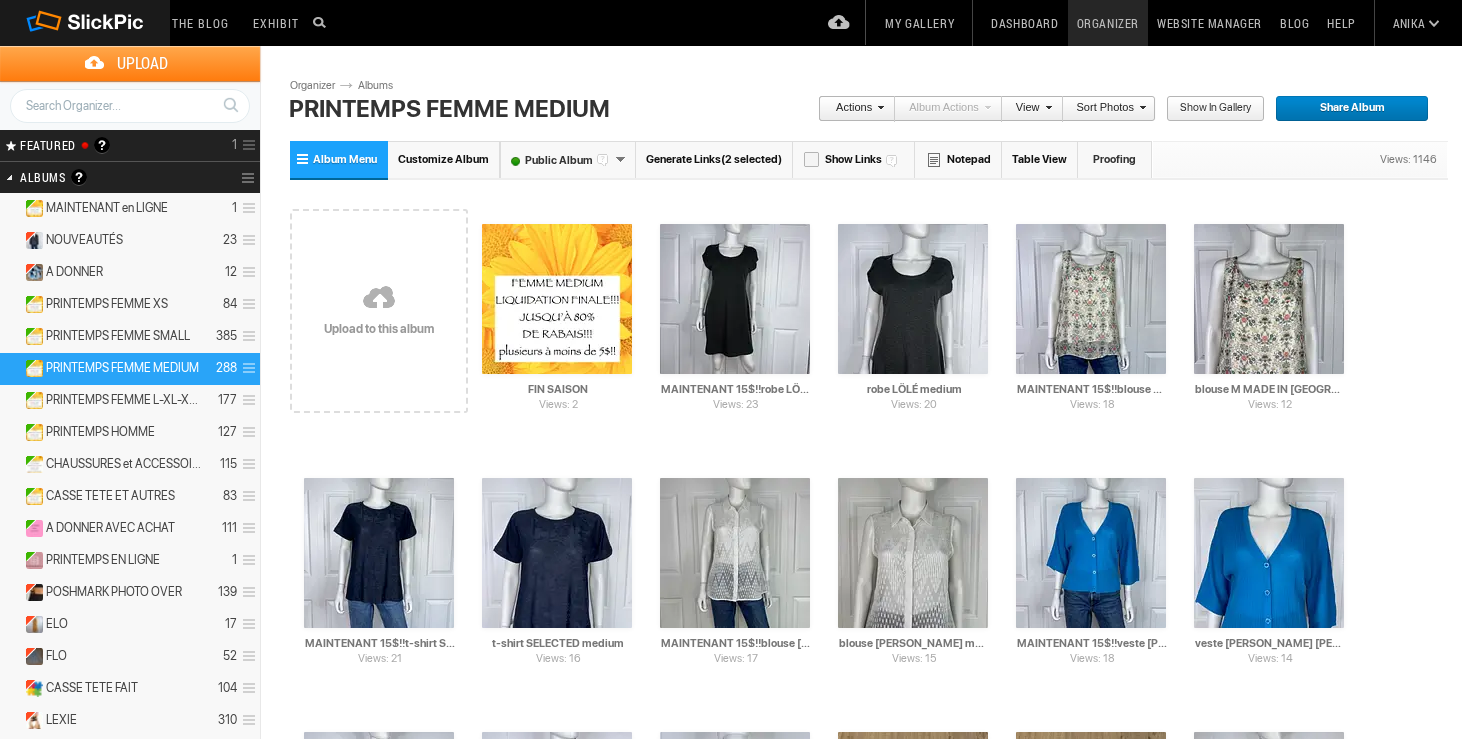 click on "Actions" at bounding box center [851, 109] 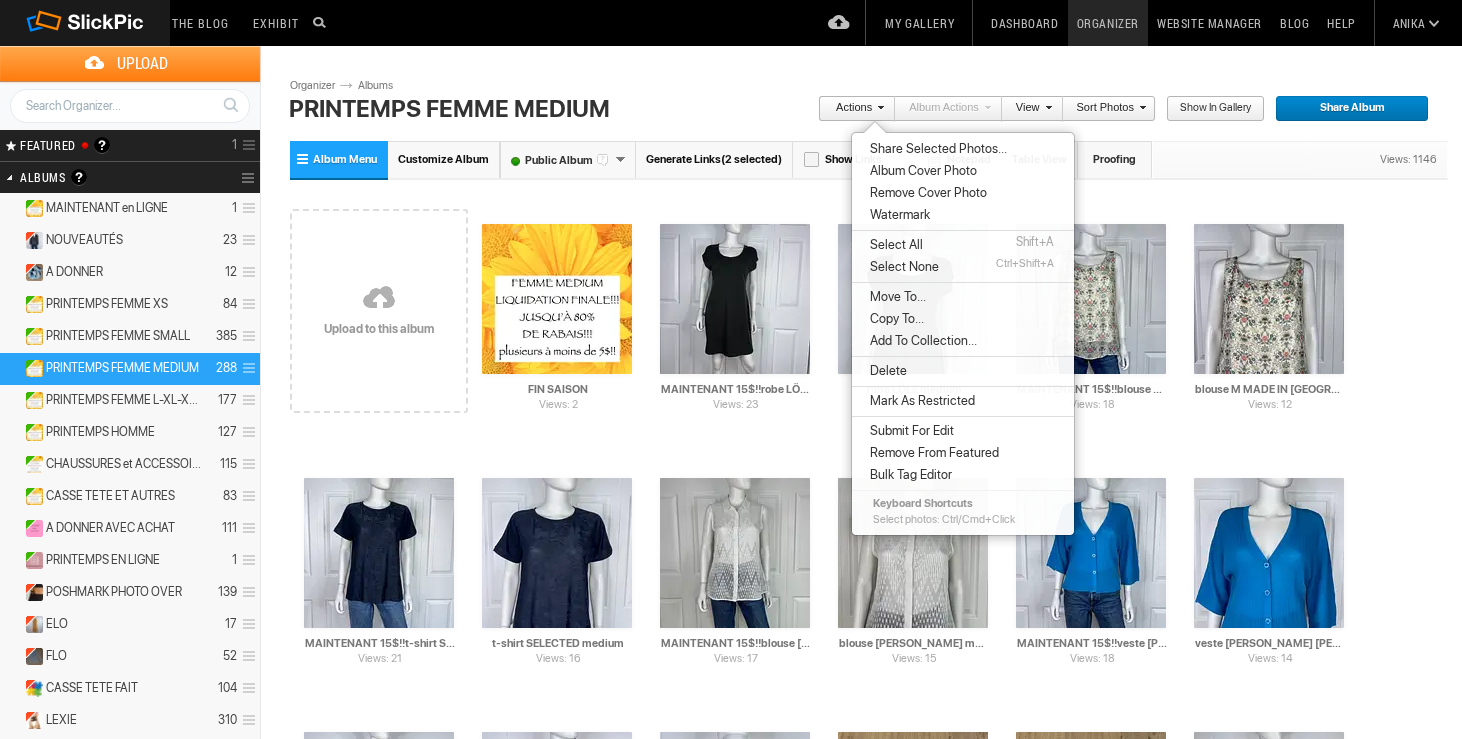 click on "Move To..." at bounding box center (895, 297) 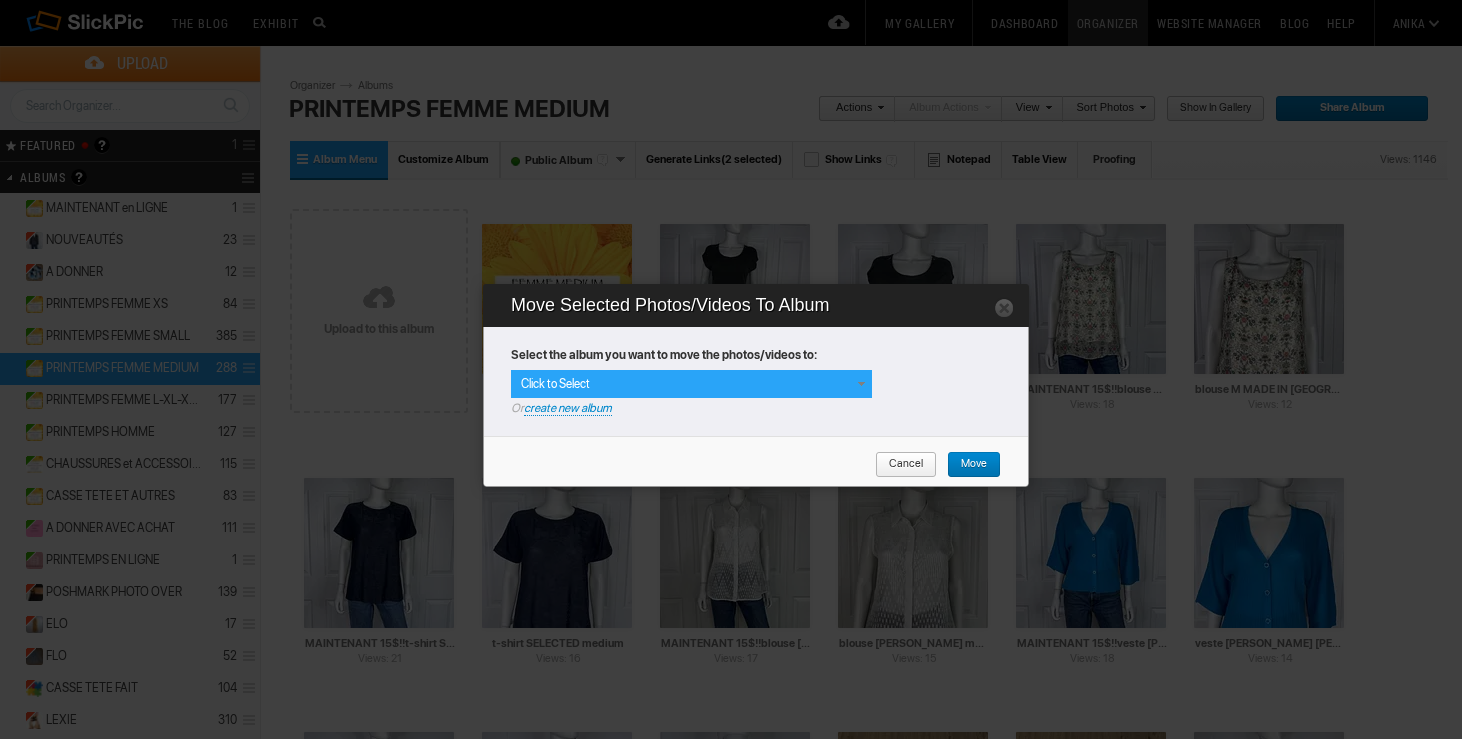 click on "Click to Select" at bounding box center (691, 384) 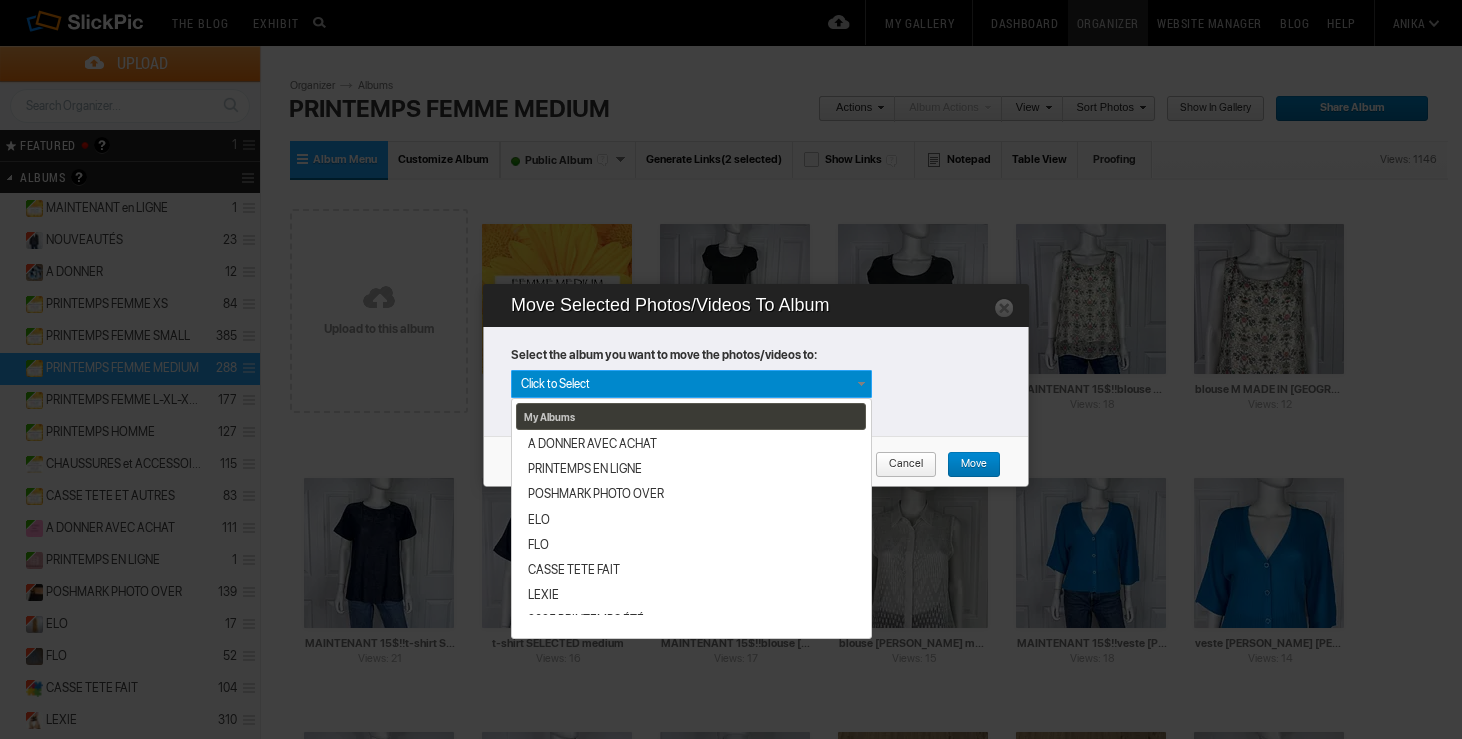 scroll, scrollTop: 340, scrollLeft: 0, axis: vertical 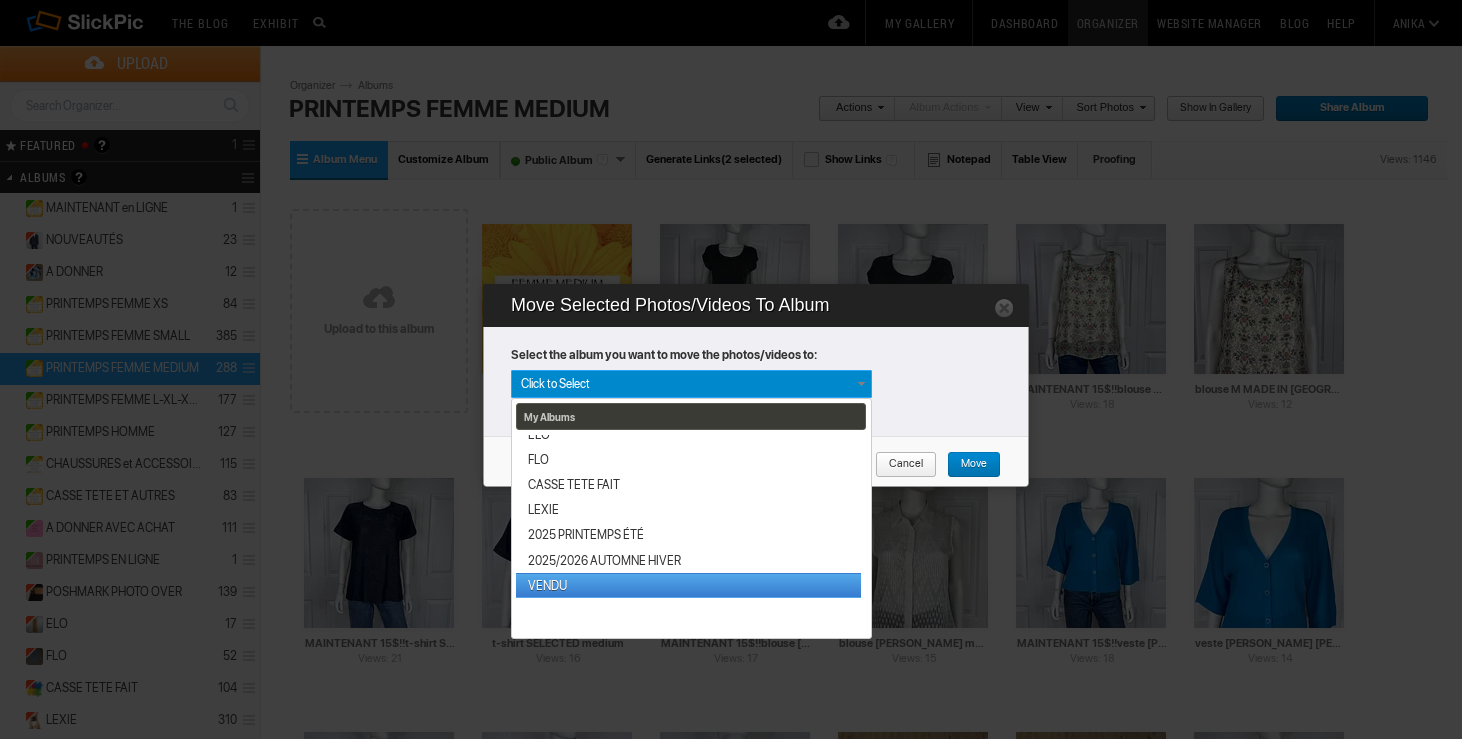 click on "VENDU" at bounding box center (688, 585) 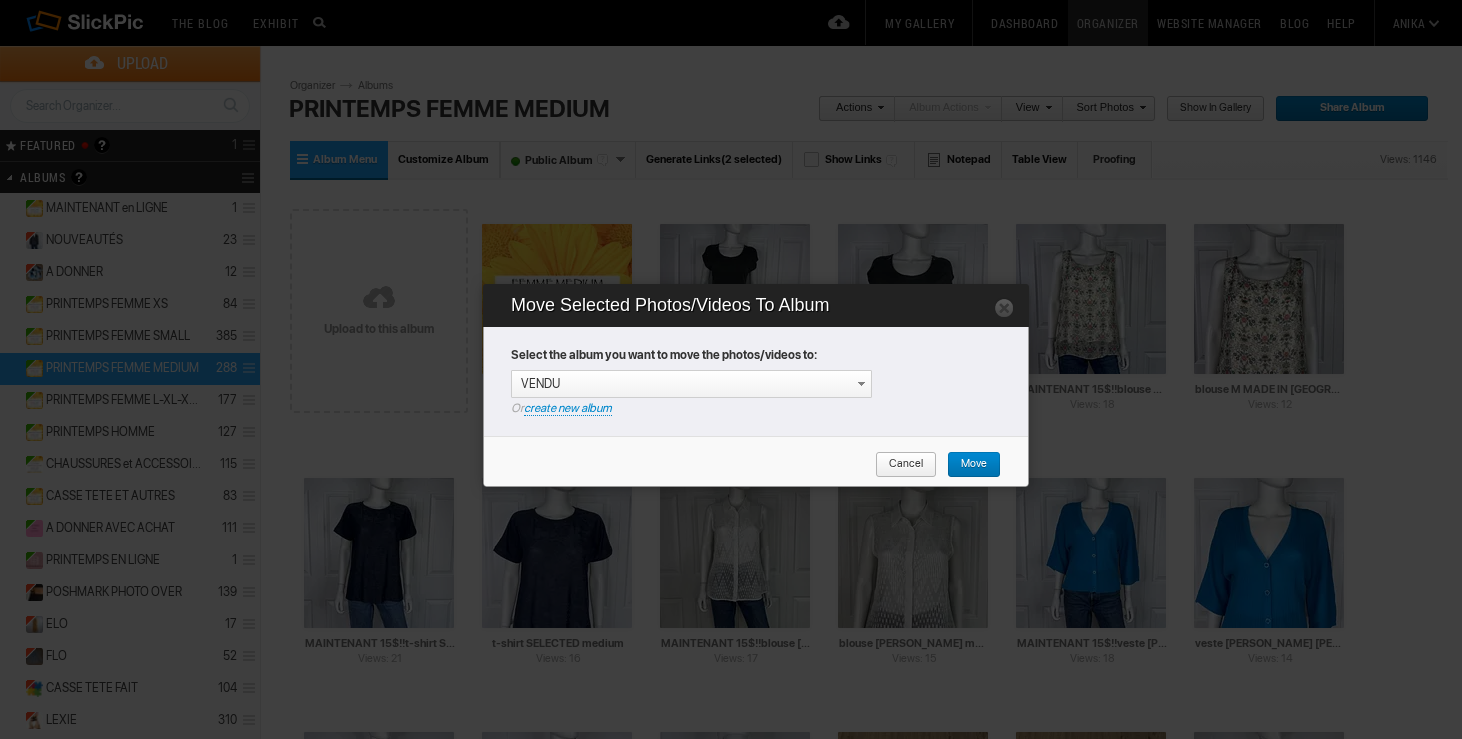 click on "Move" at bounding box center [967, 465] 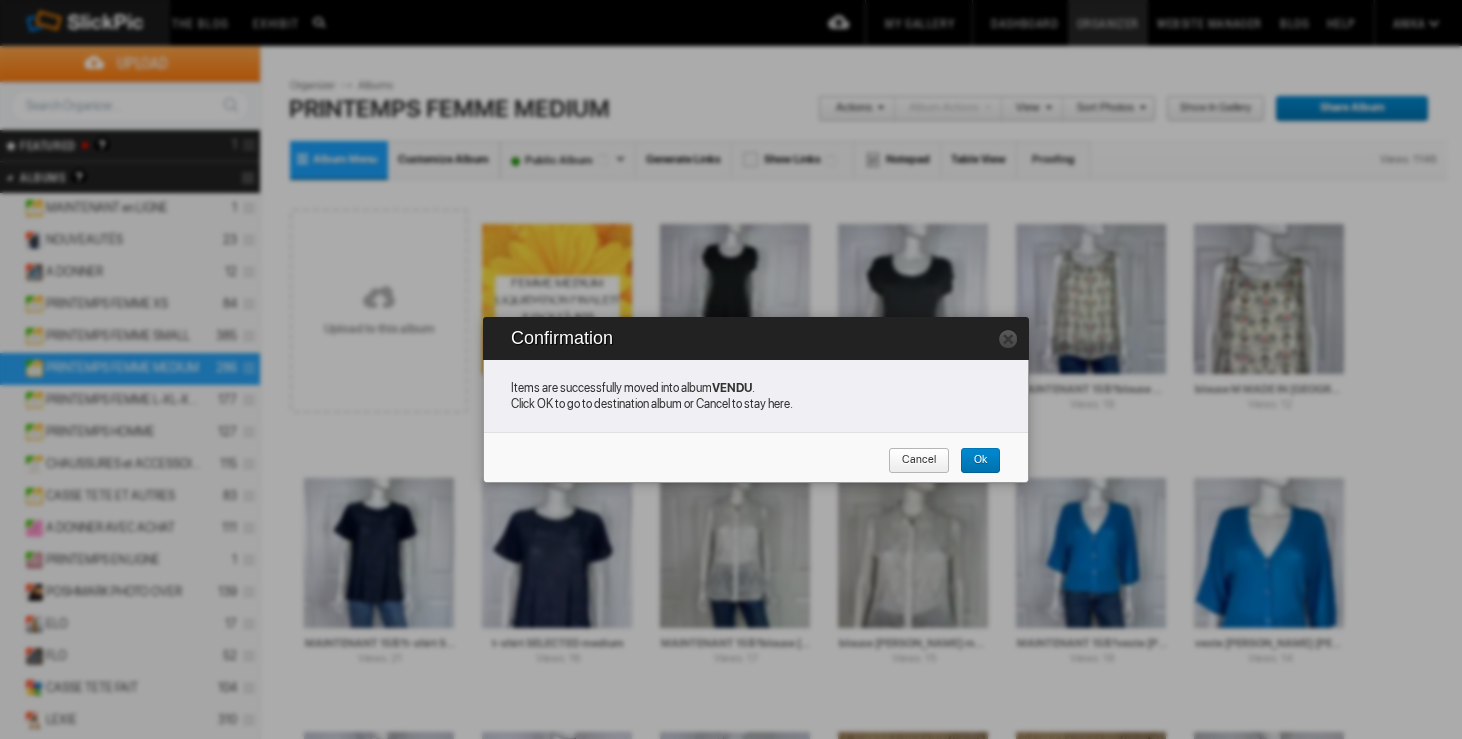 click on "Cancel" at bounding box center (912, 461) 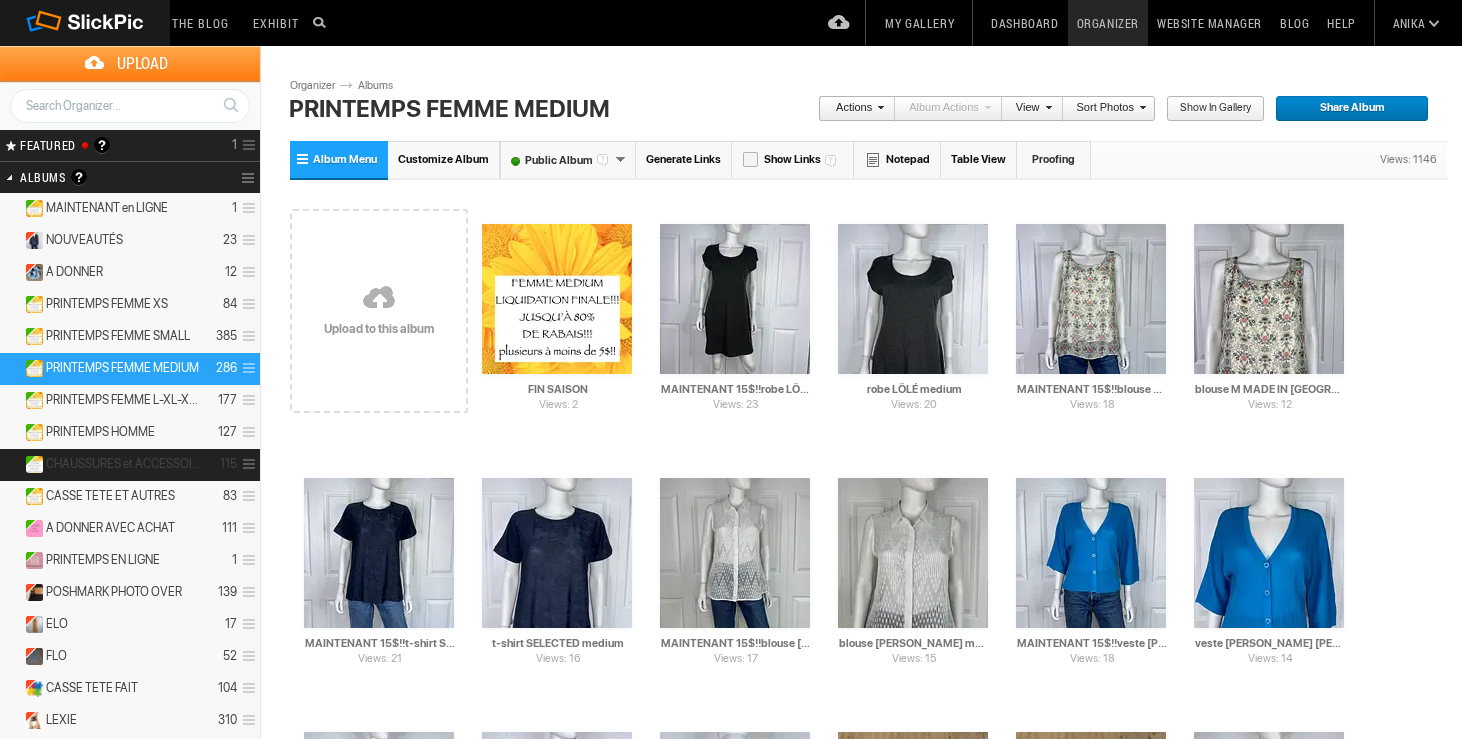 click on "CHAUSSURES et ACCESSOIRES" at bounding box center (124, 464) 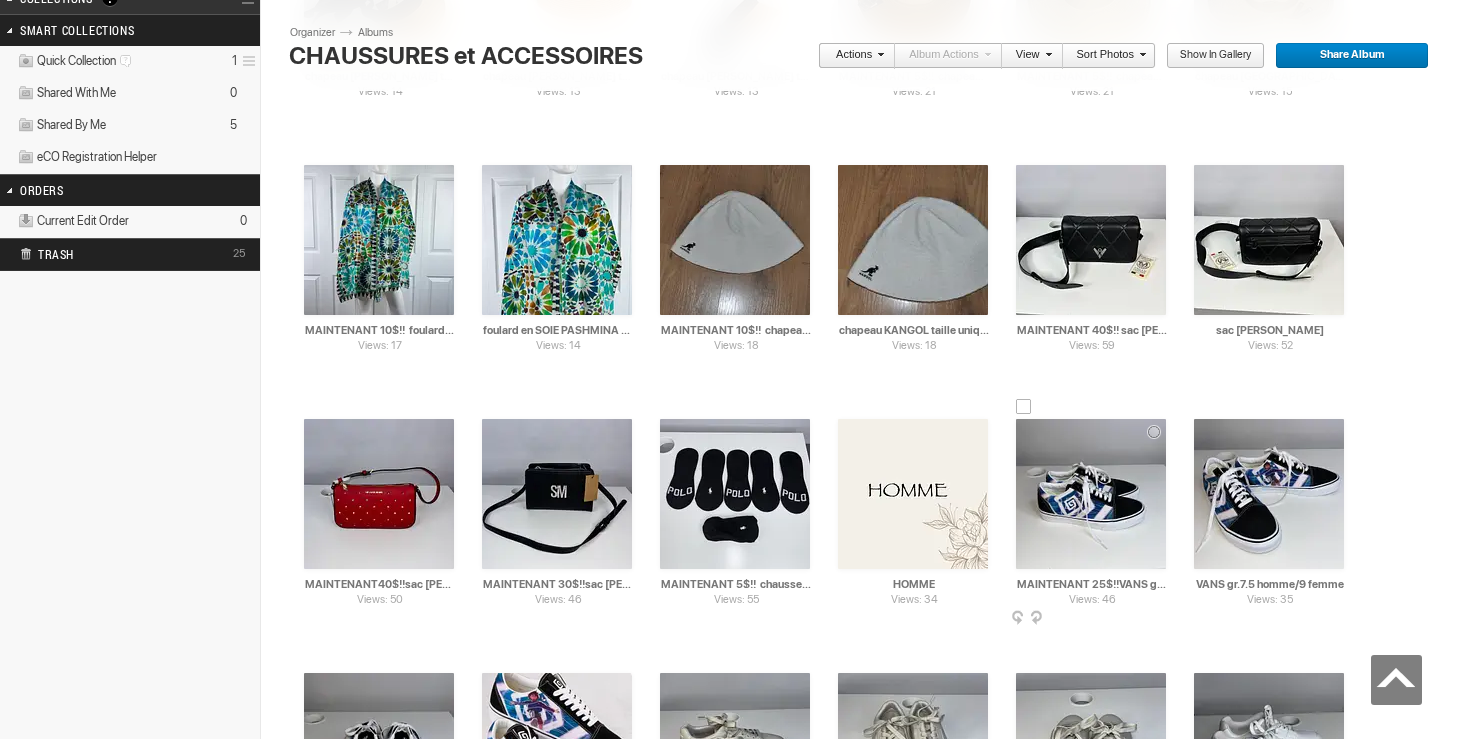 scroll, scrollTop: 868, scrollLeft: 0, axis: vertical 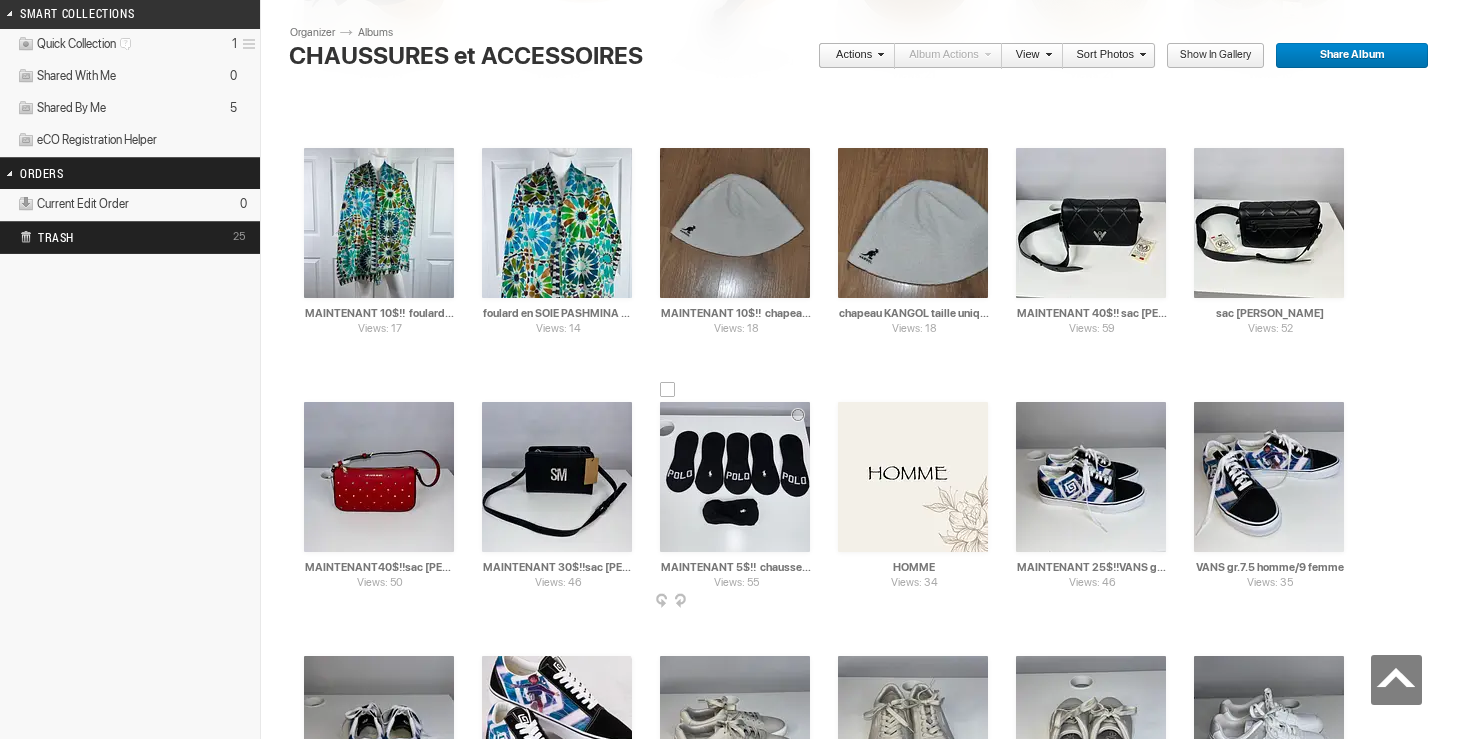 click at bounding box center [668, 390] 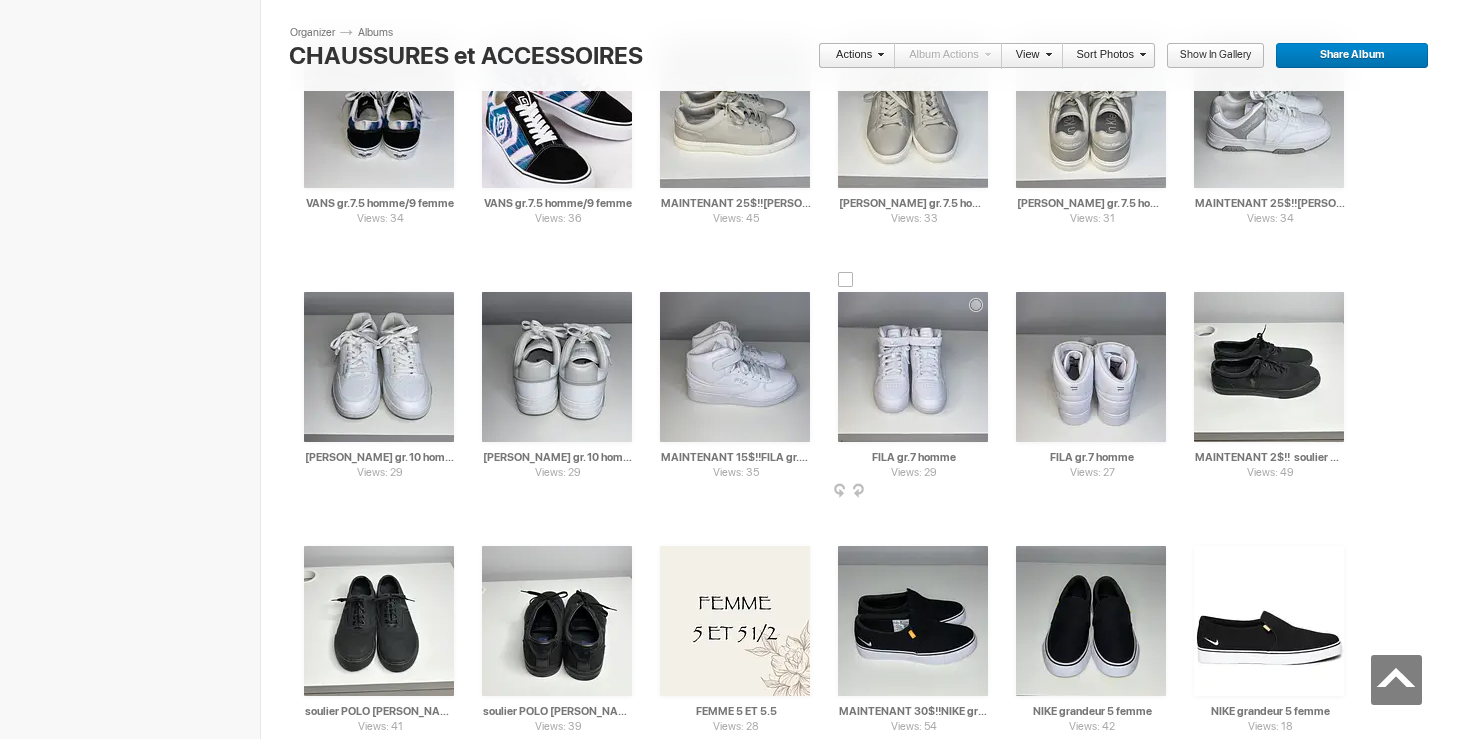 scroll, scrollTop: 1507, scrollLeft: 0, axis: vertical 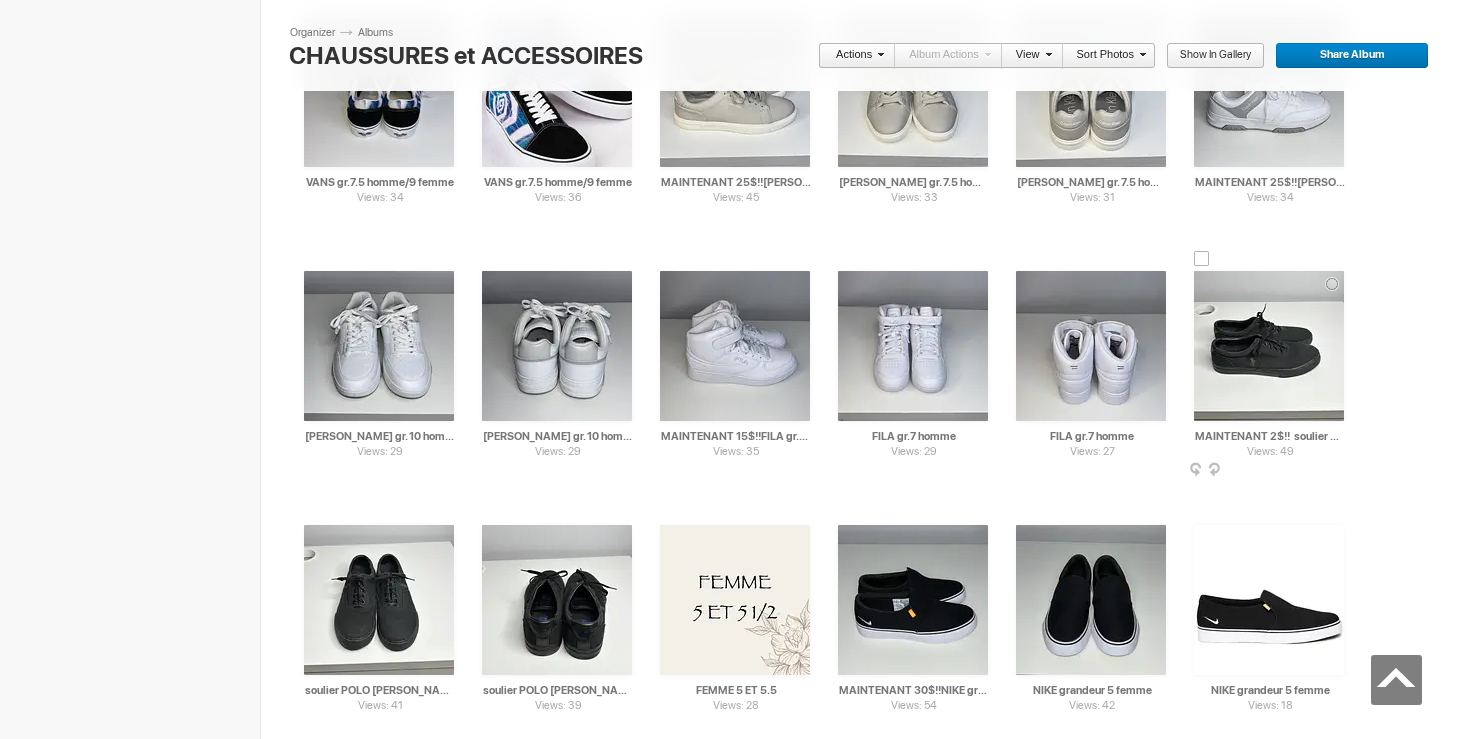 click at bounding box center (1202, 259) 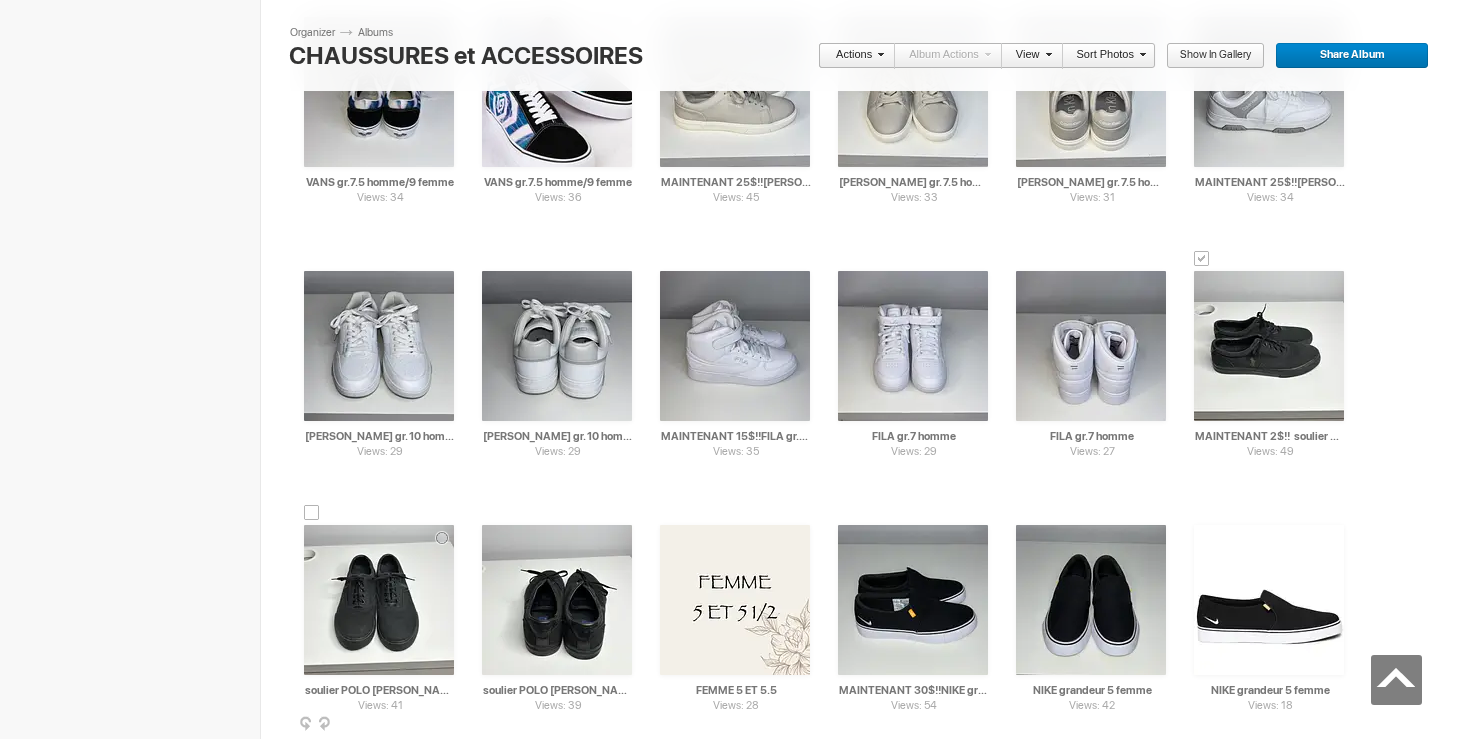 click at bounding box center [312, 513] 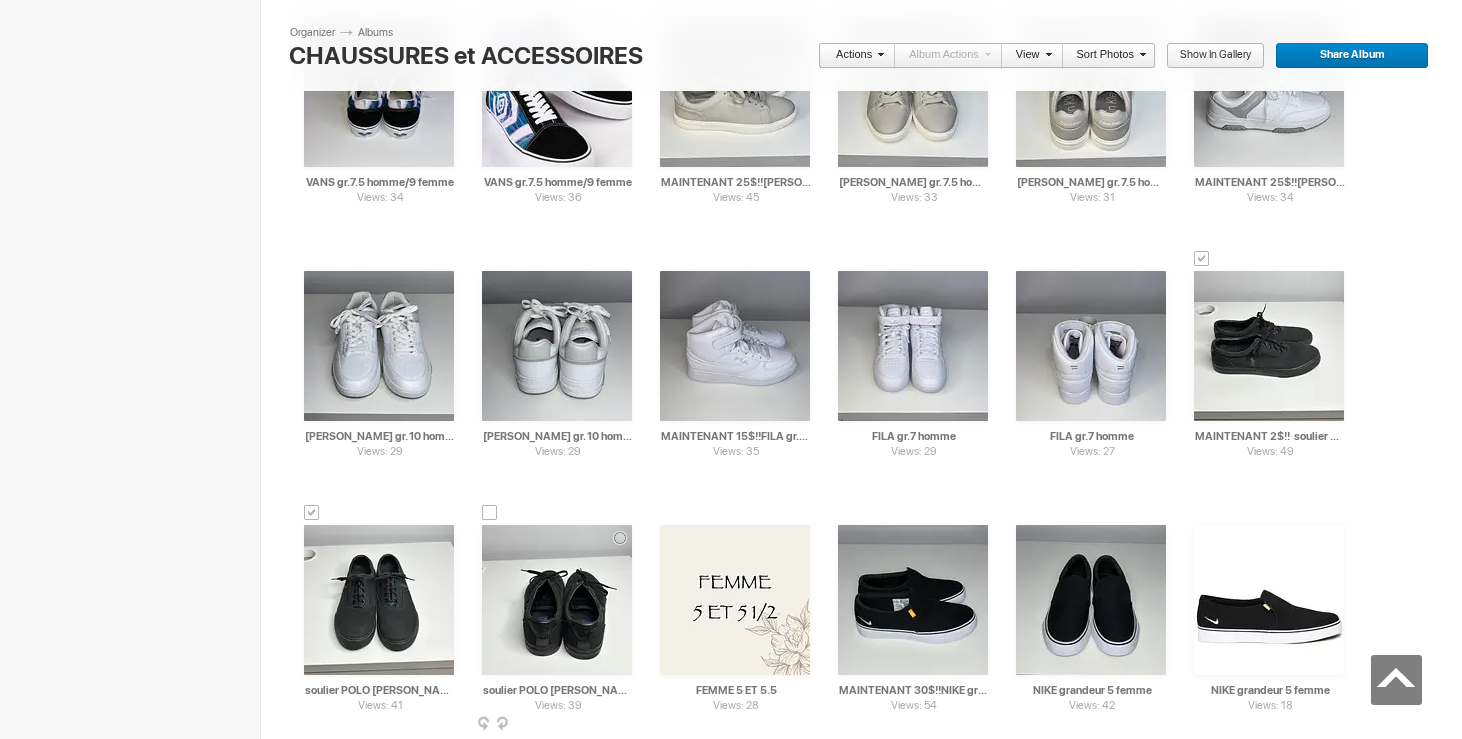 click at bounding box center [490, 513] 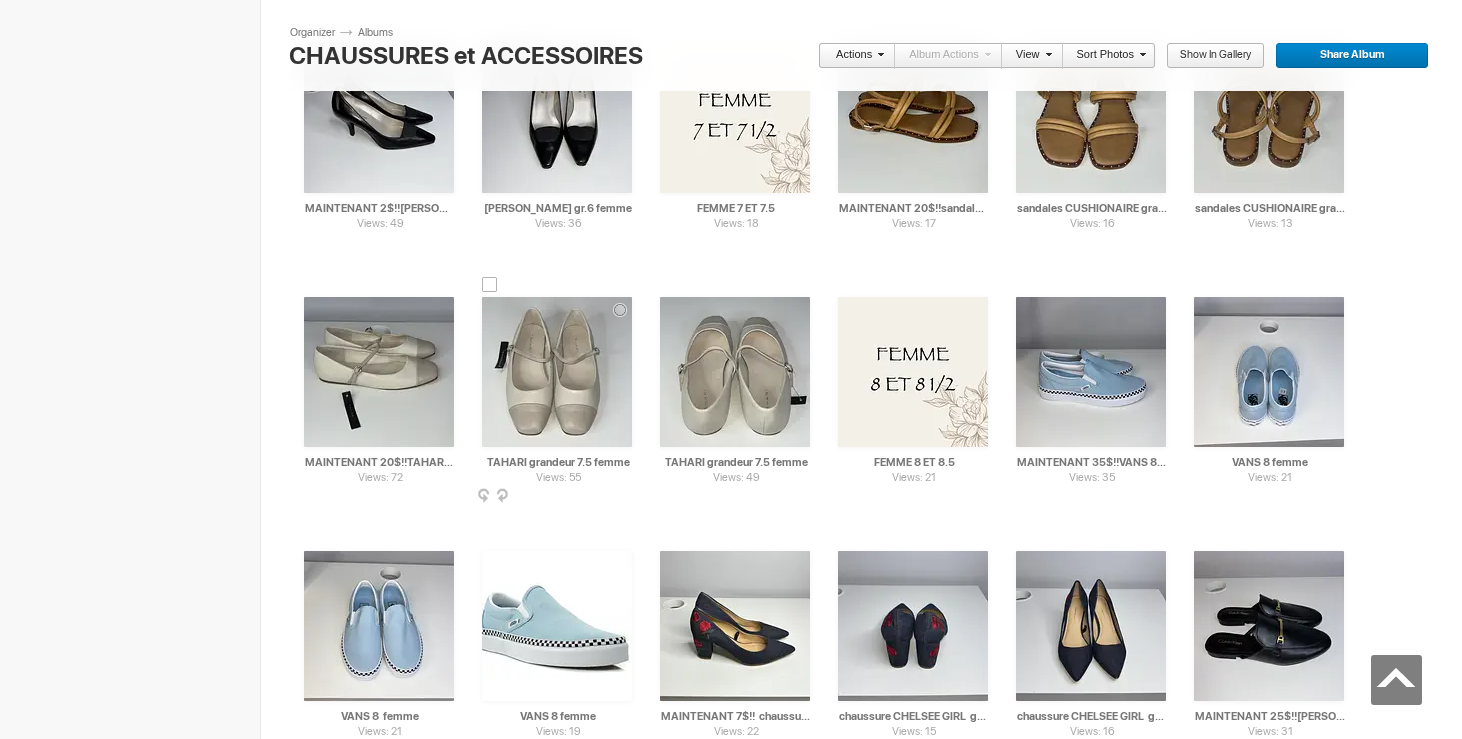 scroll, scrollTop: 3307, scrollLeft: 0, axis: vertical 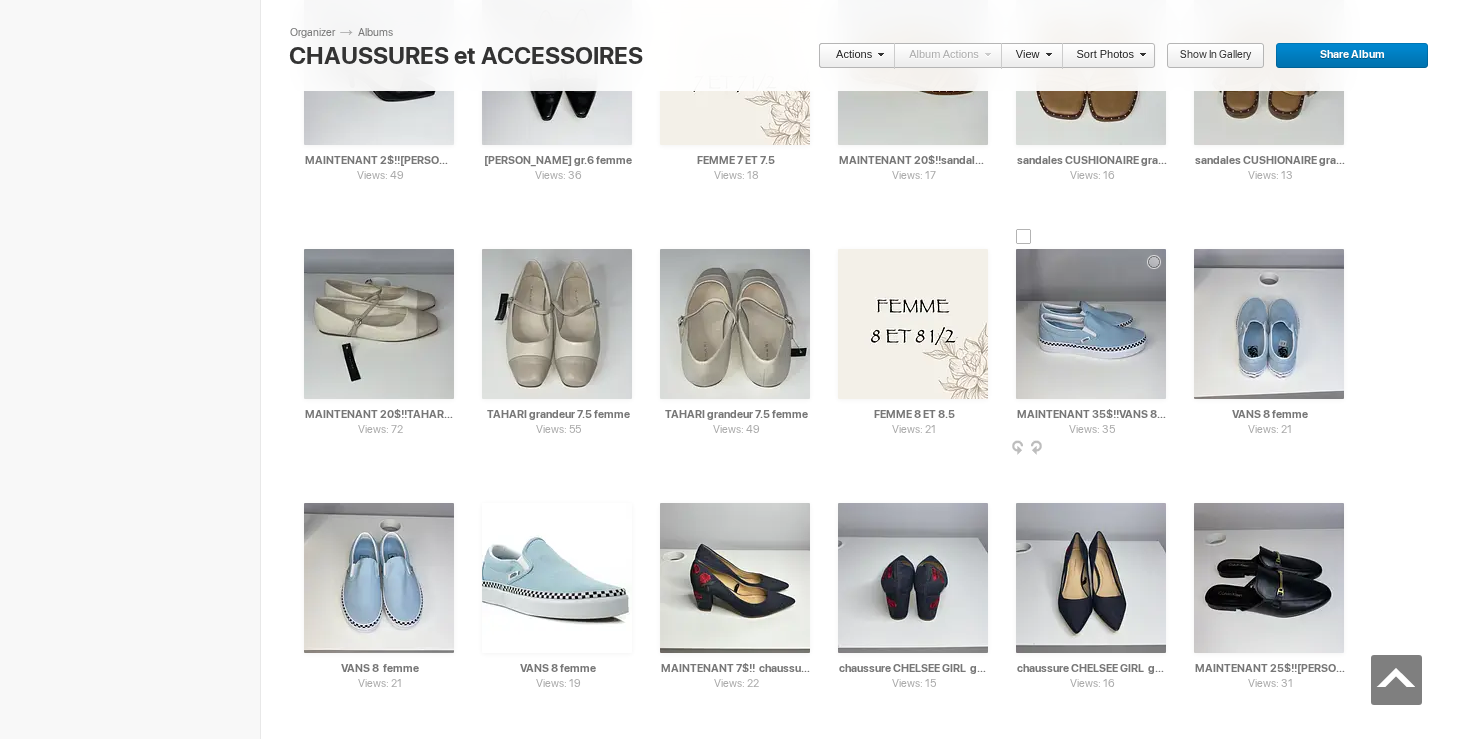 click at bounding box center [1024, 237] 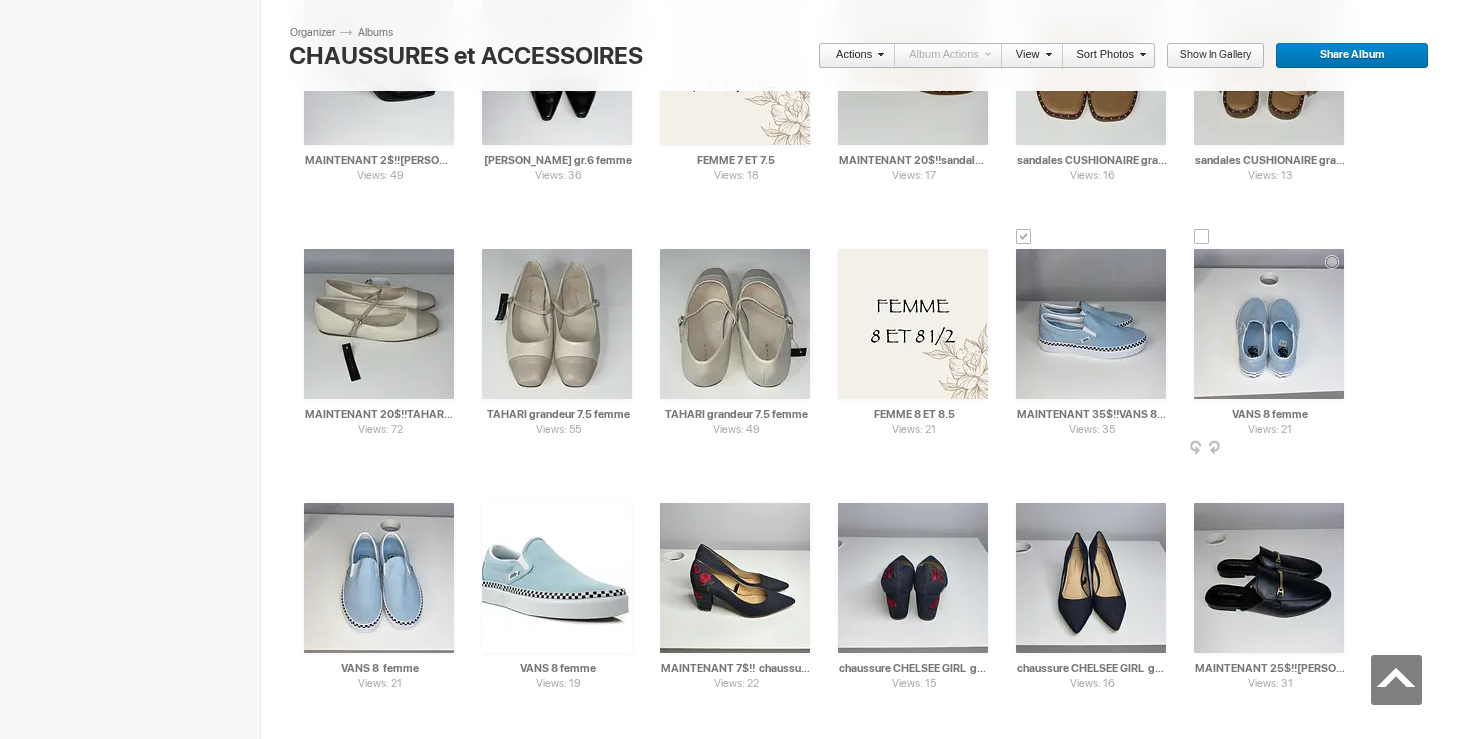 click at bounding box center (1202, 237) 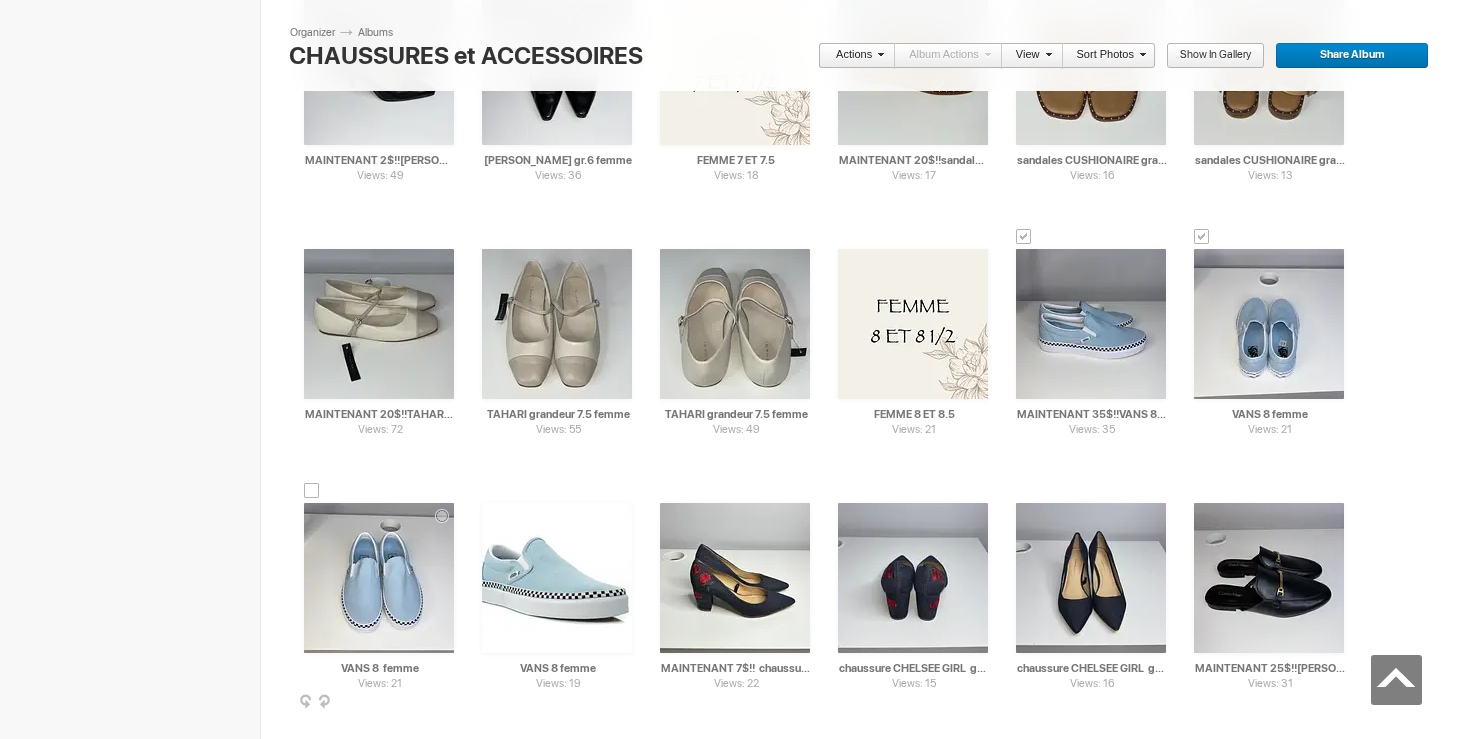 click at bounding box center [312, 491] 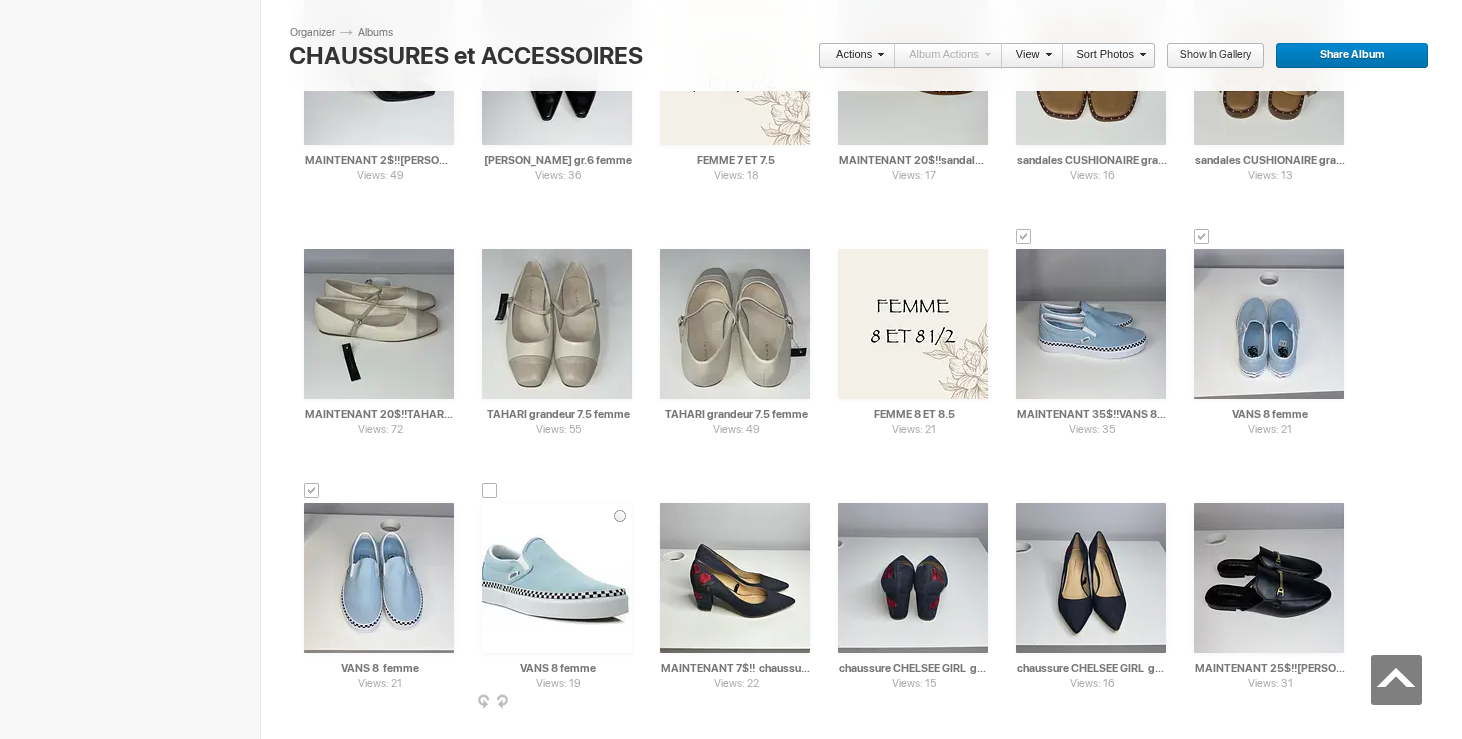 click at bounding box center (490, 491) 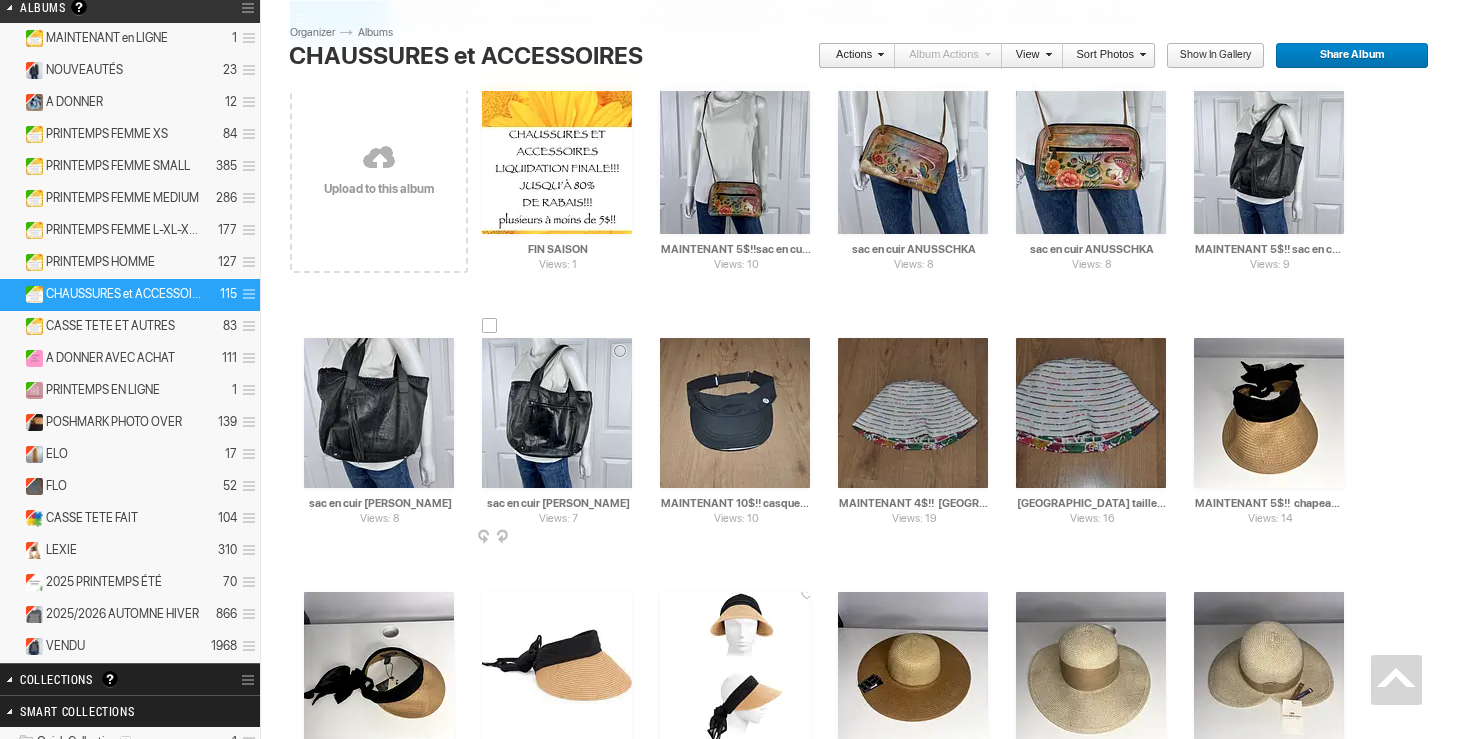 scroll, scrollTop: 0, scrollLeft: 0, axis: both 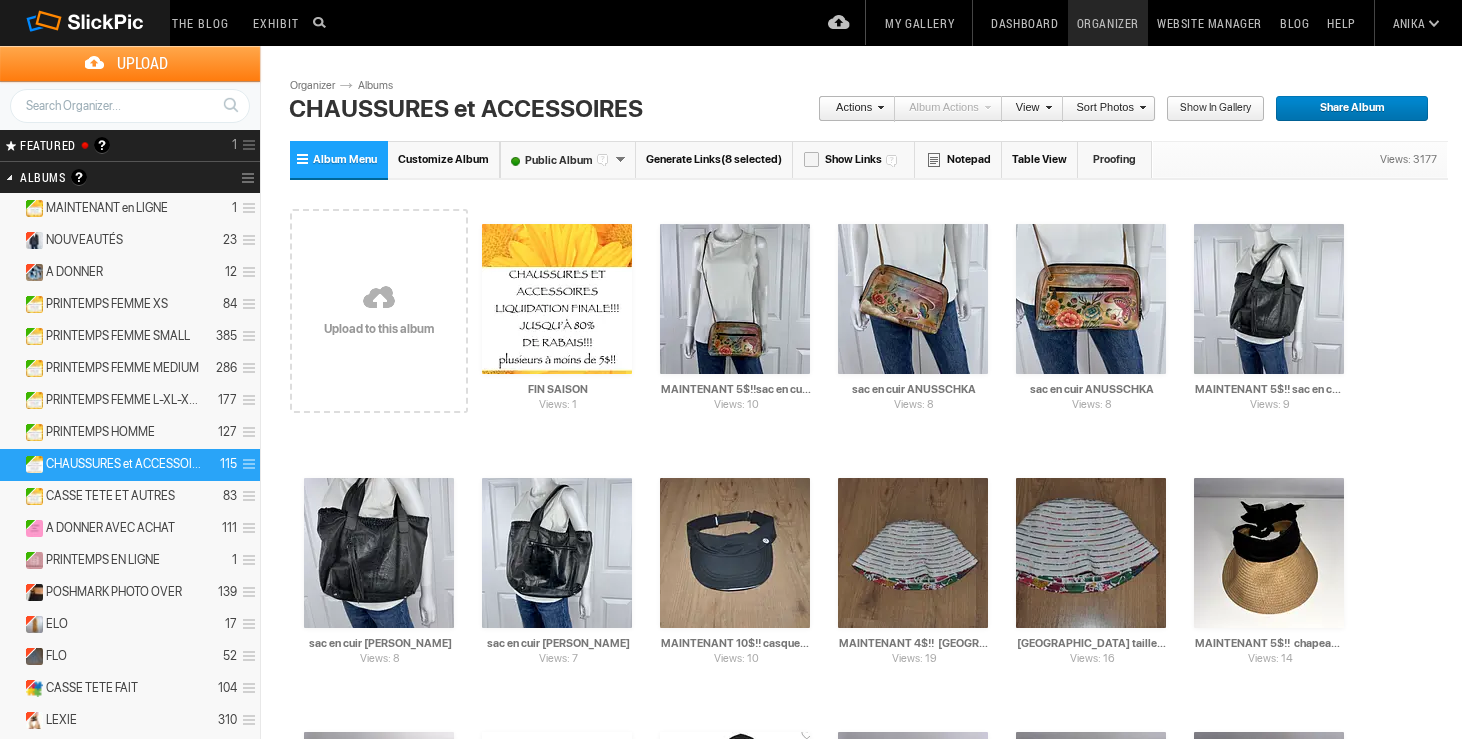 click on "Actions" at bounding box center [851, 109] 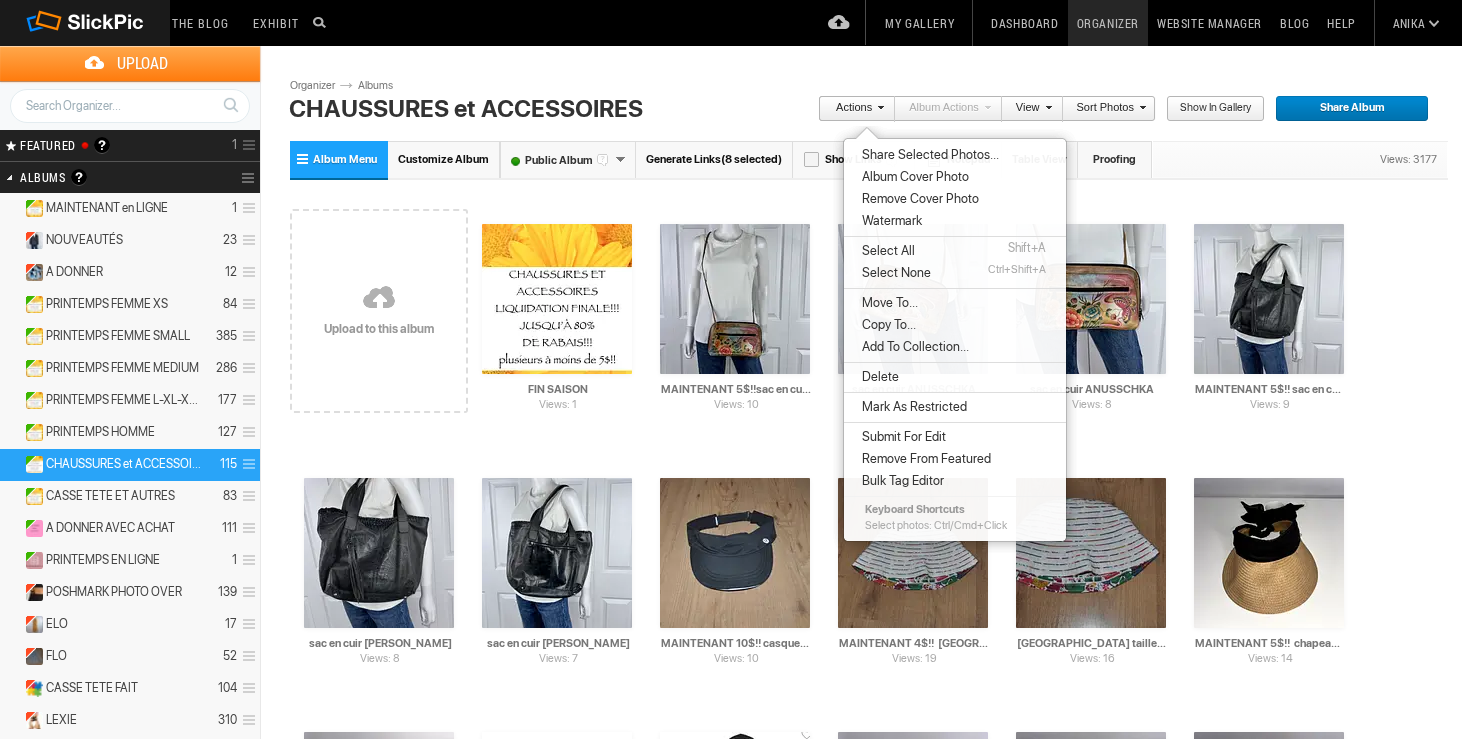click on "Move To..." at bounding box center (887, 303) 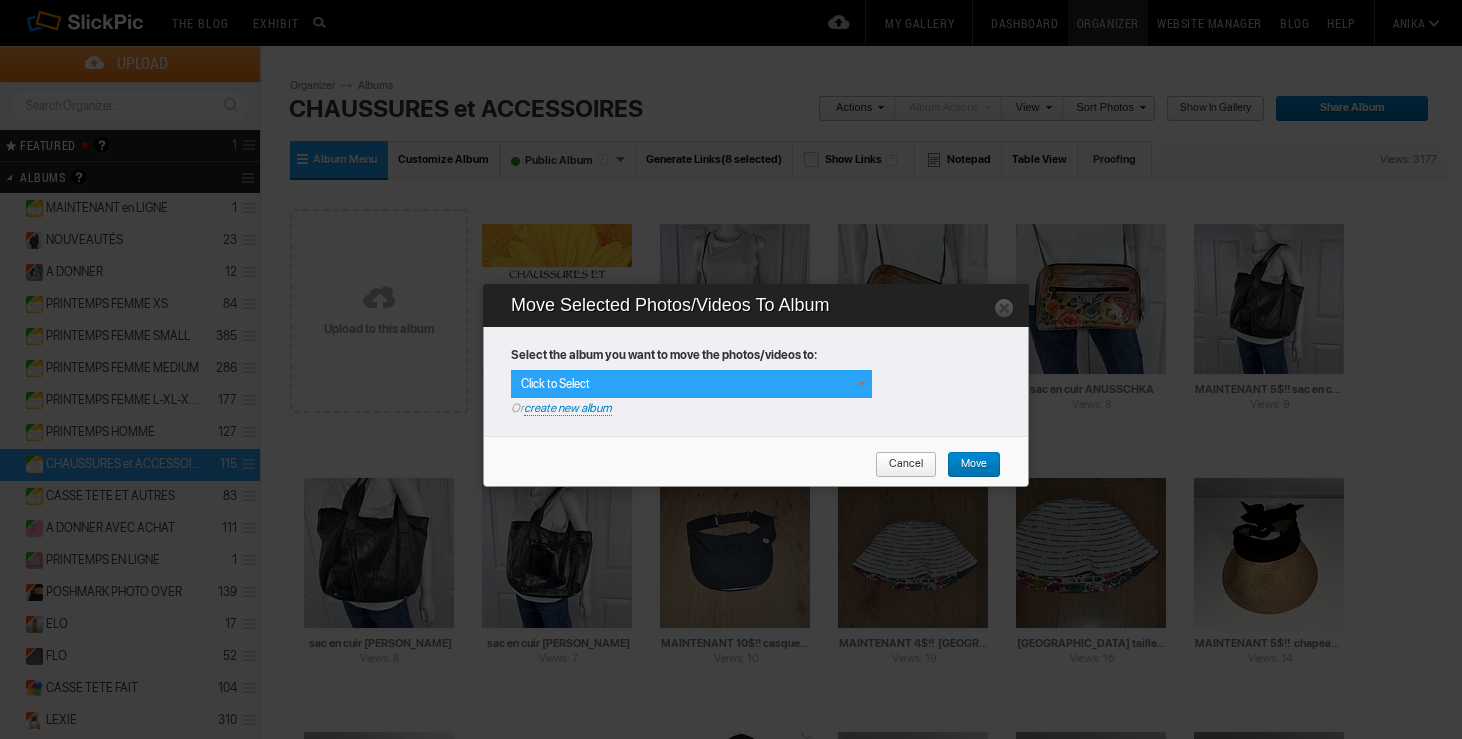 click at bounding box center [861, 384] 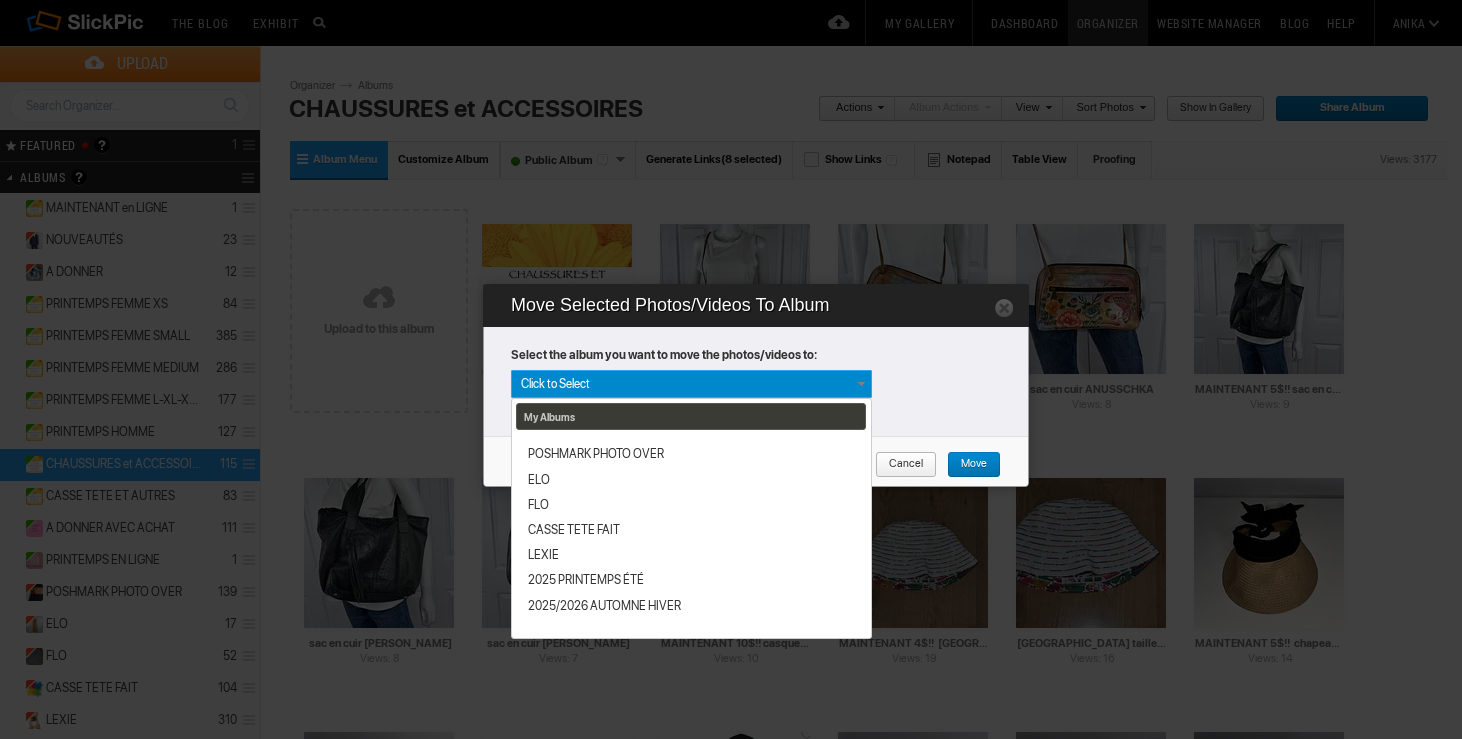 scroll, scrollTop: 340, scrollLeft: 0, axis: vertical 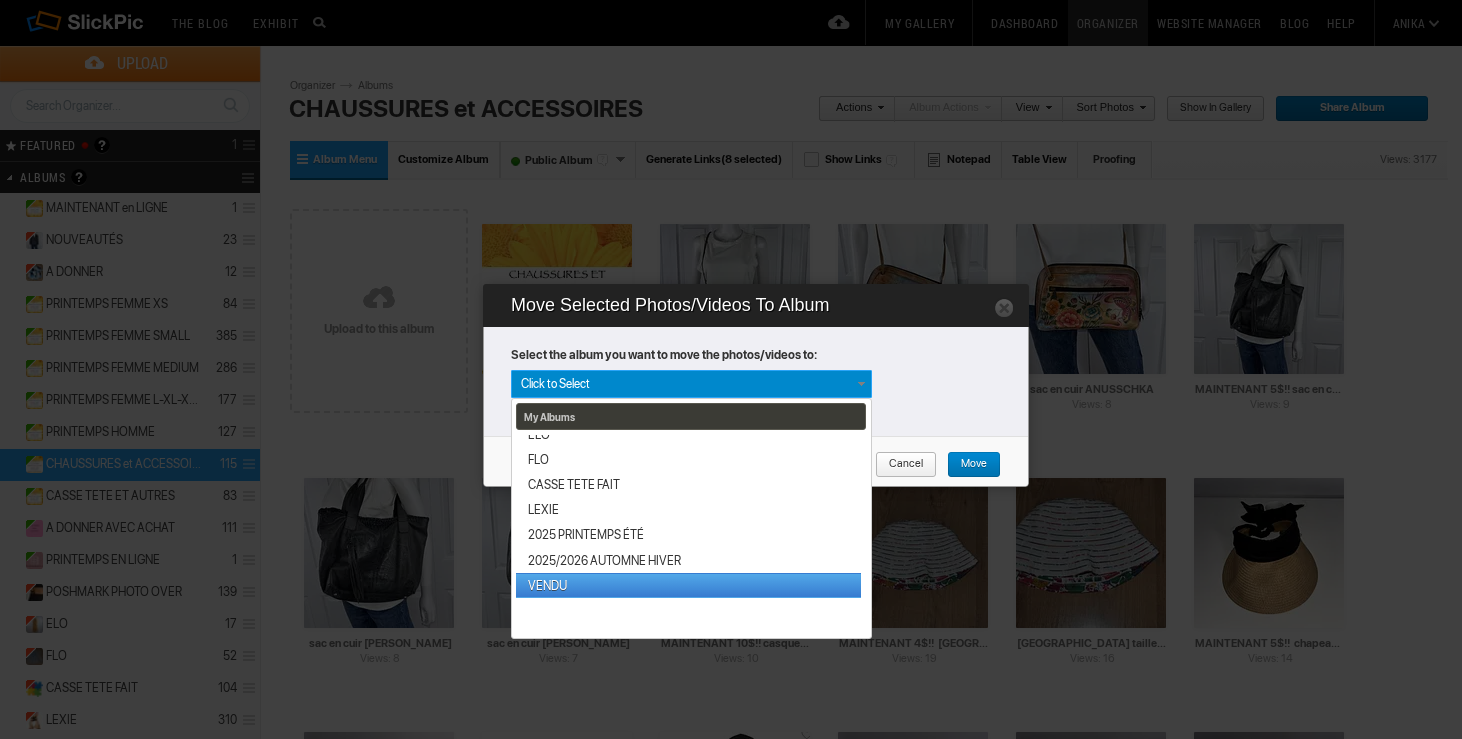 click on "VENDU" at bounding box center [688, 585] 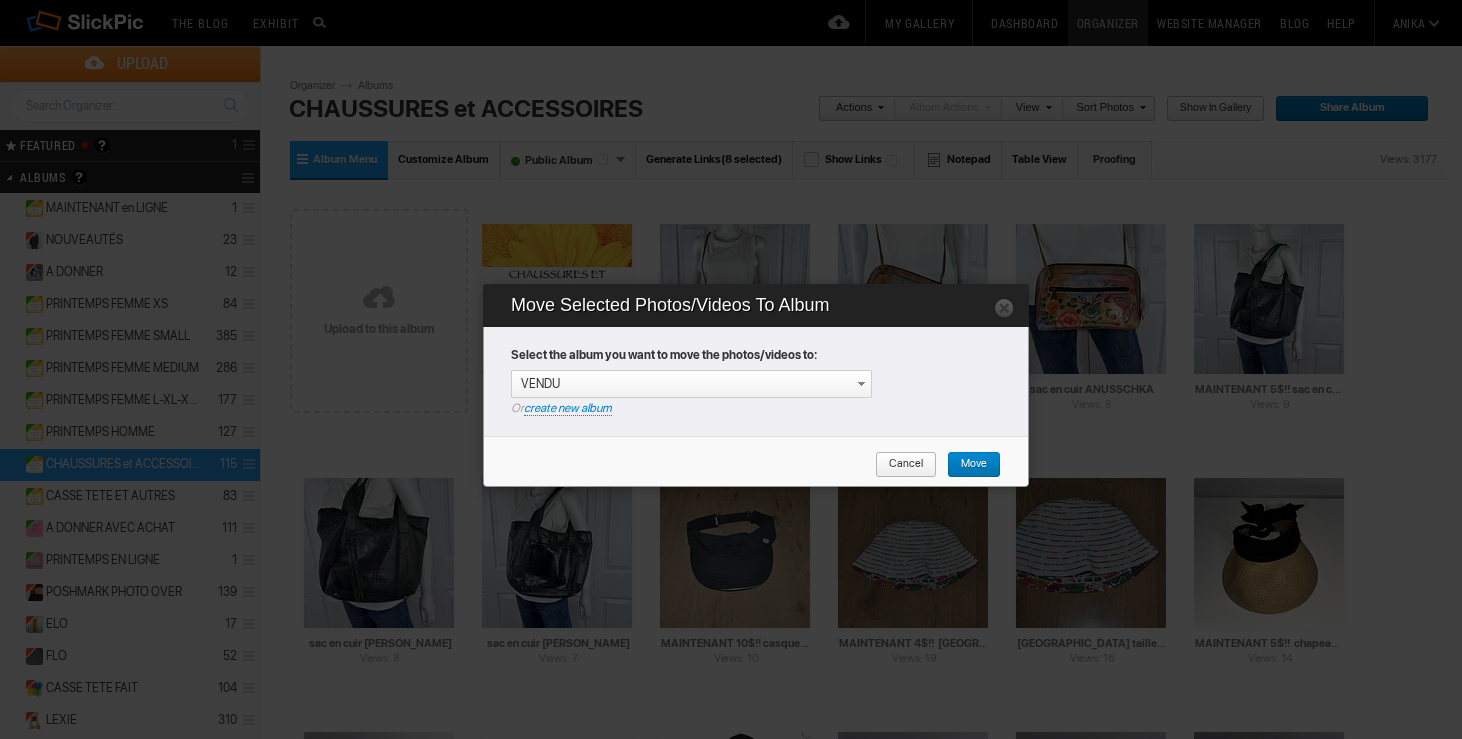 click on "Move" at bounding box center [967, 465] 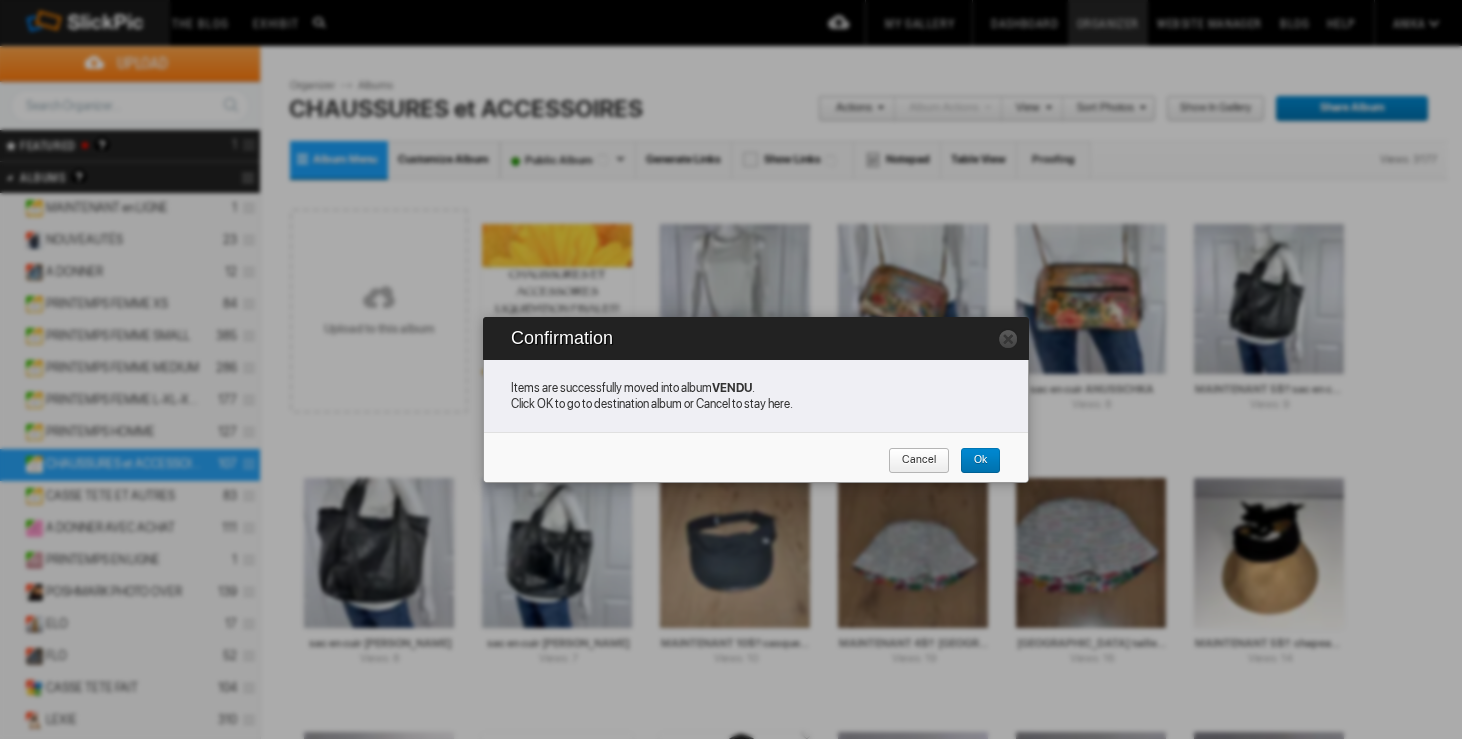 click on "Cancel" at bounding box center (912, 461) 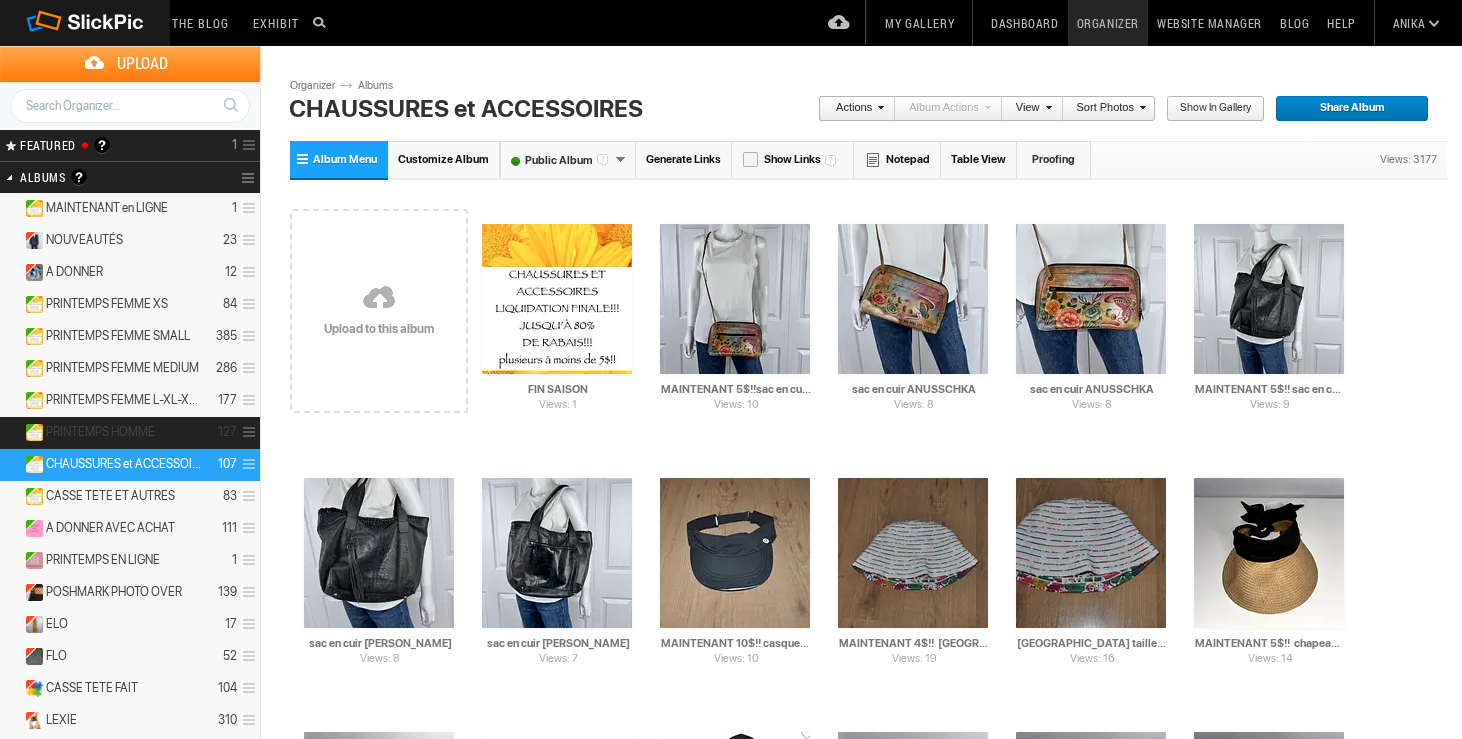 click on "PRINTEMPS HOMME
127" at bounding box center (130, 433) 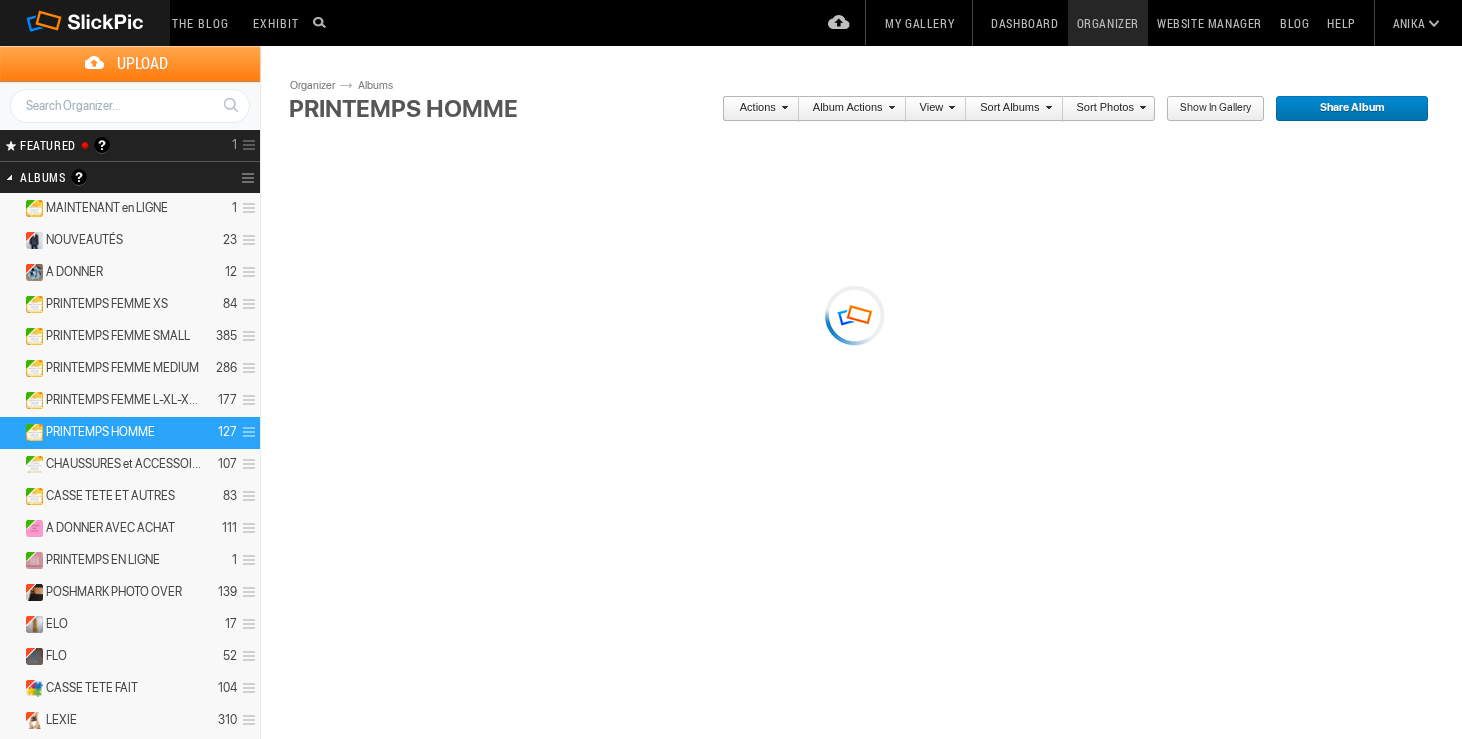 scroll, scrollTop: 0, scrollLeft: 0, axis: both 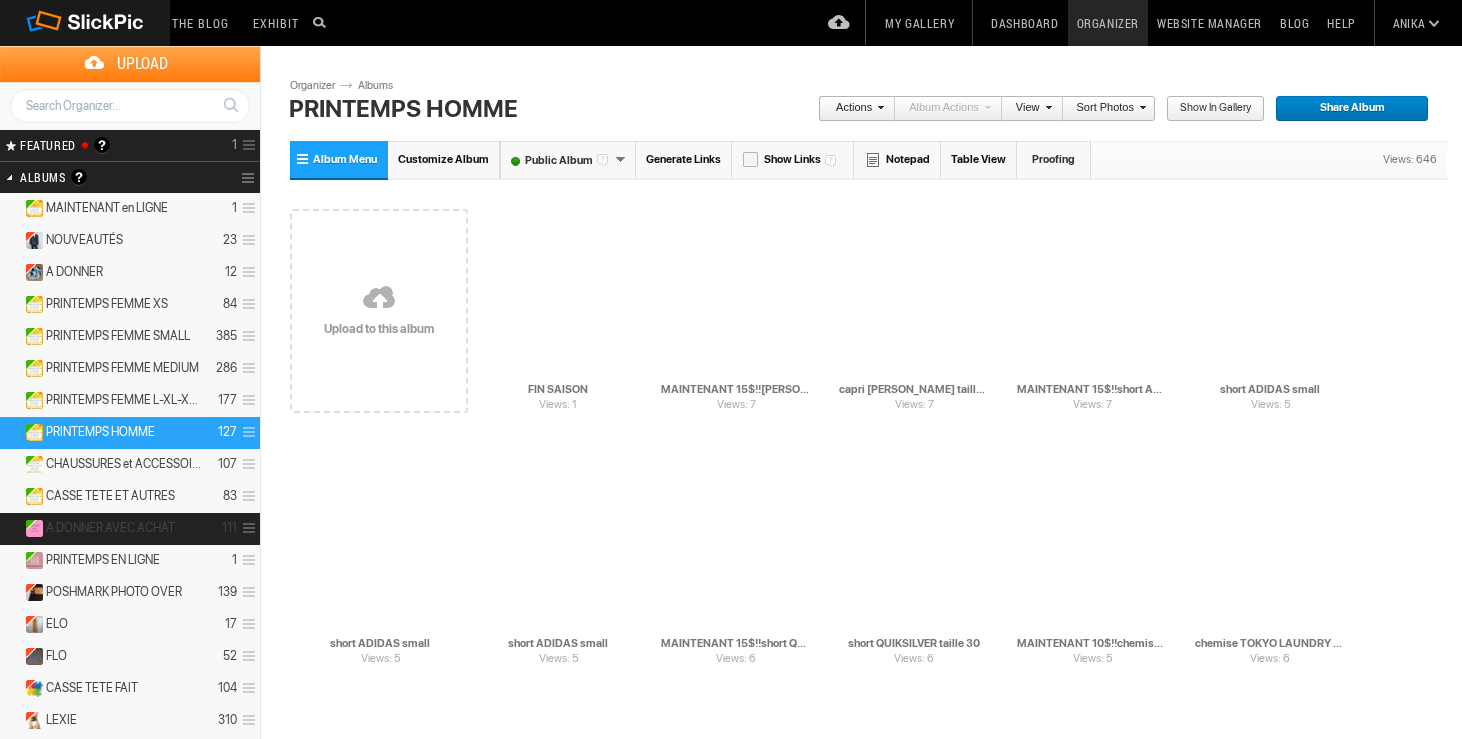 click on "A DONNER AVEC ACHAT" at bounding box center (110, 528) 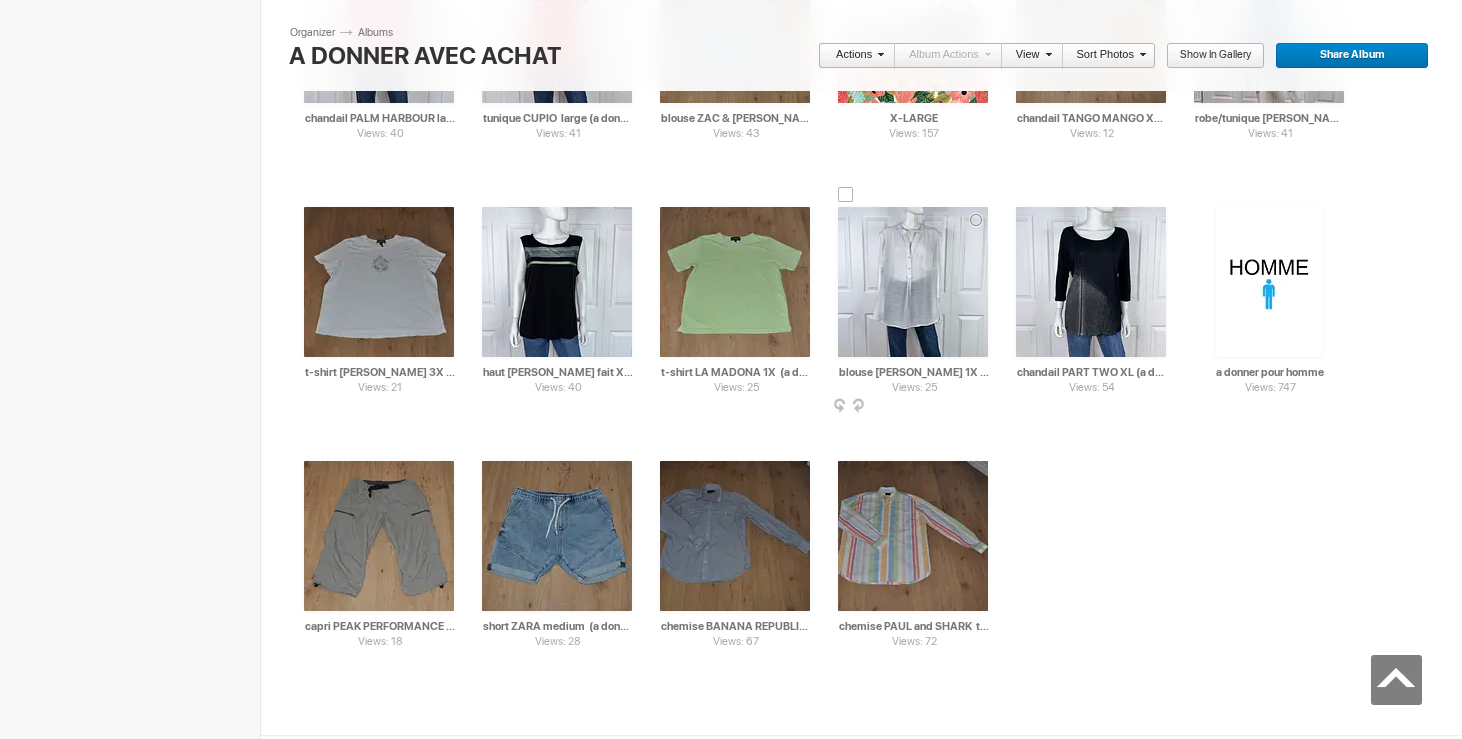 scroll, scrollTop: 4391, scrollLeft: 0, axis: vertical 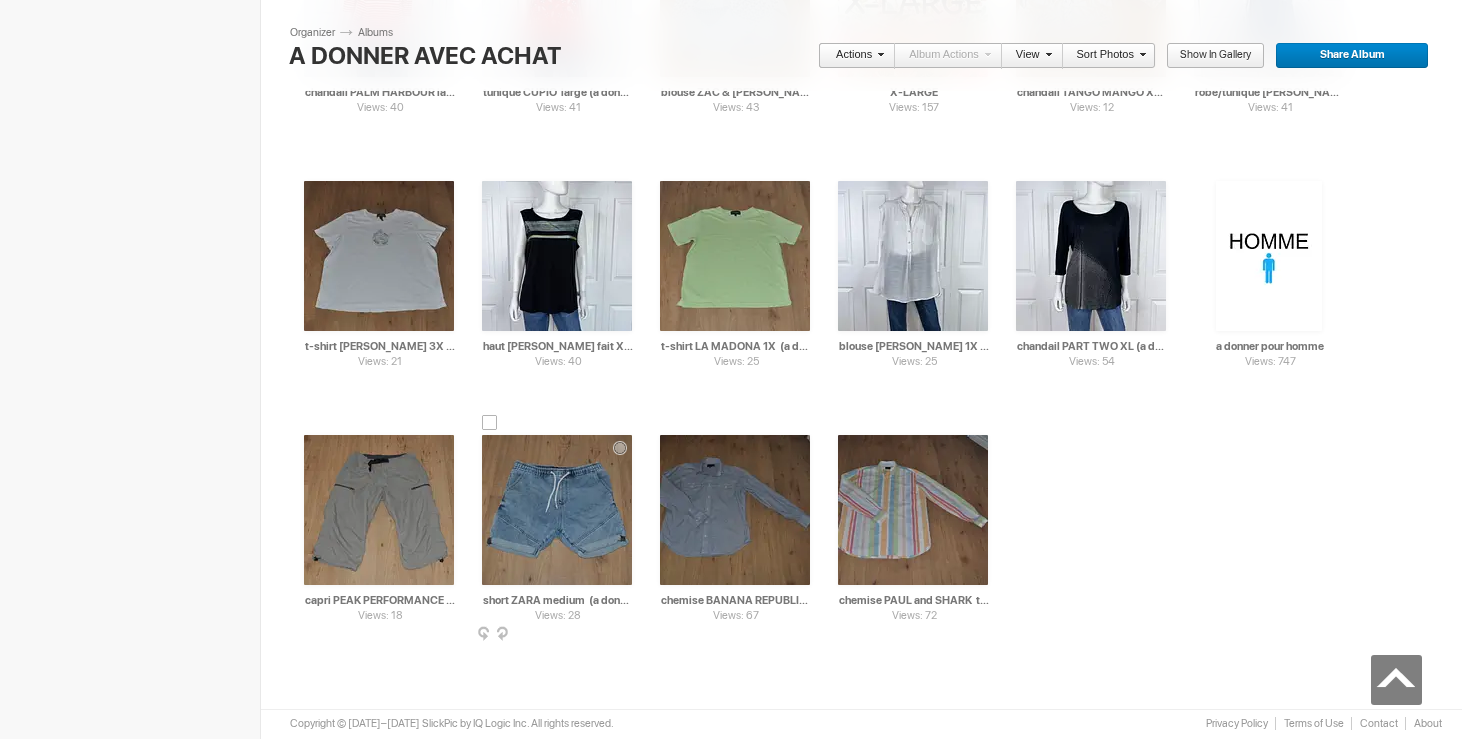 click at bounding box center [490, 423] 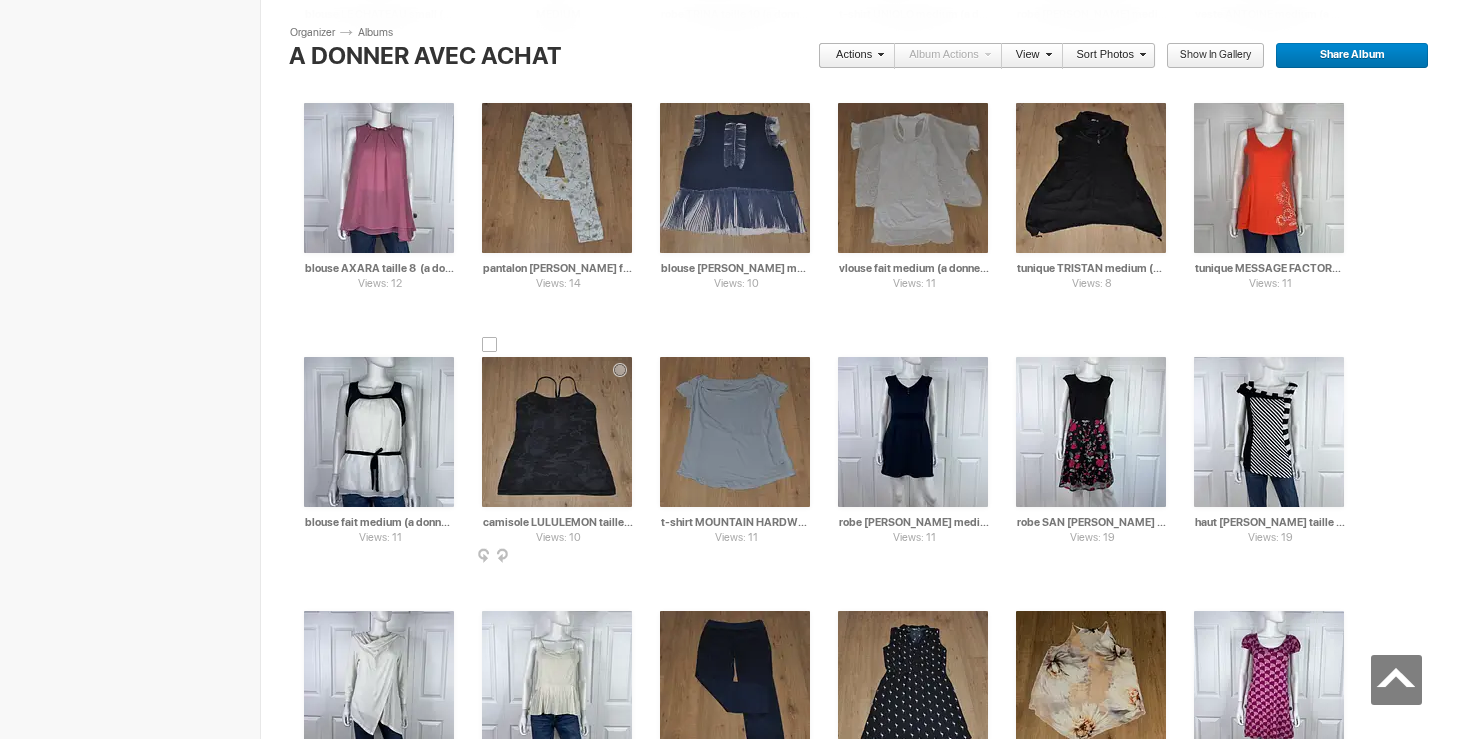 scroll, scrollTop: 2883, scrollLeft: 0, axis: vertical 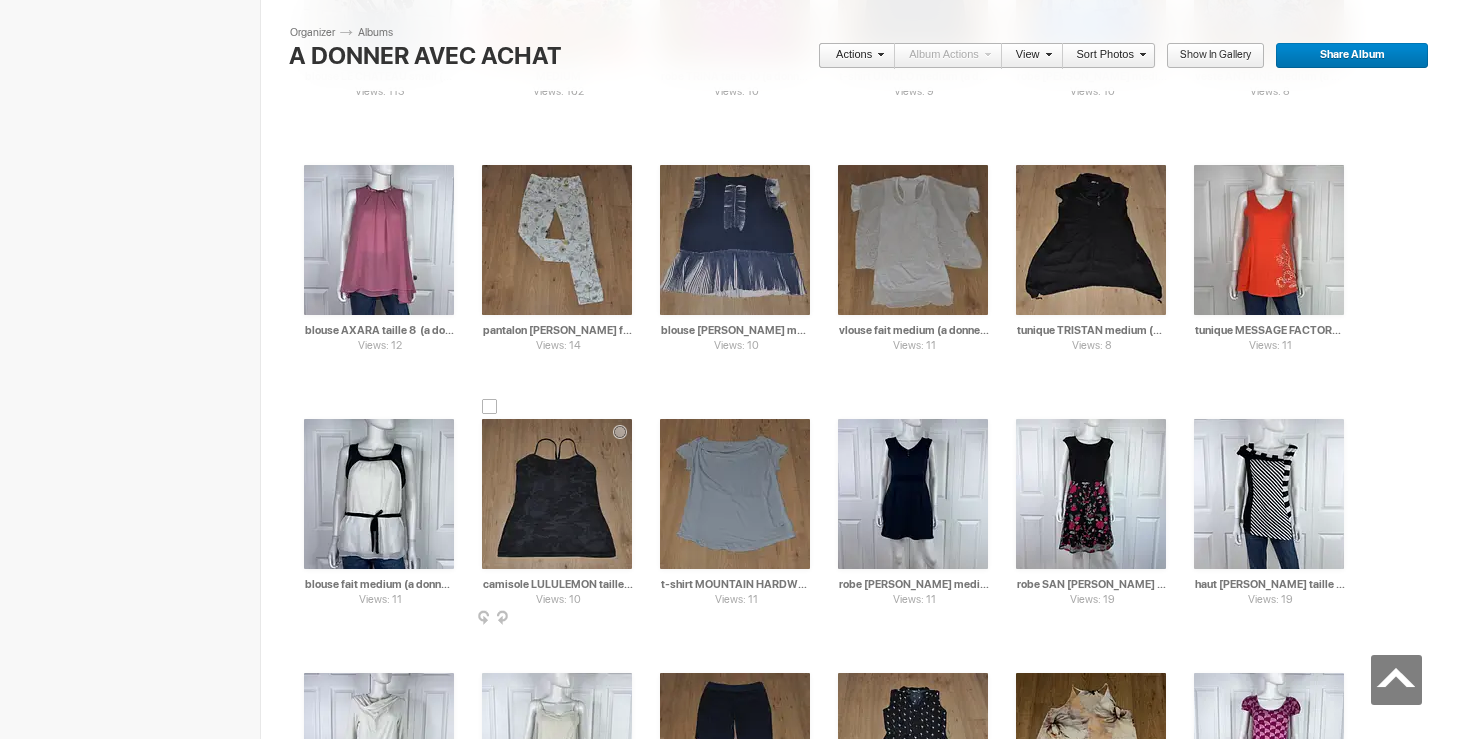 click at bounding box center [490, 407] 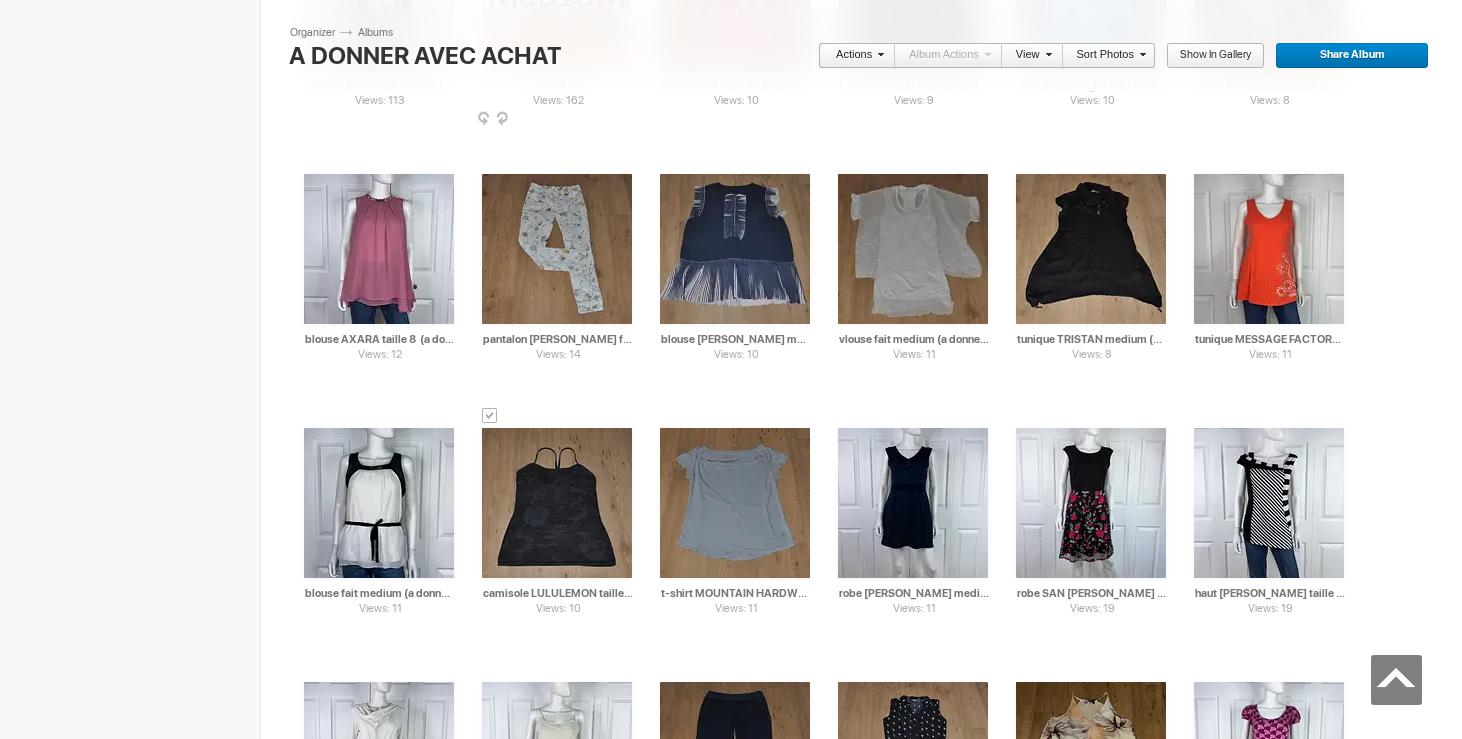 scroll, scrollTop: 2889, scrollLeft: 0, axis: vertical 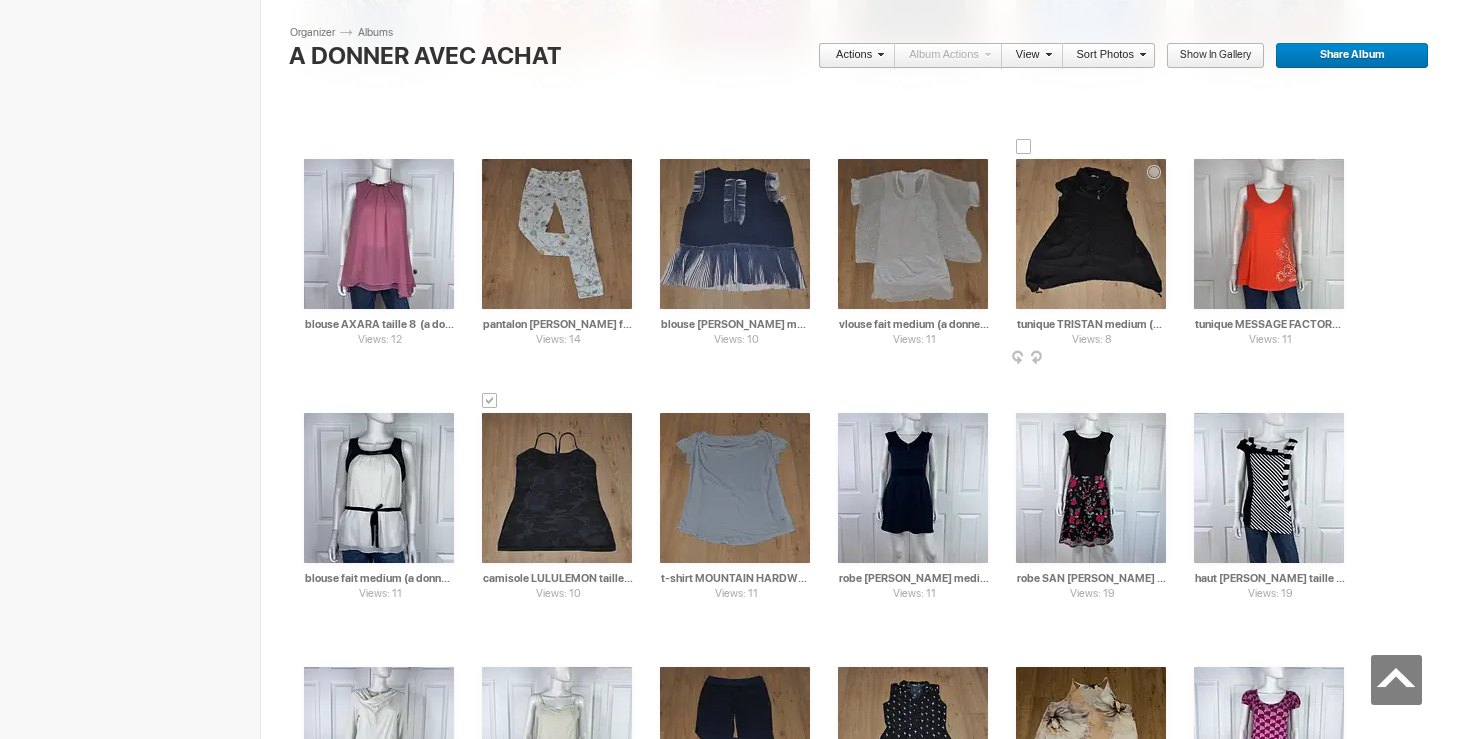 click at bounding box center (1024, 147) 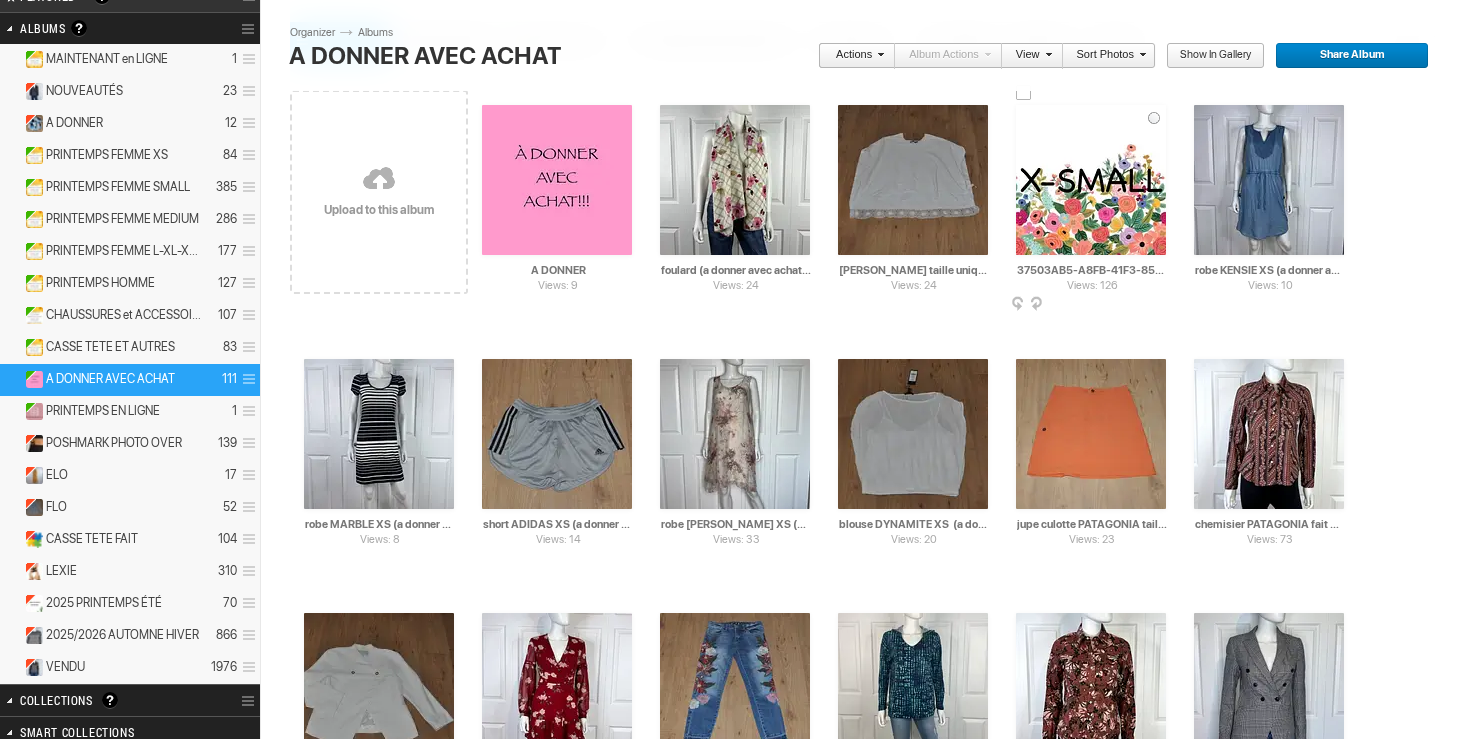 scroll, scrollTop: 125, scrollLeft: 0, axis: vertical 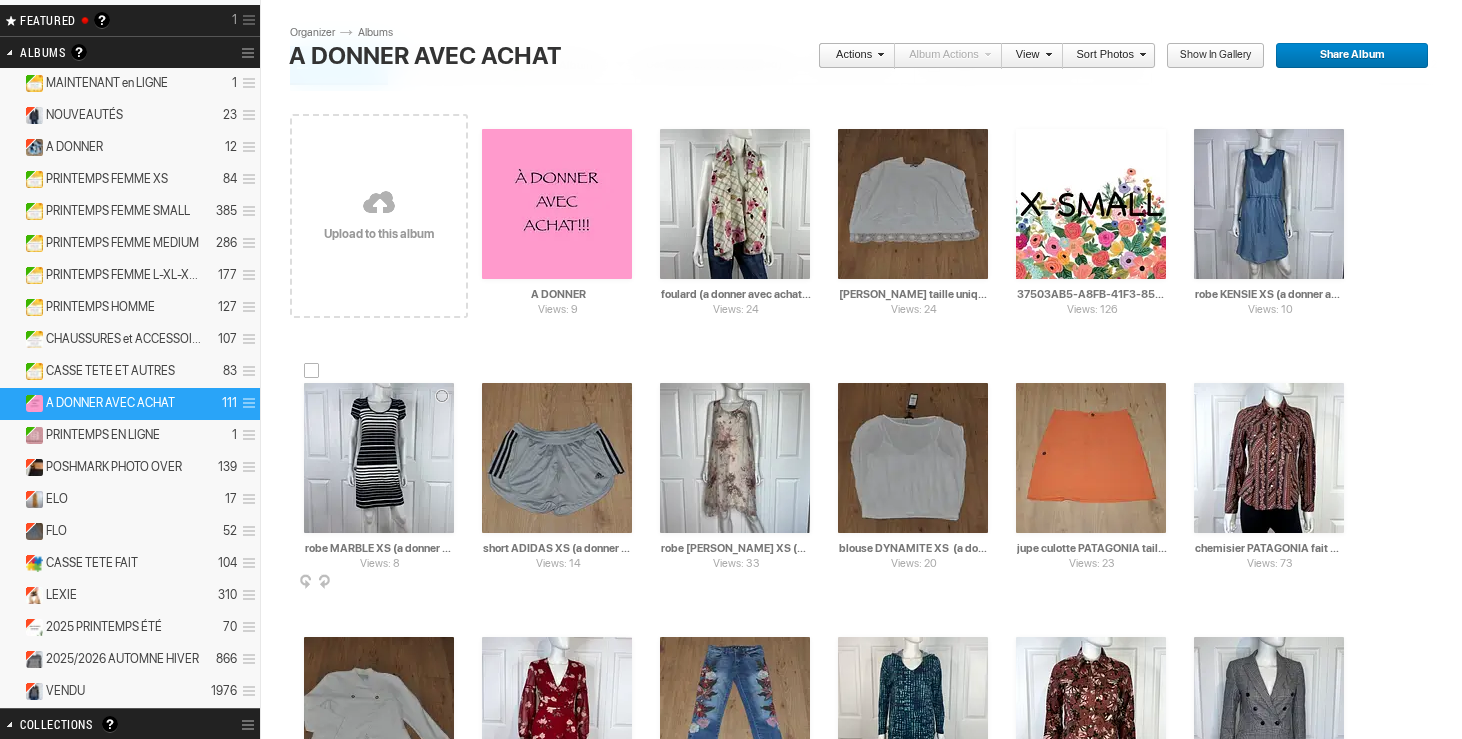 click at bounding box center [312, 371] 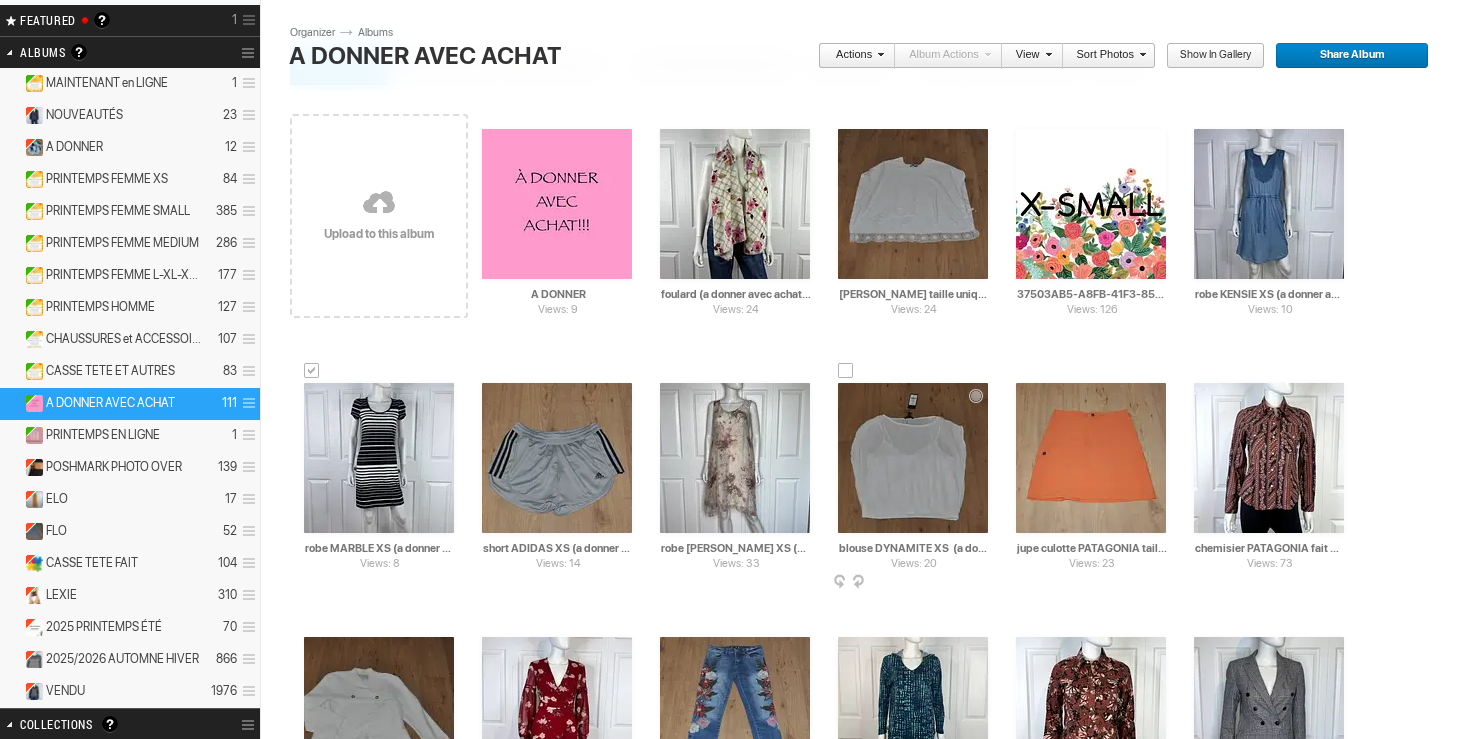 scroll, scrollTop: 0, scrollLeft: 0, axis: both 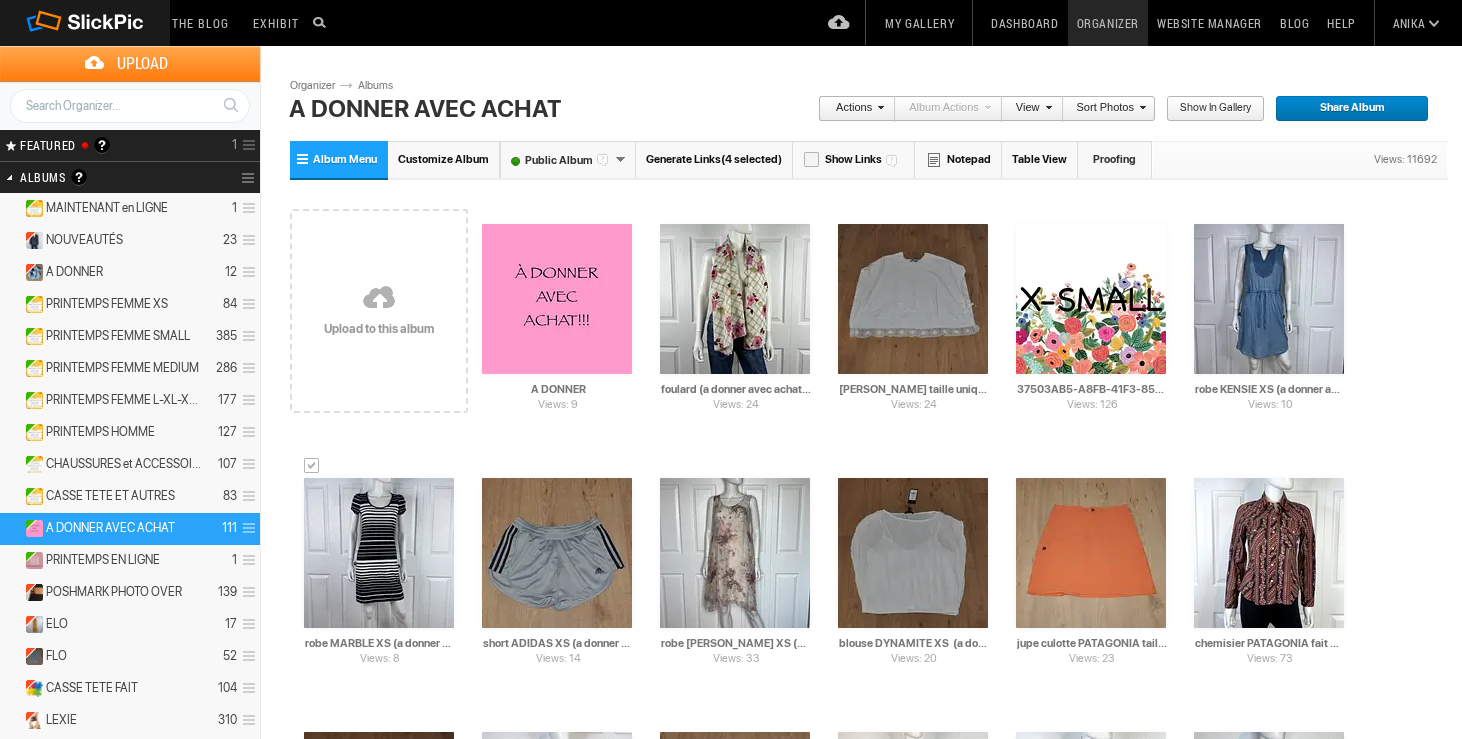 click at bounding box center (878, 107) 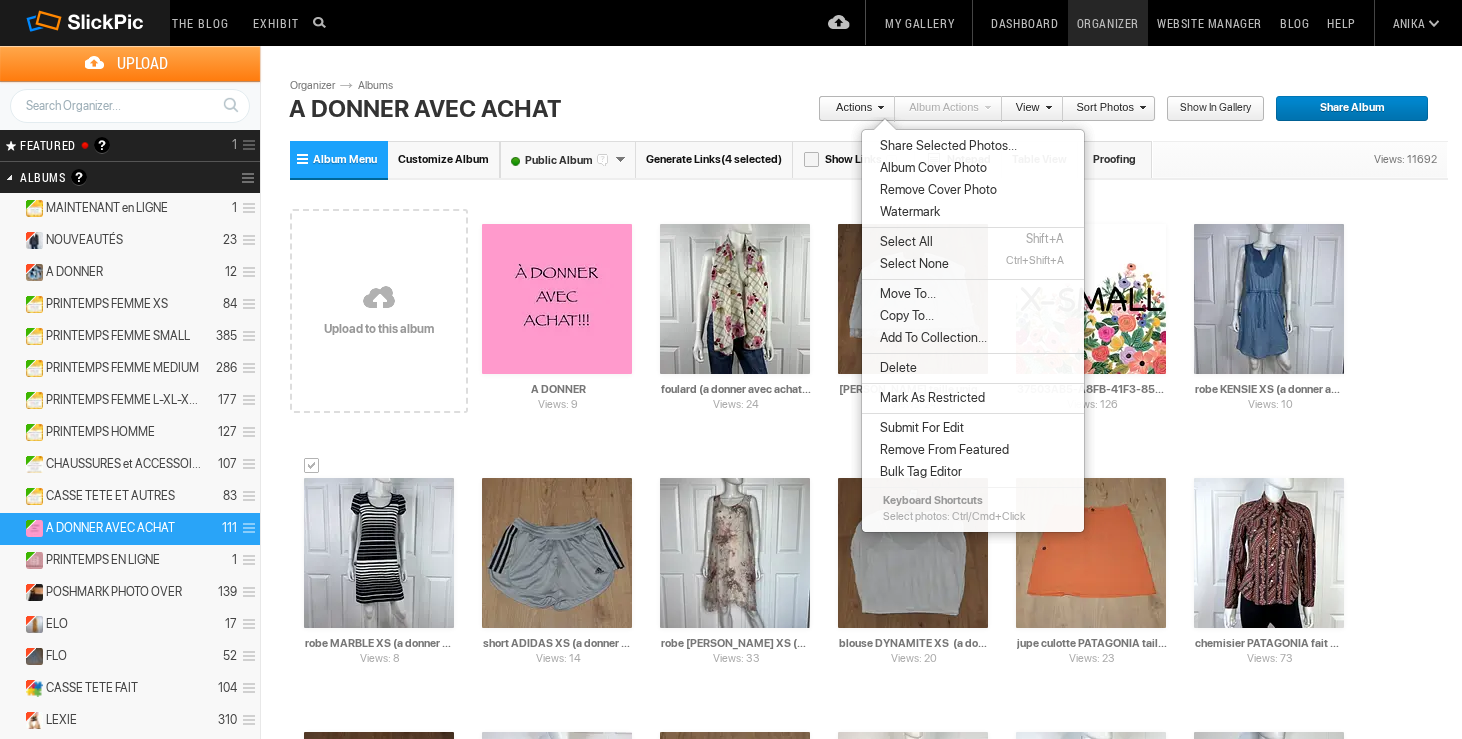 click on "Move To..." at bounding box center [905, 294] 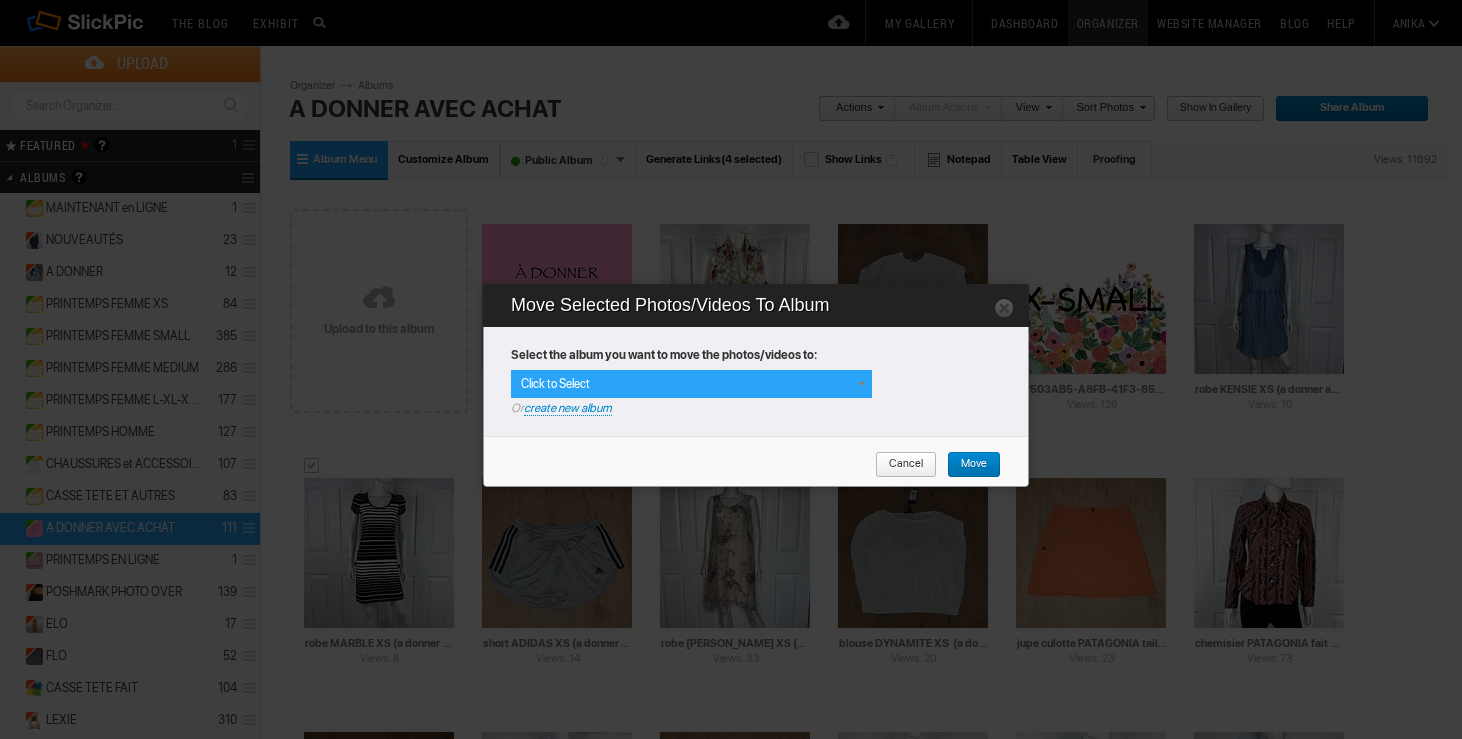 click at bounding box center [861, 384] 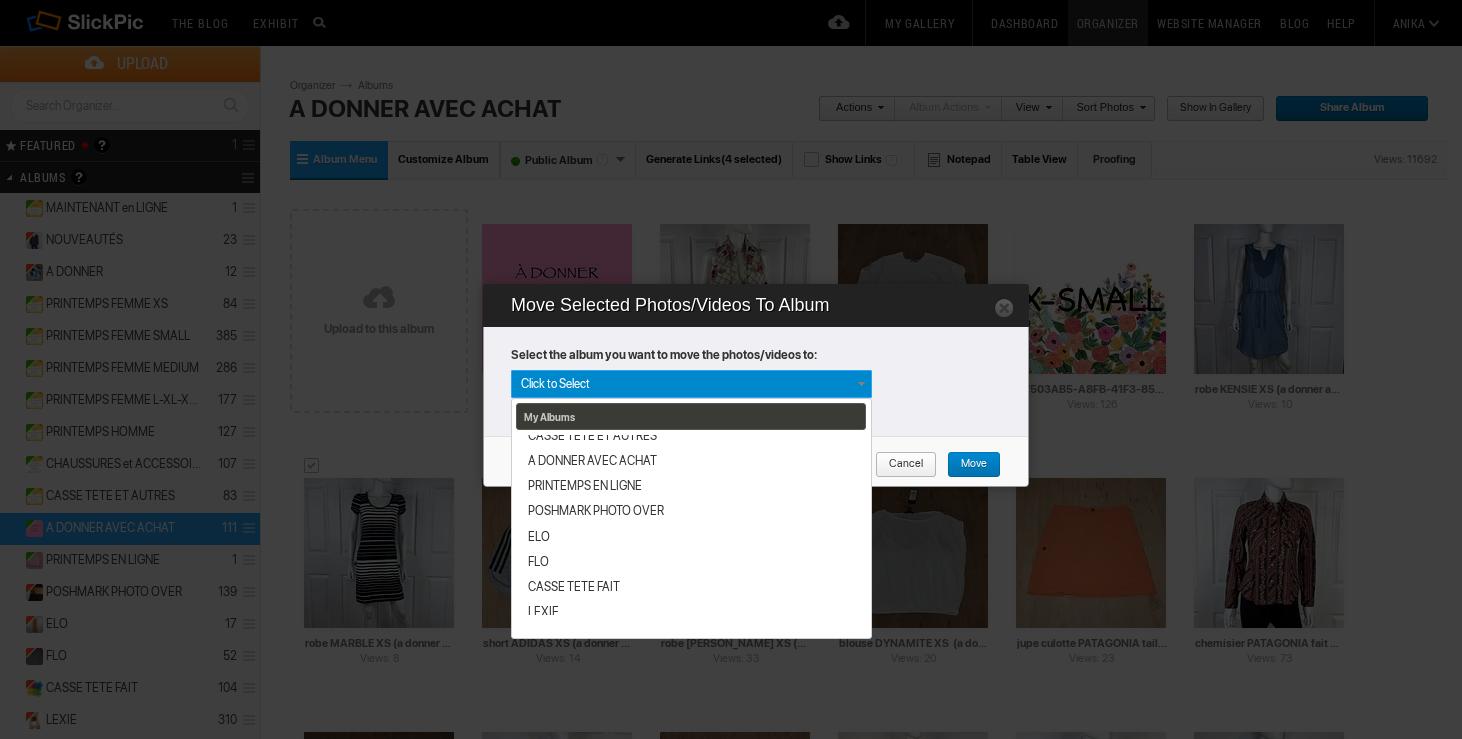 scroll, scrollTop: 340, scrollLeft: 0, axis: vertical 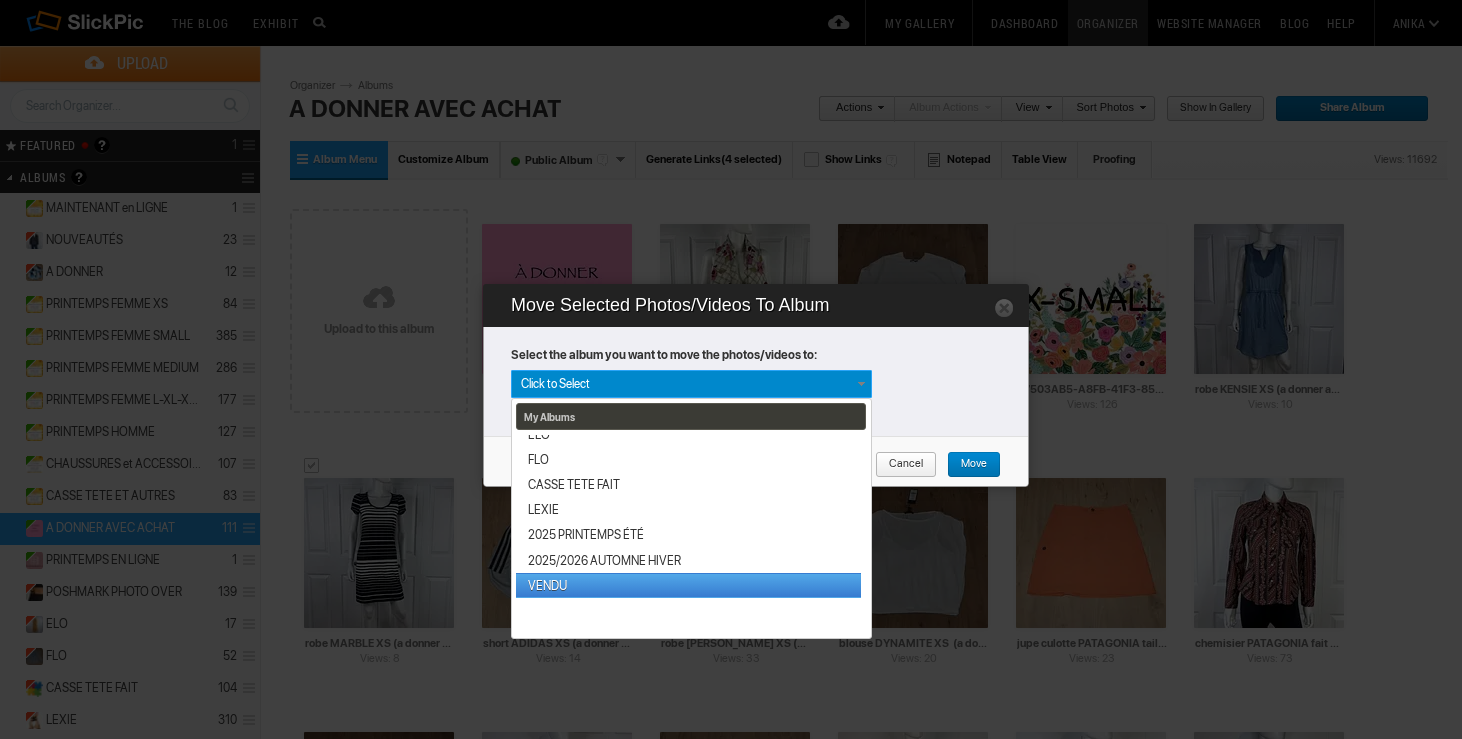 click on "VENDU" at bounding box center (688, 585) 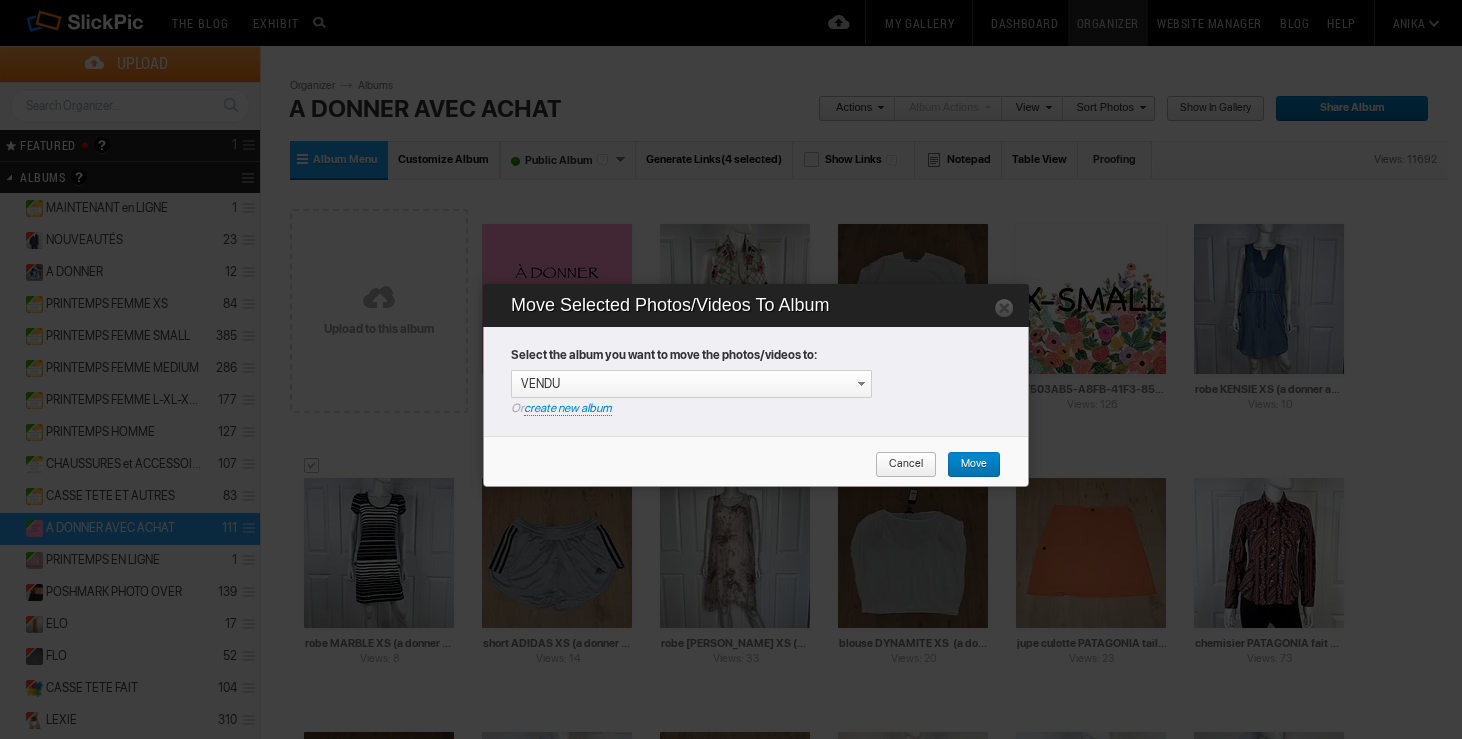 click on "Move" at bounding box center (967, 465) 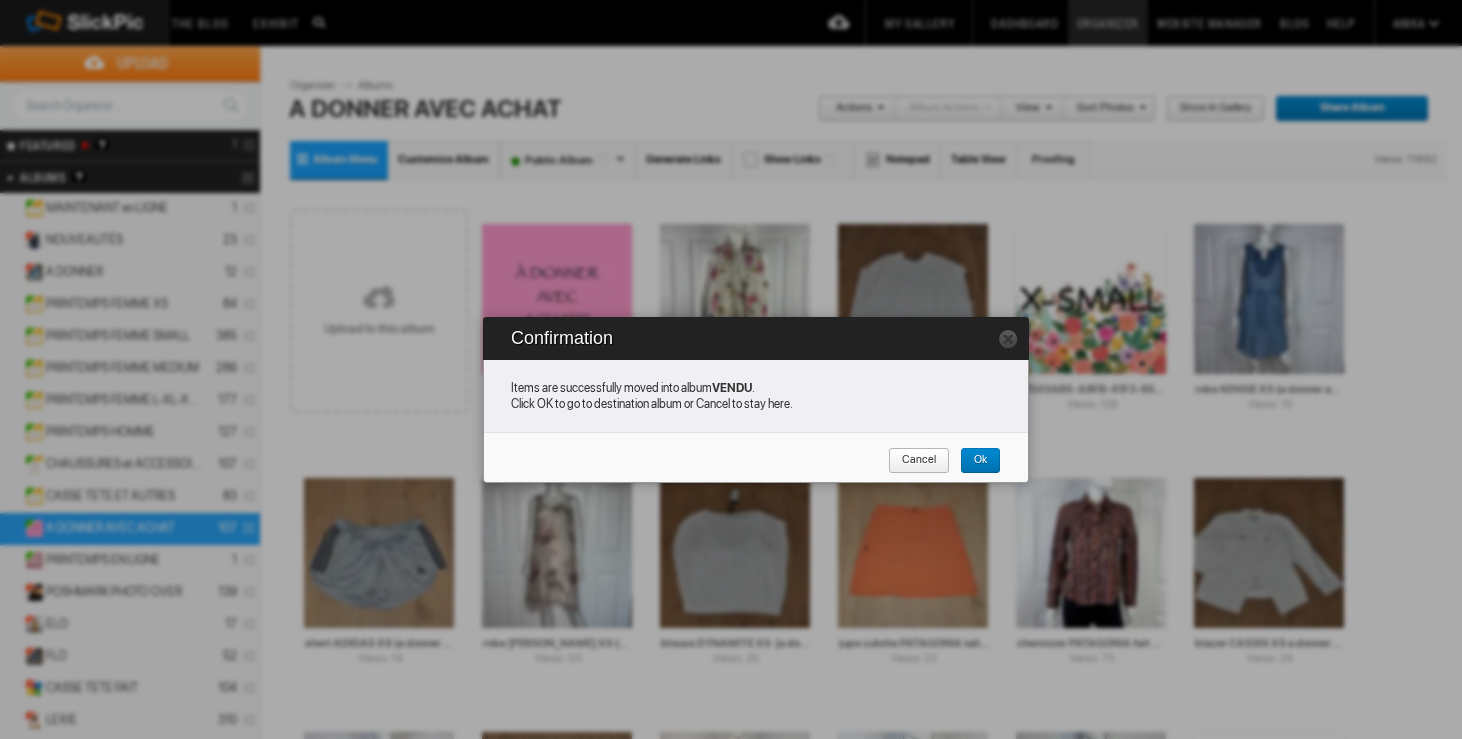 click on "Cancel" at bounding box center (912, 461) 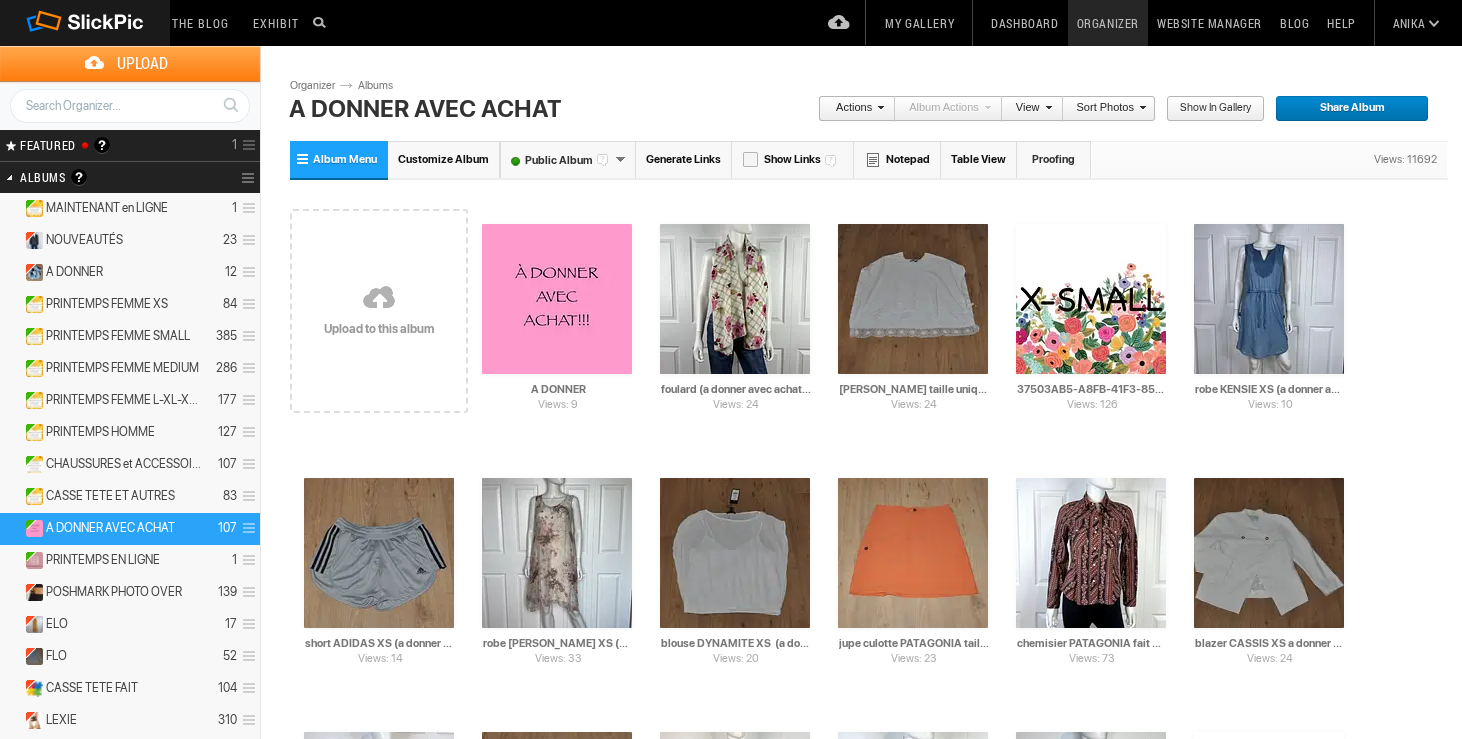 click on "Dashboard" at bounding box center [1024, 23] 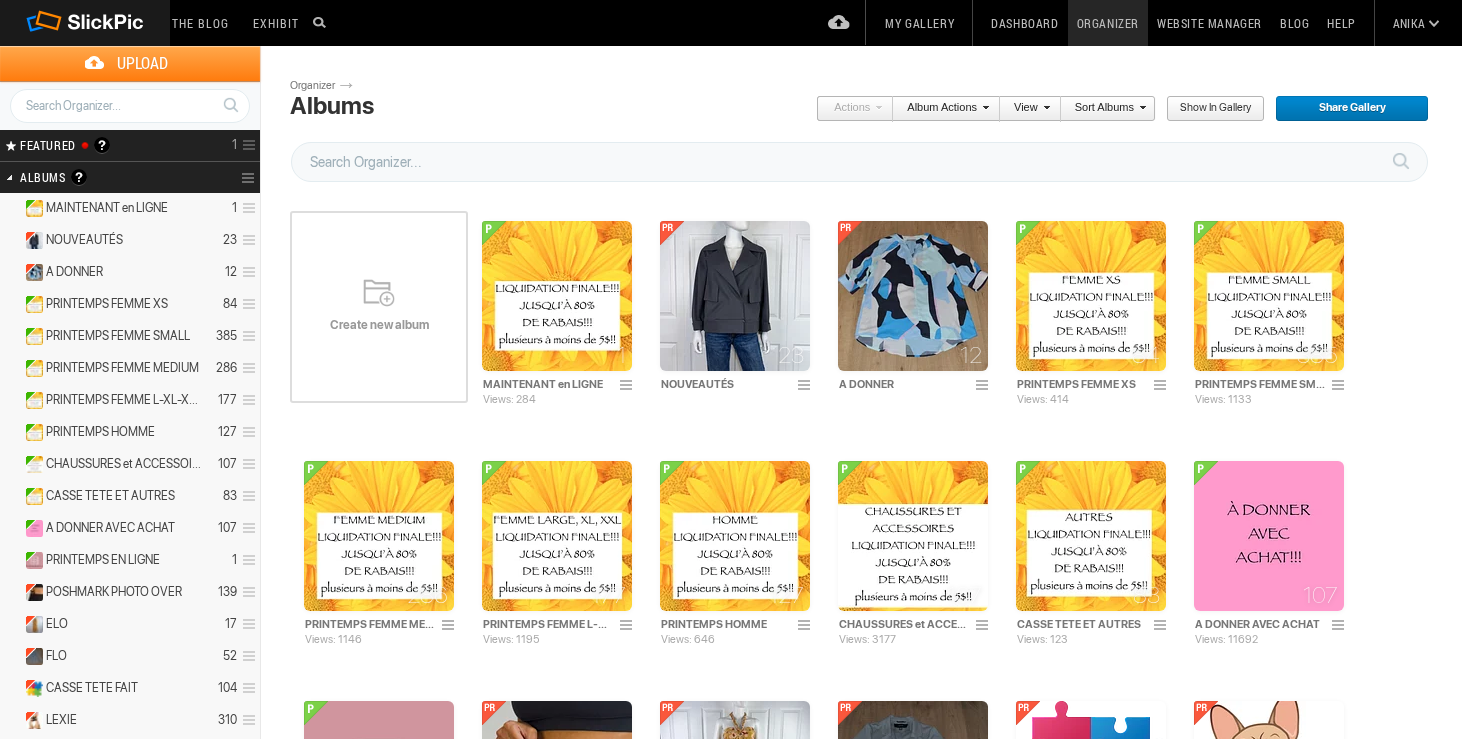 scroll, scrollTop: 0, scrollLeft: 0, axis: both 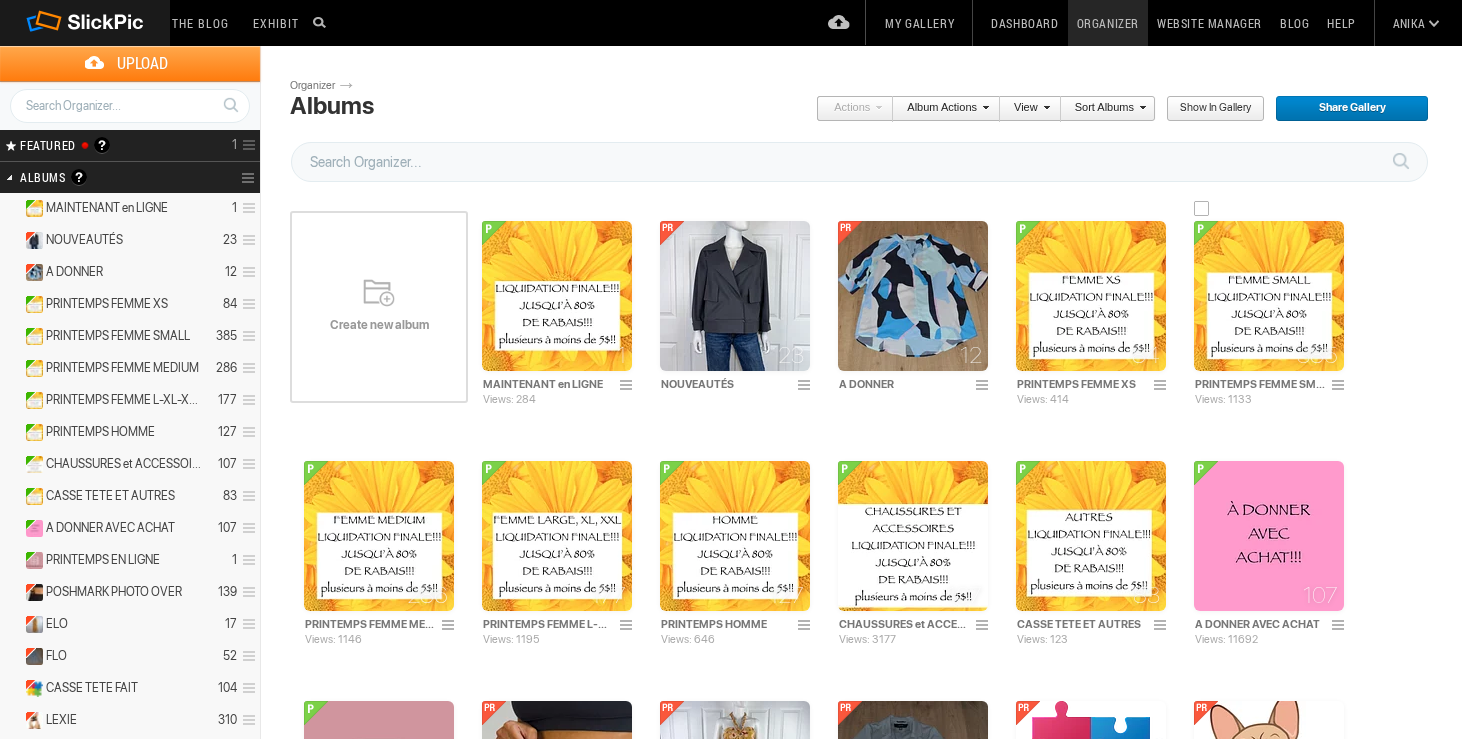click at bounding box center (1269, 296) 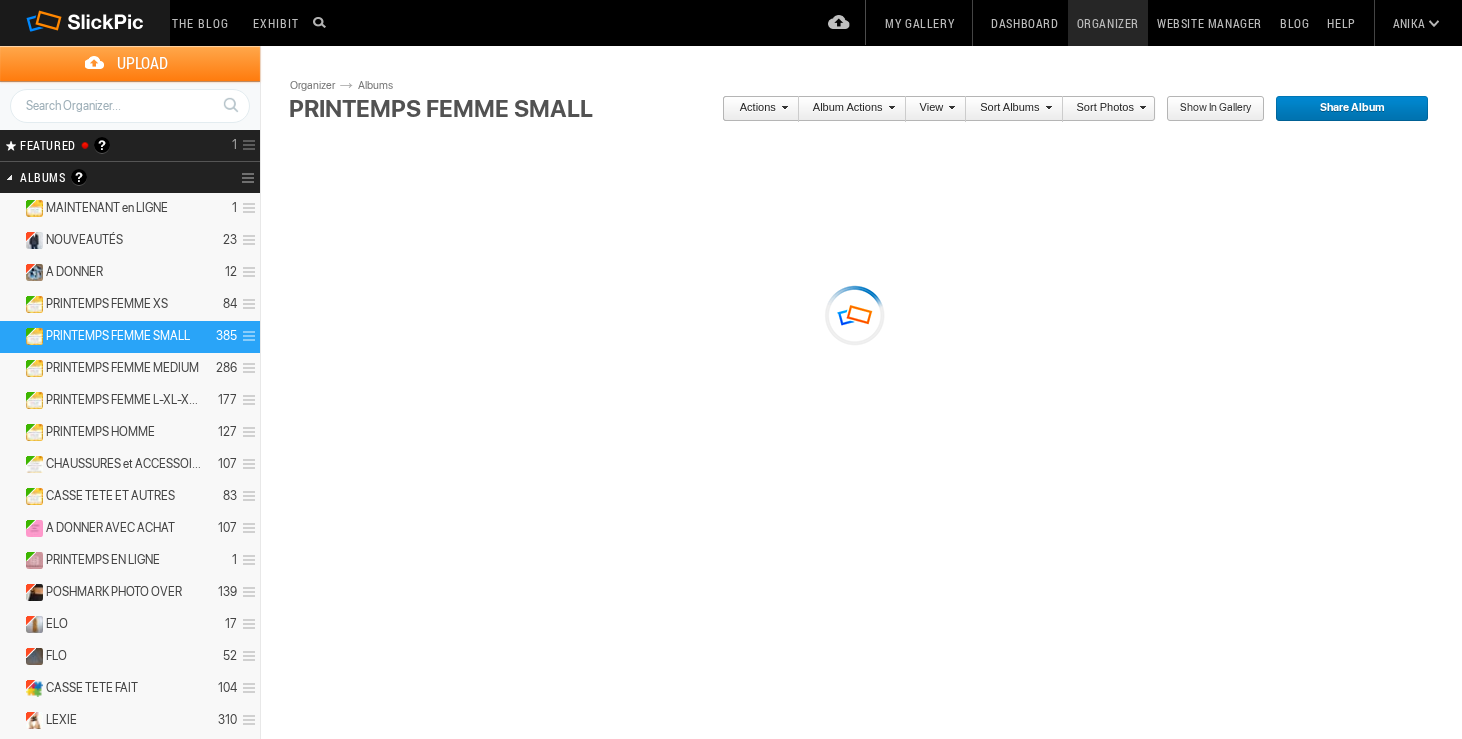 scroll, scrollTop: 0, scrollLeft: 0, axis: both 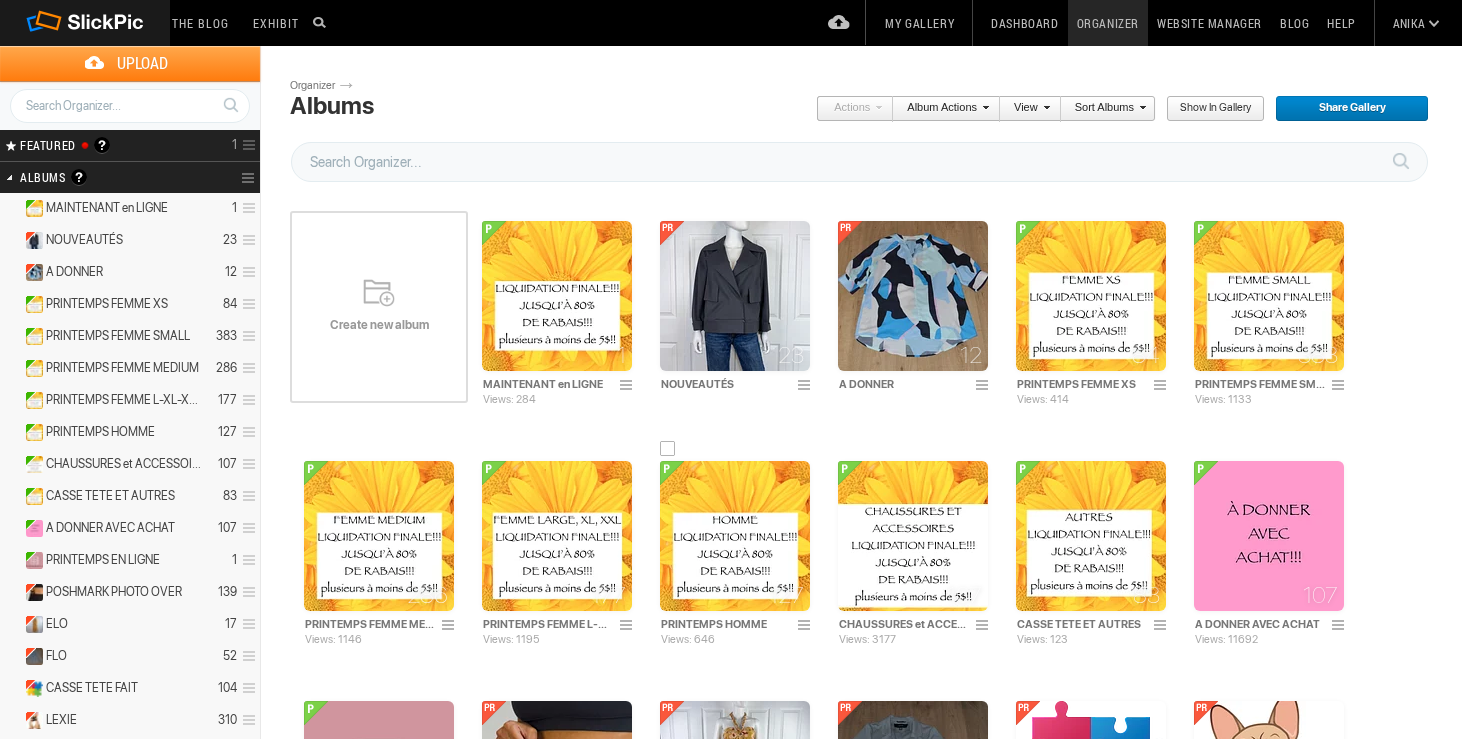 click at bounding box center (735, 536) 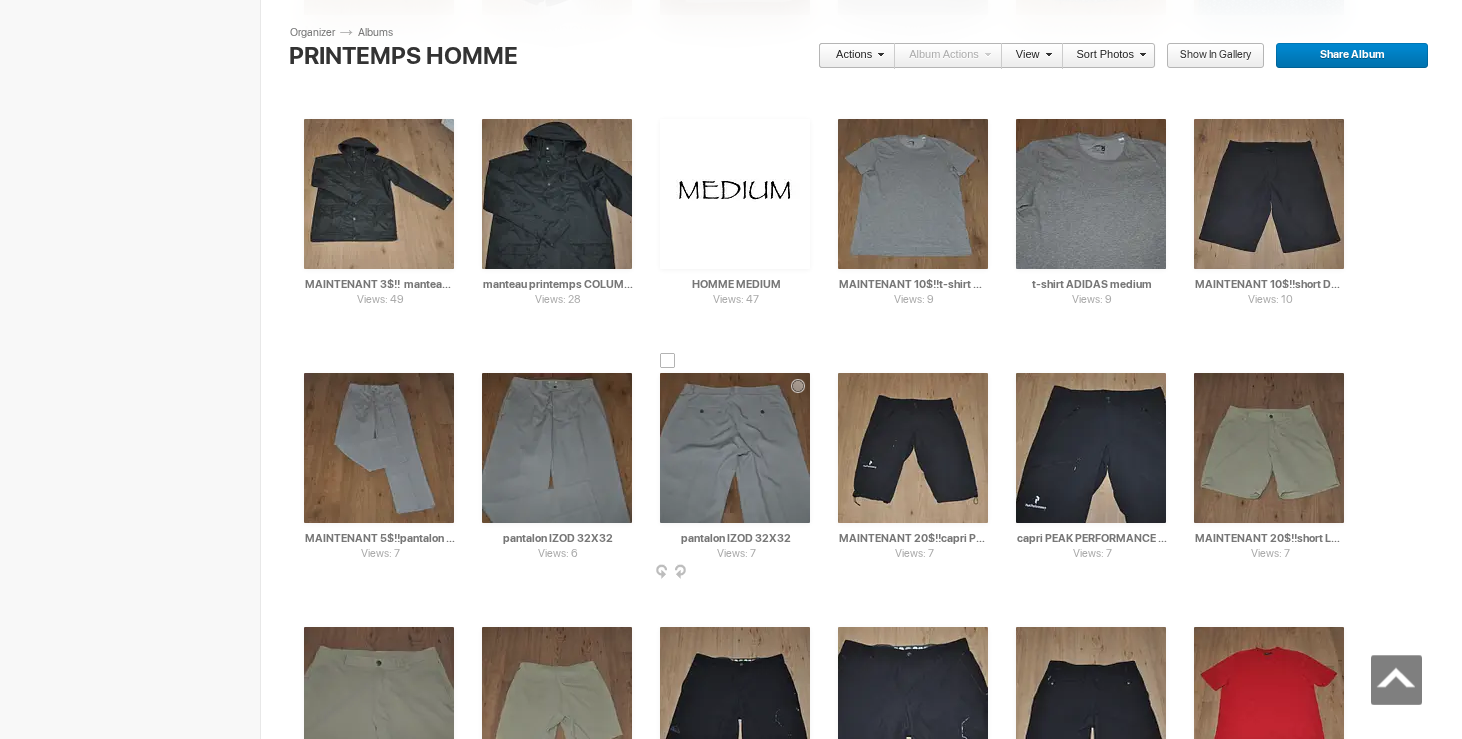 scroll, scrollTop: 1157, scrollLeft: 0, axis: vertical 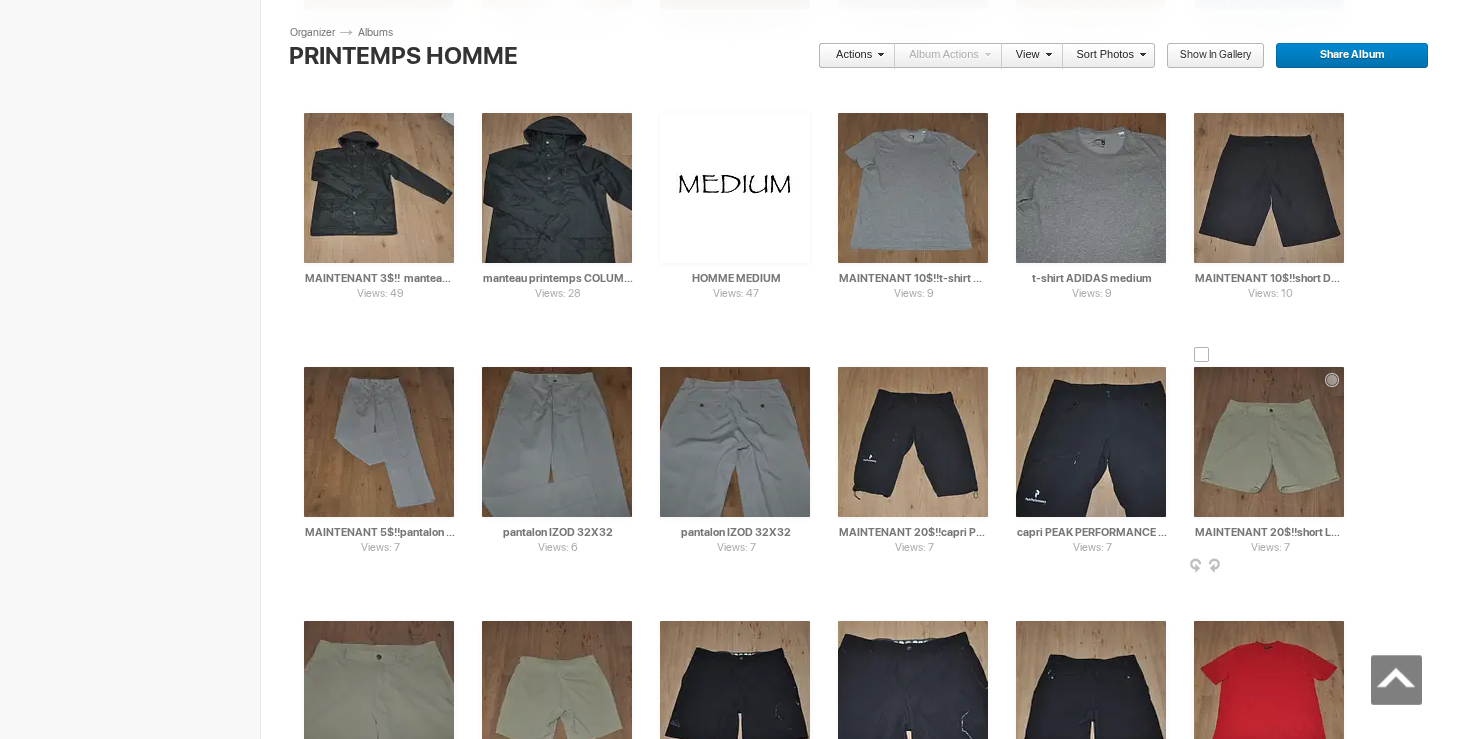 click at bounding box center (1269, 442) 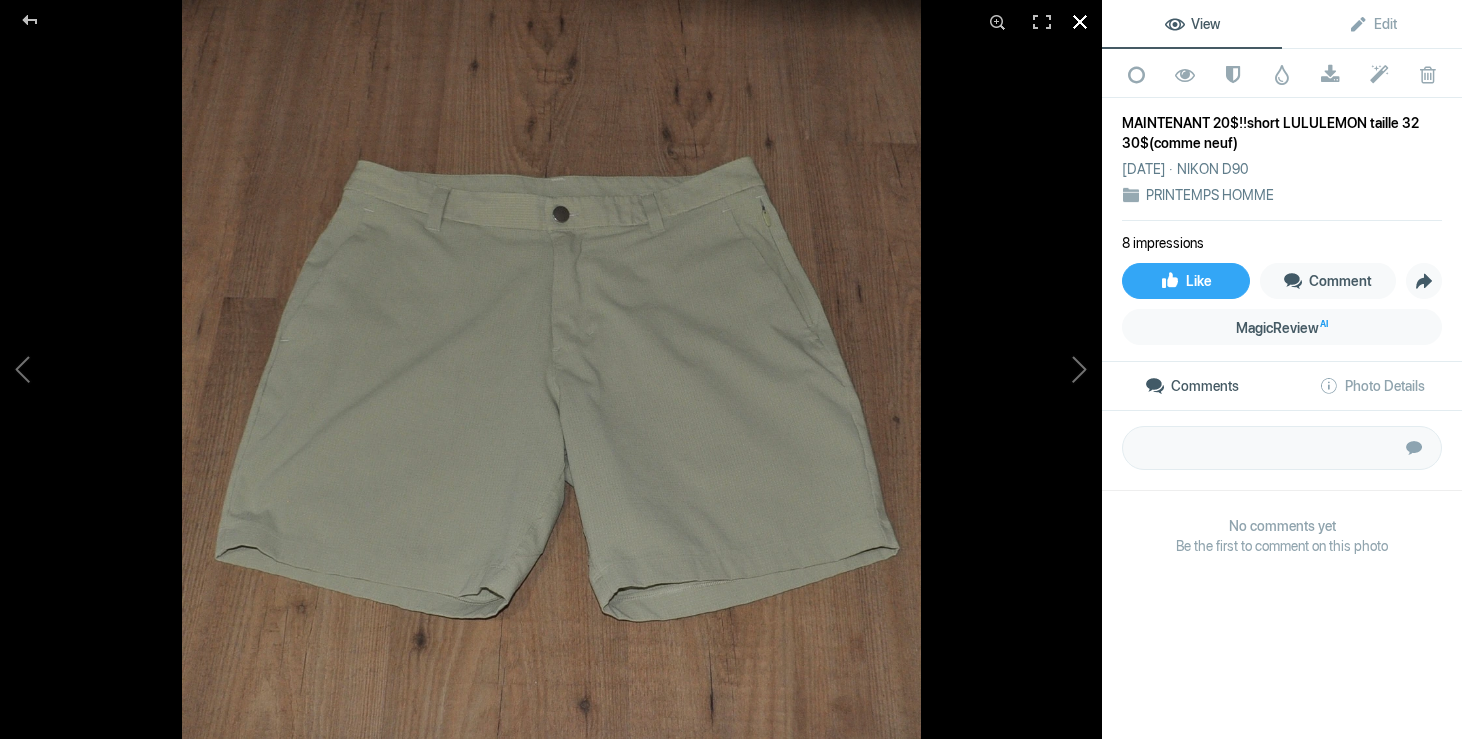 click 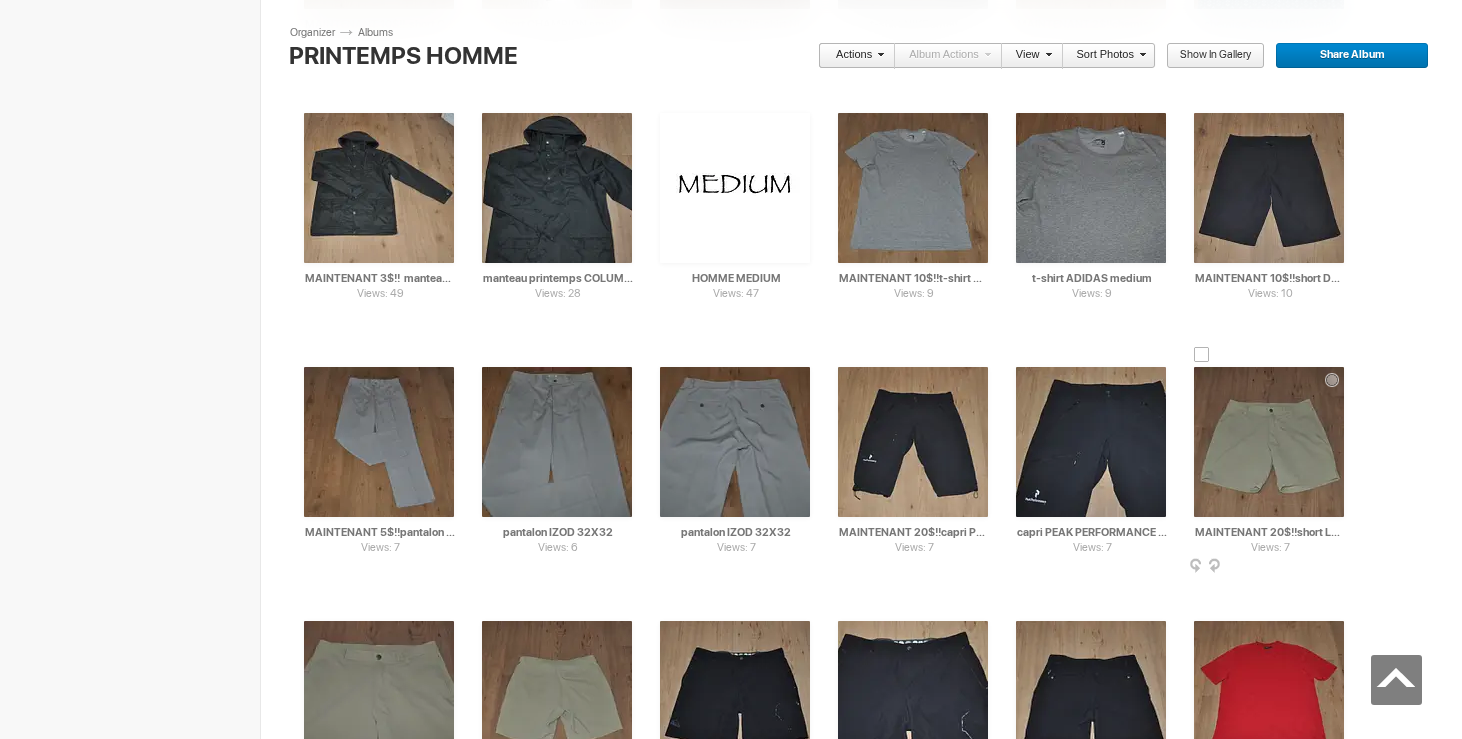 click at bounding box center (1202, 355) 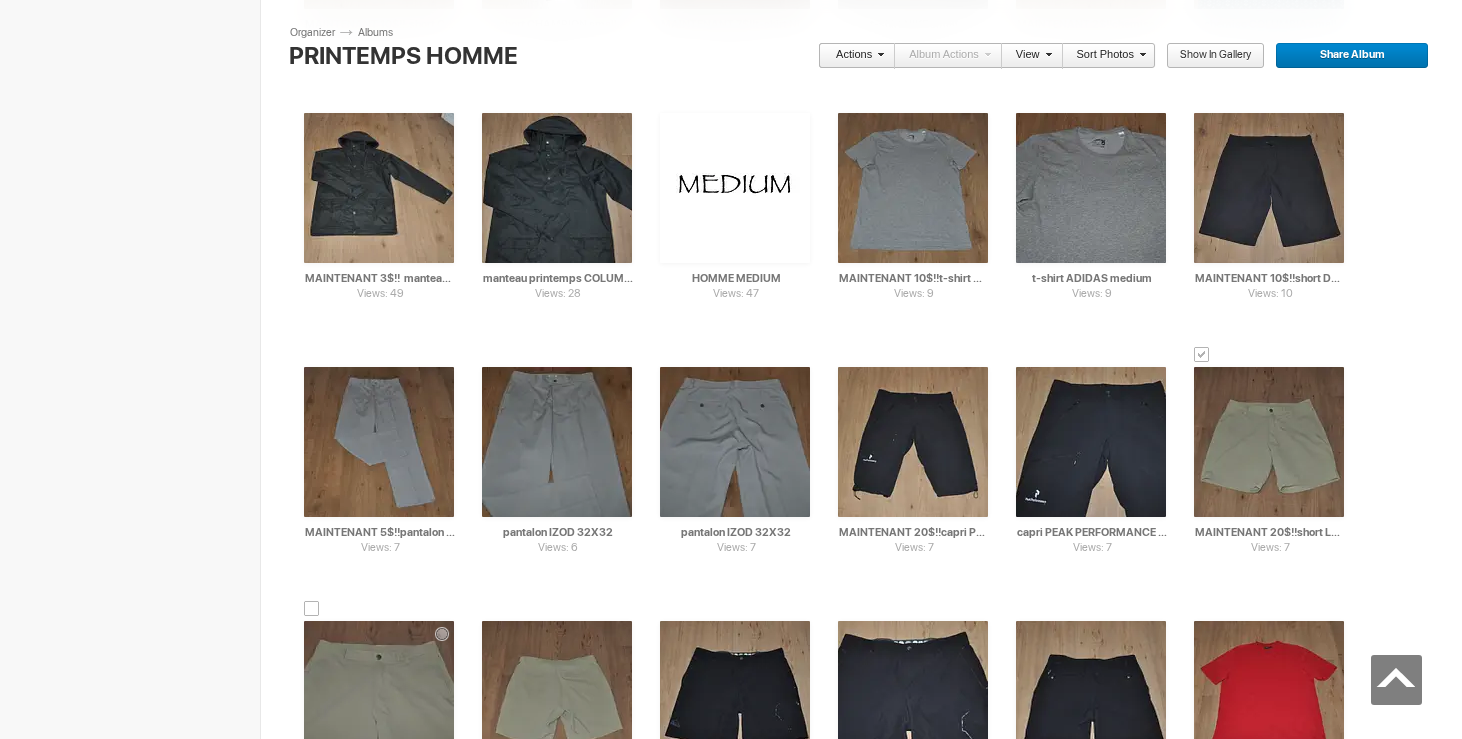click at bounding box center (312, 609) 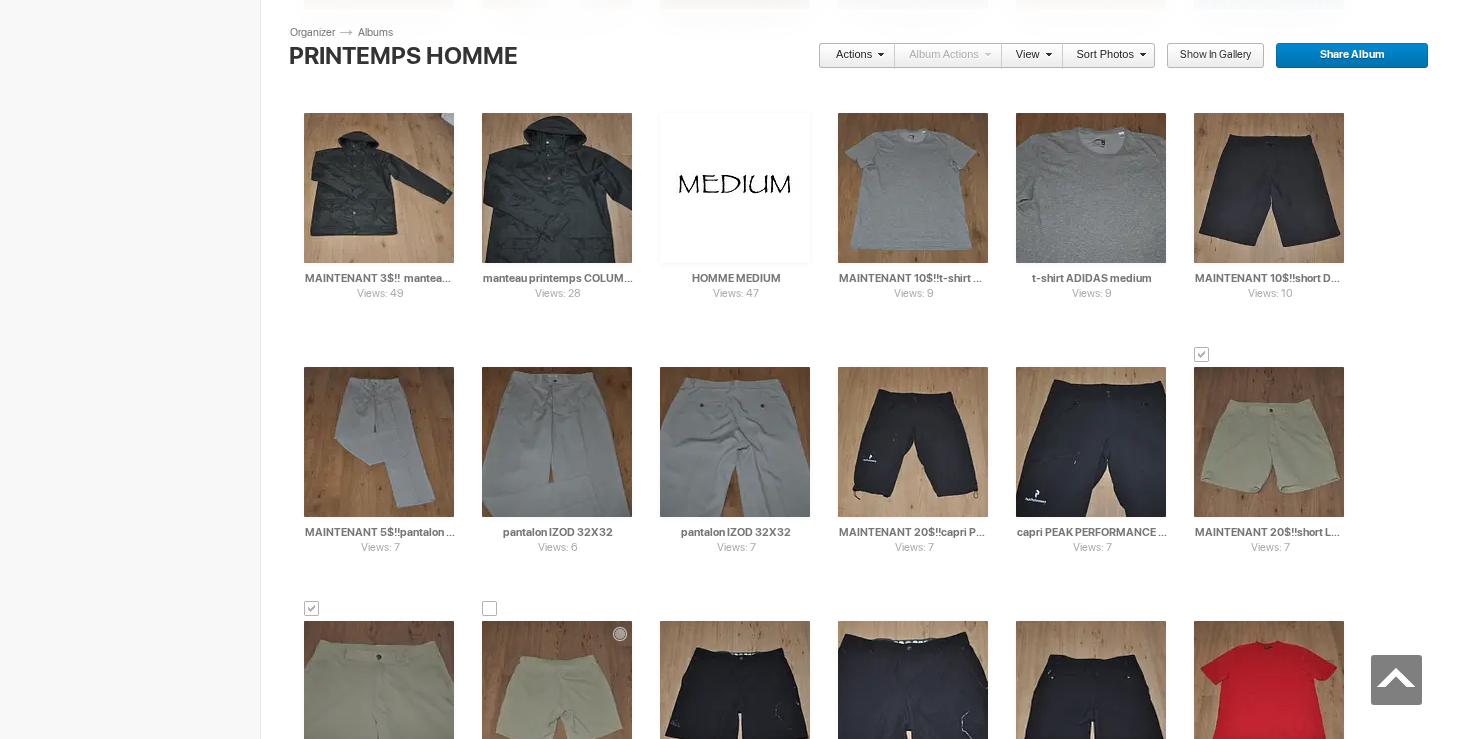 click at bounding box center (490, 609) 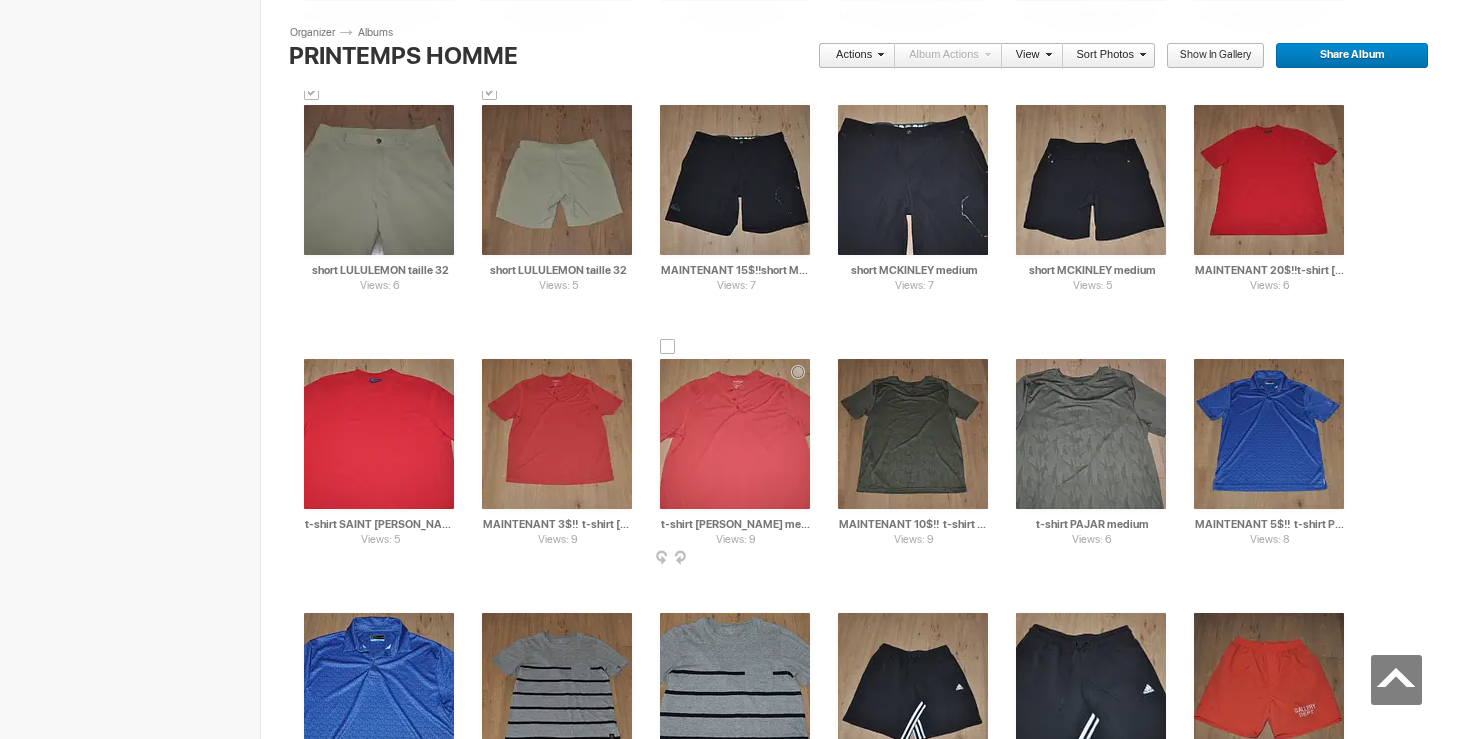 scroll, scrollTop: 1679, scrollLeft: 0, axis: vertical 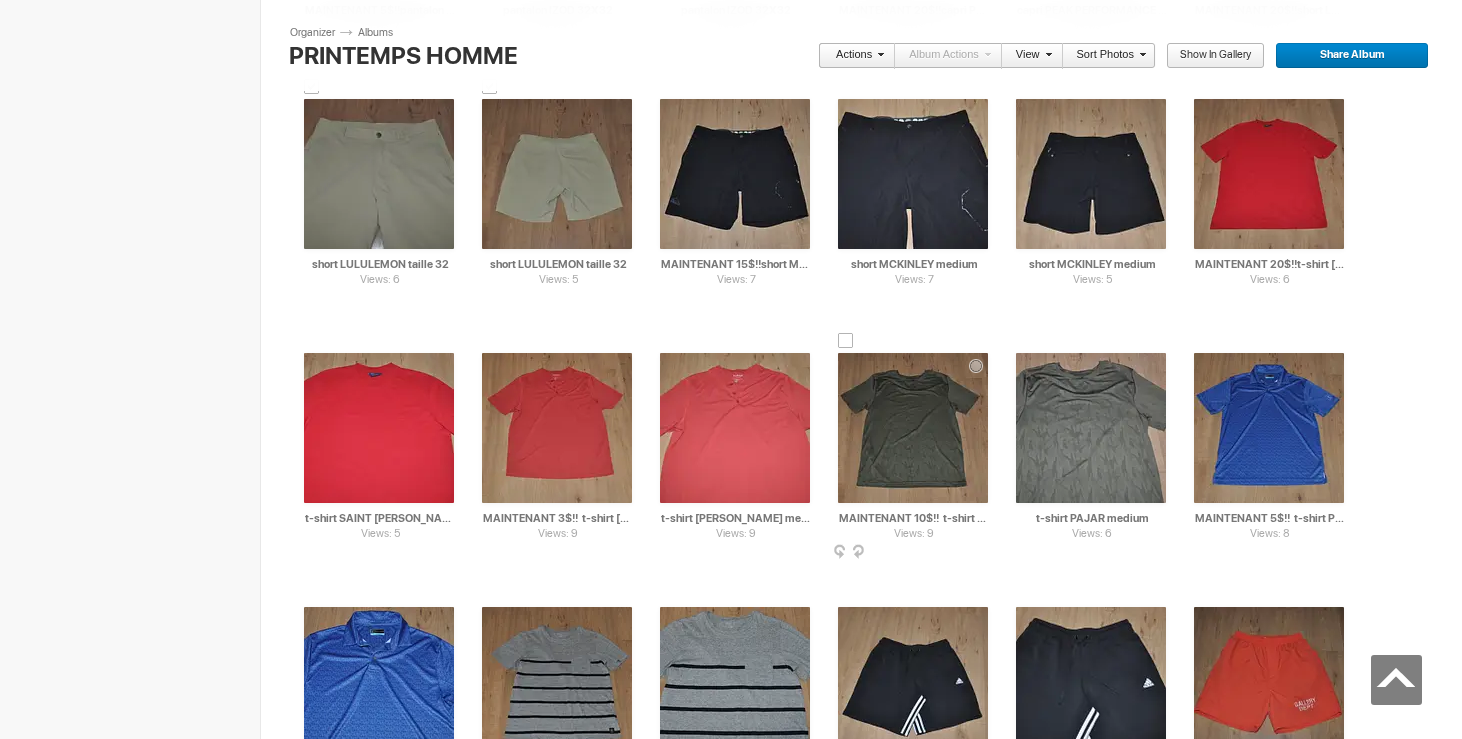 click at bounding box center [846, 341] 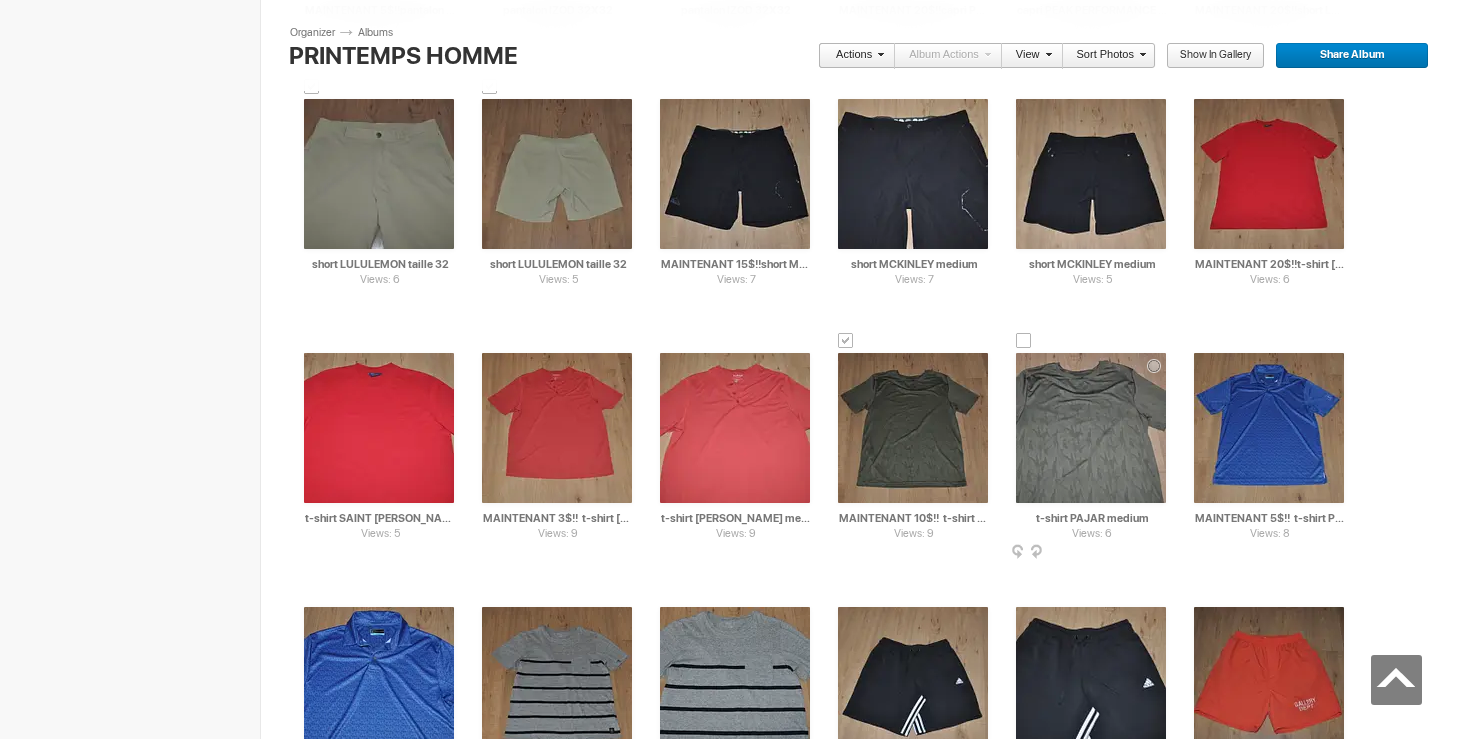 click at bounding box center [1024, 341] 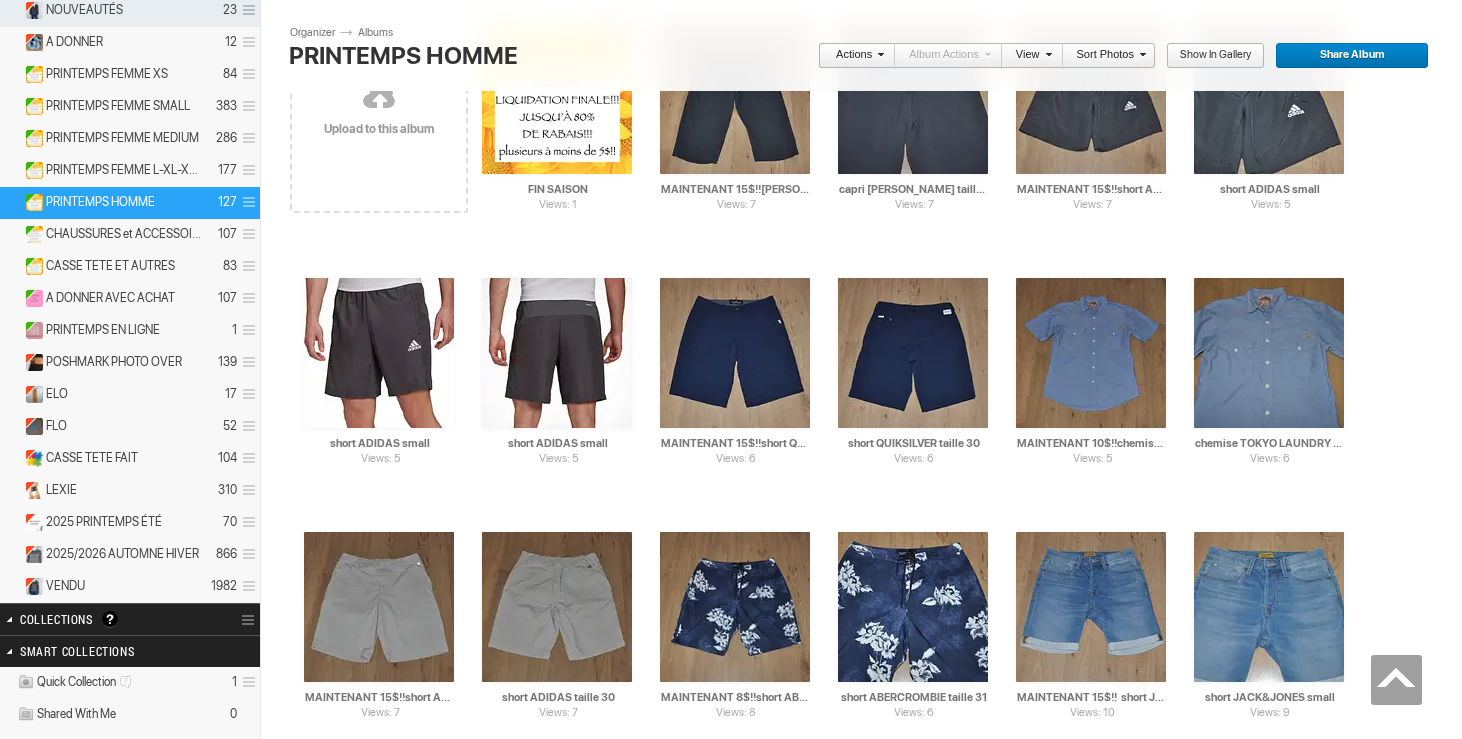 scroll, scrollTop: 0, scrollLeft: 0, axis: both 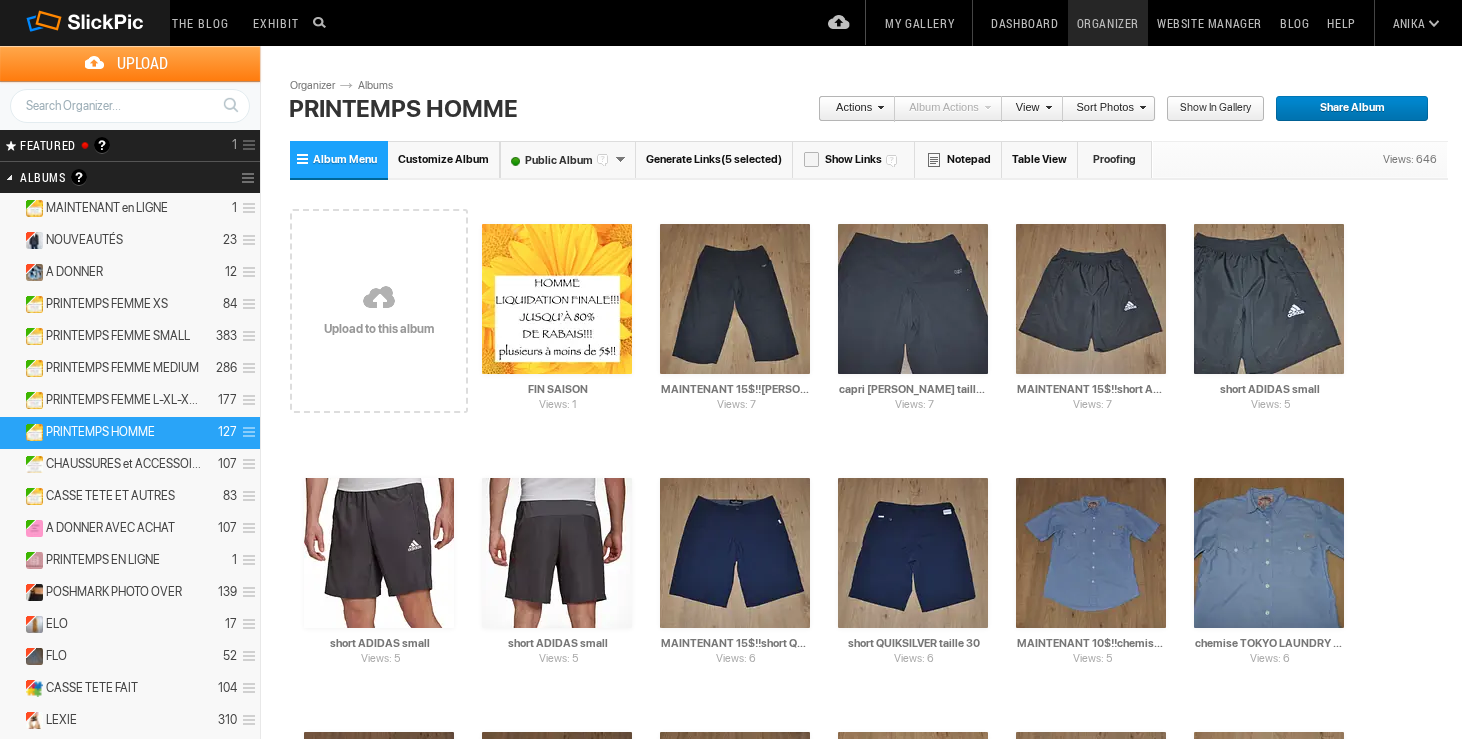 click at bounding box center (878, 107) 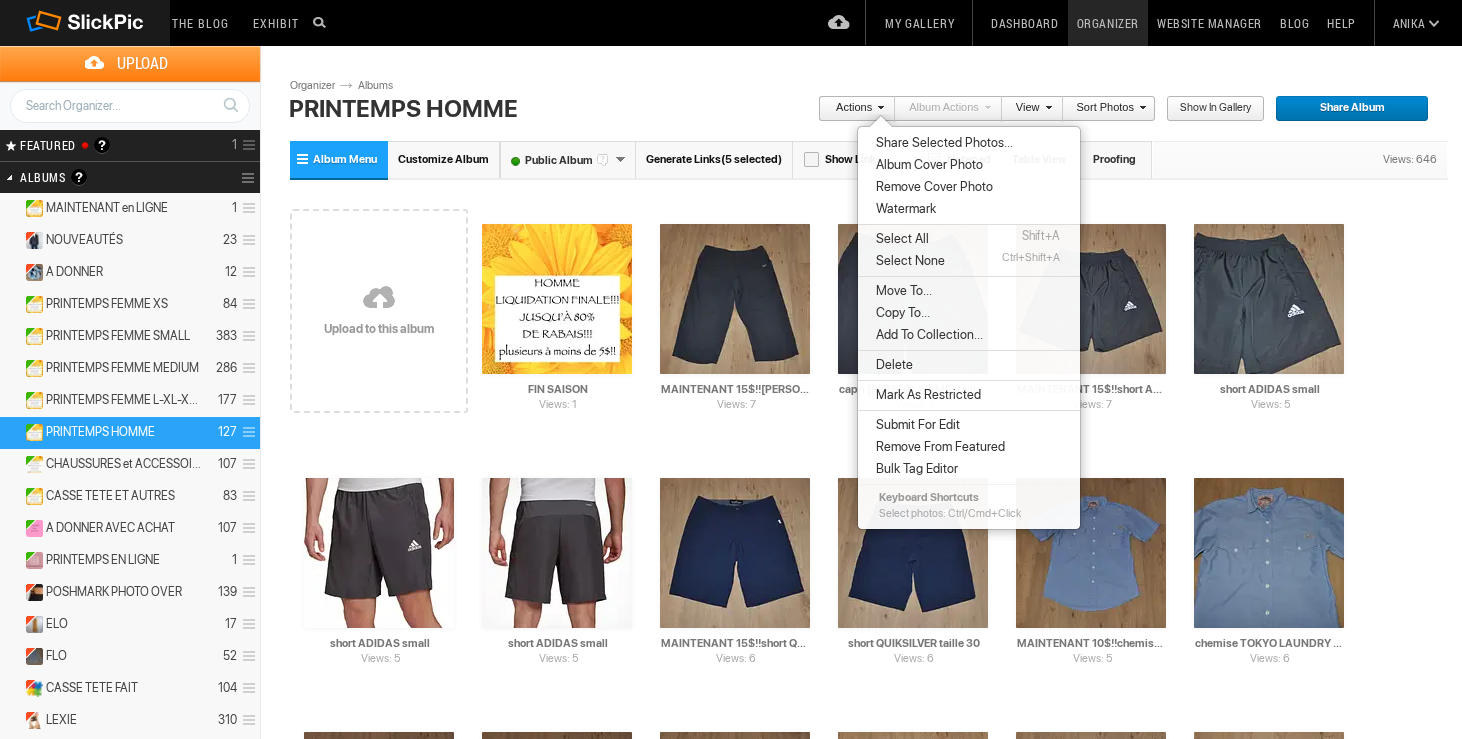 click on "Move To..." at bounding box center (969, 291) 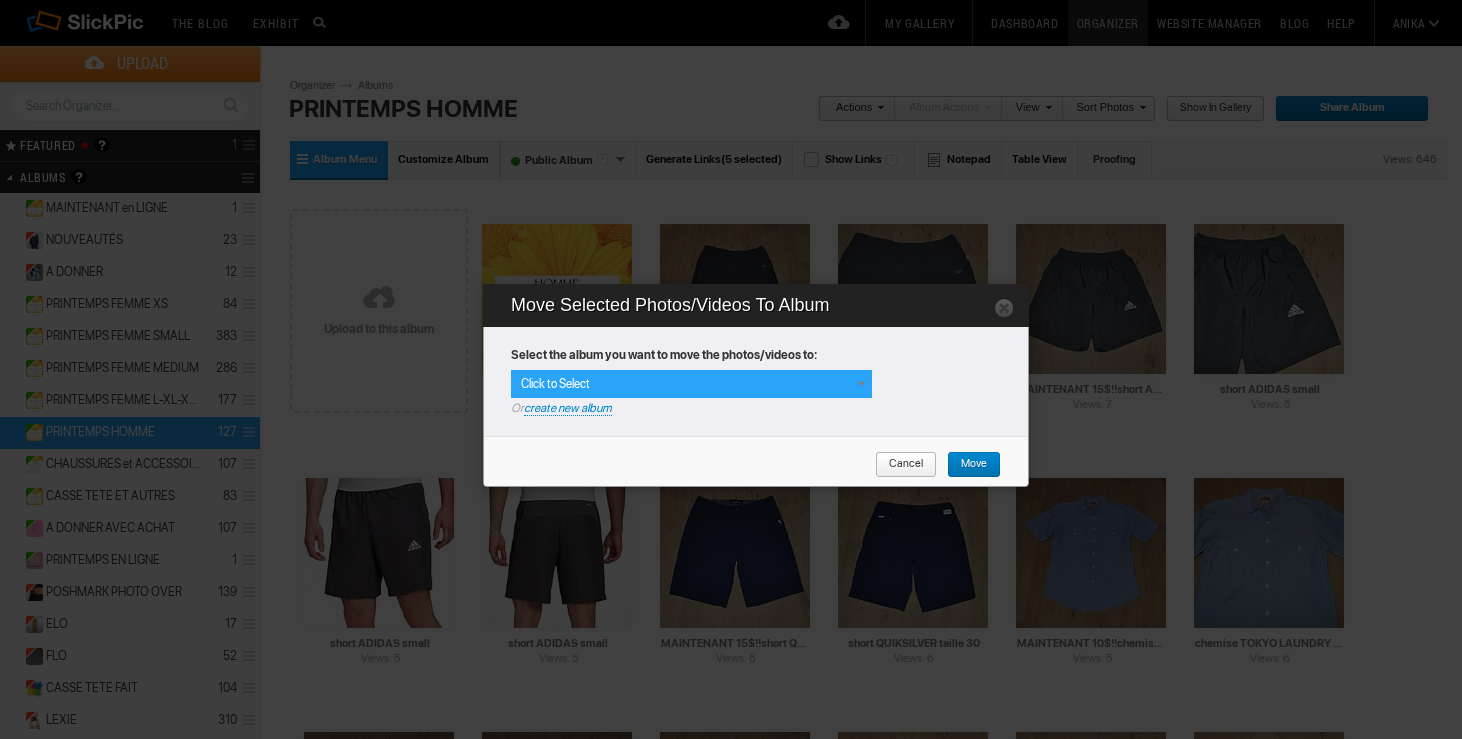 click at bounding box center (861, 384) 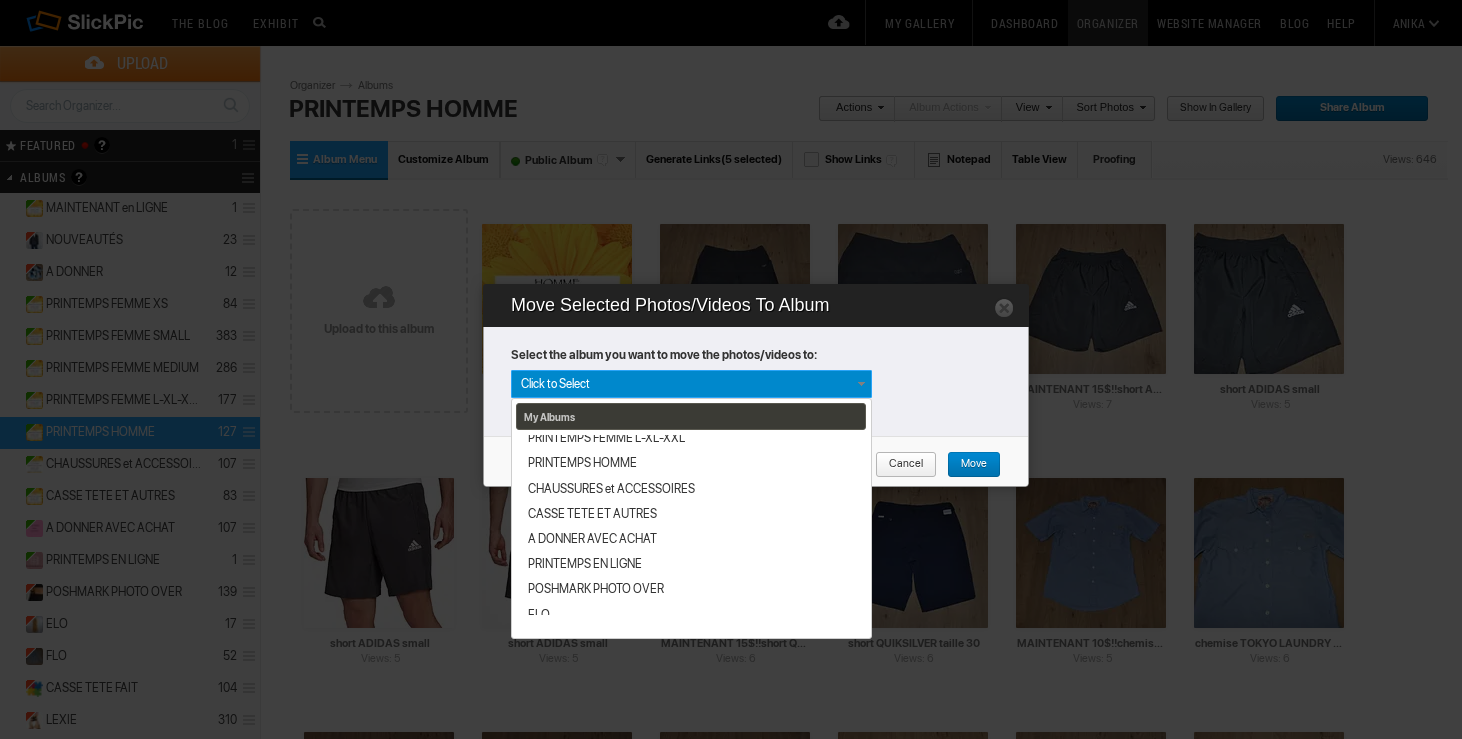 scroll, scrollTop: 340, scrollLeft: 0, axis: vertical 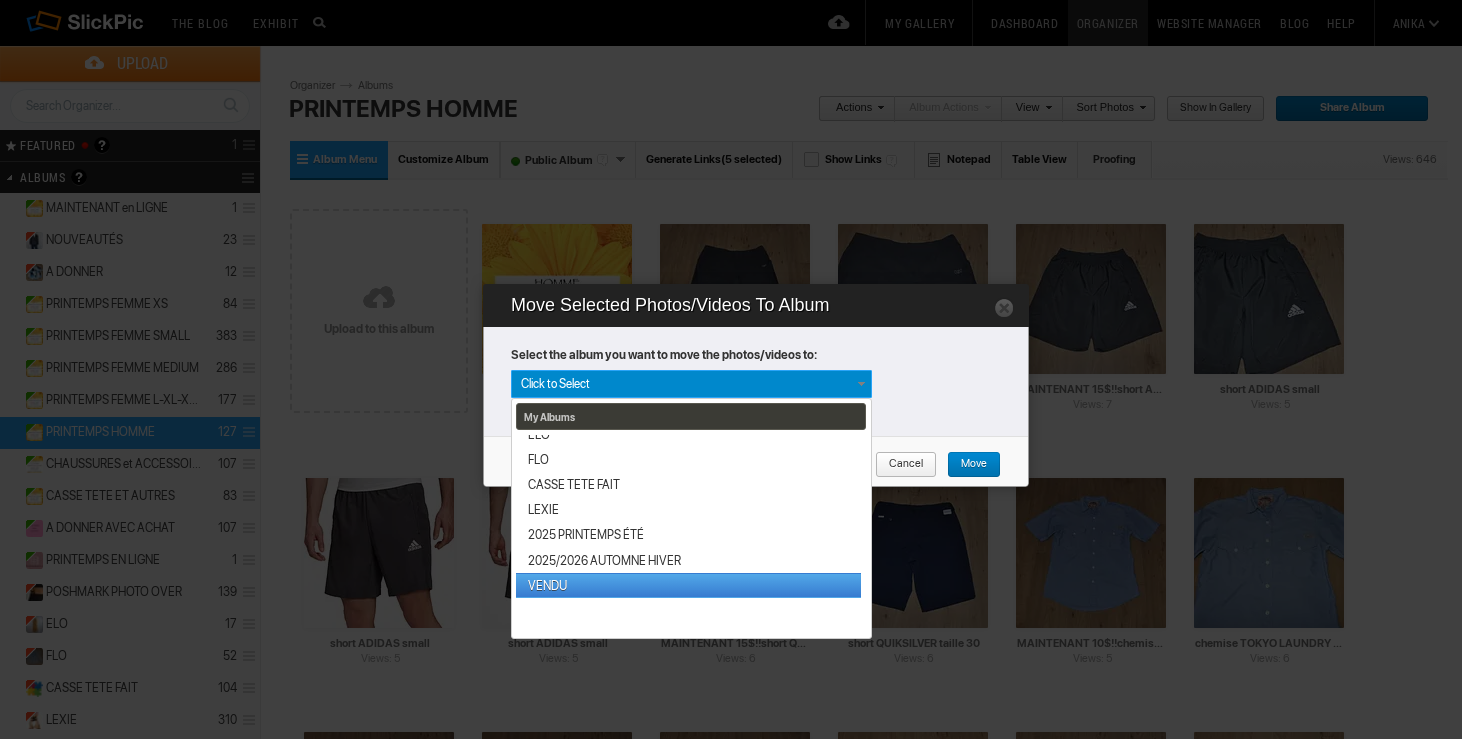 click on "VENDU" at bounding box center (688, 585) 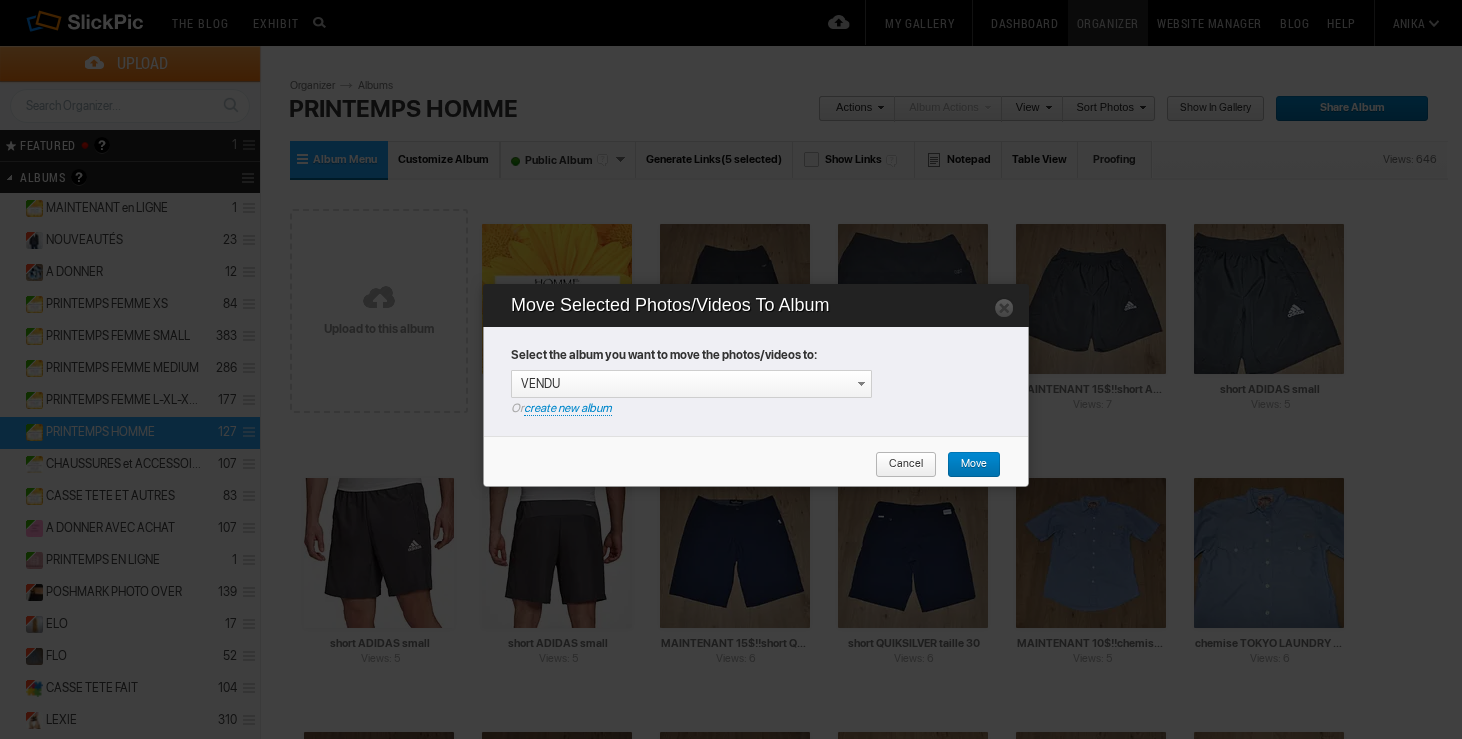 click on "Move" at bounding box center [967, 465] 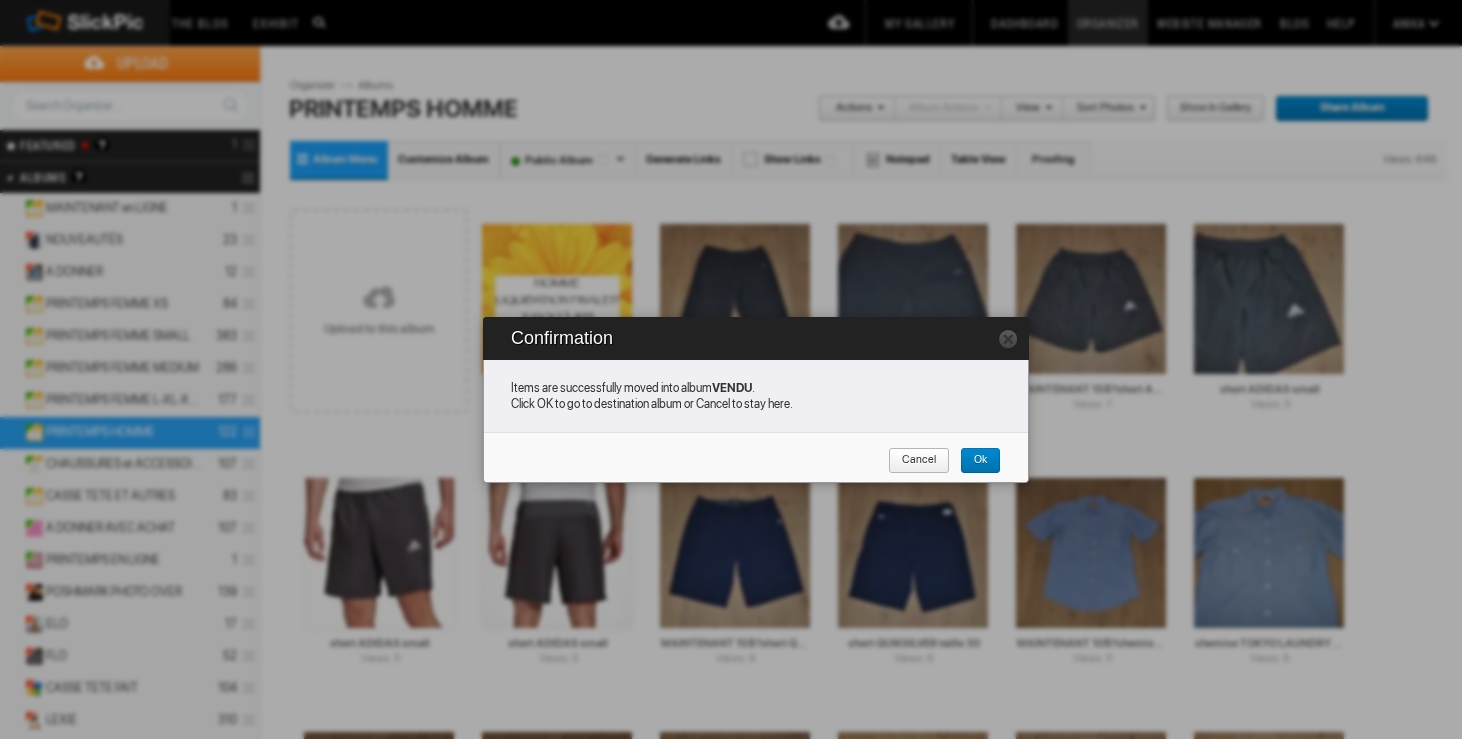 click on "Cancel" at bounding box center [912, 461] 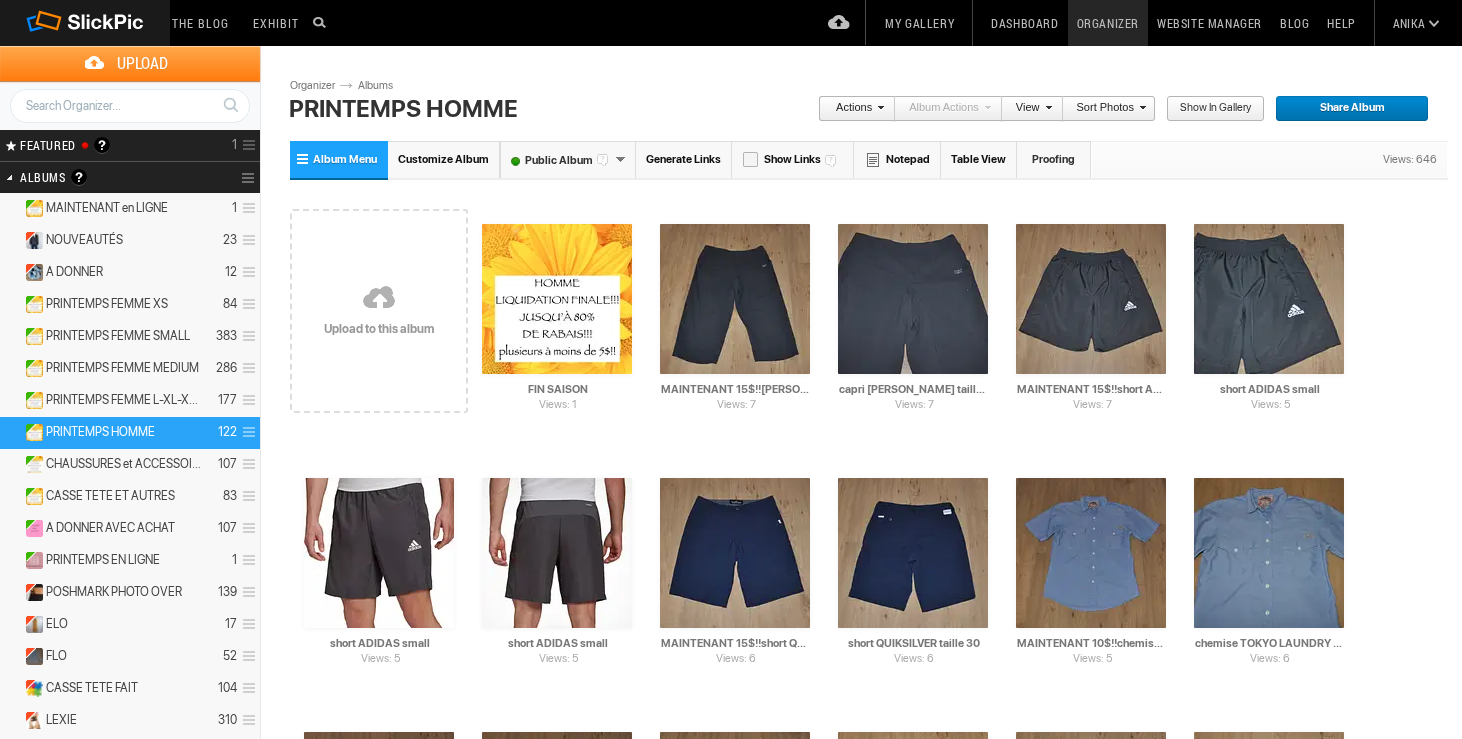 click on "Dashboard" at bounding box center (1024, 23) 